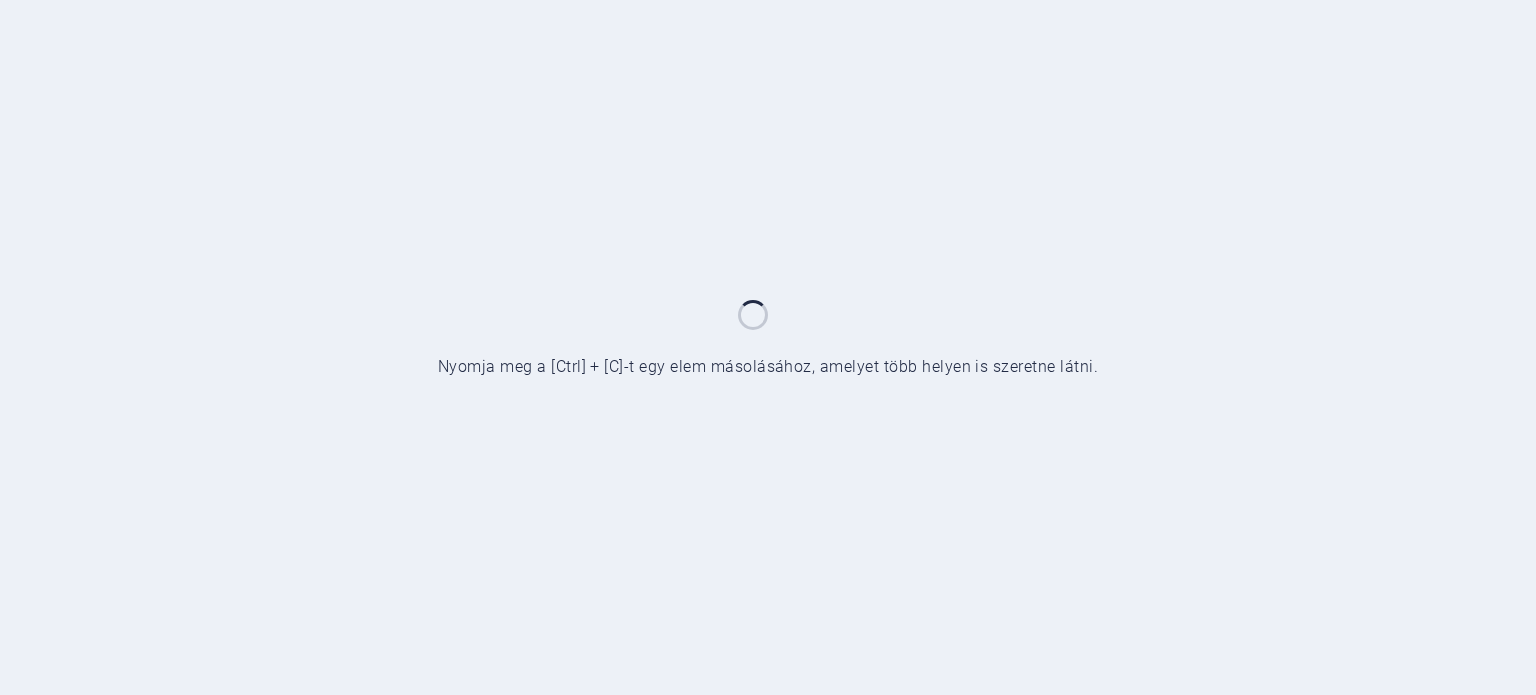 scroll, scrollTop: 0, scrollLeft: 0, axis: both 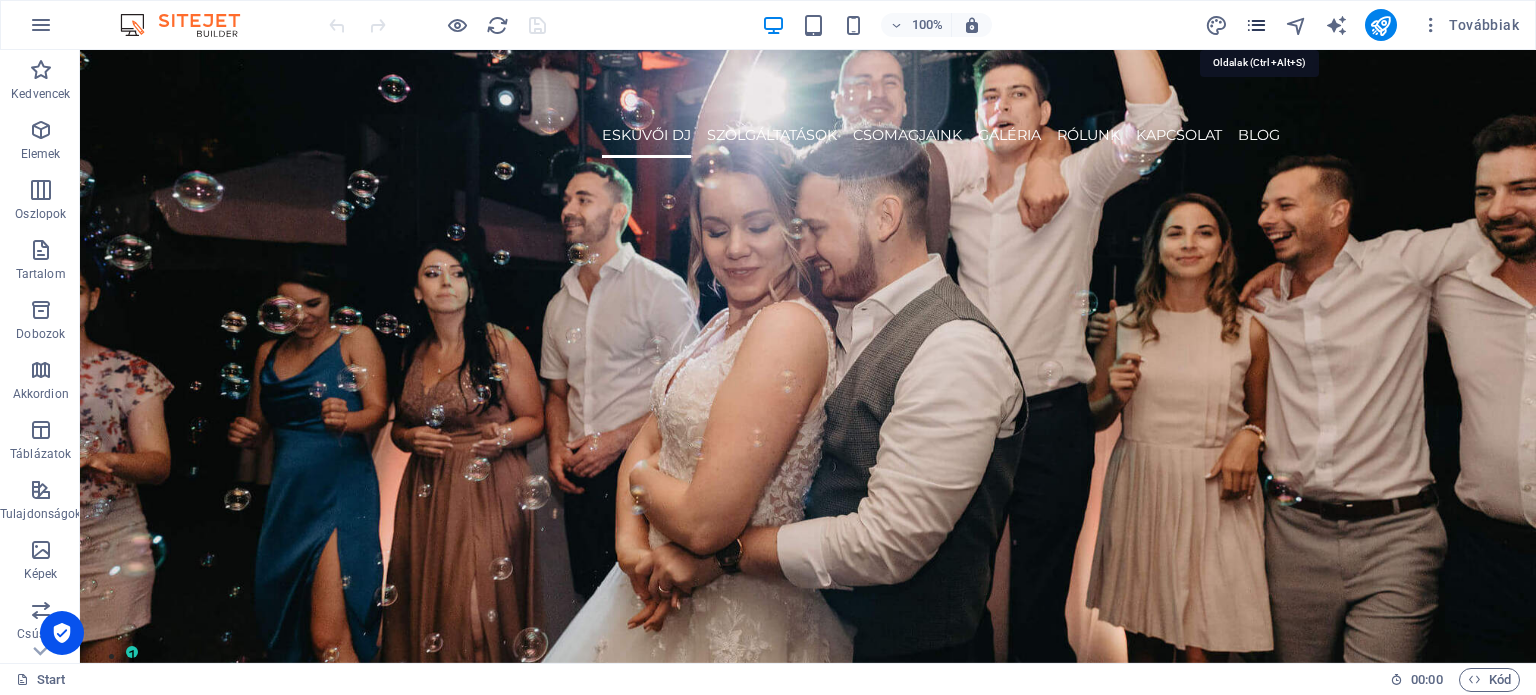 click at bounding box center (1256, 25) 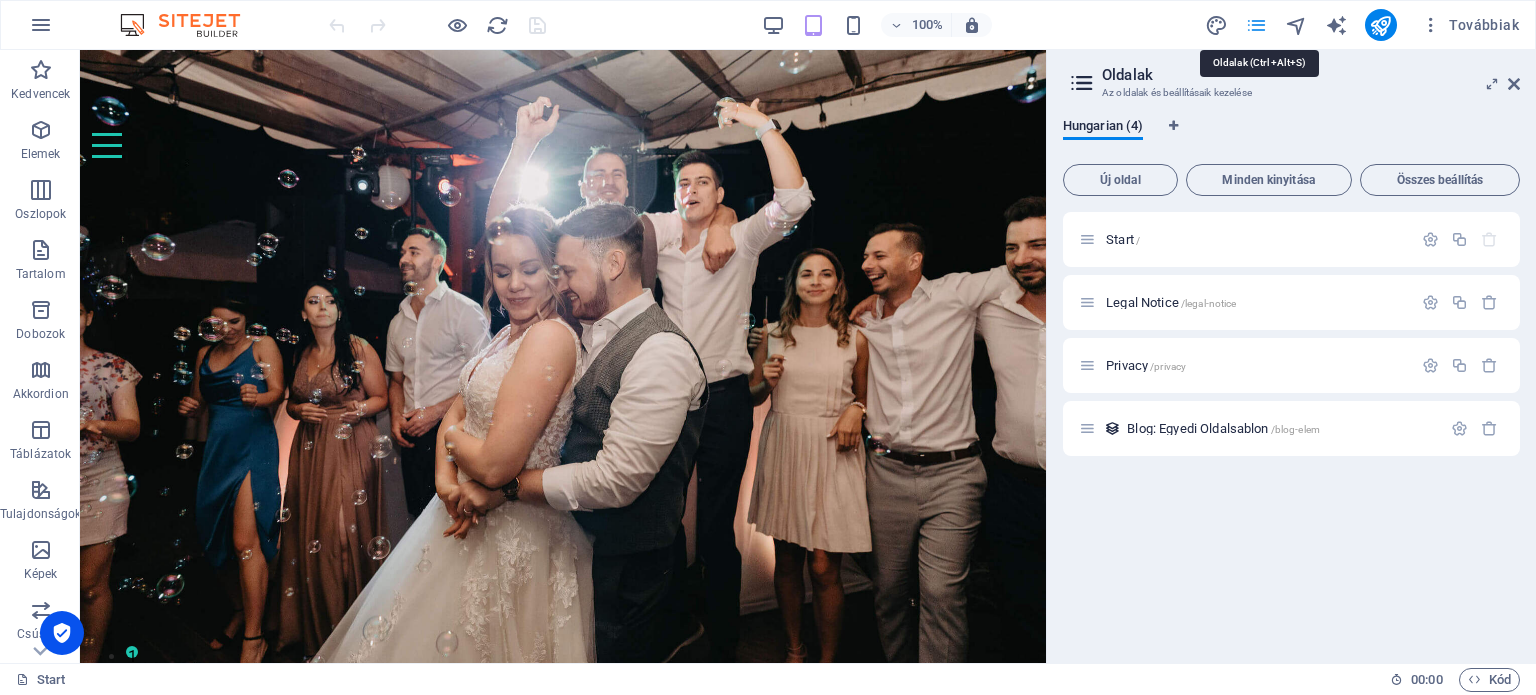 click at bounding box center (1256, 25) 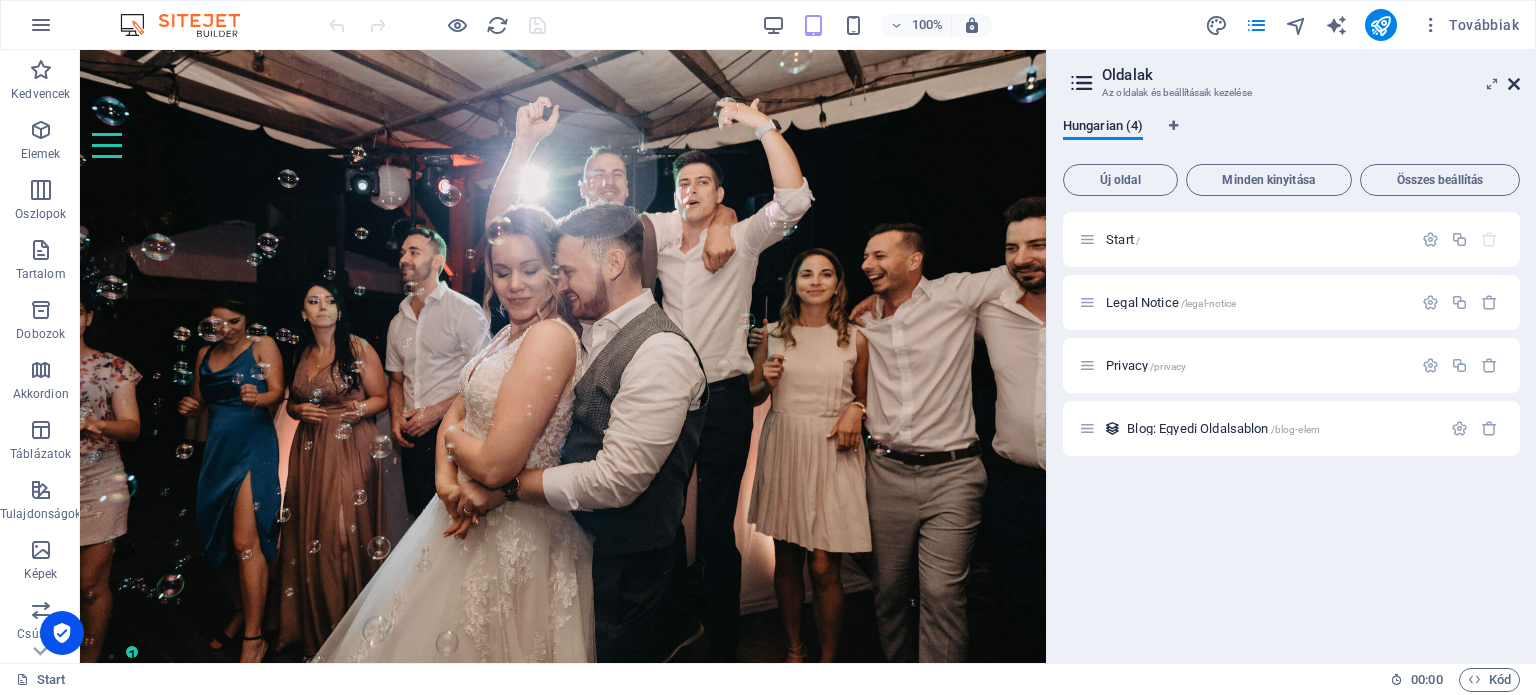click at bounding box center [1514, 84] 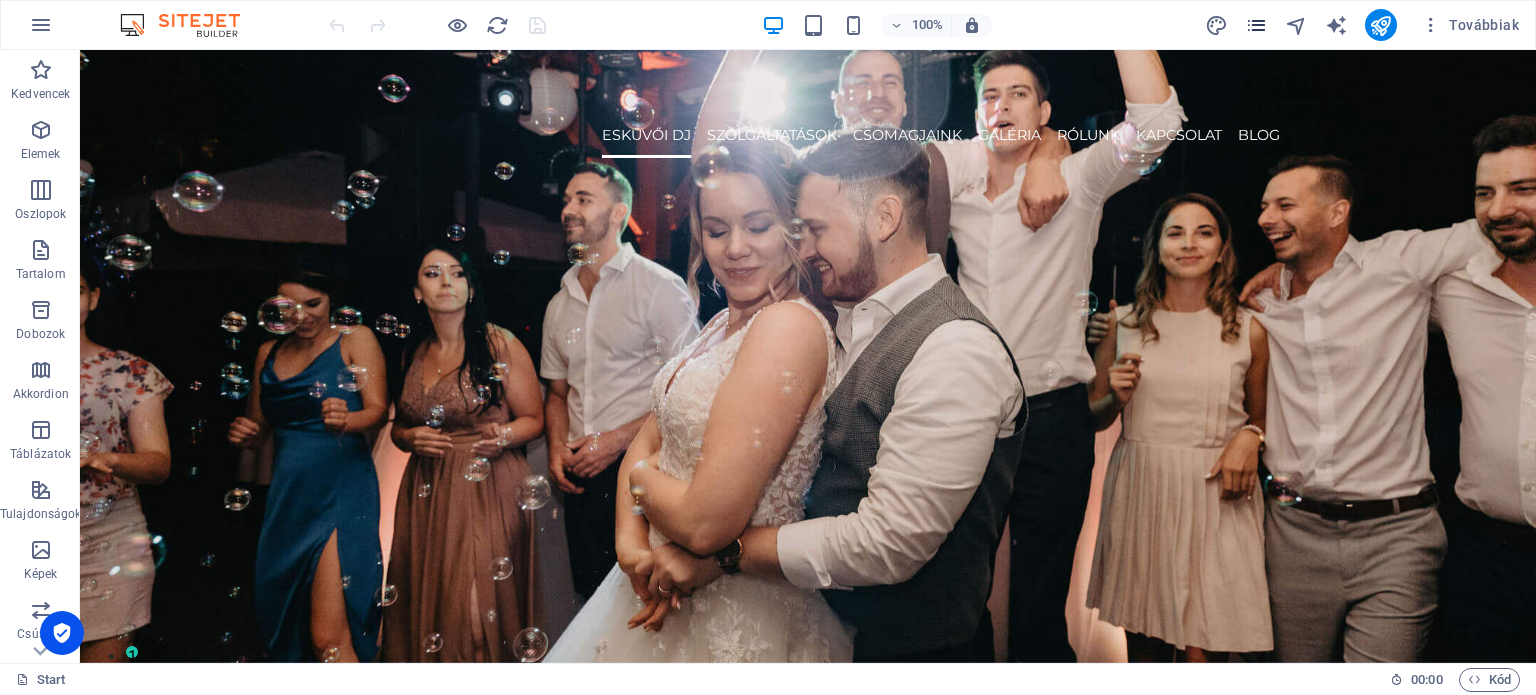 click at bounding box center [1257, 25] 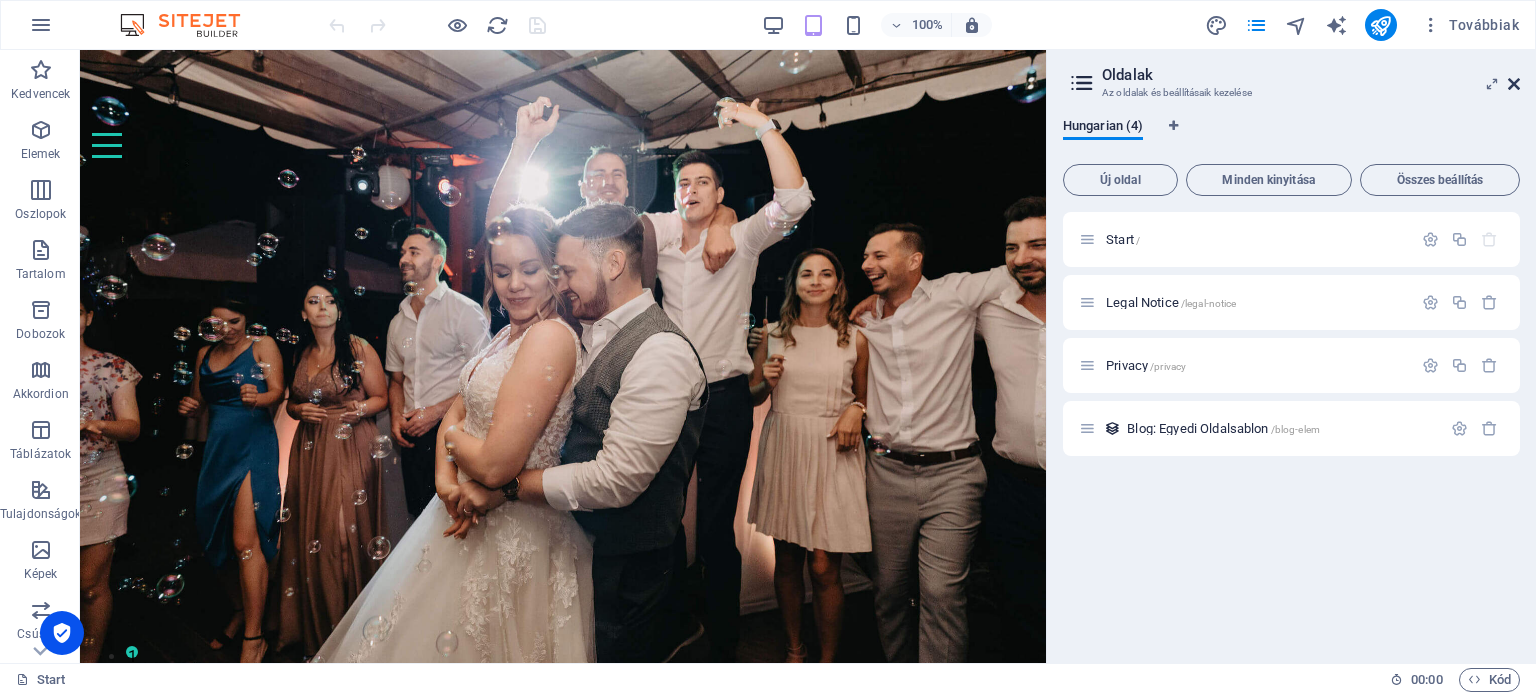 drag, startPoint x: 1513, startPoint y: 84, endPoint x: 1425, endPoint y: 34, distance: 101.21265 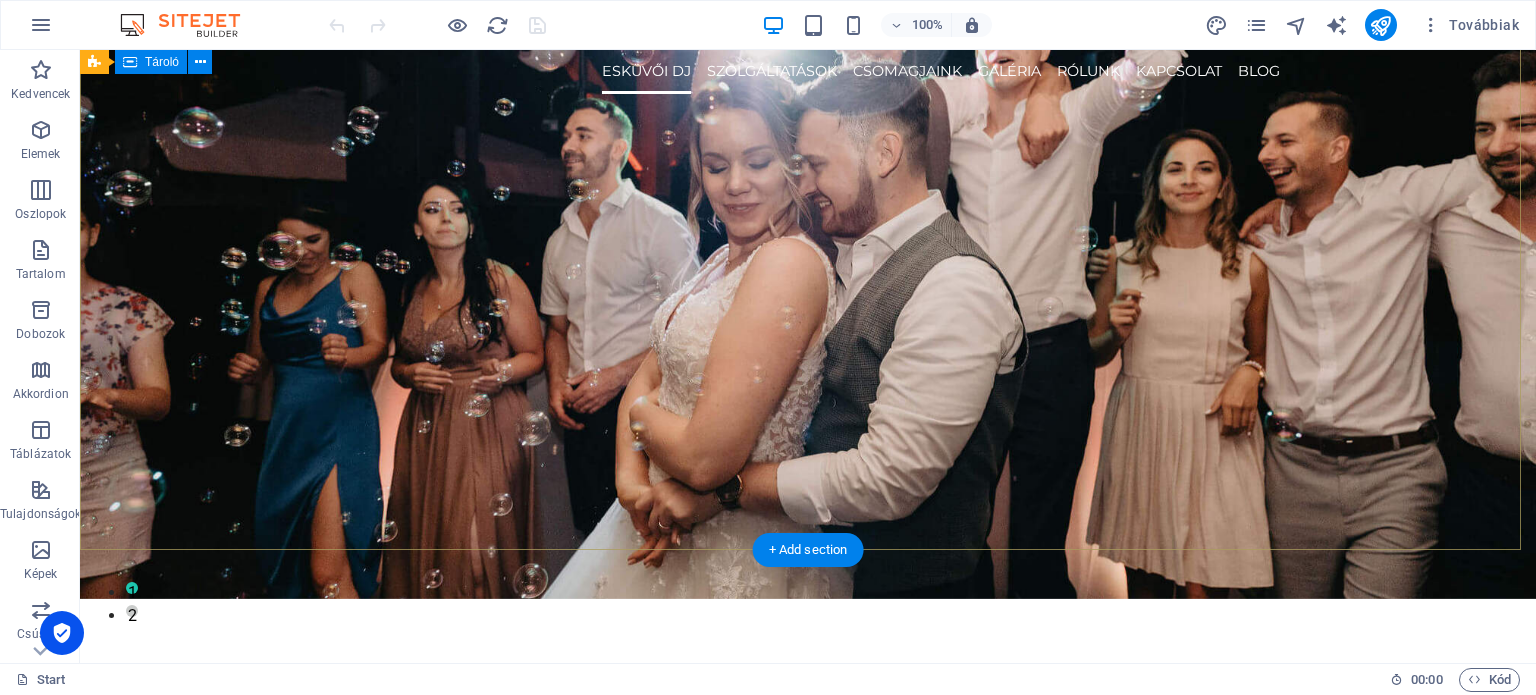 scroll, scrollTop: 0, scrollLeft: 0, axis: both 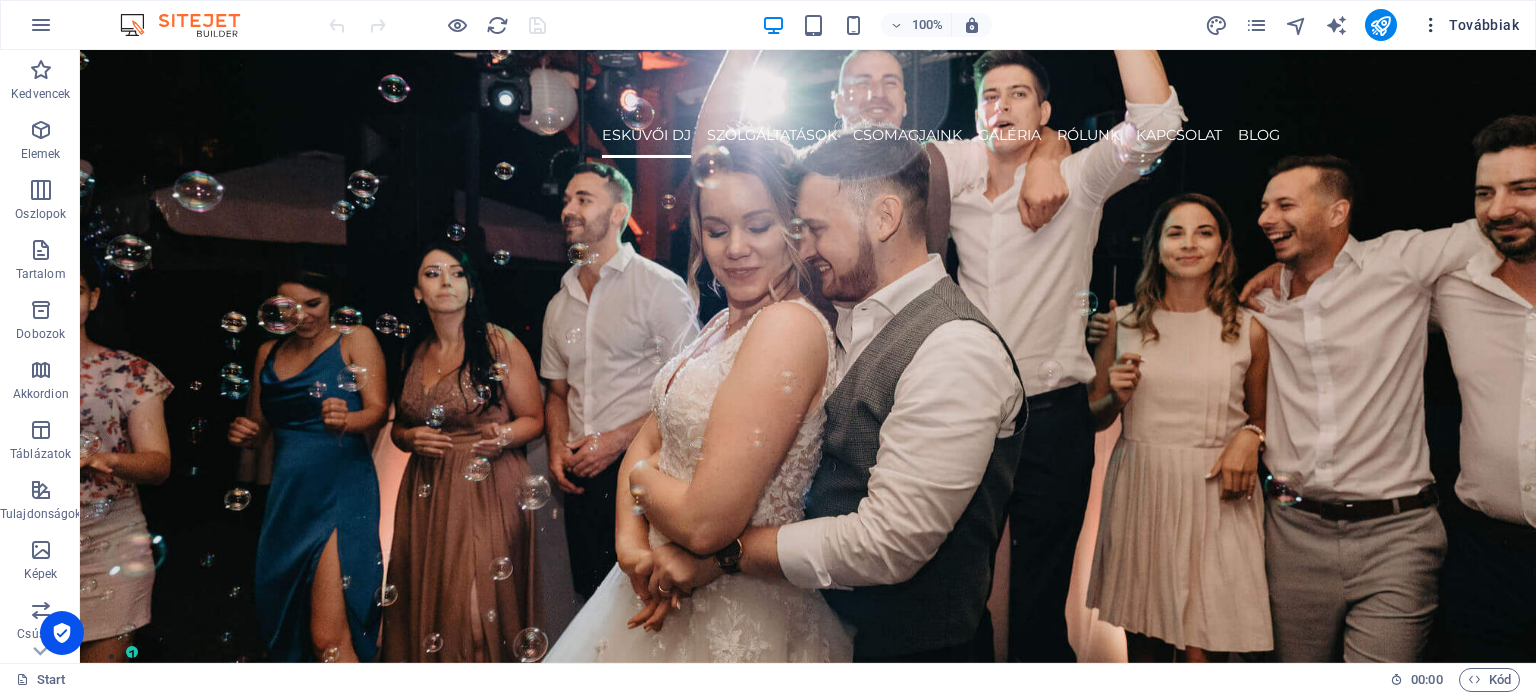 click on "Továbbiak" at bounding box center (1470, 25) 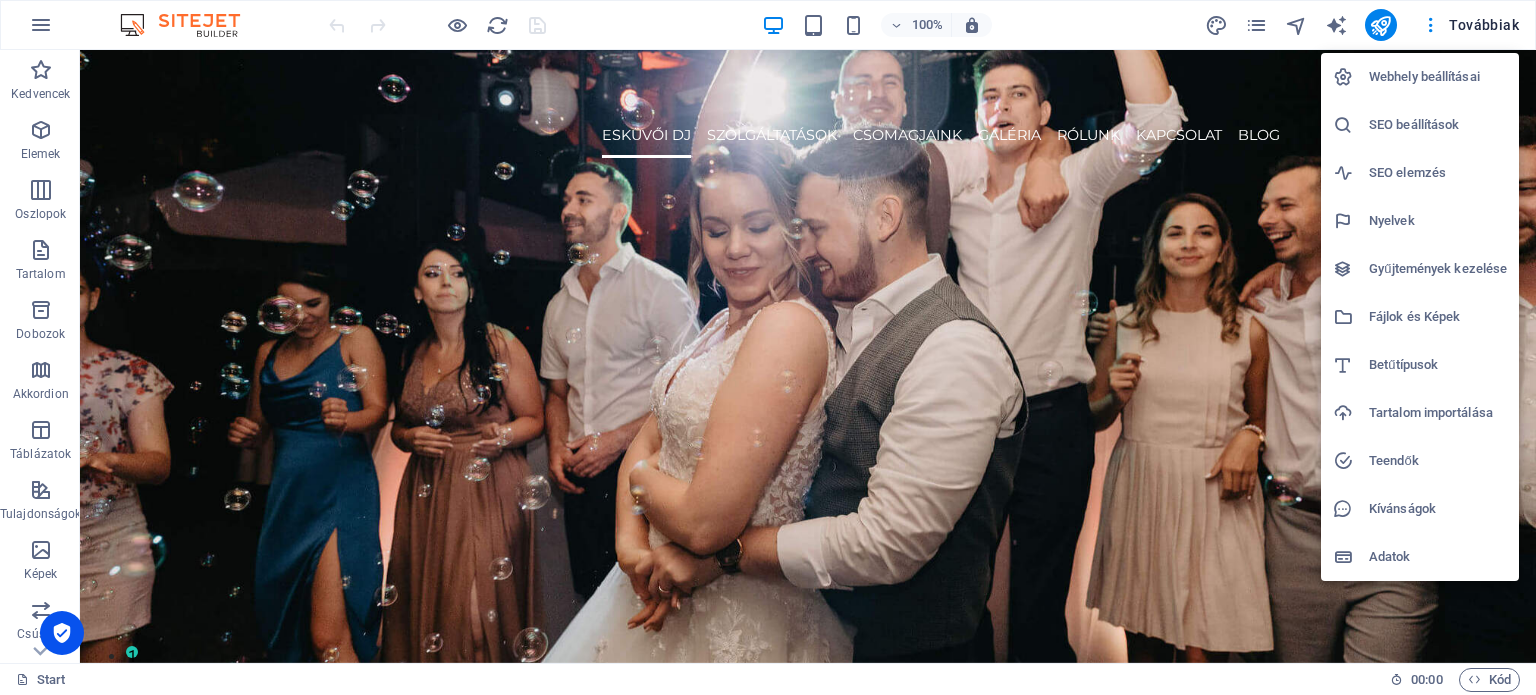 click at bounding box center [768, 347] 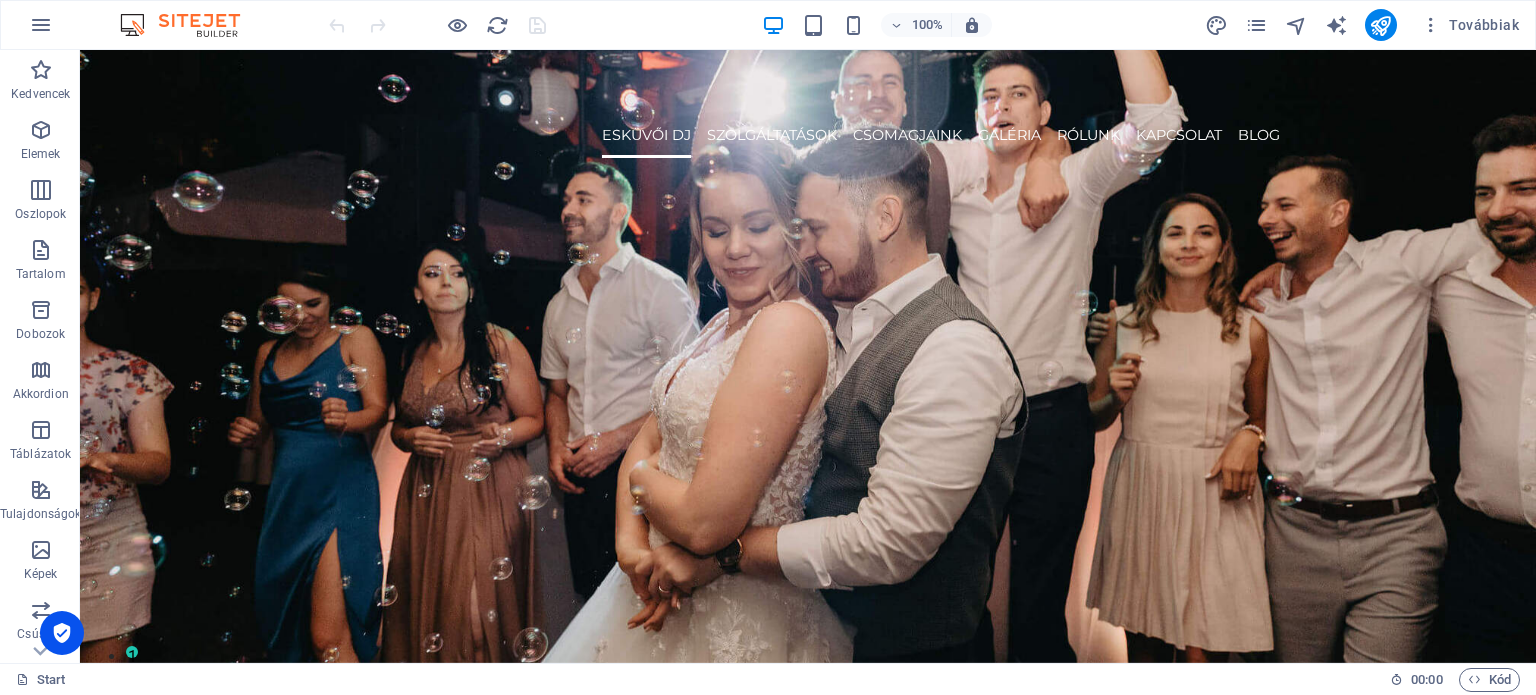 click at bounding box center [41, 25] 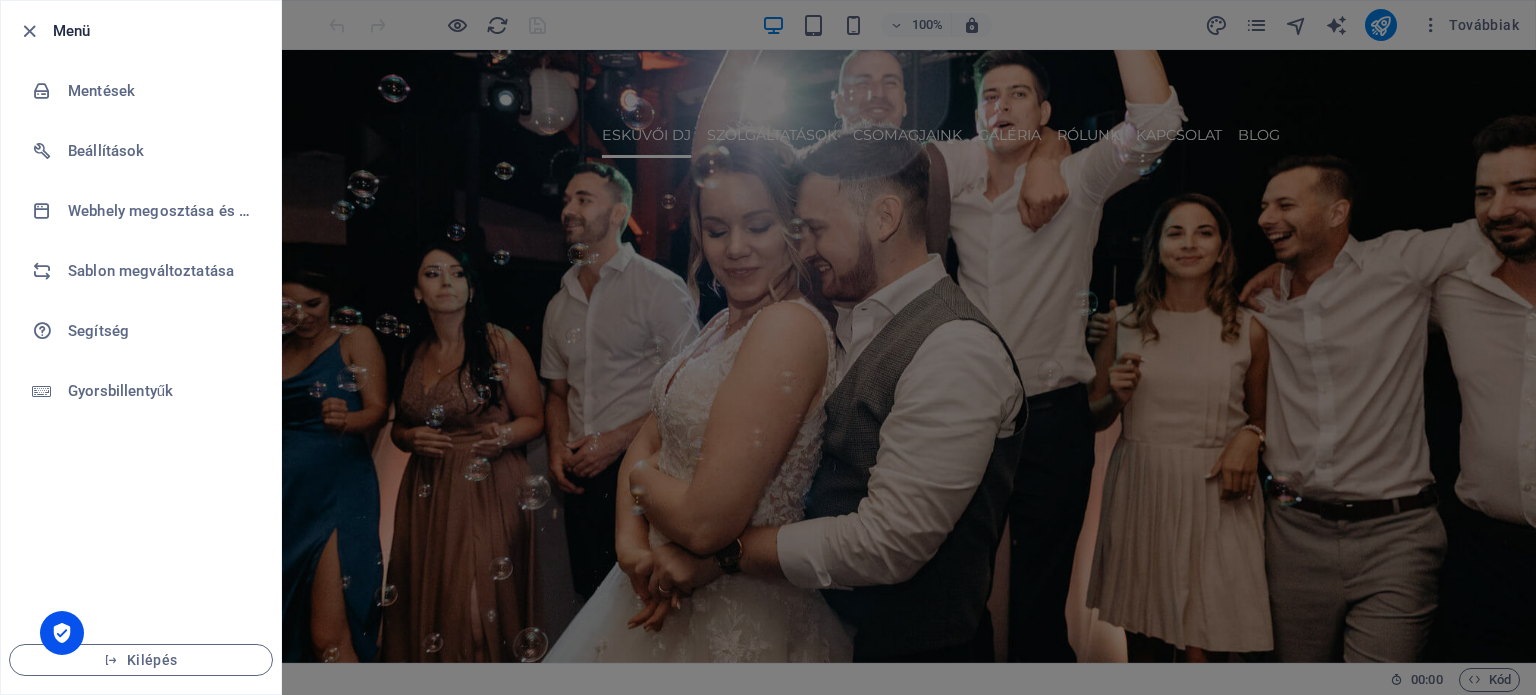 click at bounding box center (35, 31) 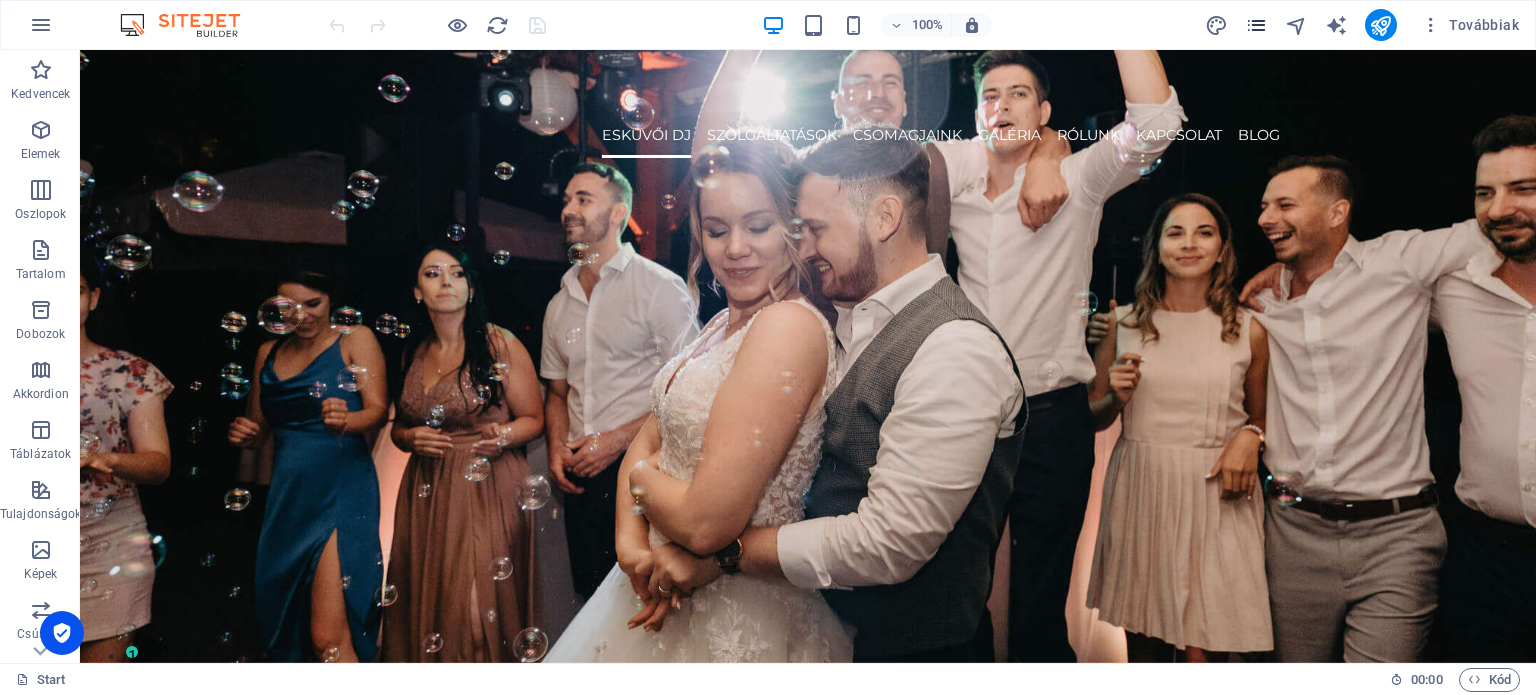 click at bounding box center [1256, 25] 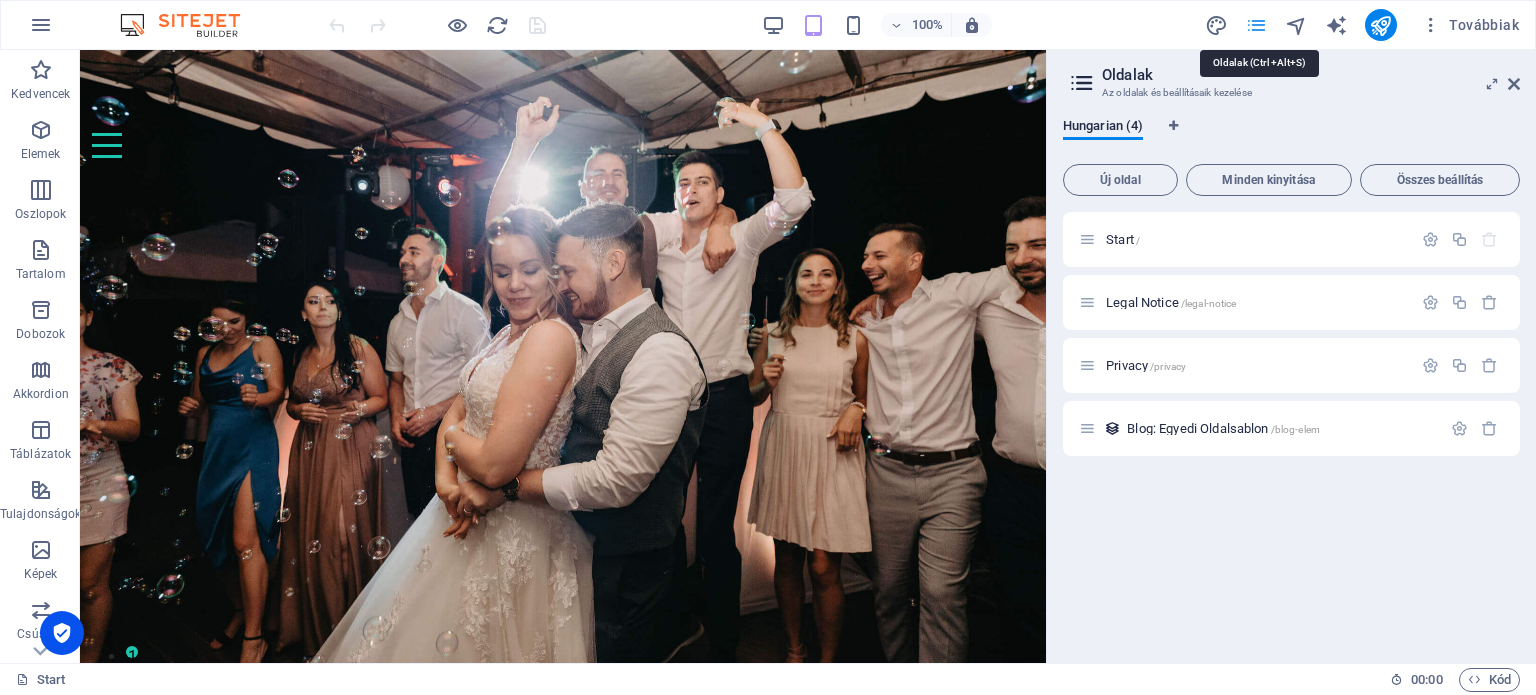 click at bounding box center [1256, 25] 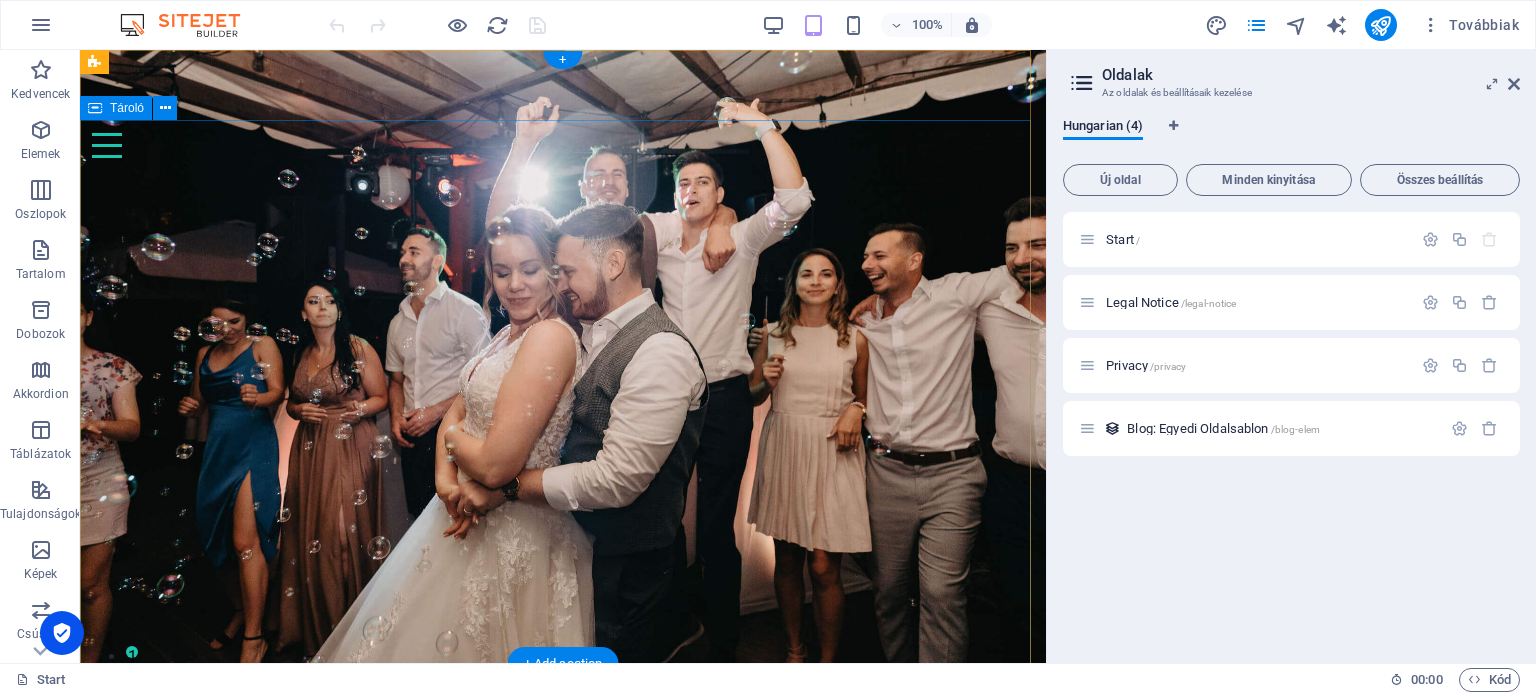 click on "Együtt hozzuk létre az emlékezetes estét! DJ szolgáltatás esküvőkre, rendezvényekre és felejthetetlen bulikra." at bounding box center (563, 327) 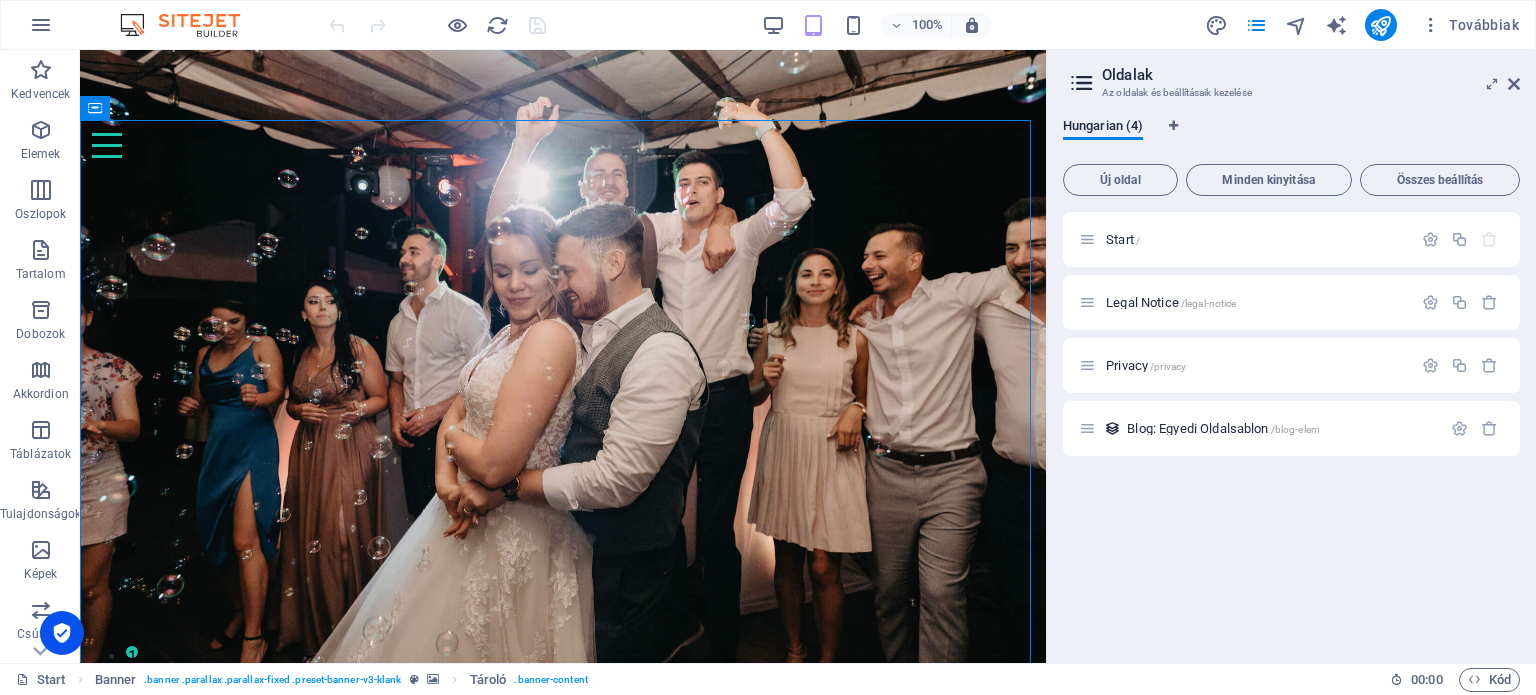 click at bounding box center [437, 25] 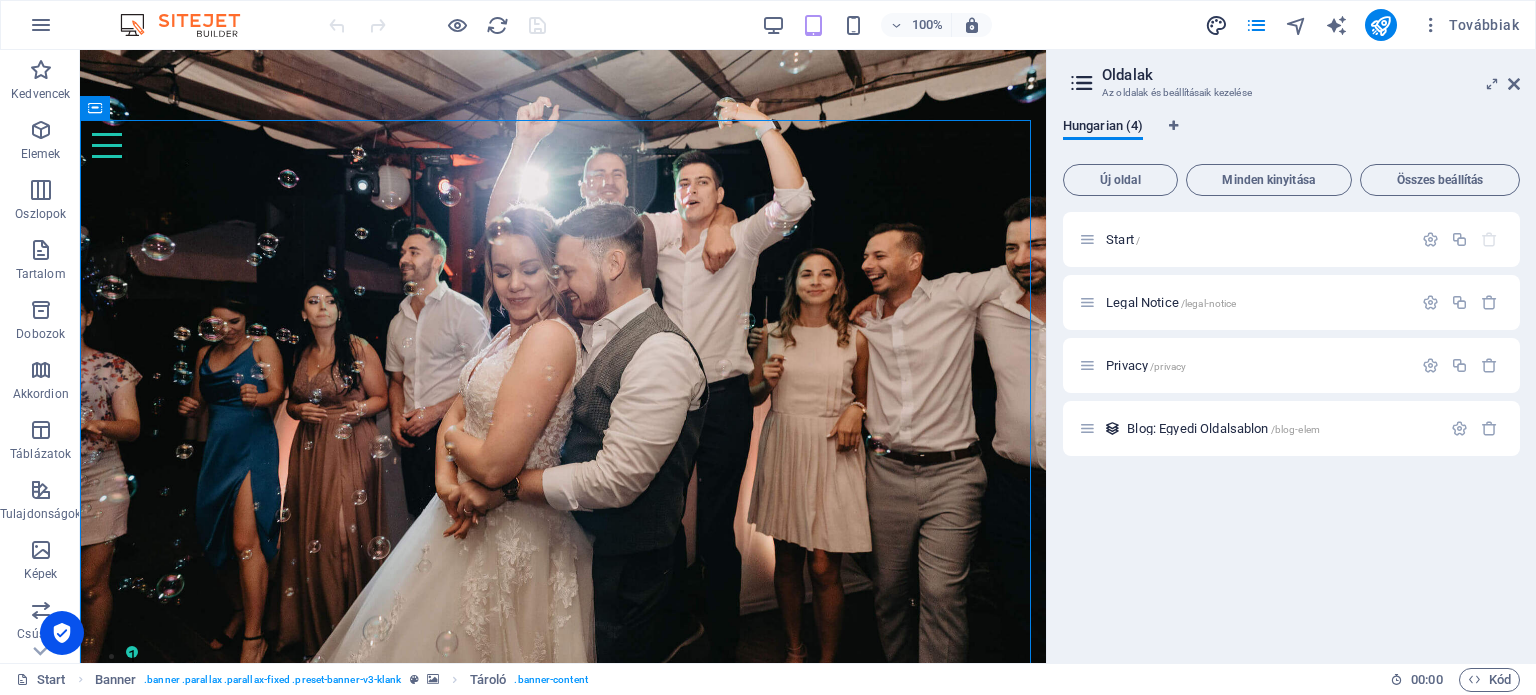 drag, startPoint x: 569, startPoint y: 29, endPoint x: 1222, endPoint y: 13, distance: 653.196 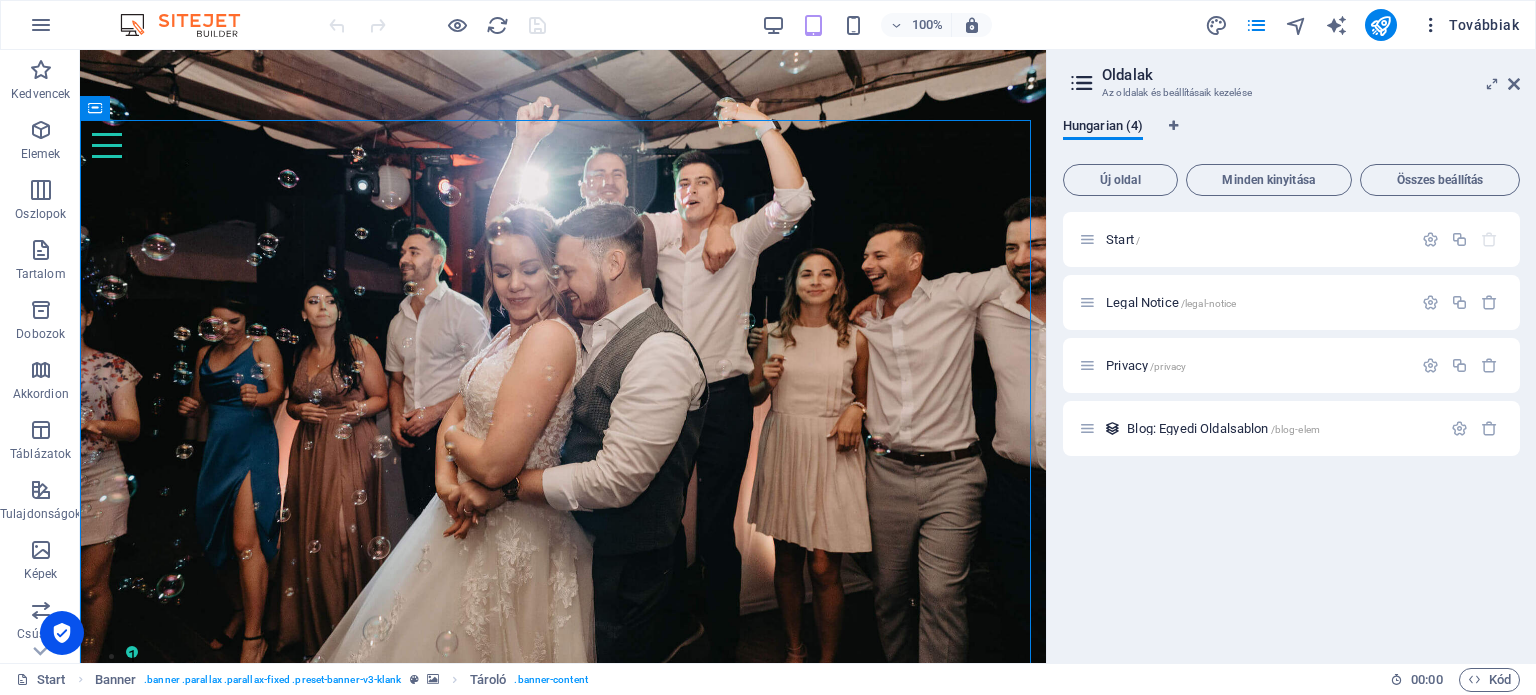 click on "Továbbiak" at bounding box center [1470, 25] 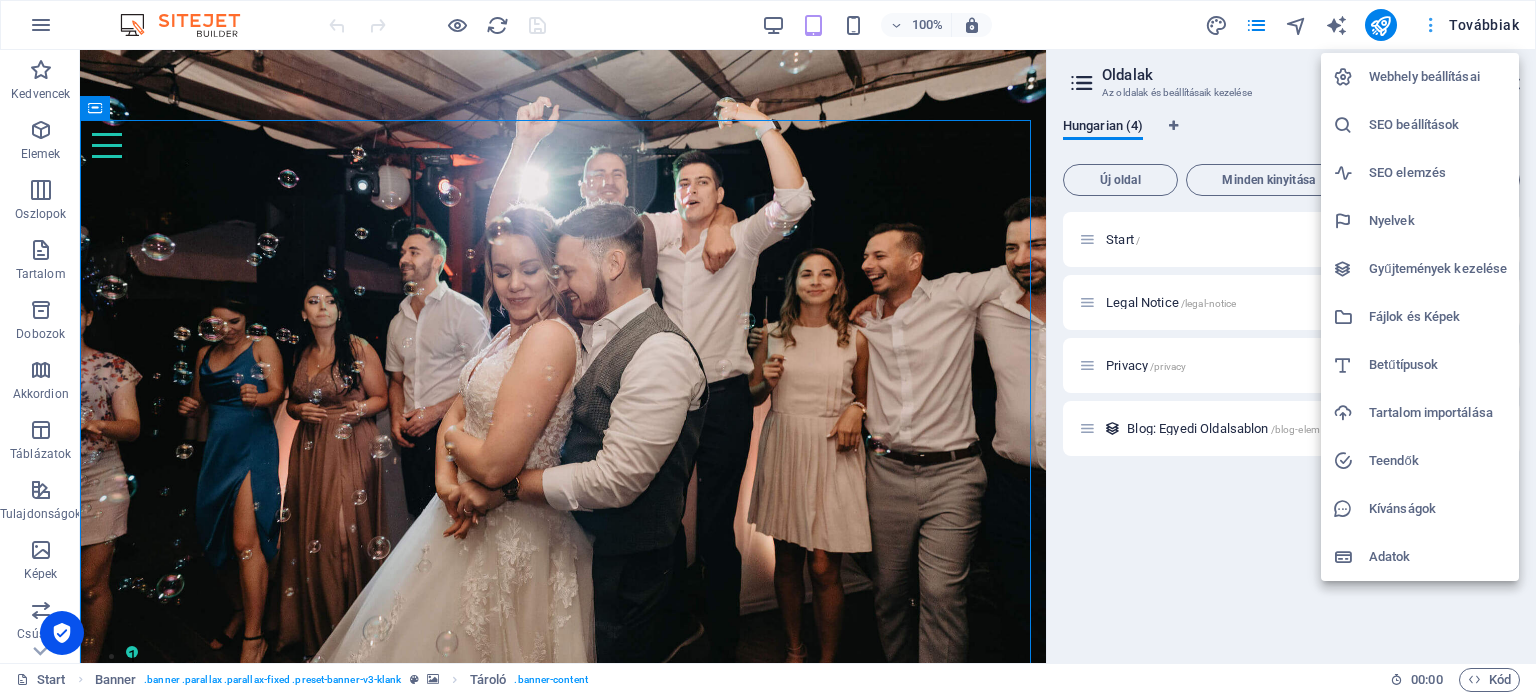 click at bounding box center [768, 347] 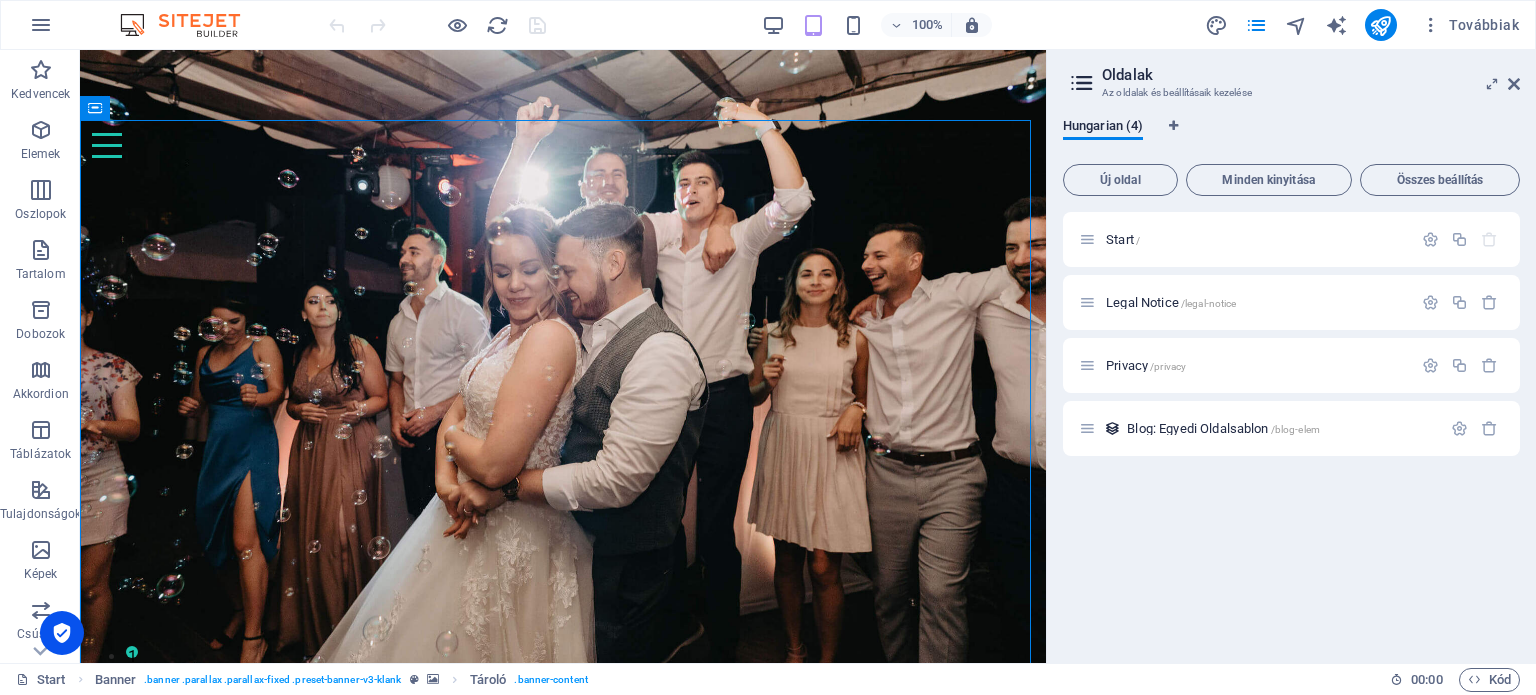 click on "Oldalak" at bounding box center [1311, 75] 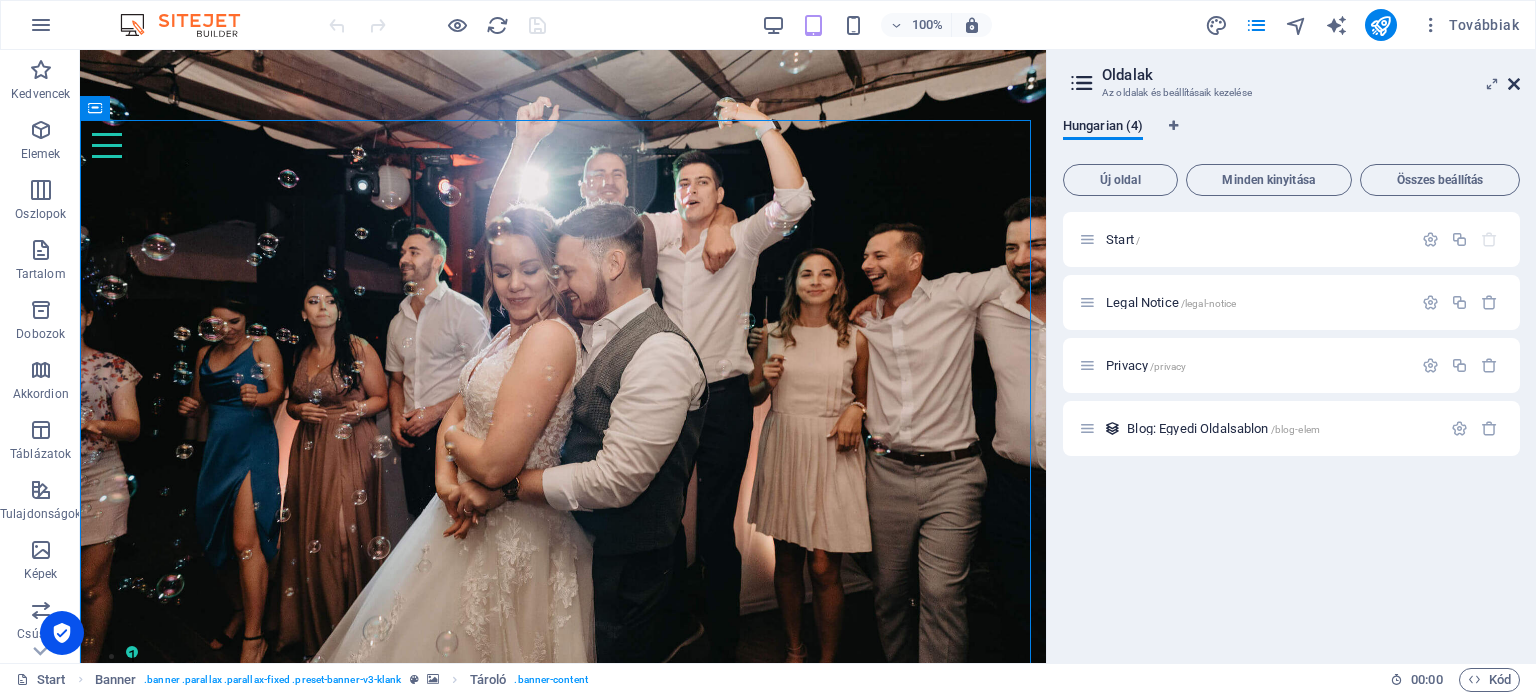 click at bounding box center (1514, 84) 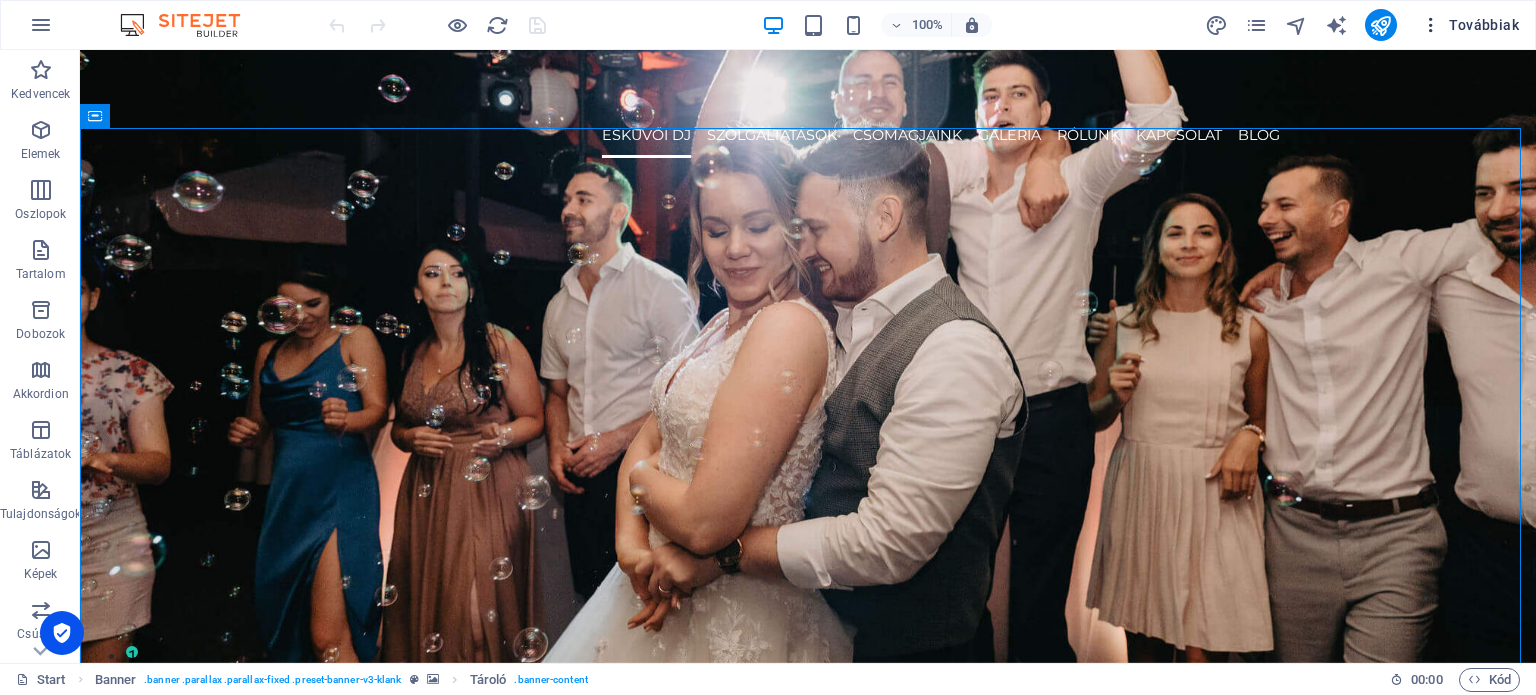 click on "Továbbiak" at bounding box center [1470, 25] 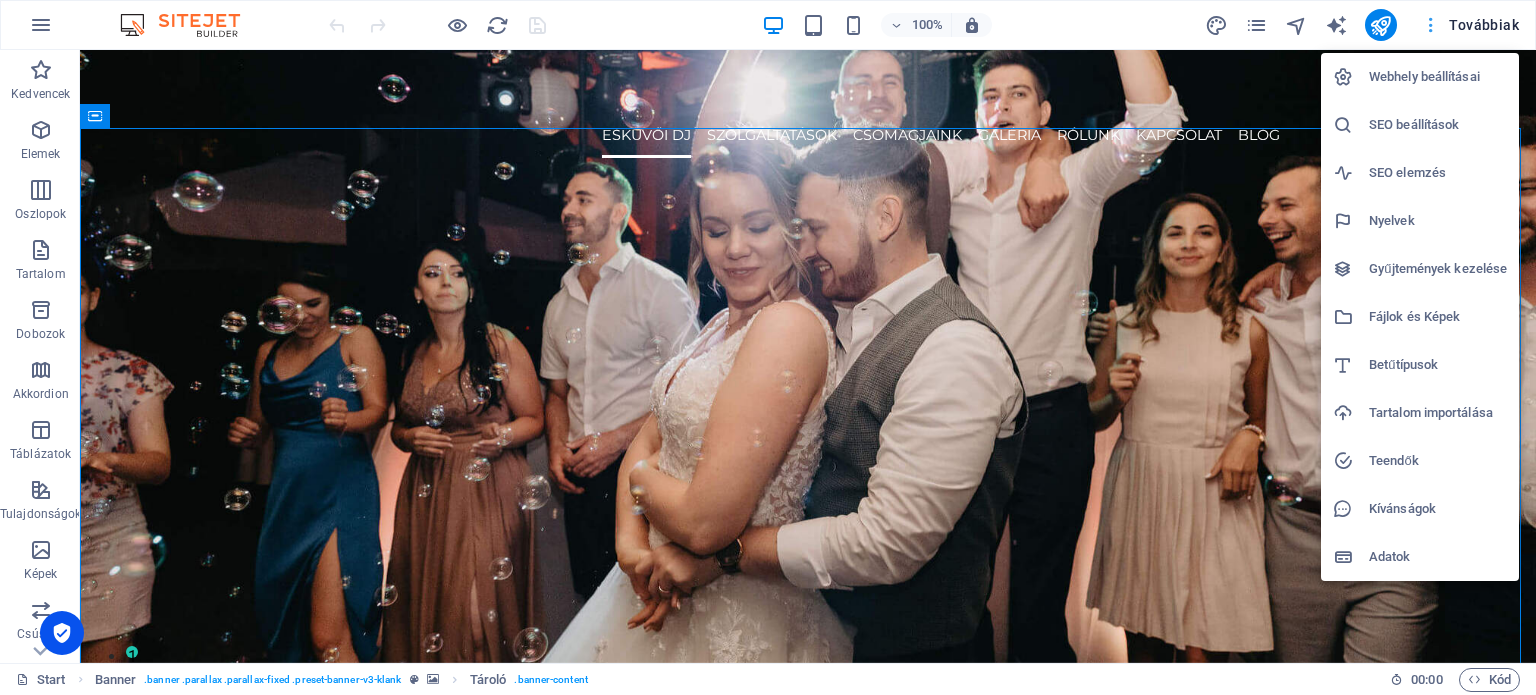 click at bounding box center (768, 347) 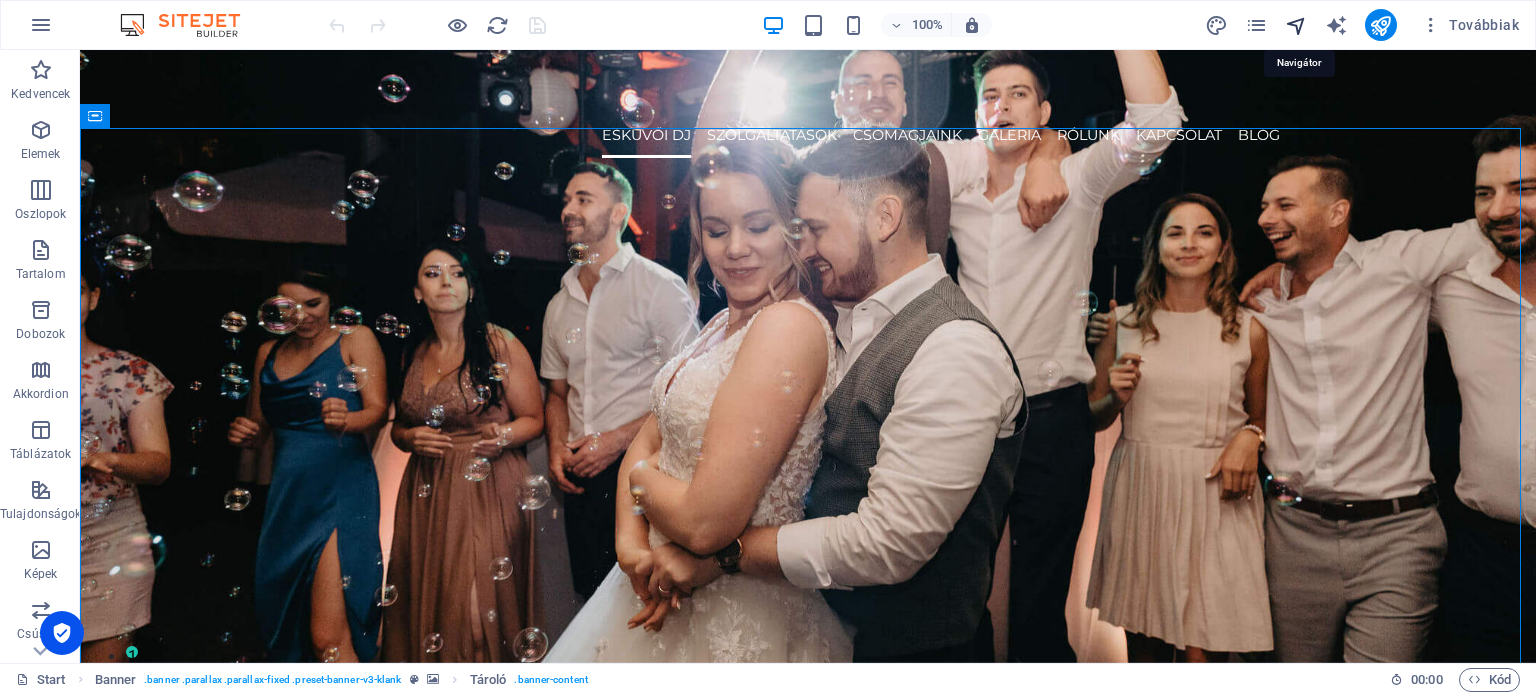 click at bounding box center (1296, 25) 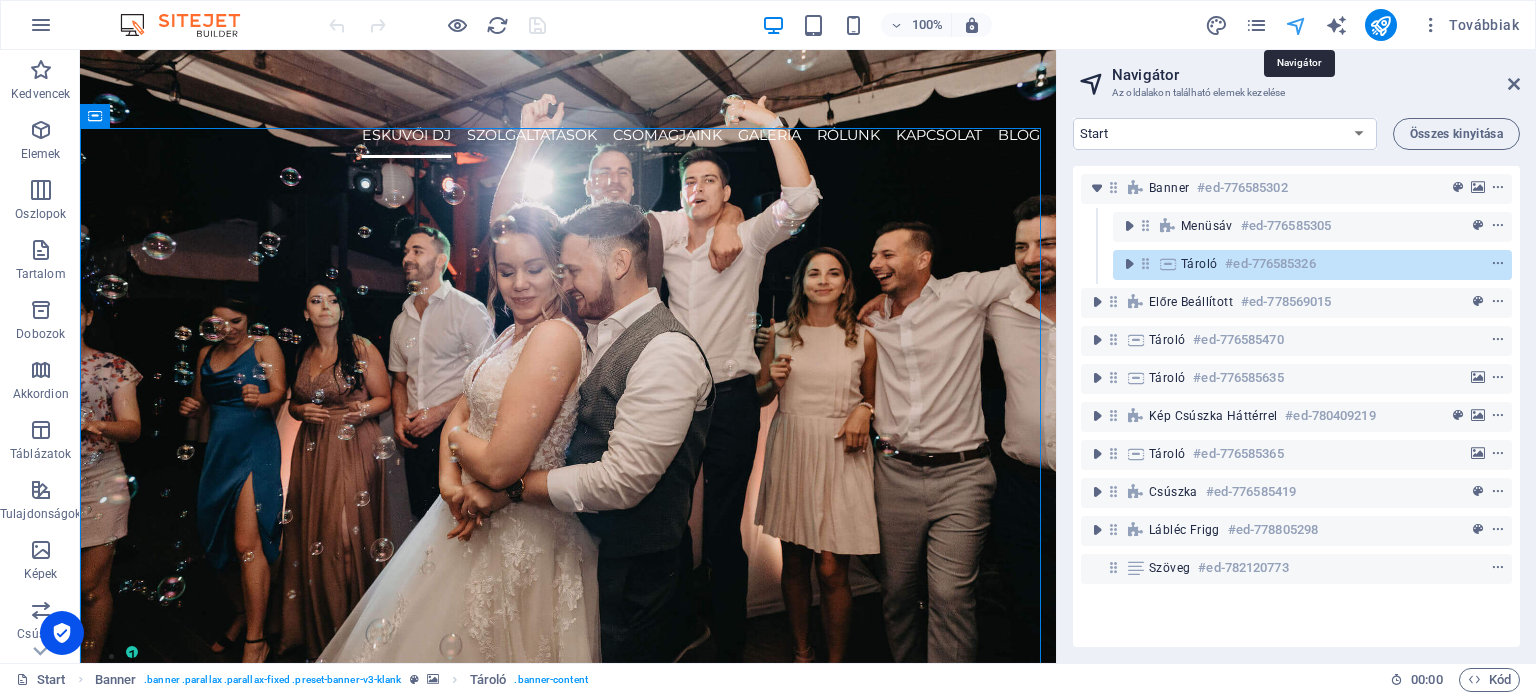 click at bounding box center (1296, 25) 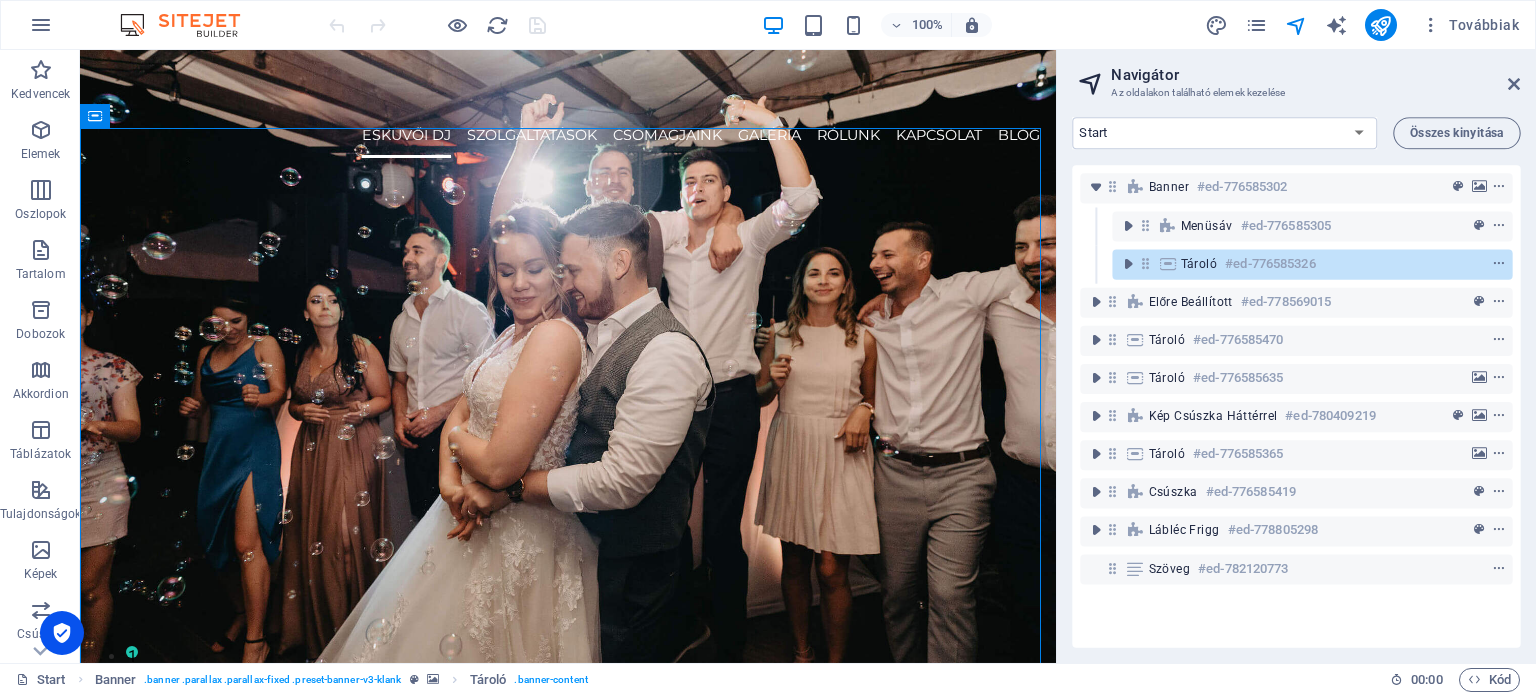 click on "Továbbiak" at bounding box center [1366, 25] 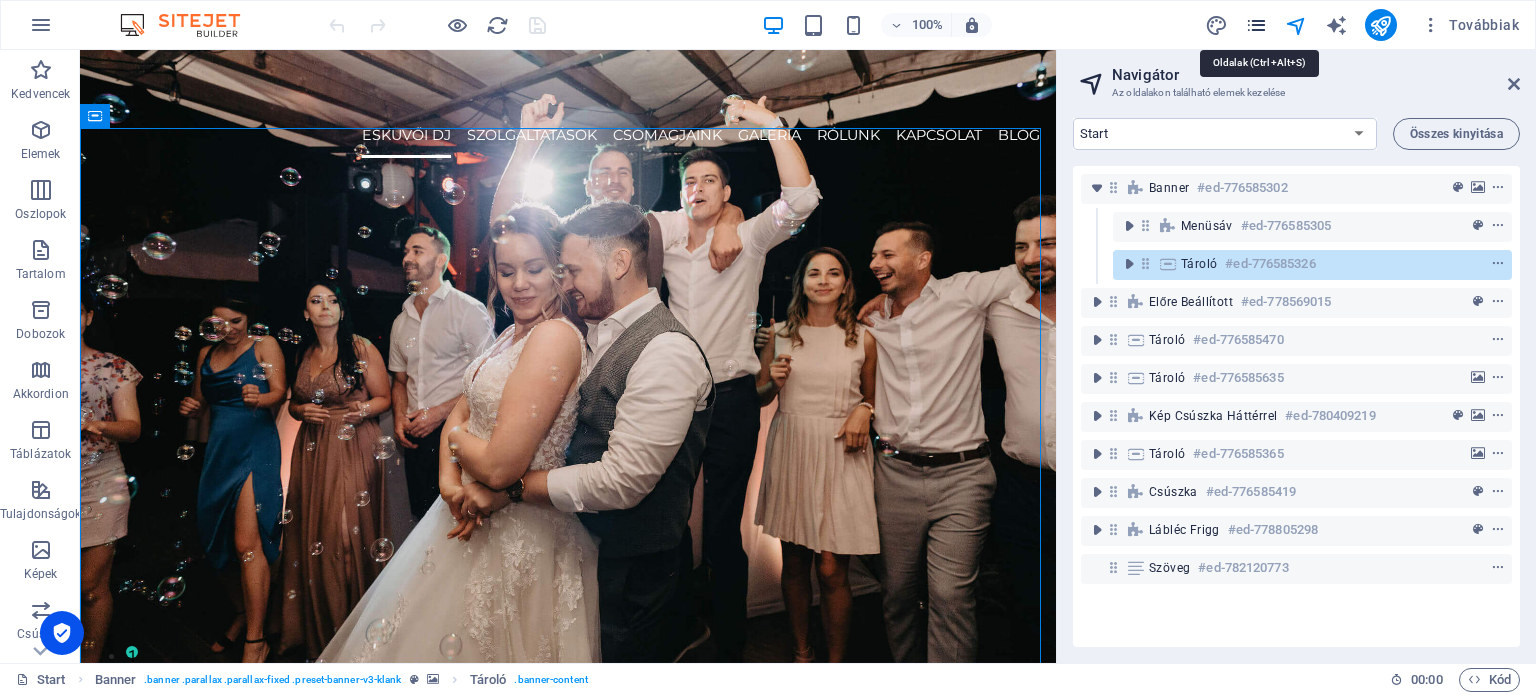 click at bounding box center [1256, 25] 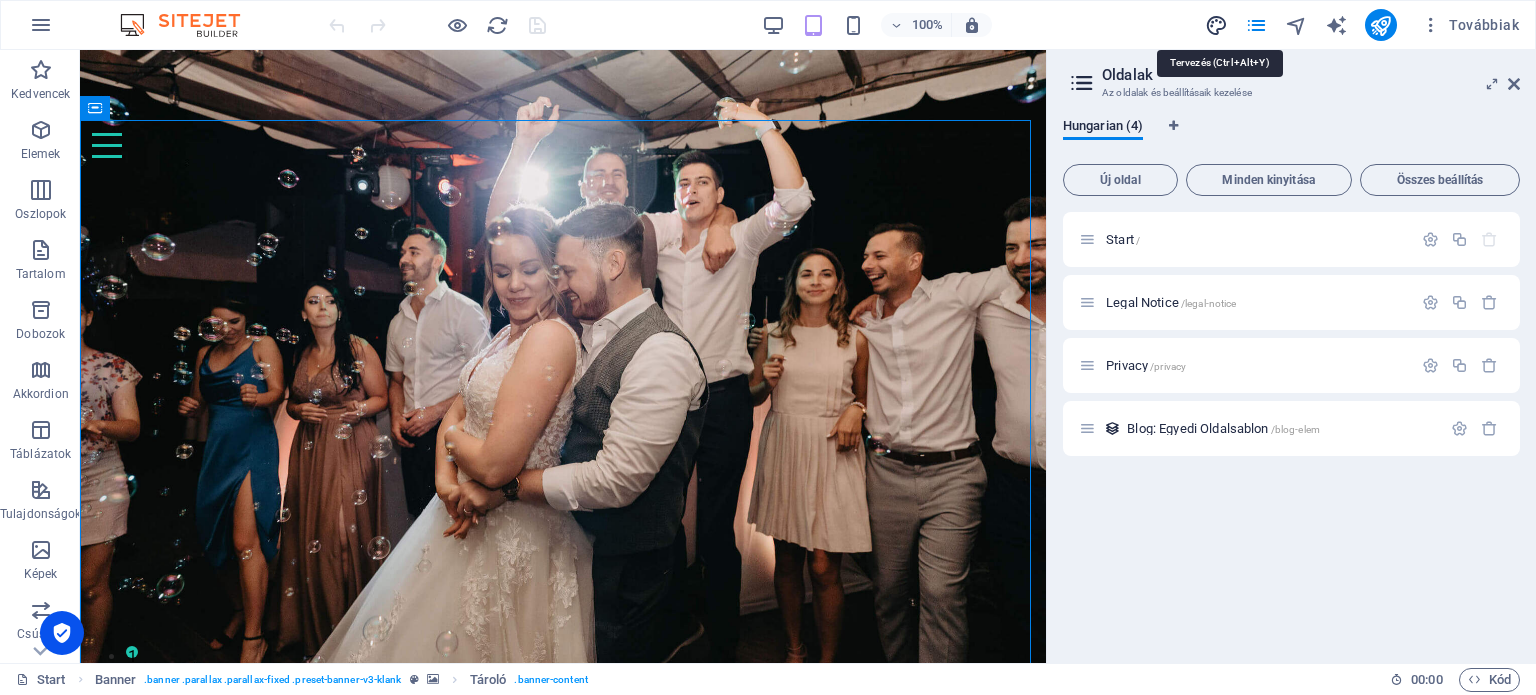 click at bounding box center (1216, 25) 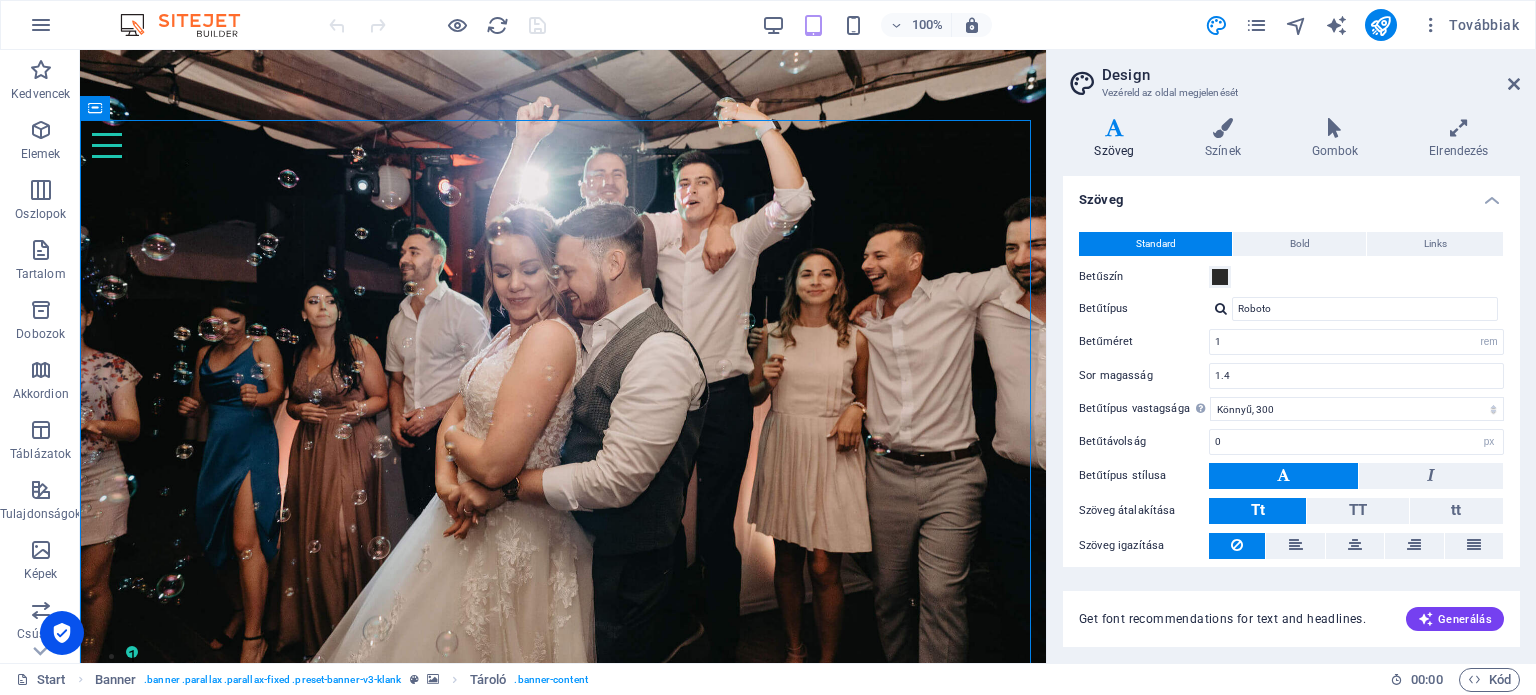 click on "Variánsok  Szöveg  Színek  Gombok  Elrendezés Szöveg Standard Bold Links Betűszín Betűtípus Roboto Betűméret 1 rem px Sor magasság 1.4 Betűtípus vastagsága A betűtípus vastagságának helyes megjelenítéséhez lehet, hogy engedélyezni kell.  Betűtípusok kezelése Vékony, 100 Extra könnyű, 200 Könnyű, 300 Normál, 400 Közepes, 500 Félkövér, 600 Félkövér, 700 Extra félkövér, 800 Fekete, 900 Betűtávolság 0 rem px Betűtípus stílusa Szöveg átalakítása Tt TT tt Szöveg igazítása Betűtípus vastagsága A betűtípus vastagságának helyes megjelenítéséhez lehet, hogy engedélyezni kell.  Betűtípusok kezelése Vékony, 100 Extra könnyű, 200 Könnyű, 300 Normál, 400 Közepes, 500 Félkövér, 600 Félkövér, 700 Extra félkövér, 800 Fekete, 900 Default Hover / Active Betűszín Betűszín Díszítés Egyik sem Díszítés Egyik sem Áttűnés időtartama 0.3 s Áttűnés hatása Könnyű Könnyű belépés Könnyű kilépés Könnyű belépés/kilépés Mind" at bounding box center [1291, 382] 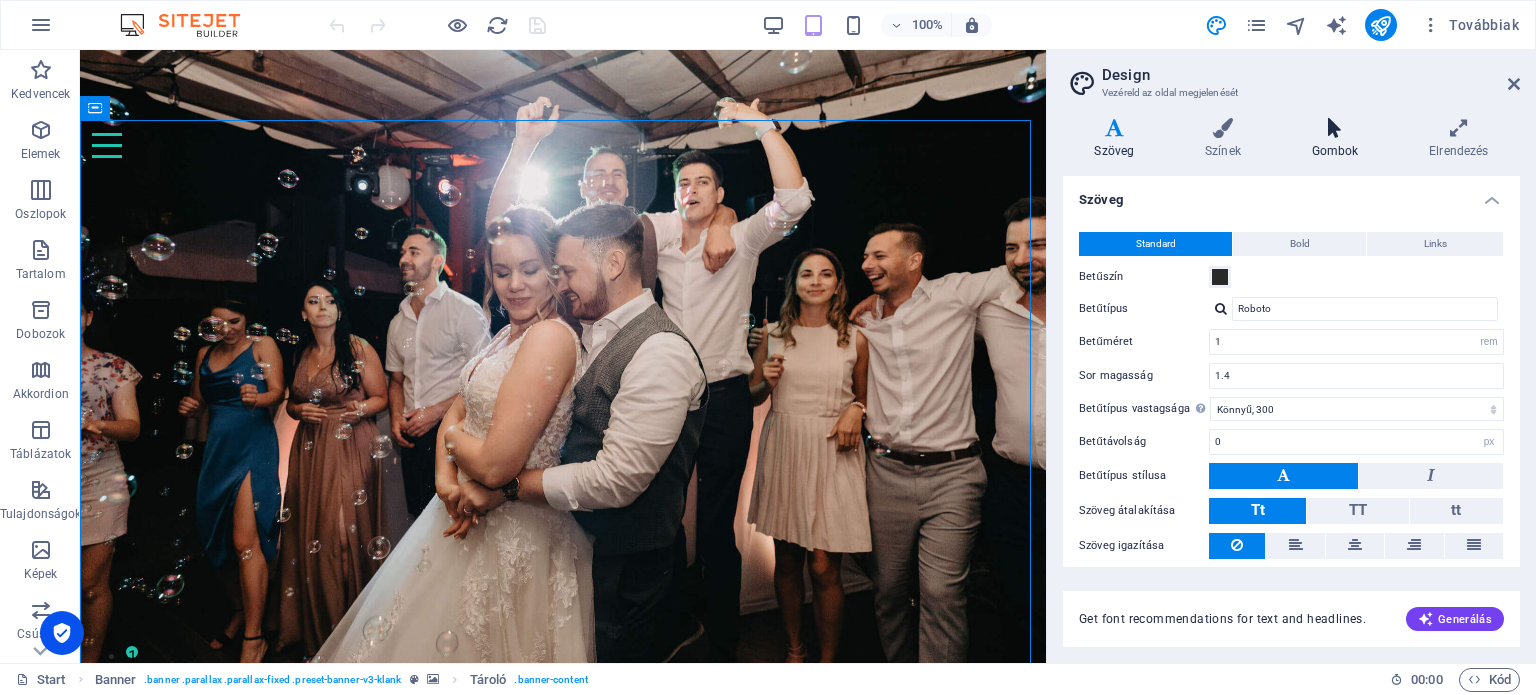 click at bounding box center [1335, 128] 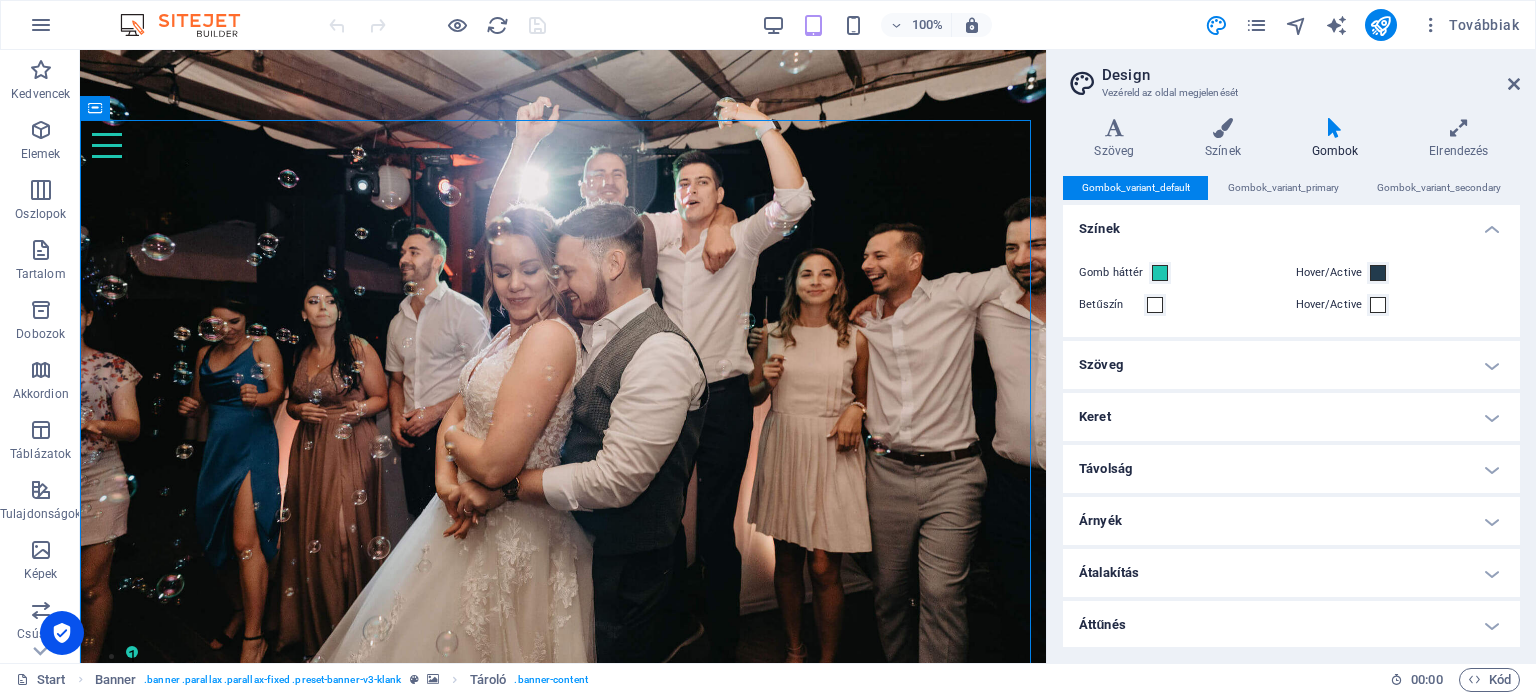 scroll, scrollTop: 0, scrollLeft: 0, axis: both 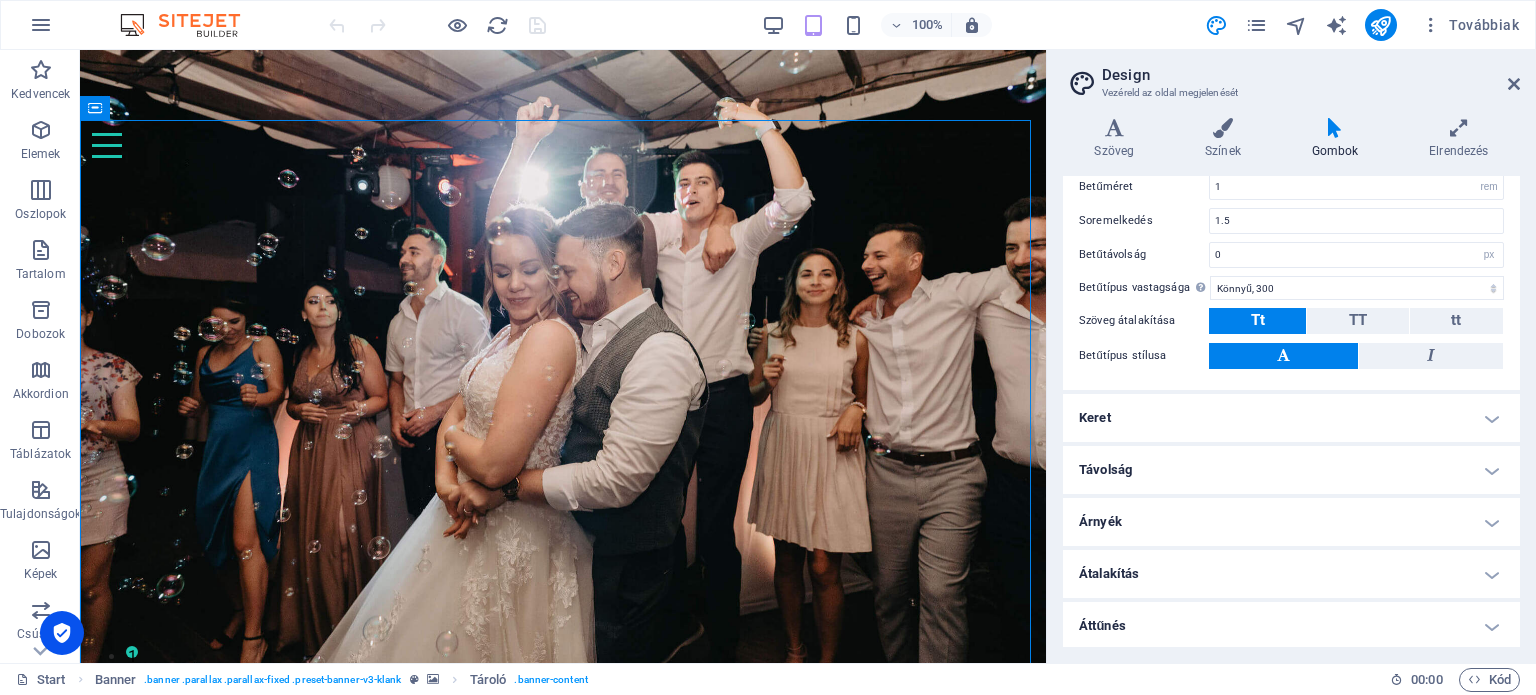 click on "Áttűnés" at bounding box center [1291, 626] 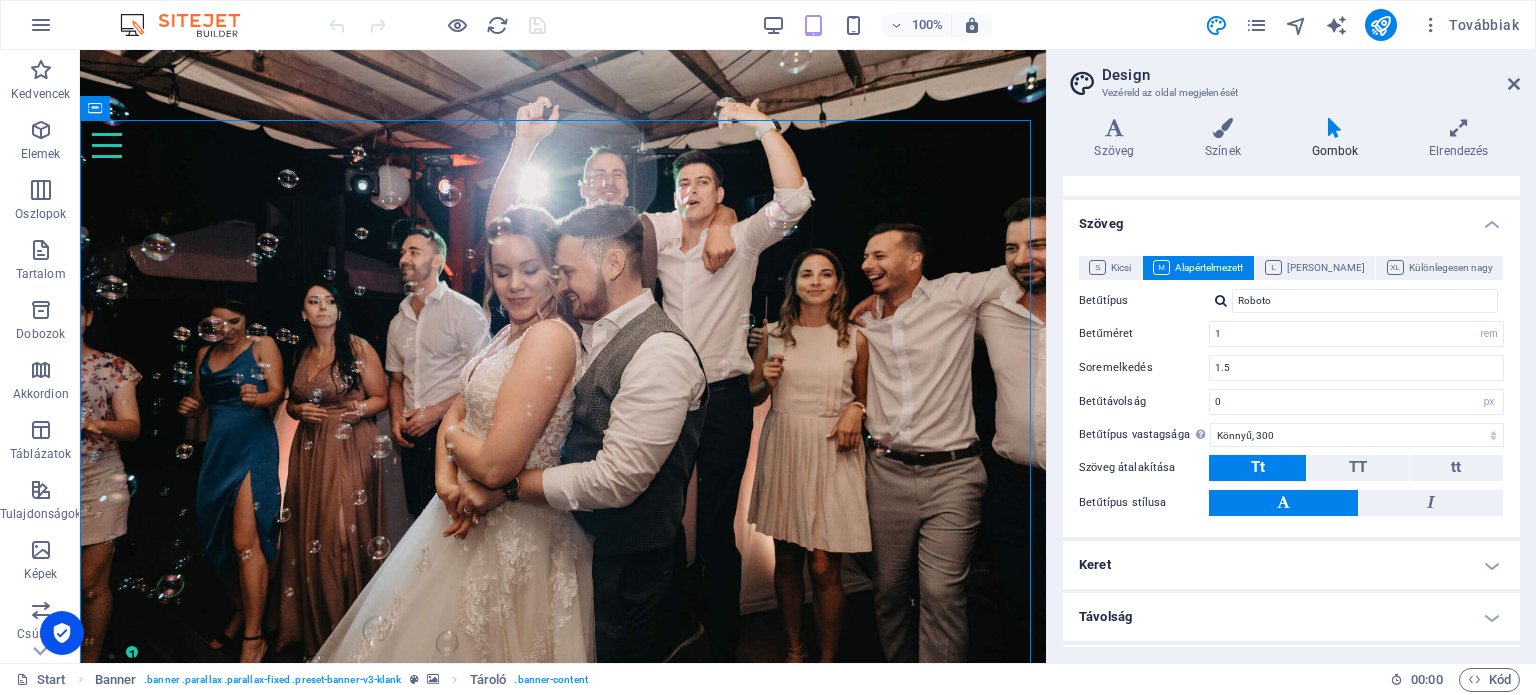scroll, scrollTop: 73, scrollLeft: 0, axis: vertical 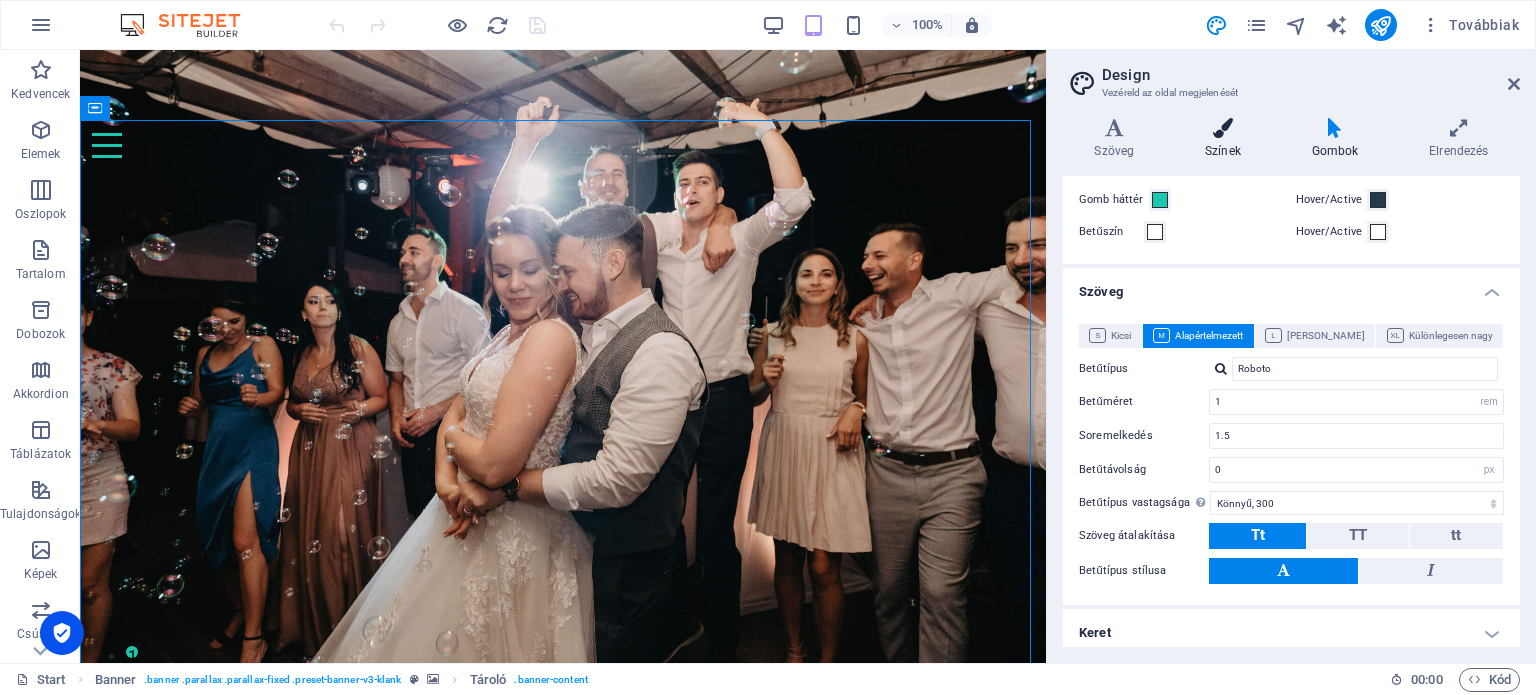click on "Színek" at bounding box center (1227, 139) 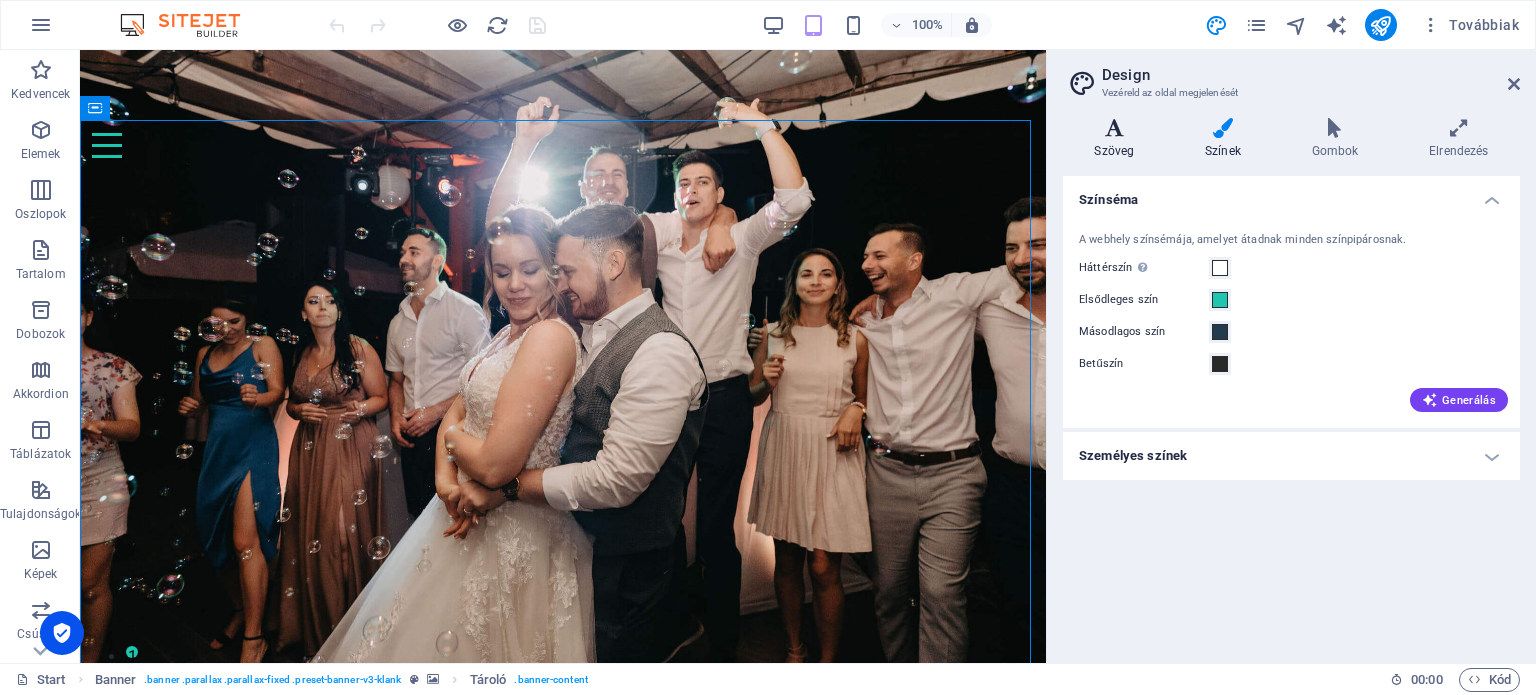 click at bounding box center (1114, 128) 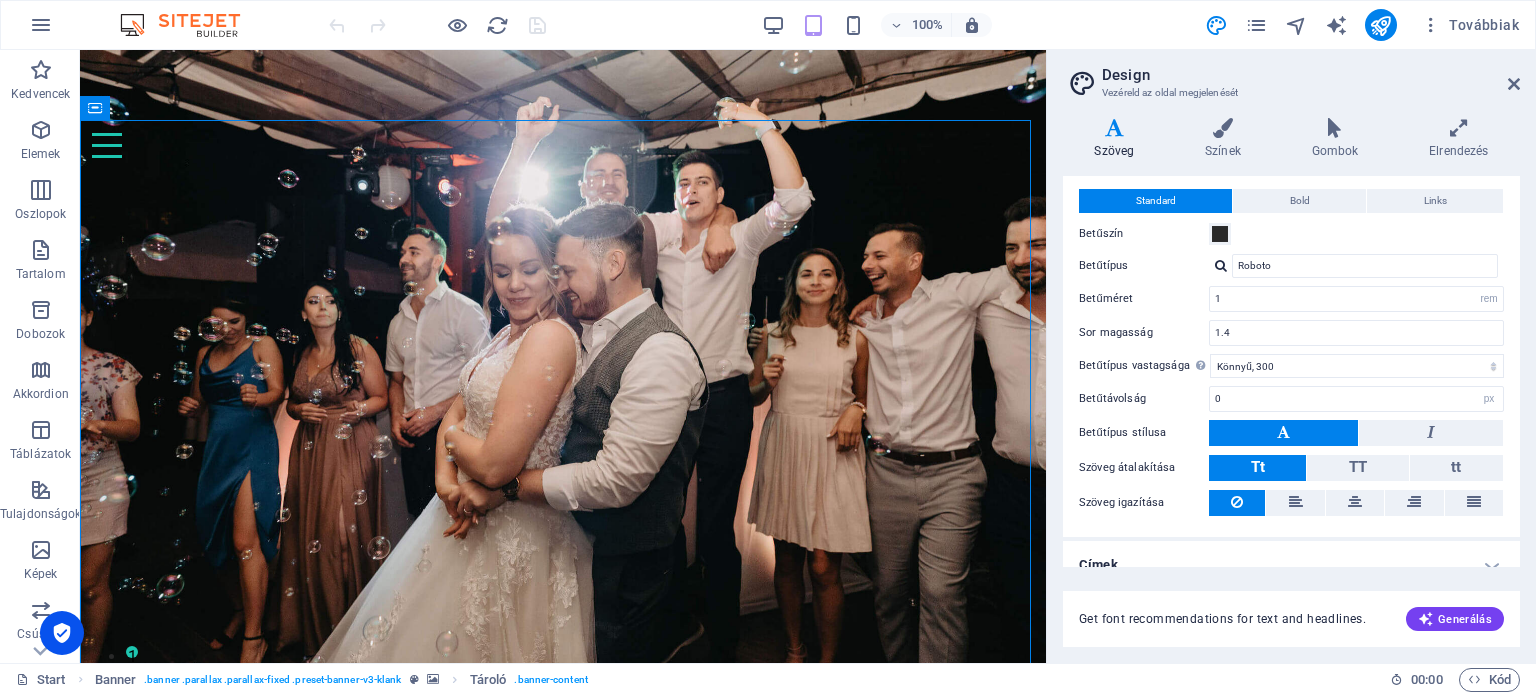 scroll, scrollTop: 61, scrollLeft: 0, axis: vertical 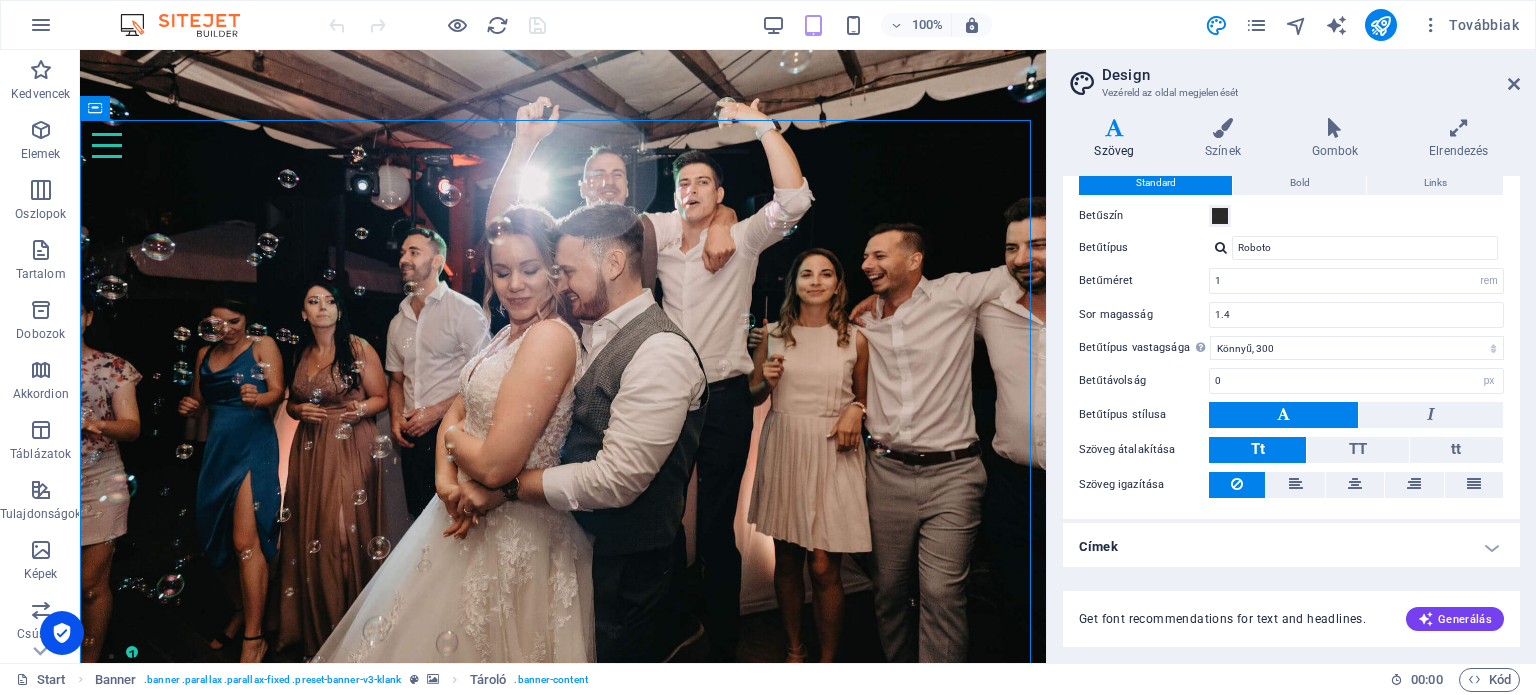 click on "100% Továbbiak" at bounding box center (768, 25) 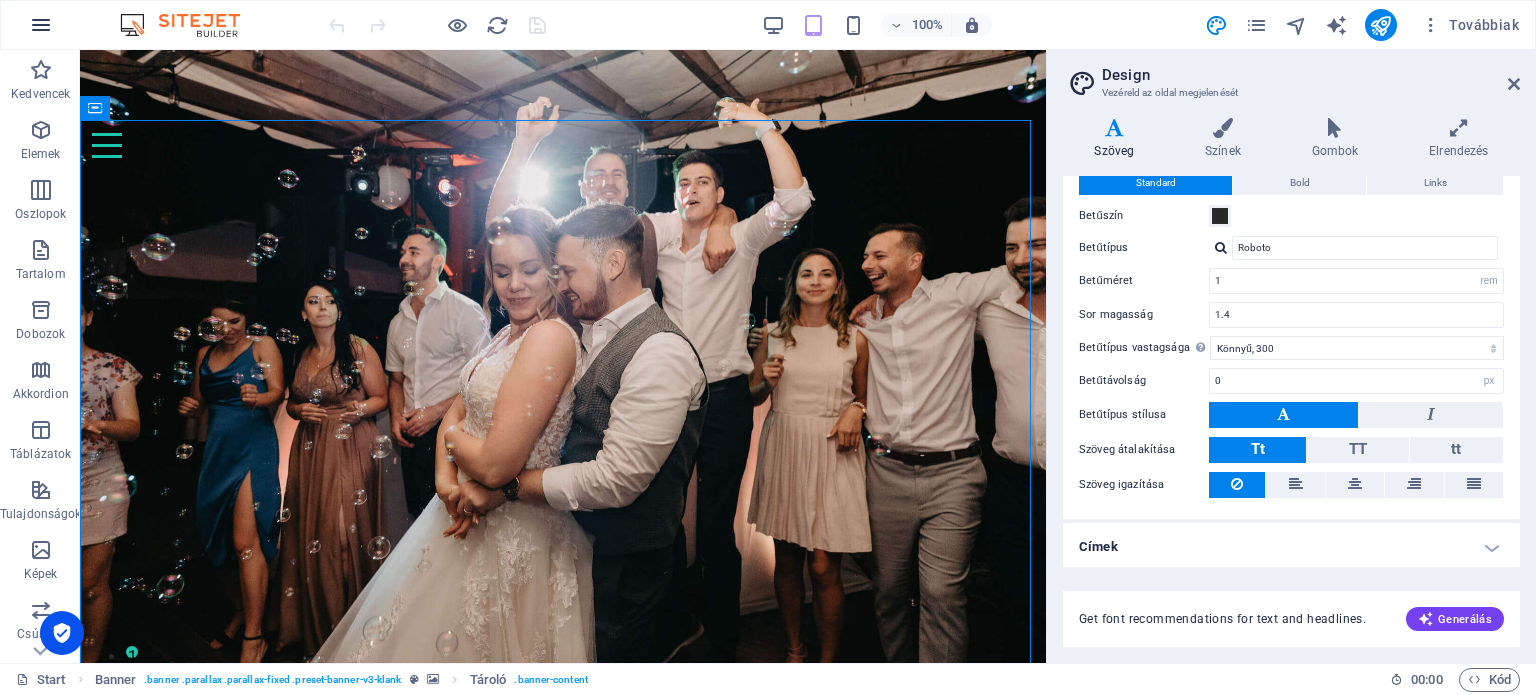 click at bounding box center (41, 25) 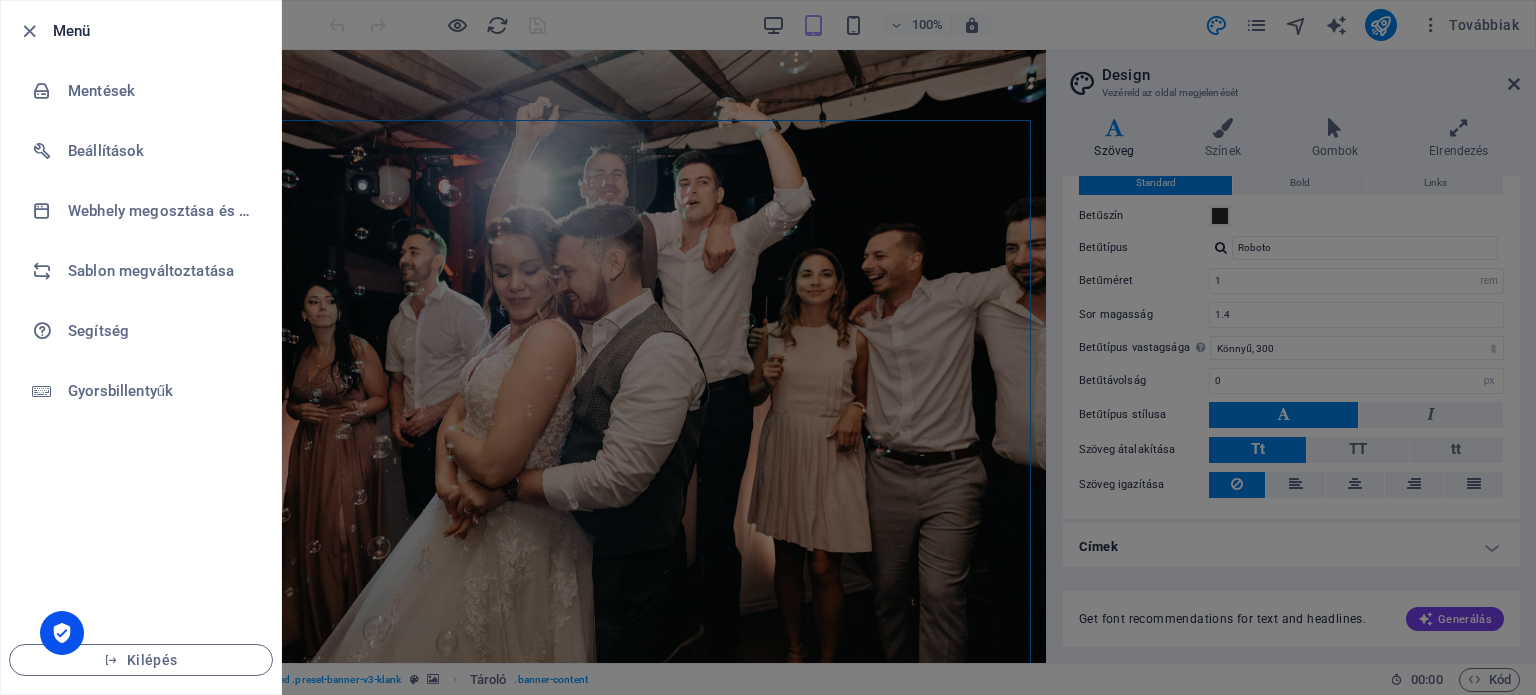 click on "Kilépés" at bounding box center [141, 660] 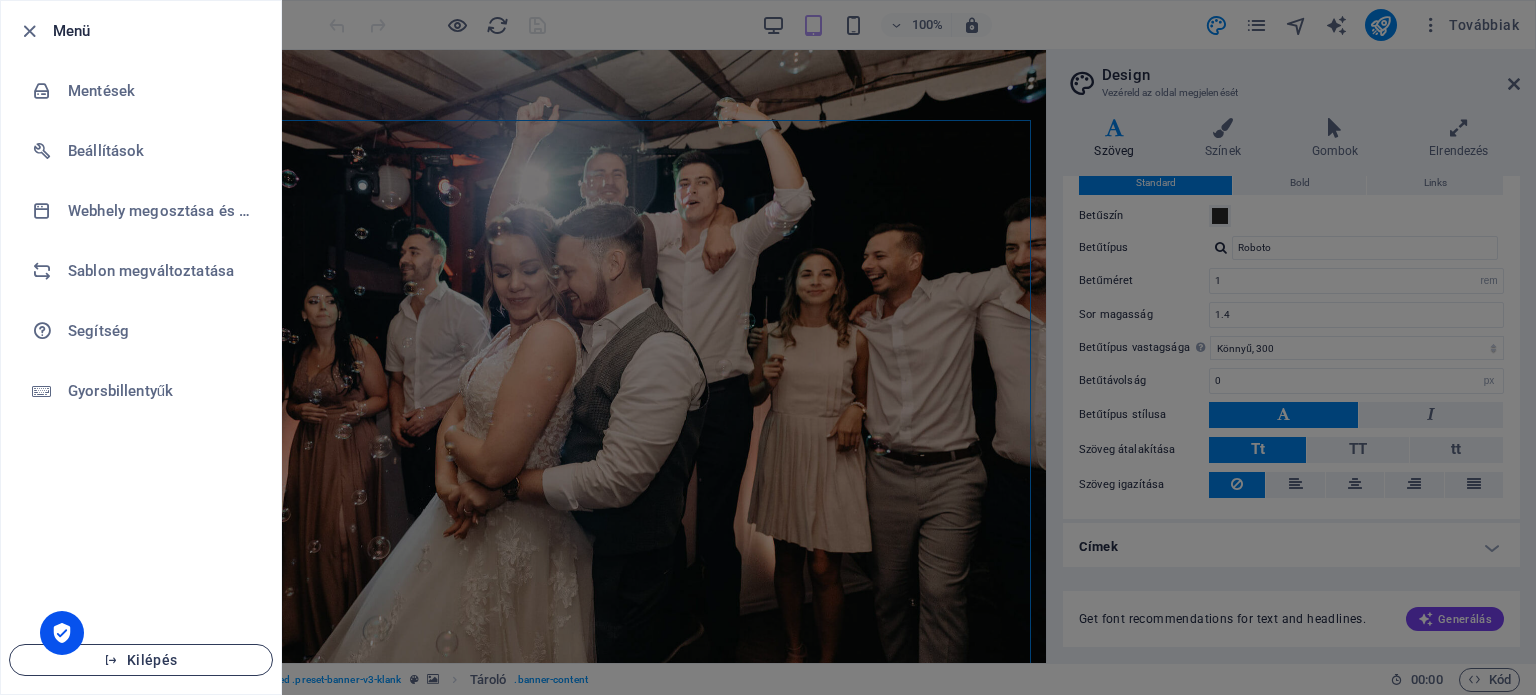 click on "Kilépés" at bounding box center [141, 660] 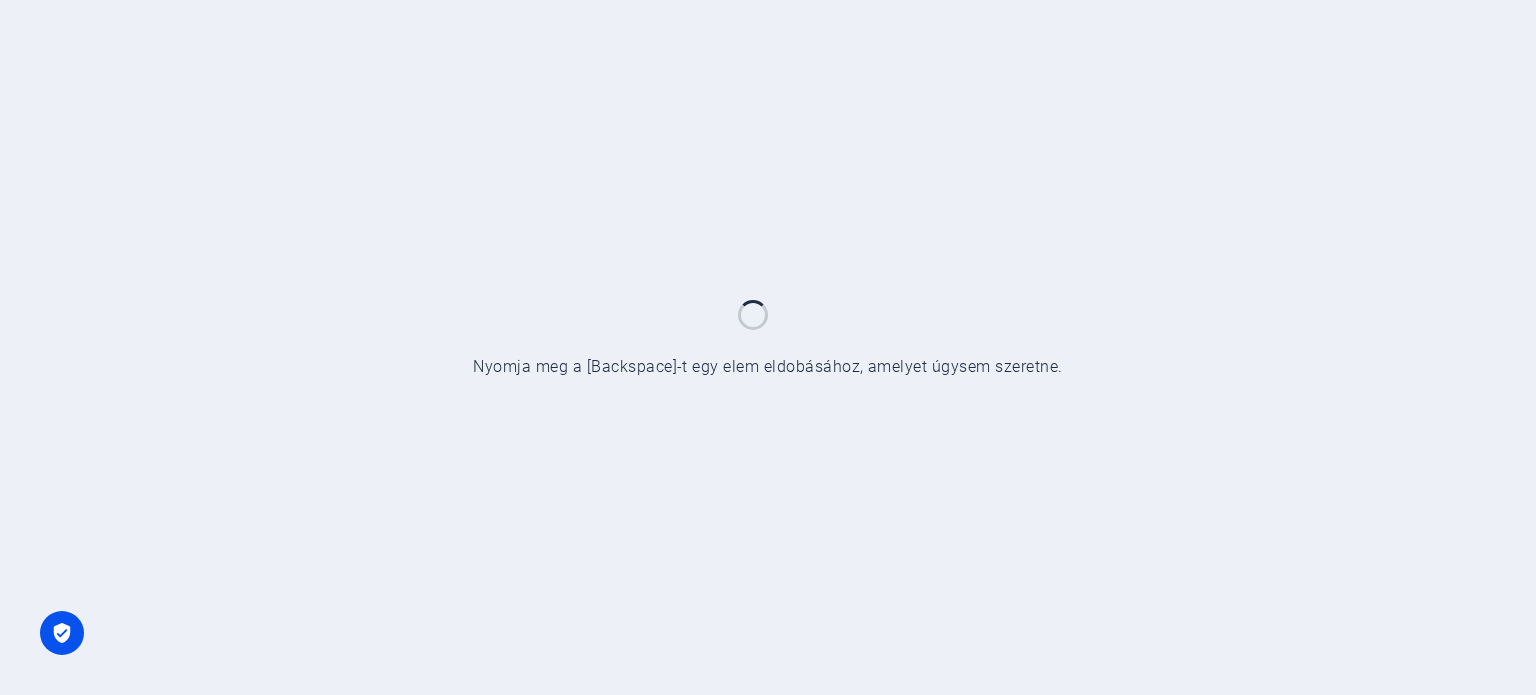 scroll, scrollTop: 0, scrollLeft: 0, axis: both 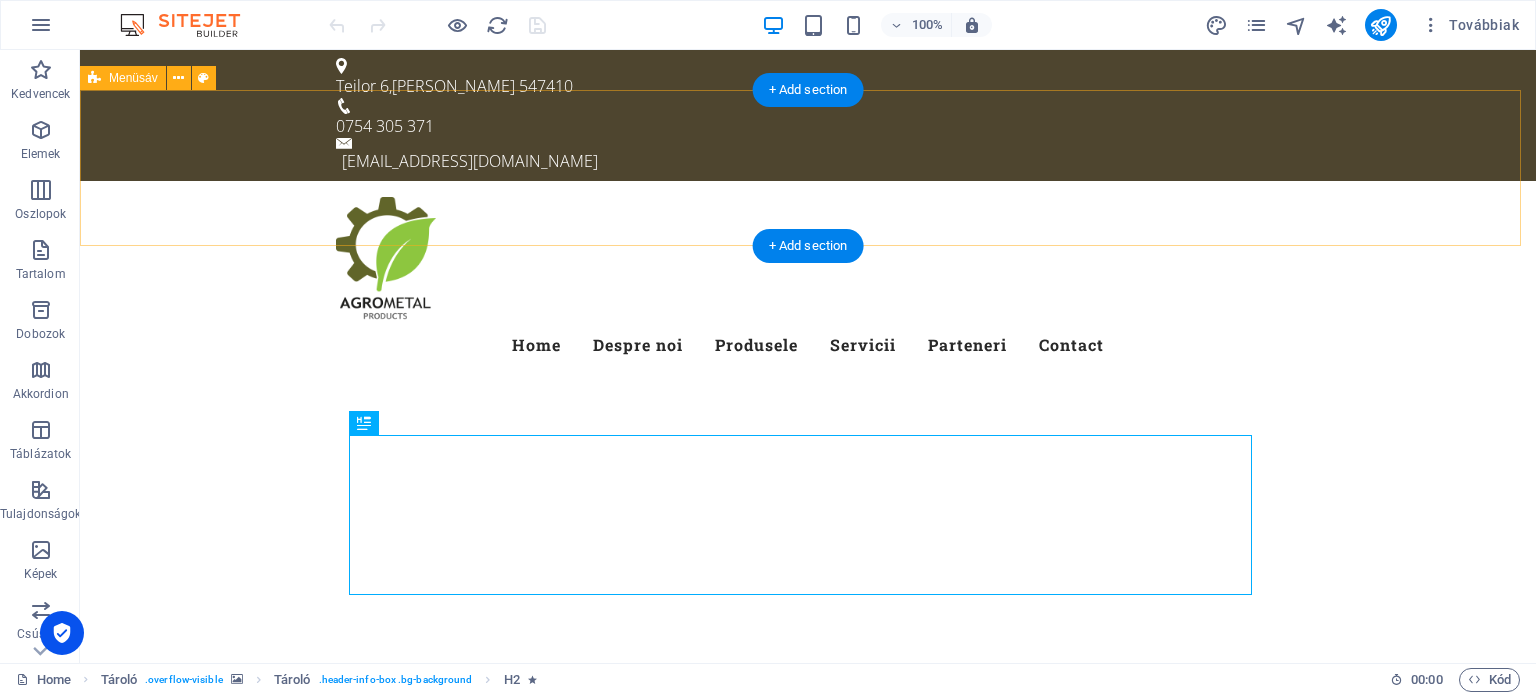 click on "Menu Home Despre noi Produsele Servicii Parteneri Contact" at bounding box center [808, 283] 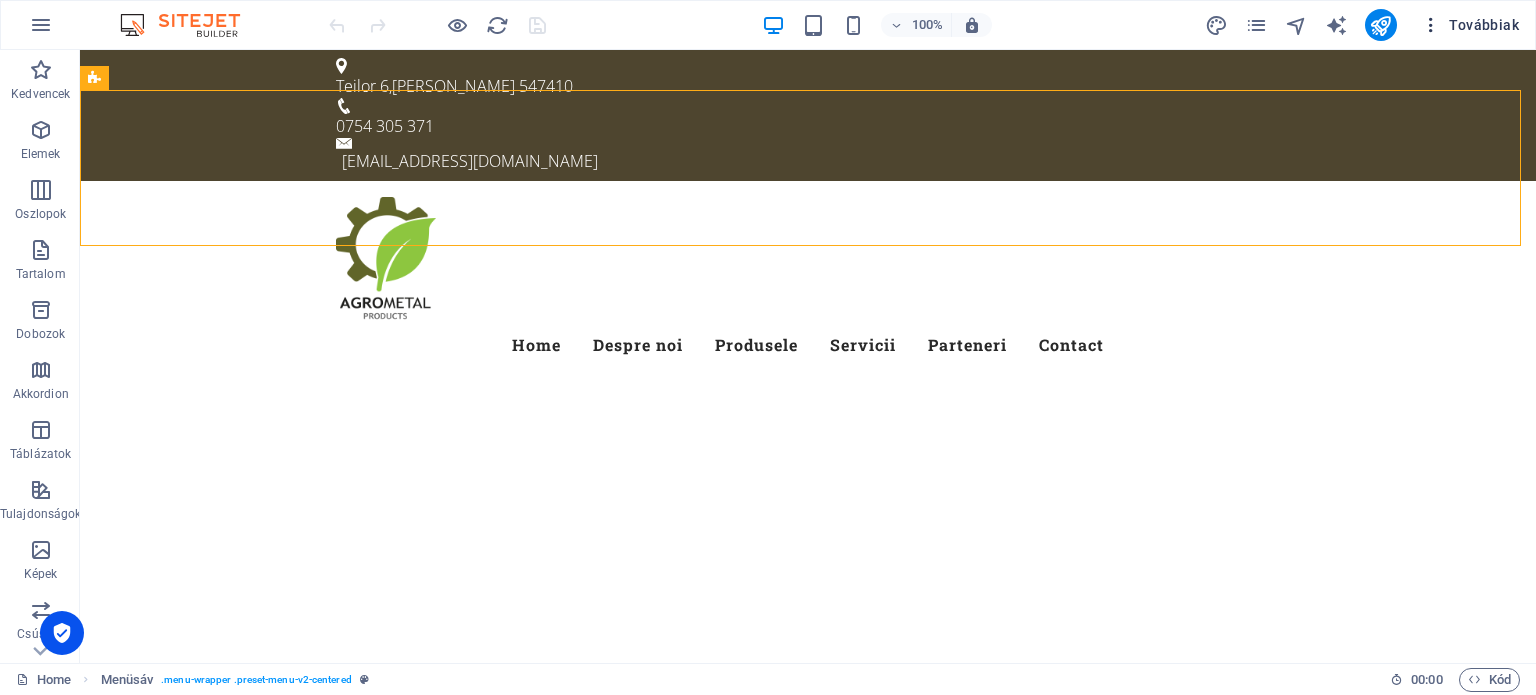 click on "Továbbiak" at bounding box center [1470, 25] 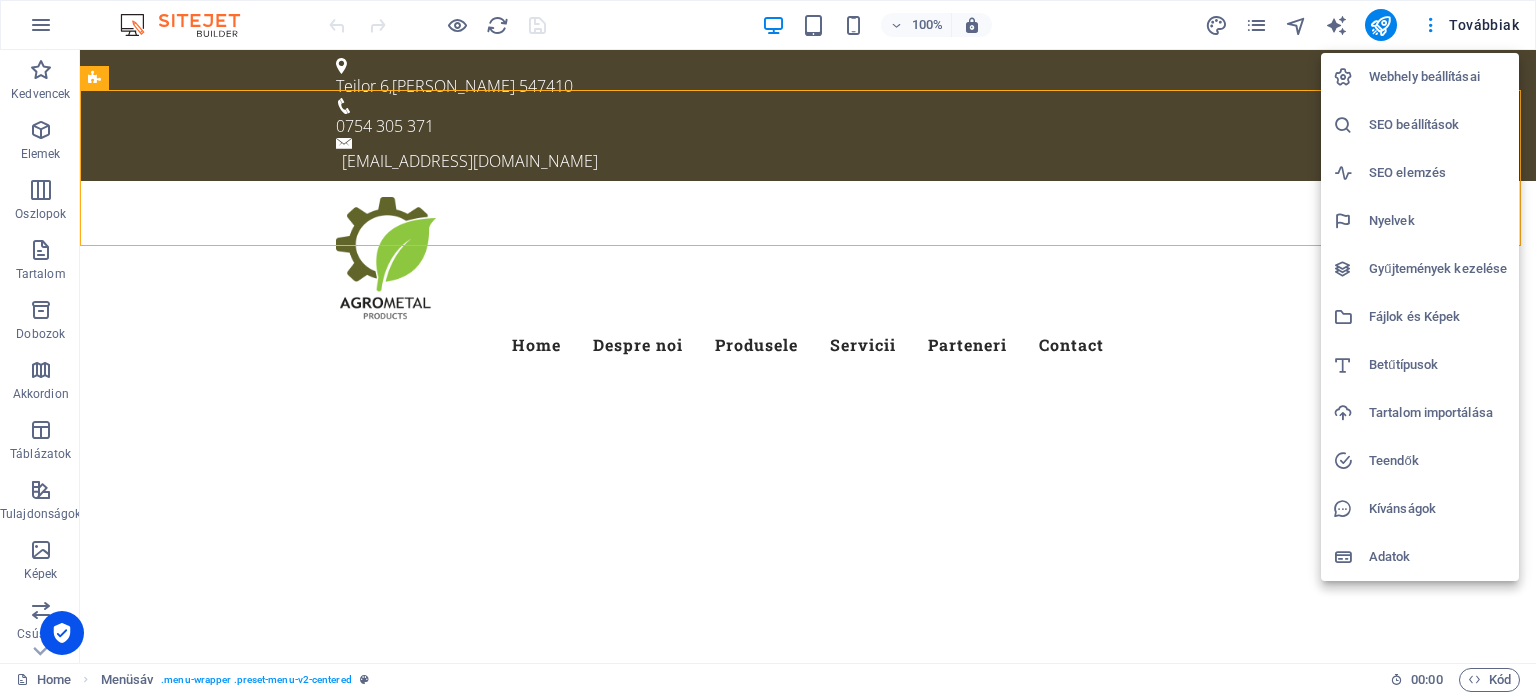 click on "Webhely beállításai" at bounding box center (1438, 77) 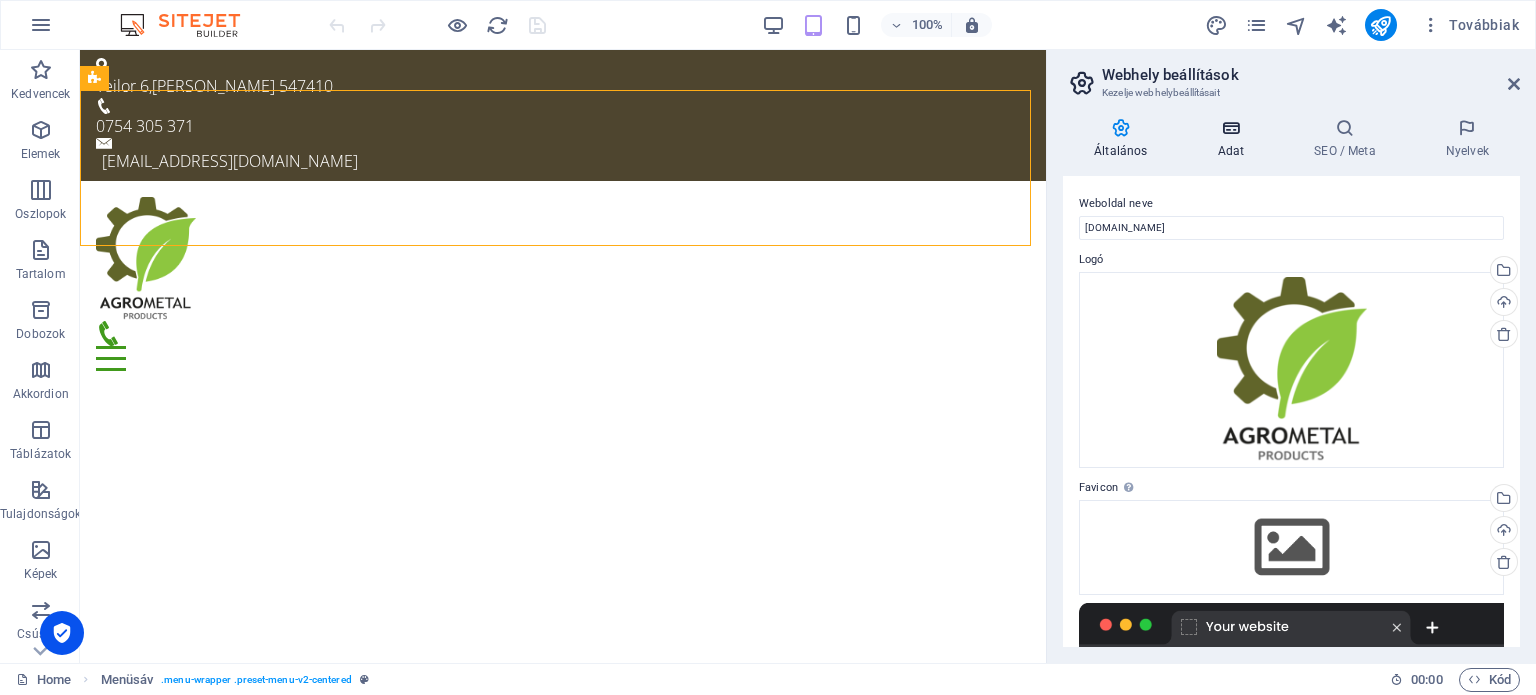click at bounding box center [1230, 128] 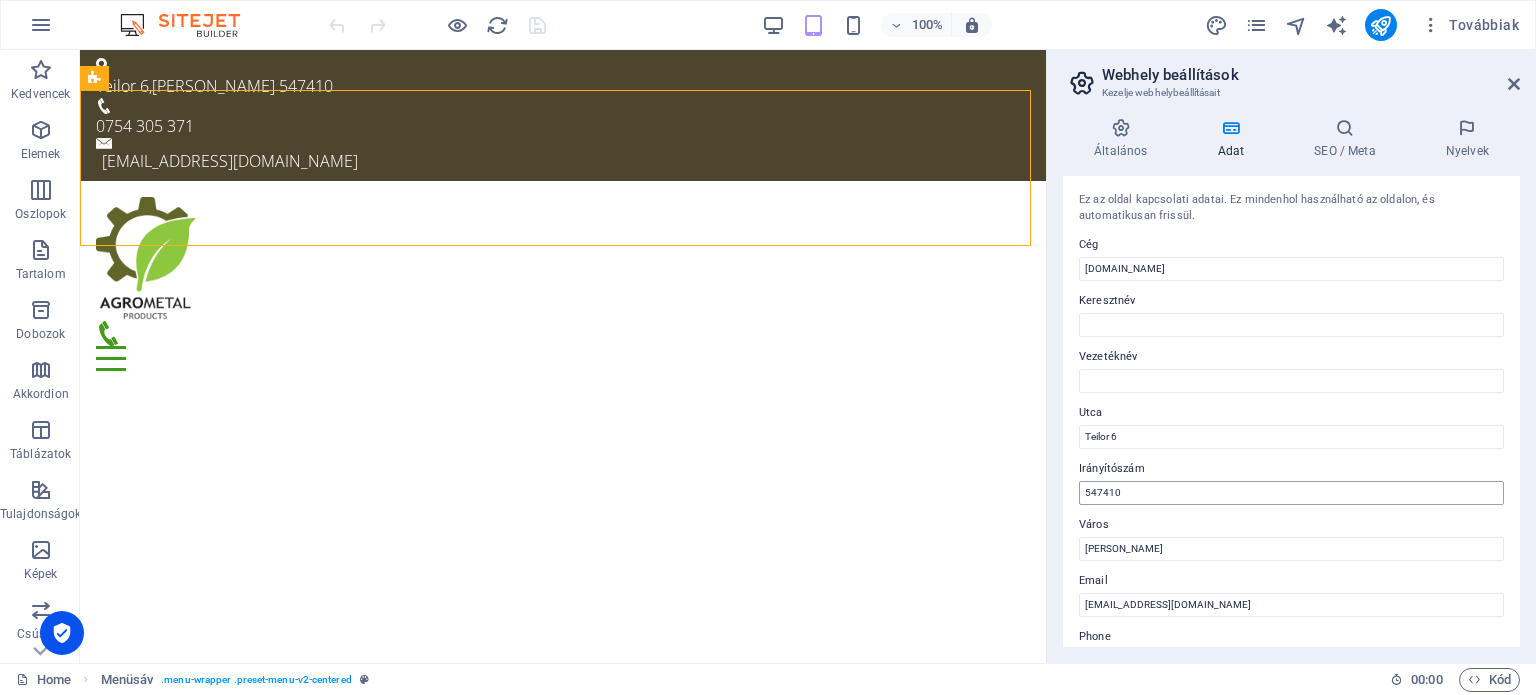 scroll, scrollTop: 100, scrollLeft: 0, axis: vertical 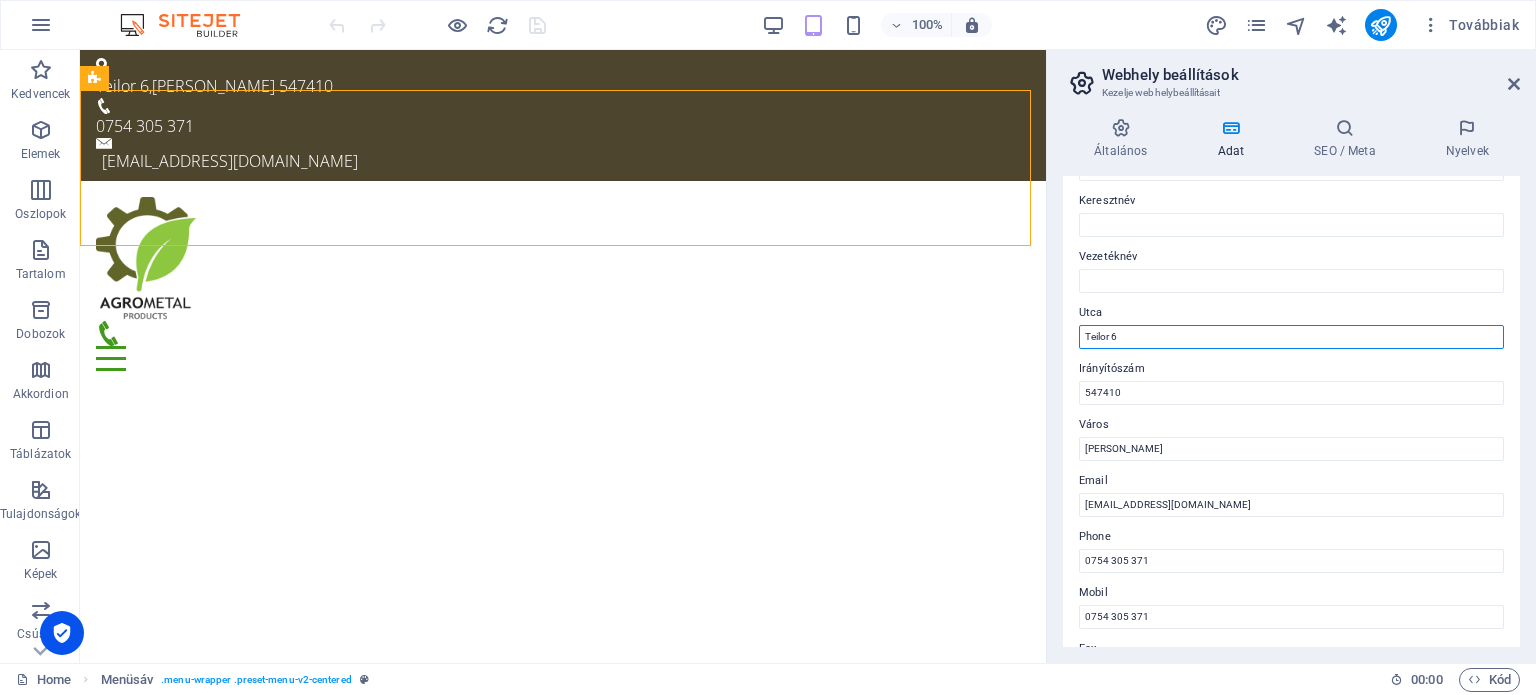 drag, startPoint x: 1151, startPoint y: 330, endPoint x: 1056, endPoint y: 333, distance: 95.047356 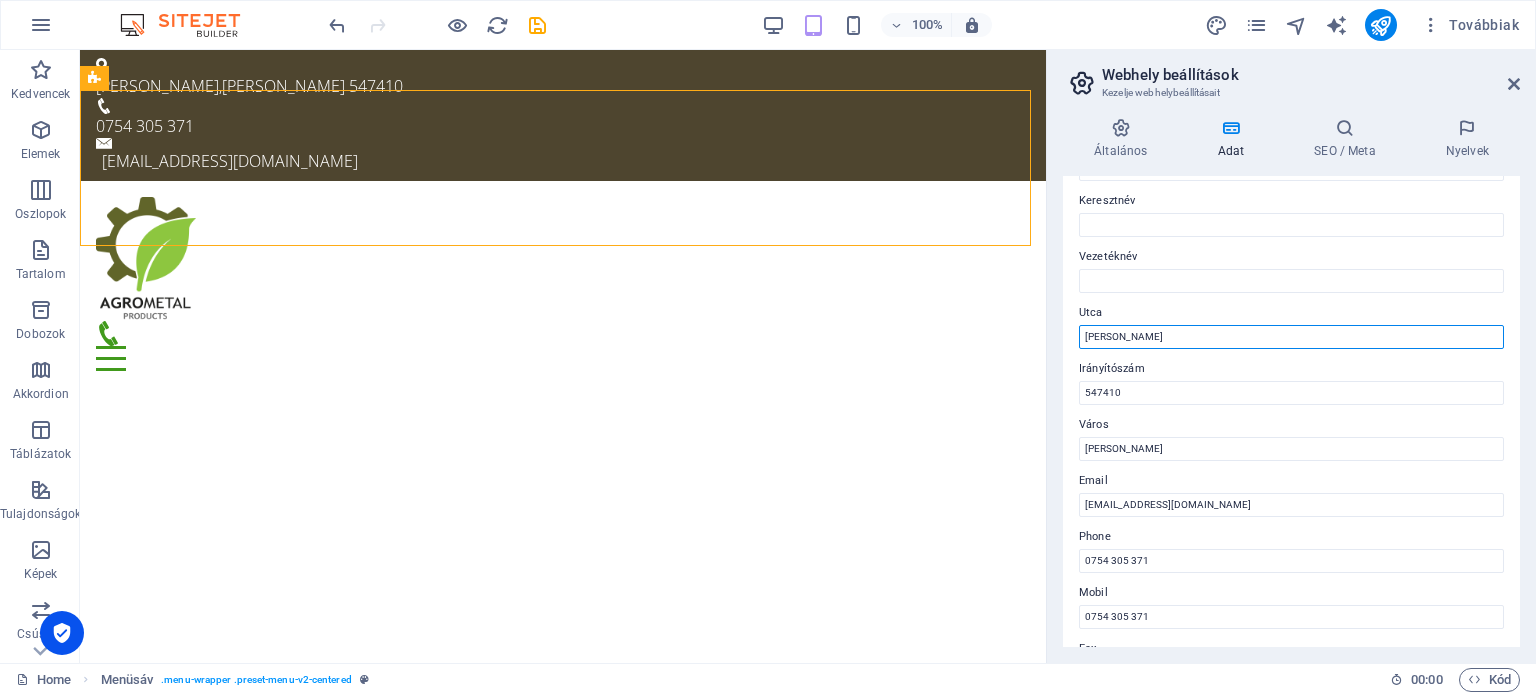 click on "[PERSON_NAME]" at bounding box center [1291, 337] 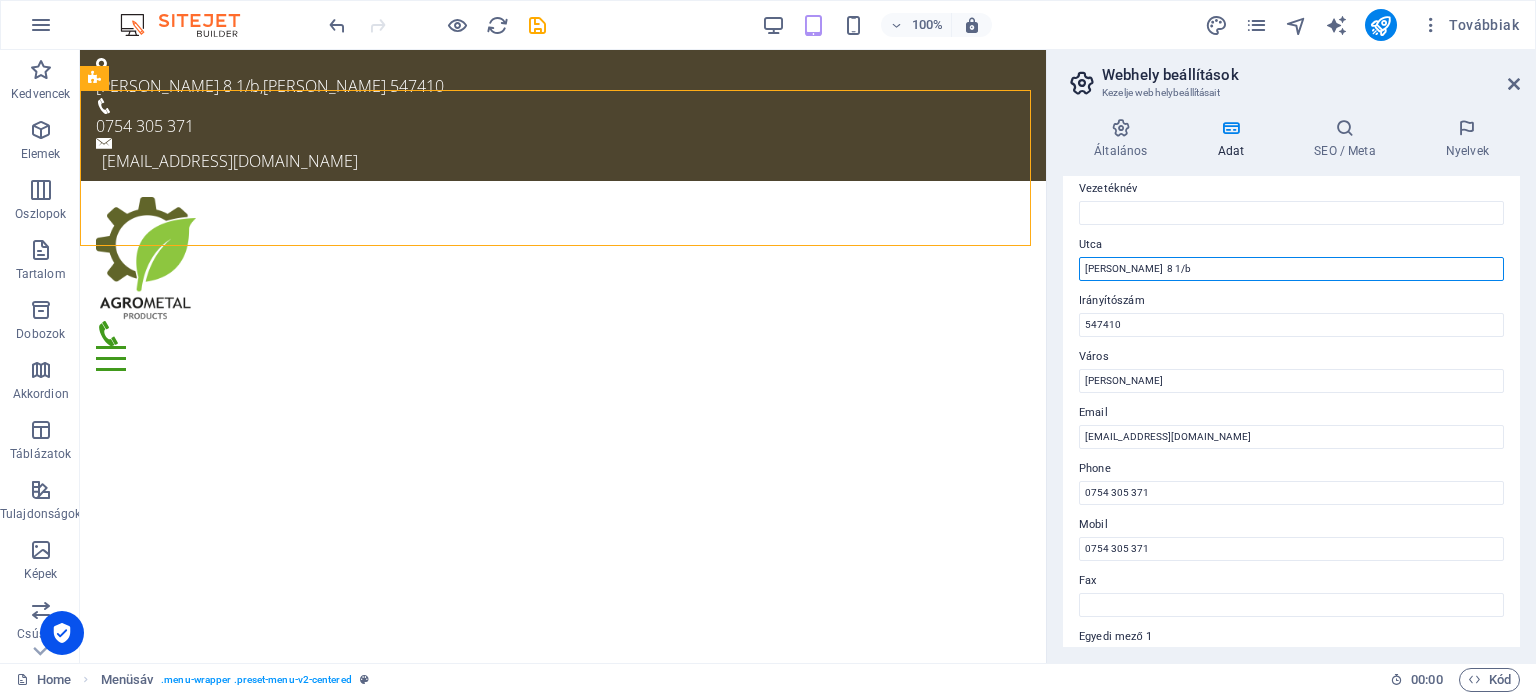 scroll, scrollTop: 200, scrollLeft: 0, axis: vertical 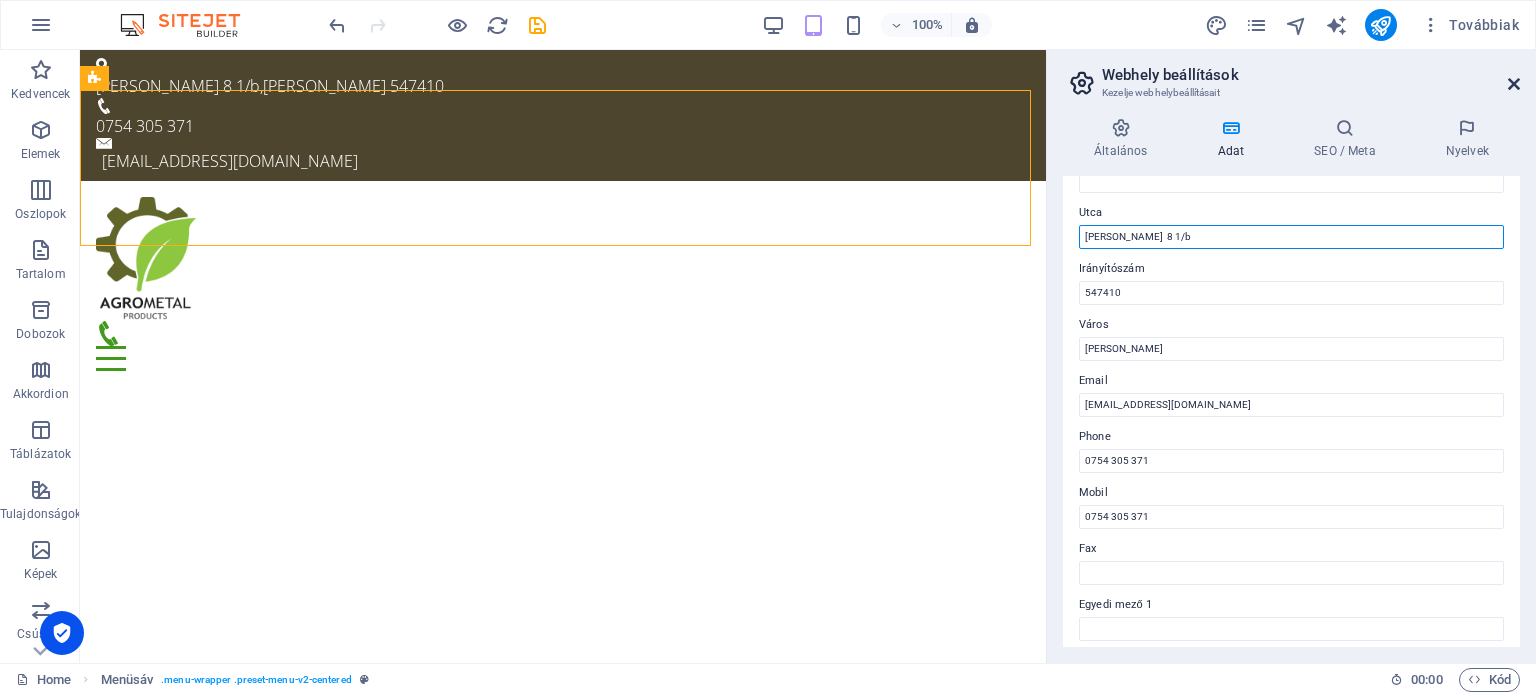 type on "[PERSON_NAME]  8 1/b" 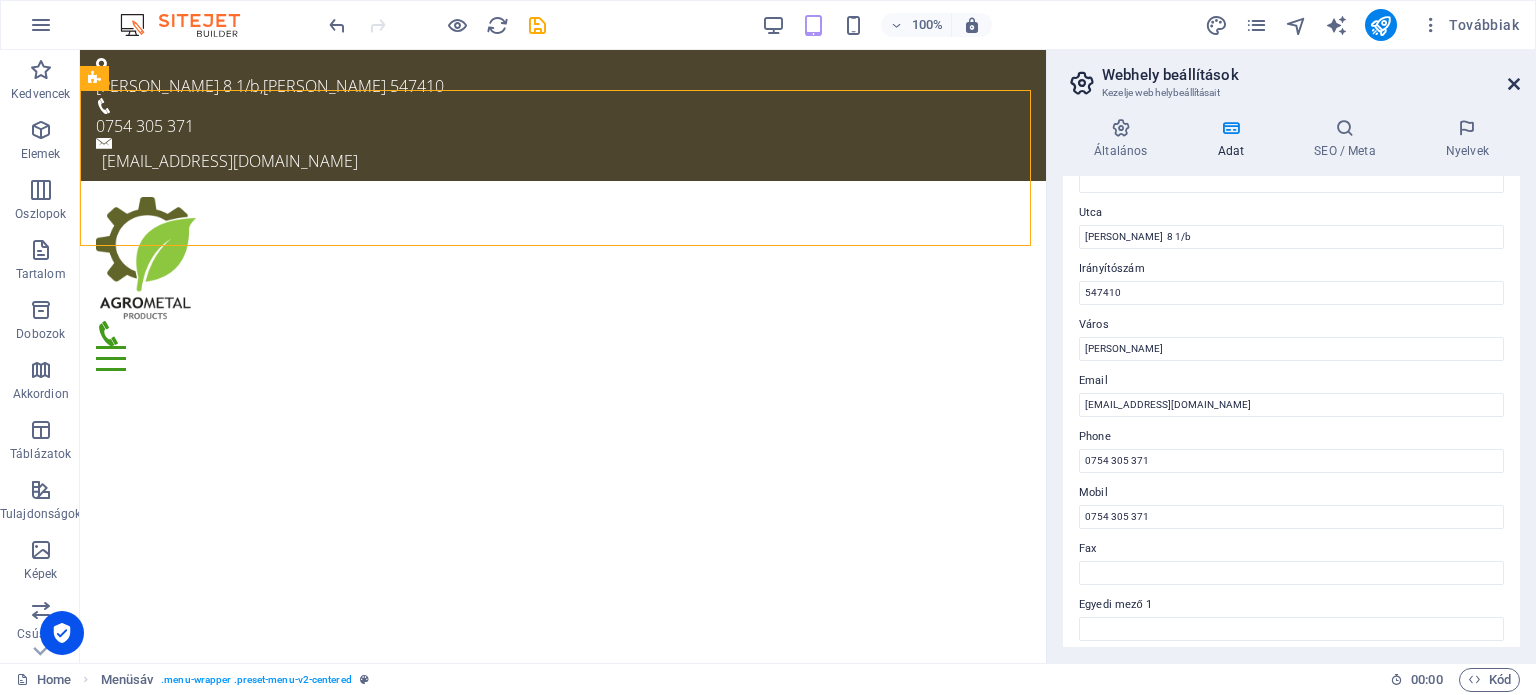 click at bounding box center [1514, 84] 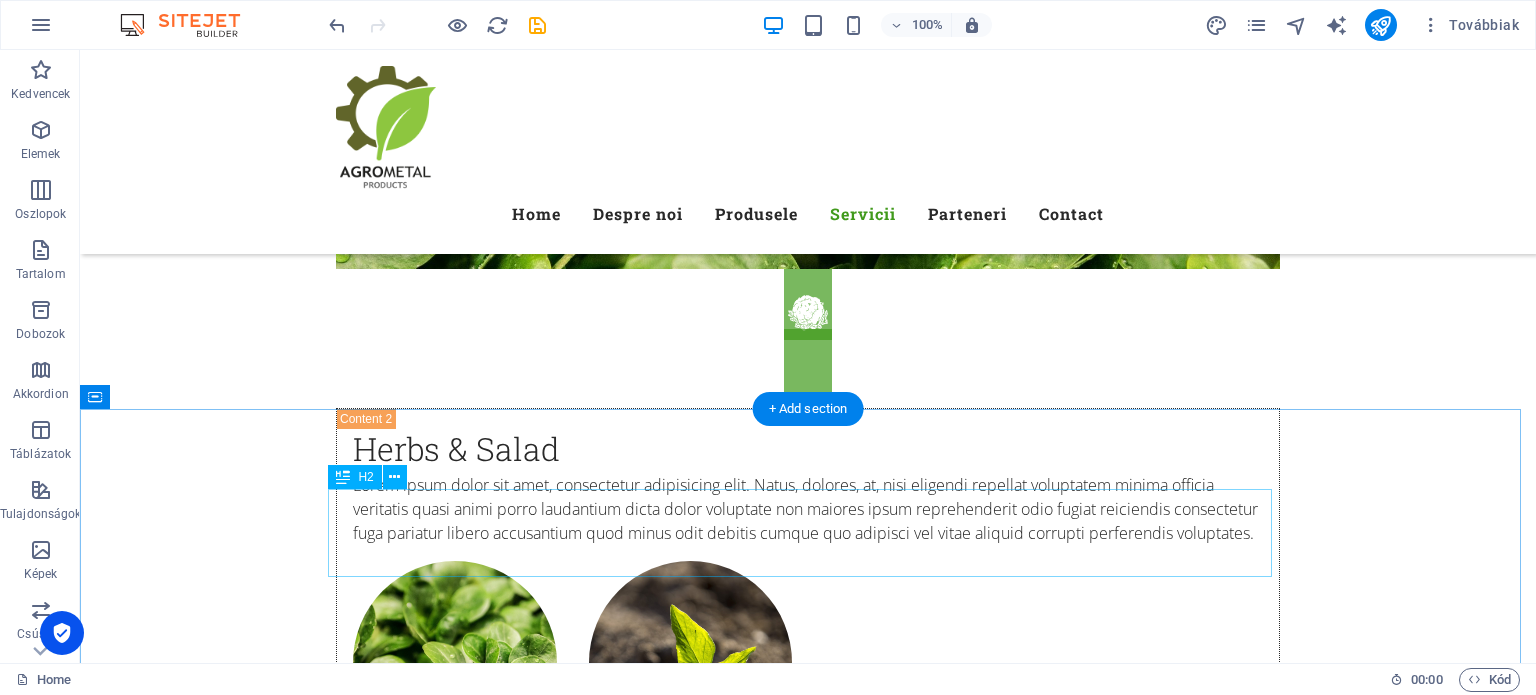 scroll, scrollTop: 8600, scrollLeft: 0, axis: vertical 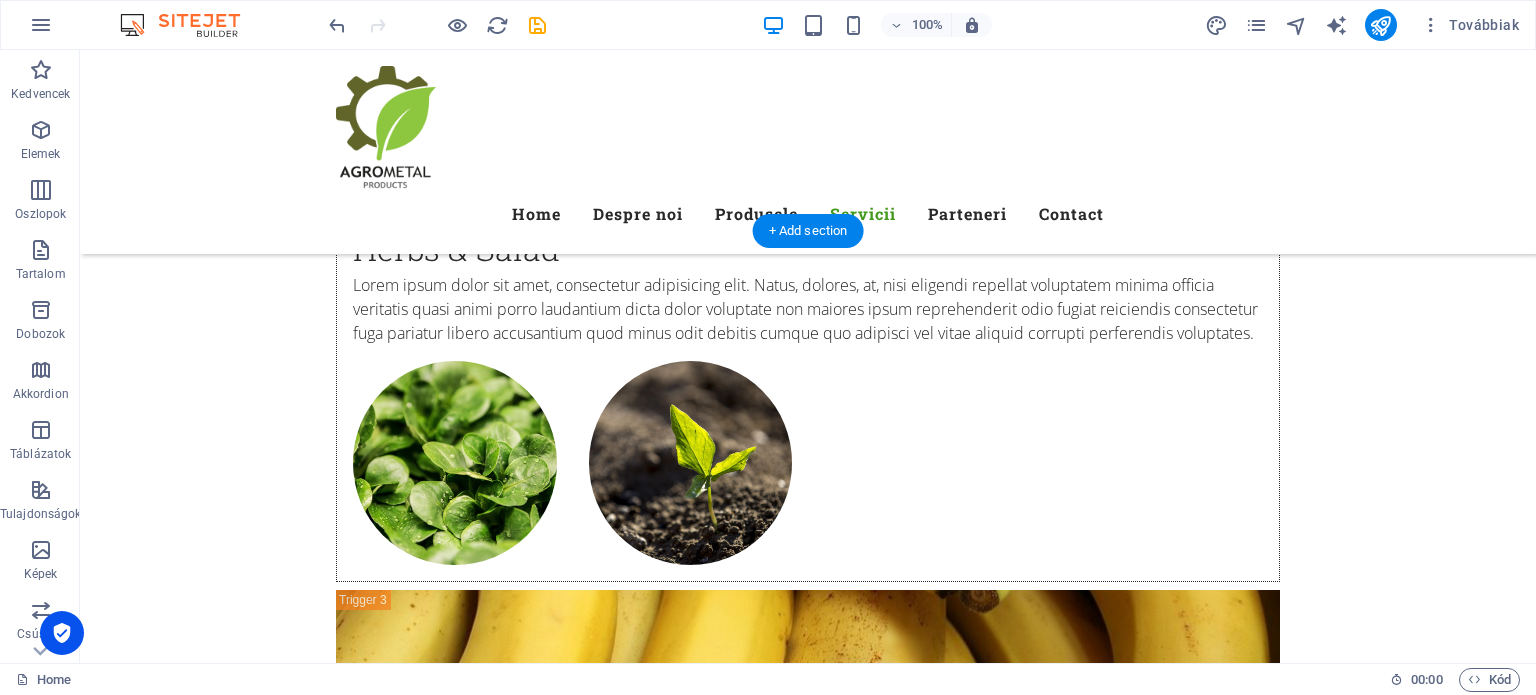 click at bounding box center (808, 7635) 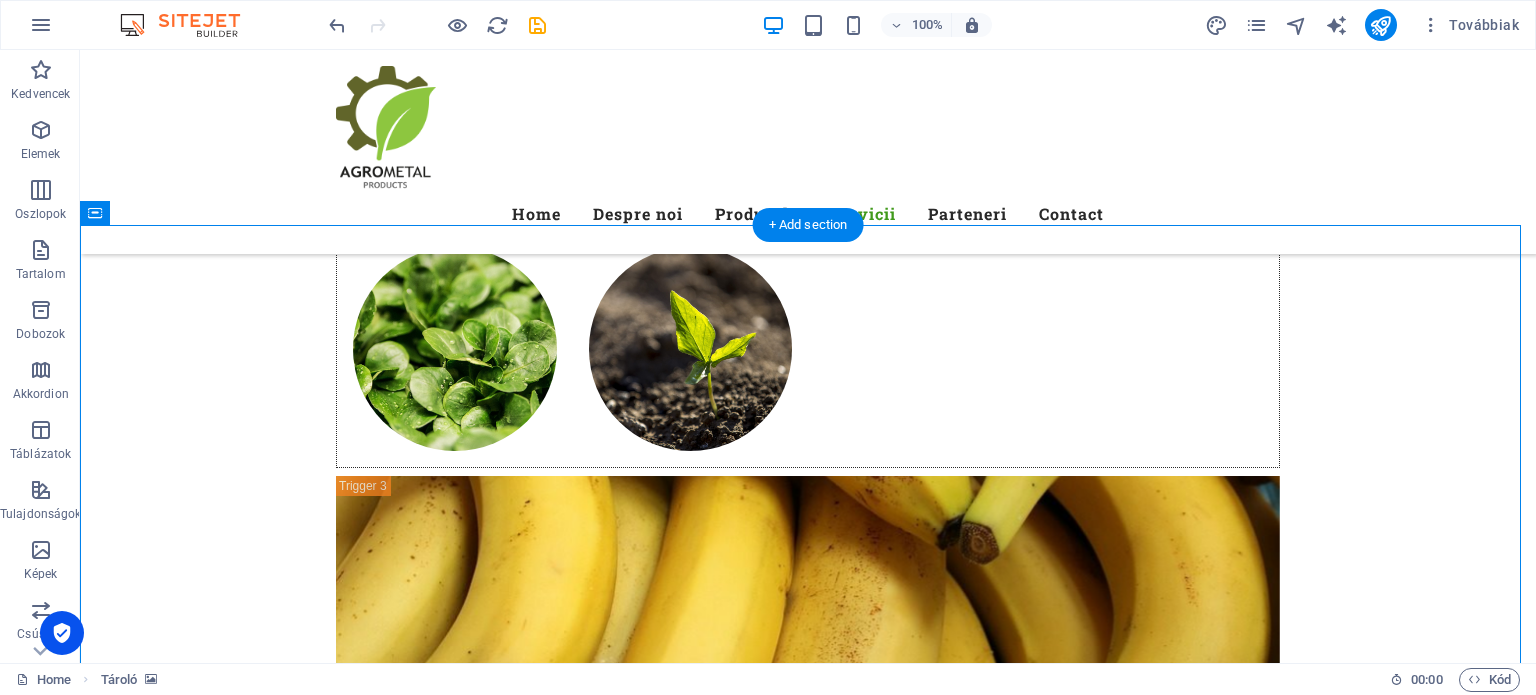 scroll, scrollTop: 8600, scrollLeft: 0, axis: vertical 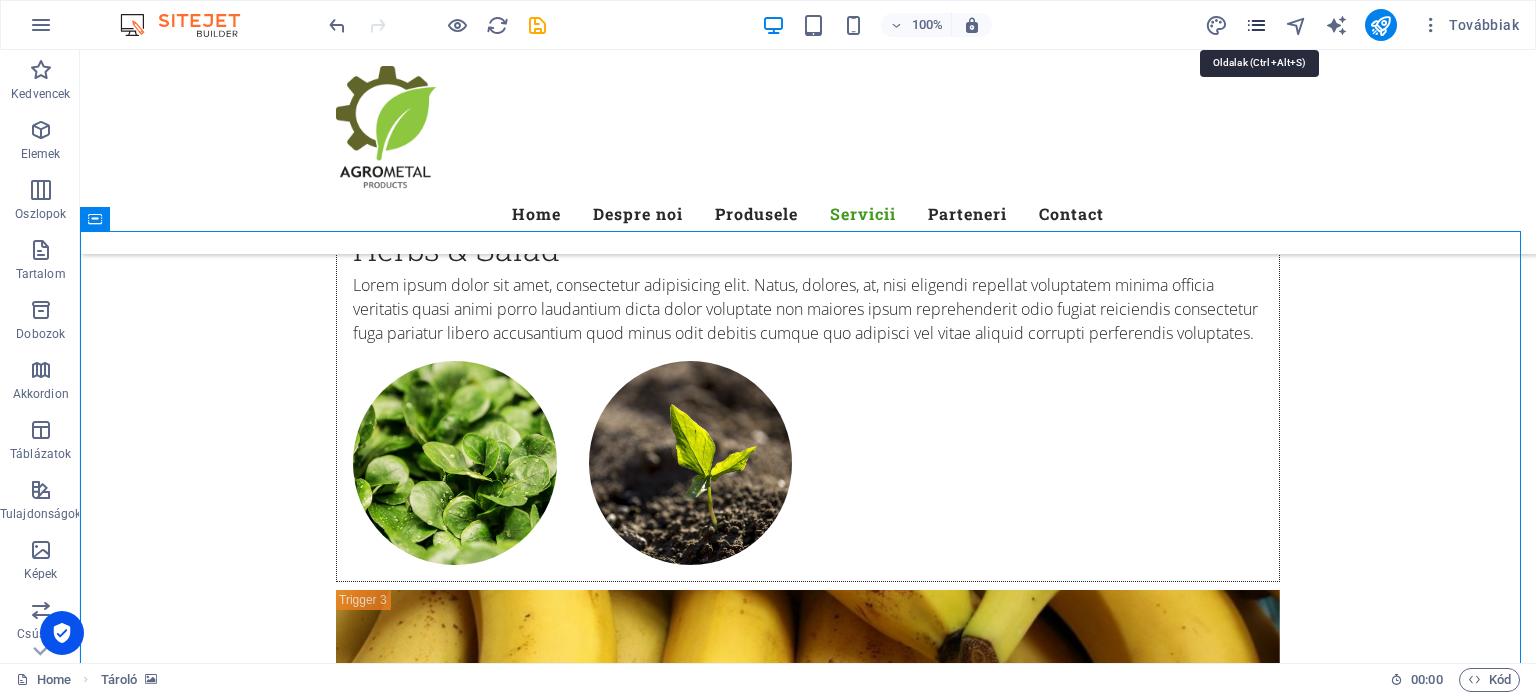 click at bounding box center [1256, 25] 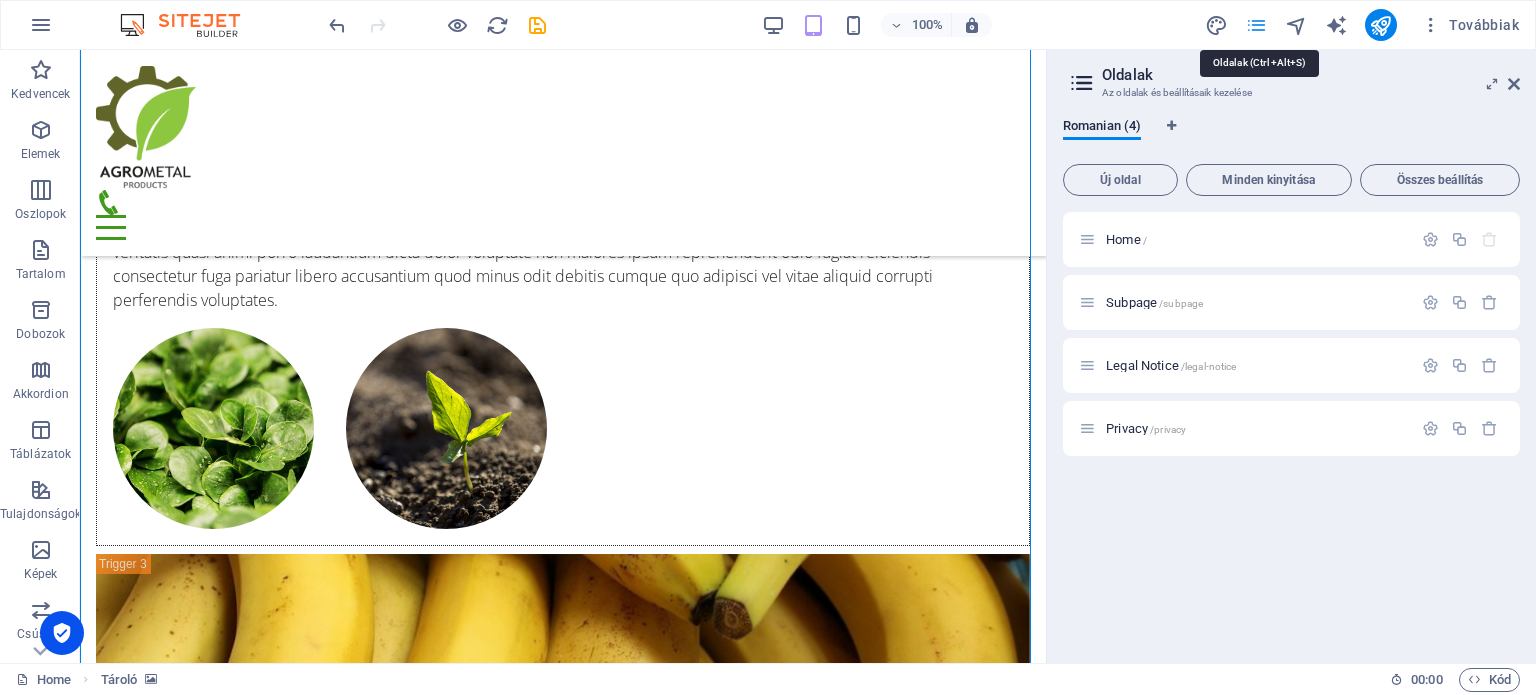 scroll, scrollTop: 8557, scrollLeft: 0, axis: vertical 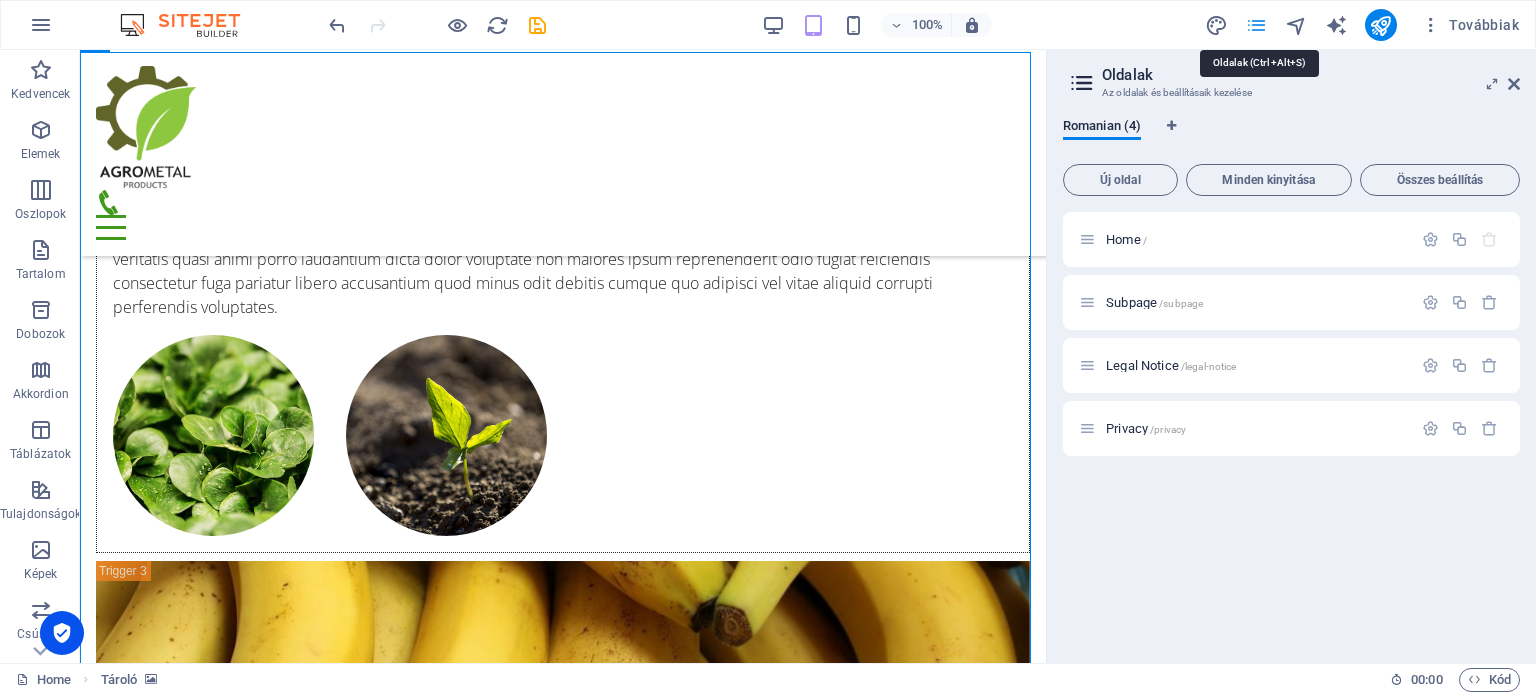 click at bounding box center (1256, 25) 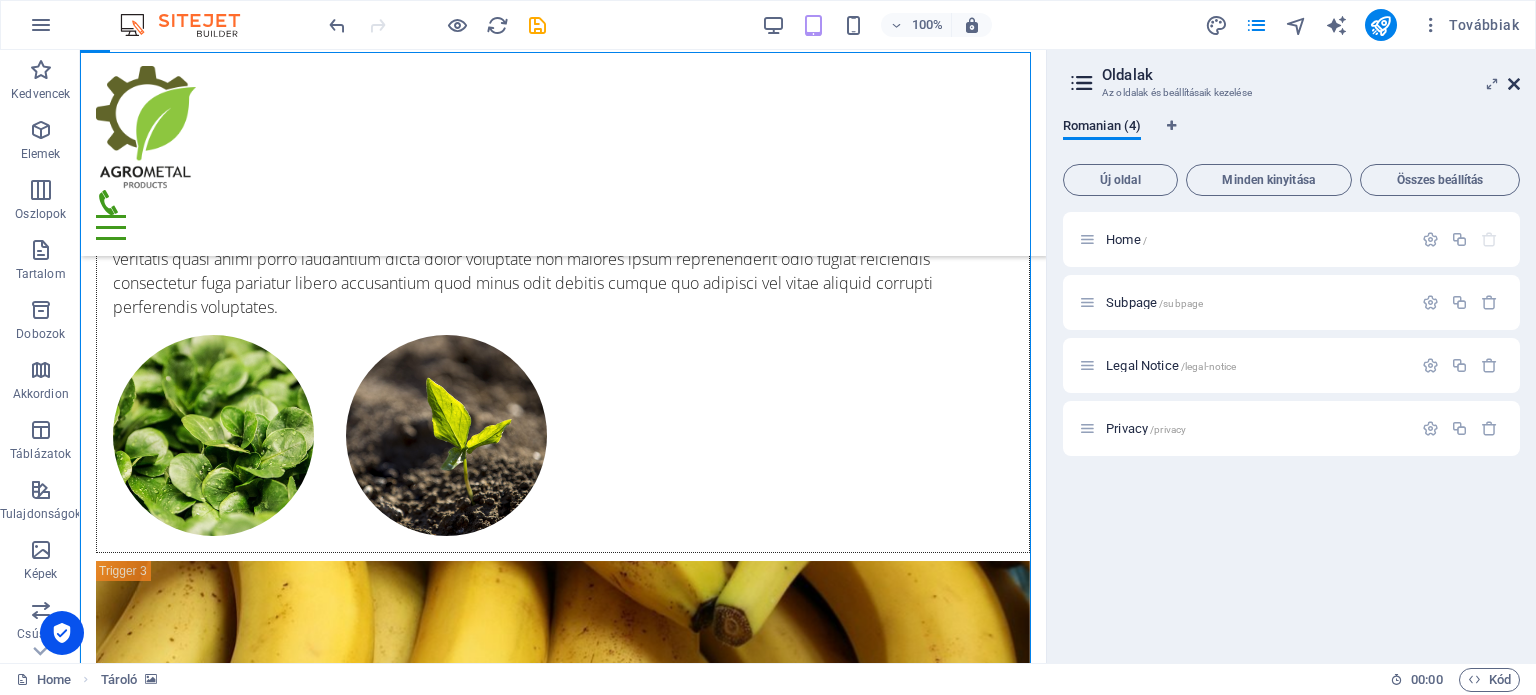 click at bounding box center [1514, 84] 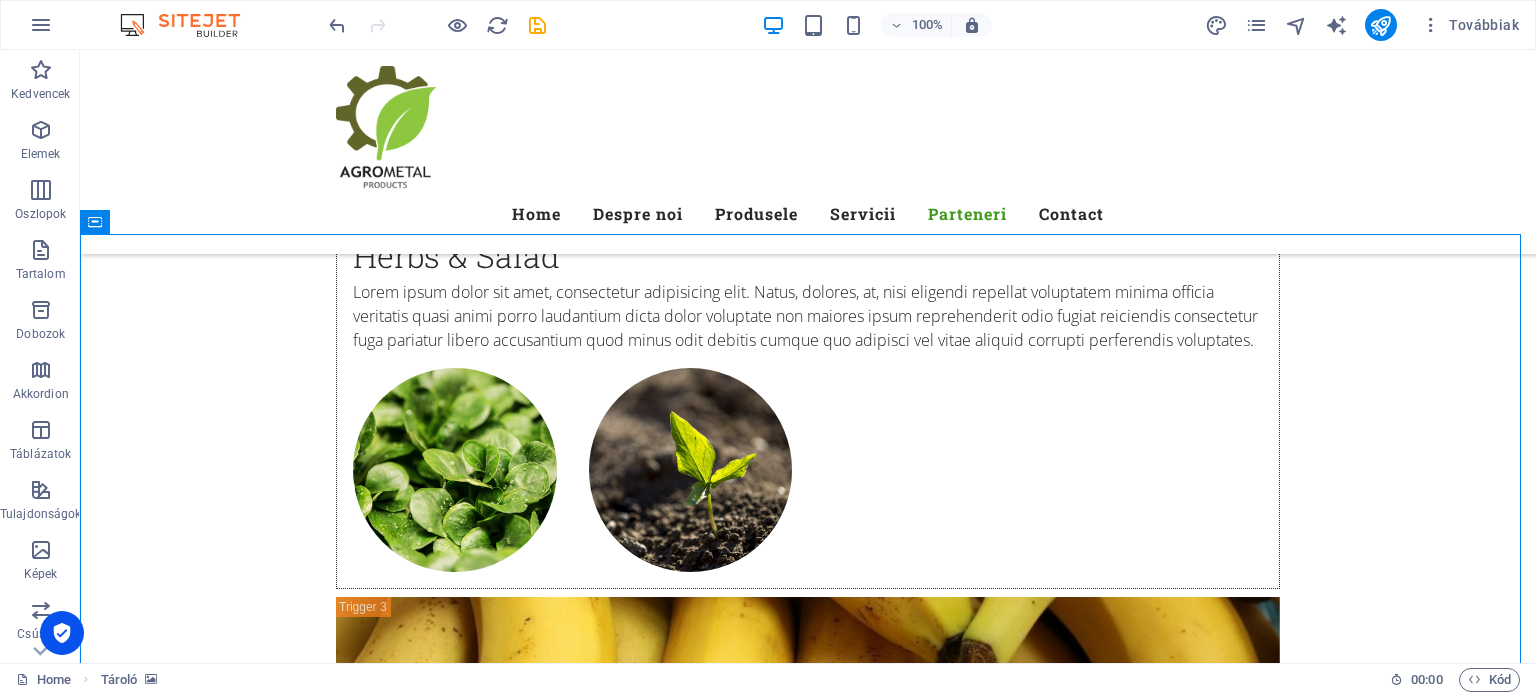 scroll, scrollTop: 8600, scrollLeft: 0, axis: vertical 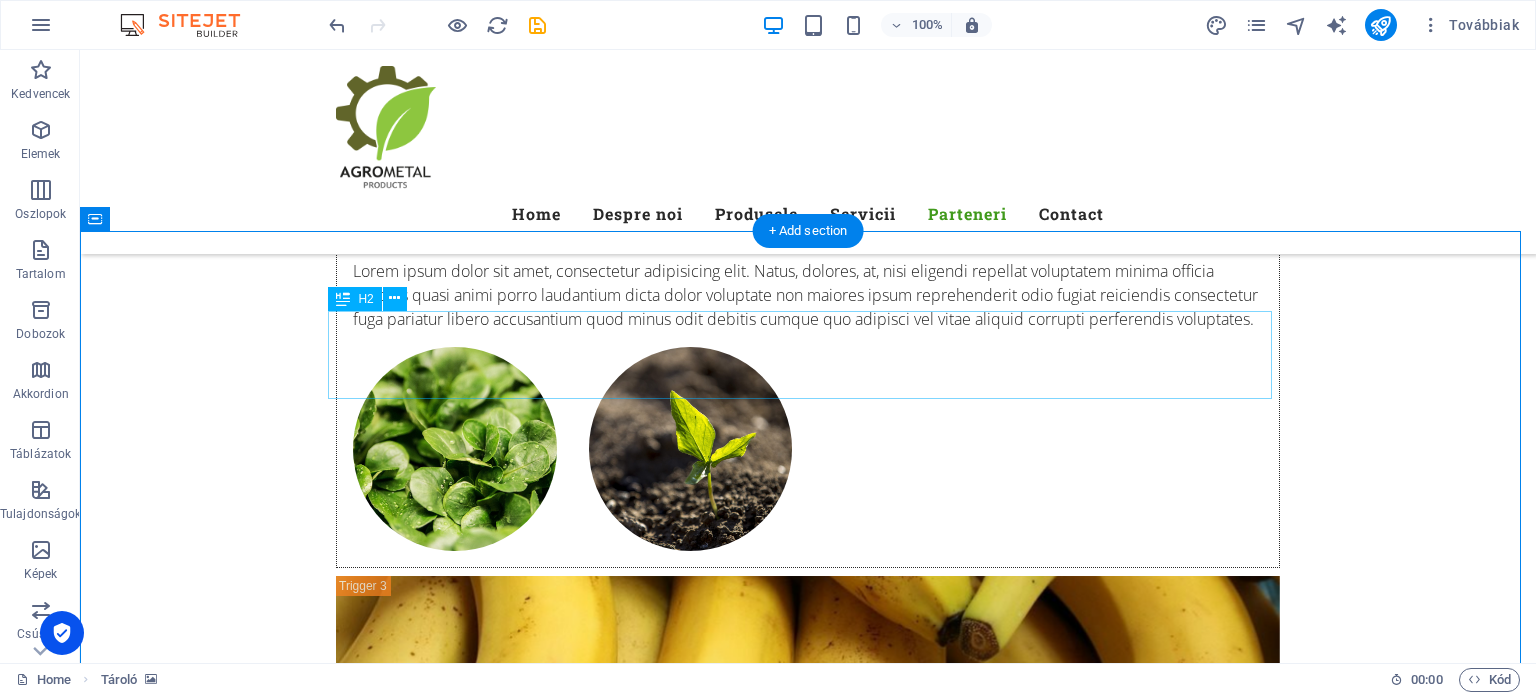 click on "Our  Partners" at bounding box center (808, 8196) 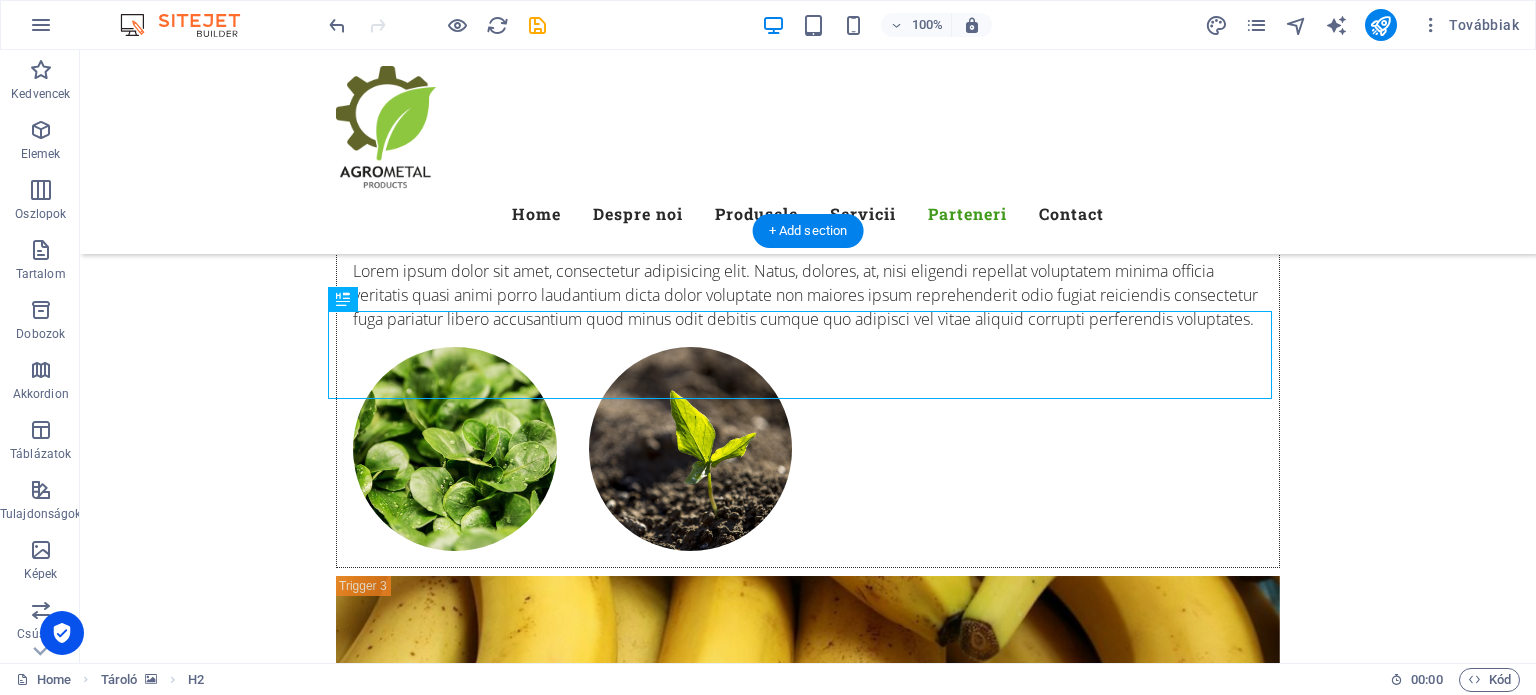 click at bounding box center (808, 7593) 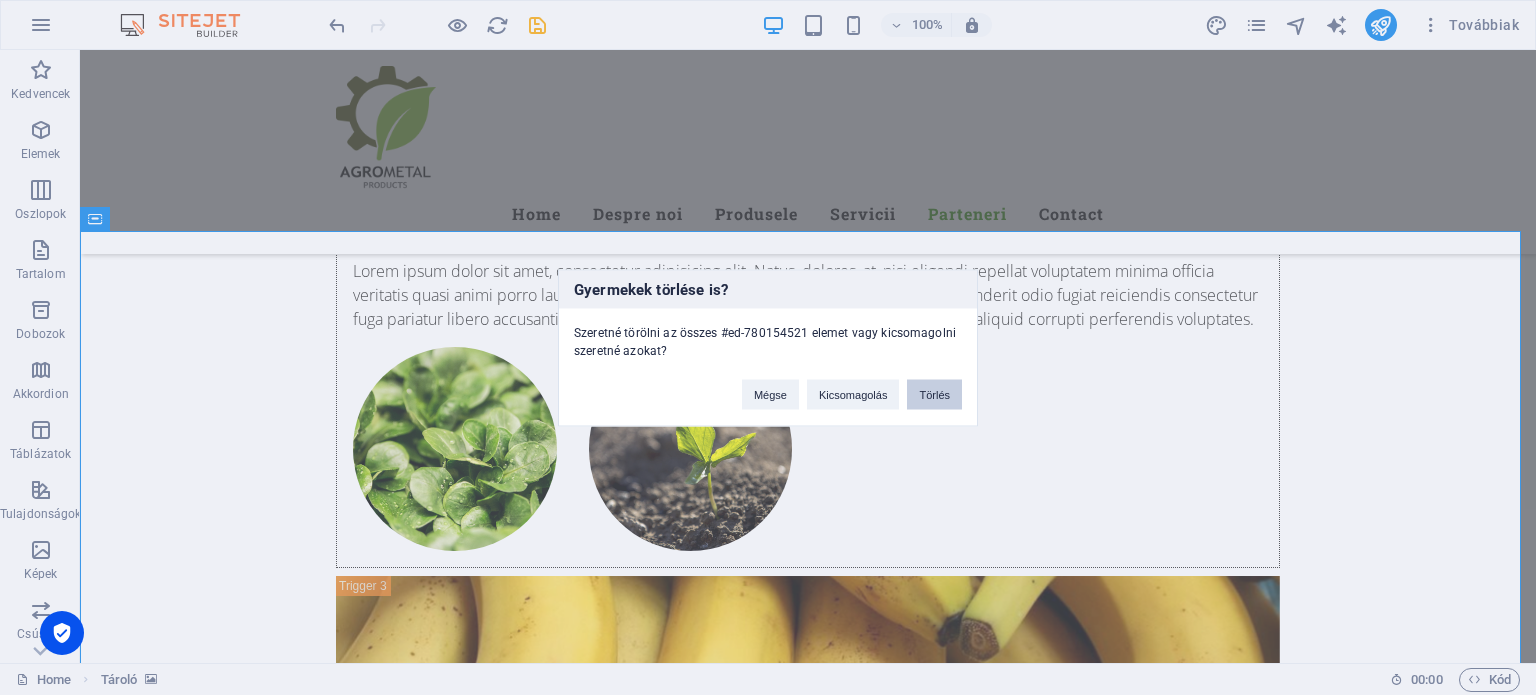 click on "Törlés" at bounding box center (934, 394) 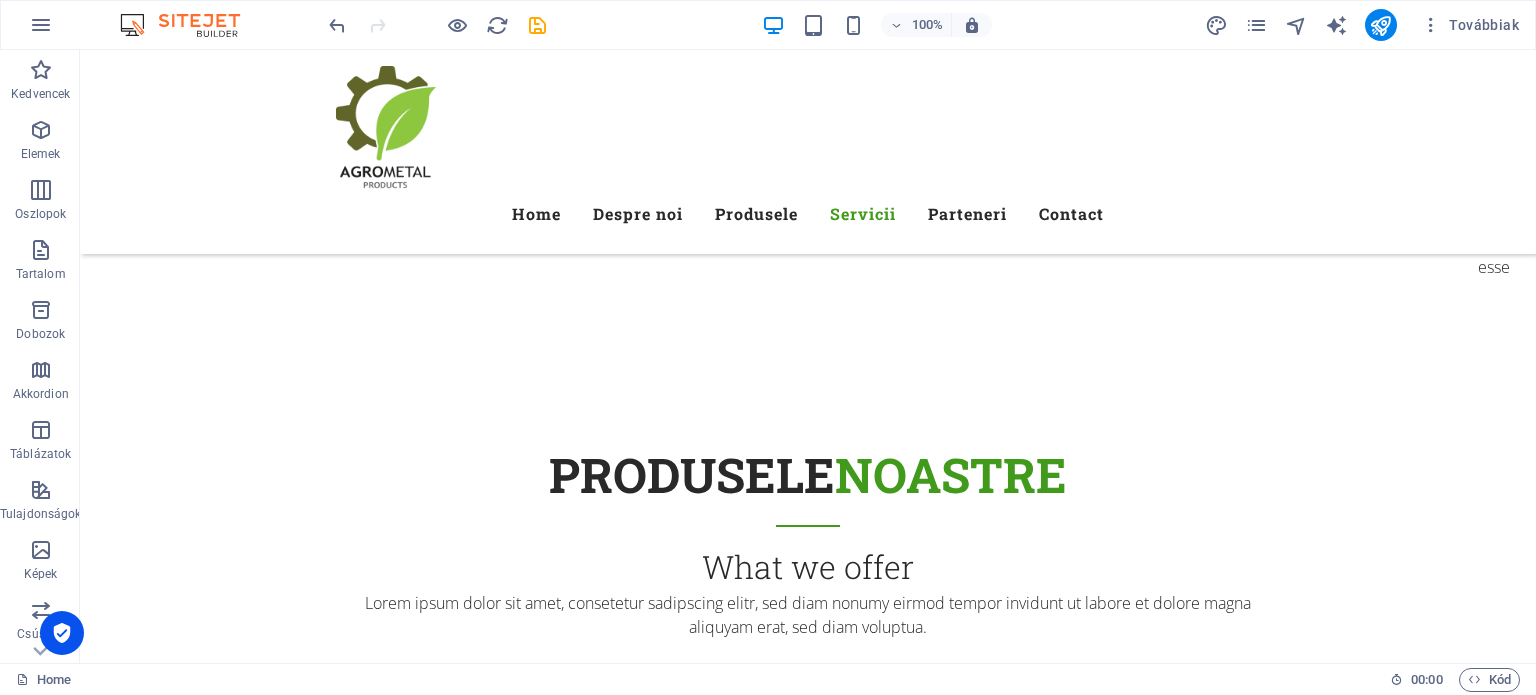 scroll, scrollTop: 7100, scrollLeft: 0, axis: vertical 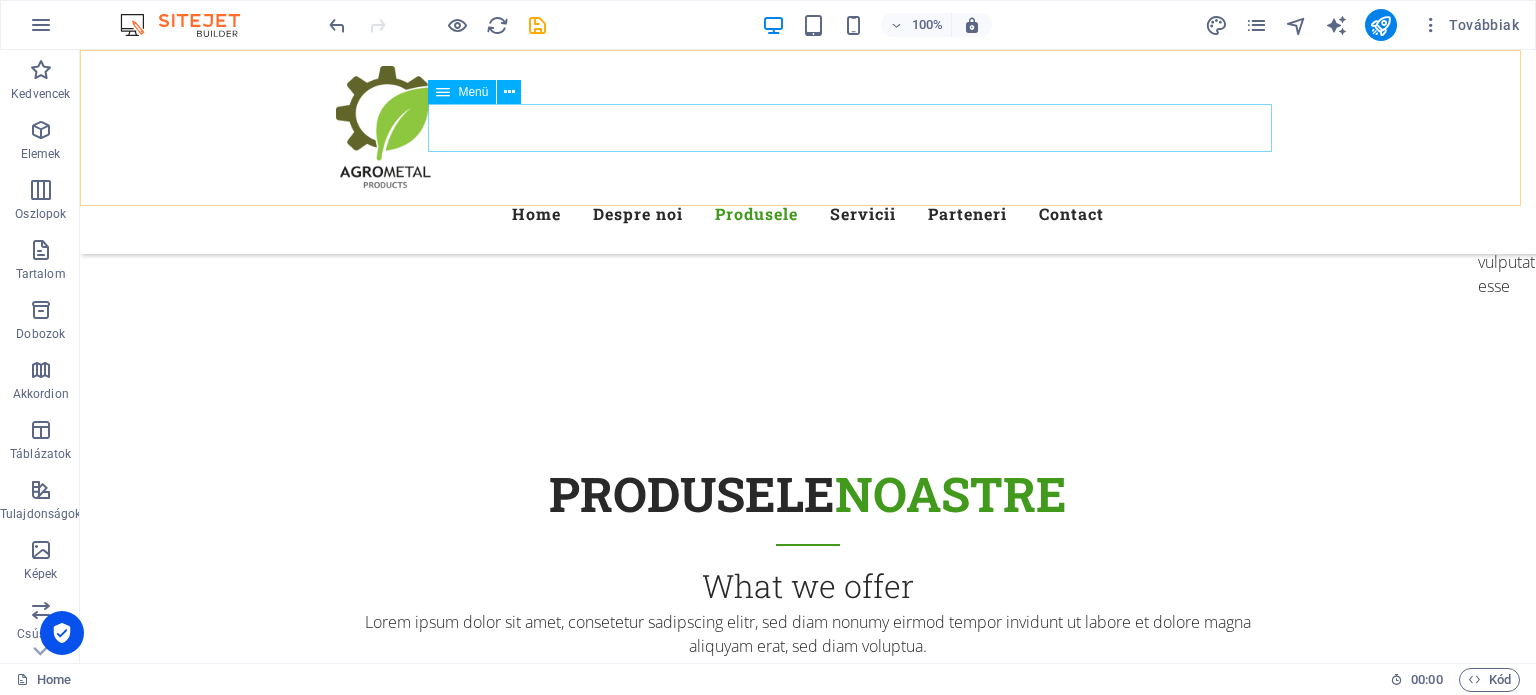 click on "Home Despre noi Produsele Servicii Parteneri Contact" at bounding box center [808, 214] 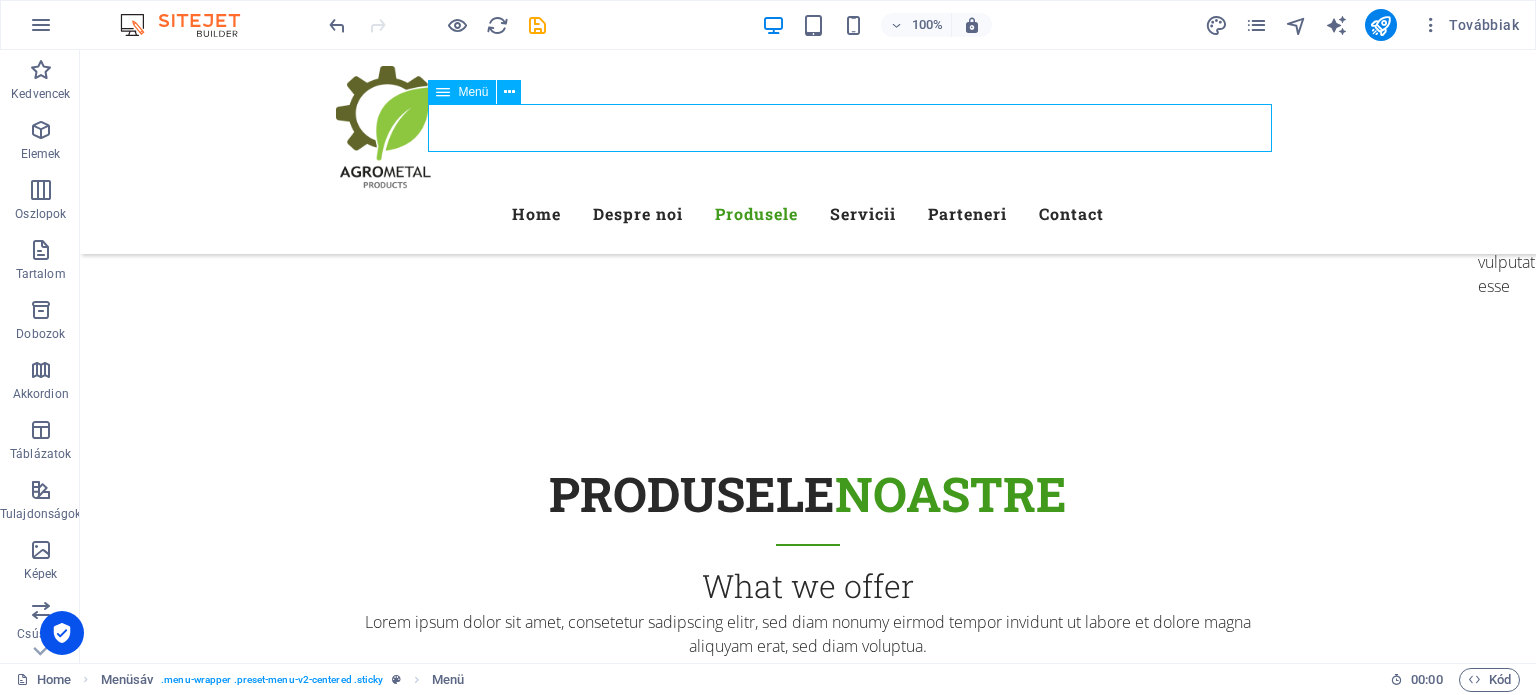 click on "Home Despre noi Produsele Servicii Parteneri Contact" at bounding box center (808, 214) 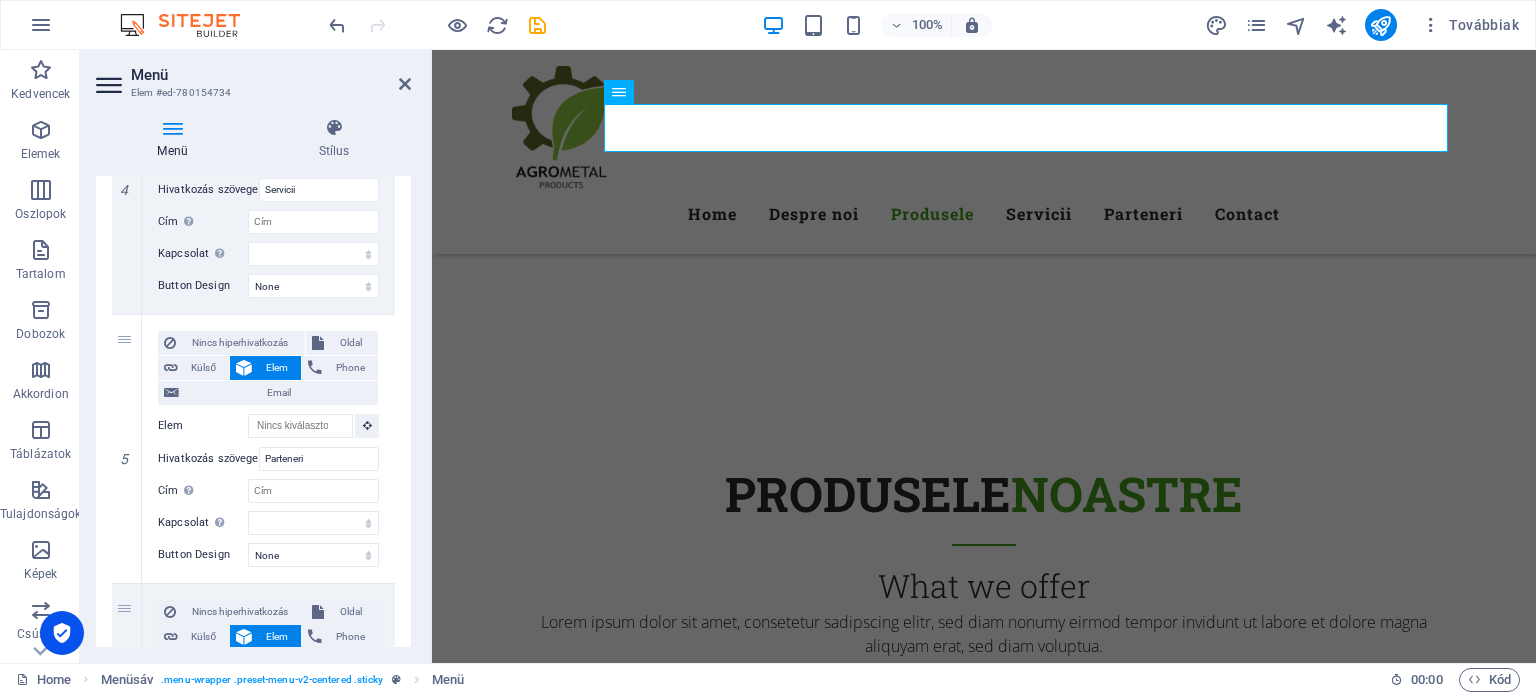 scroll, scrollTop: 1200, scrollLeft: 0, axis: vertical 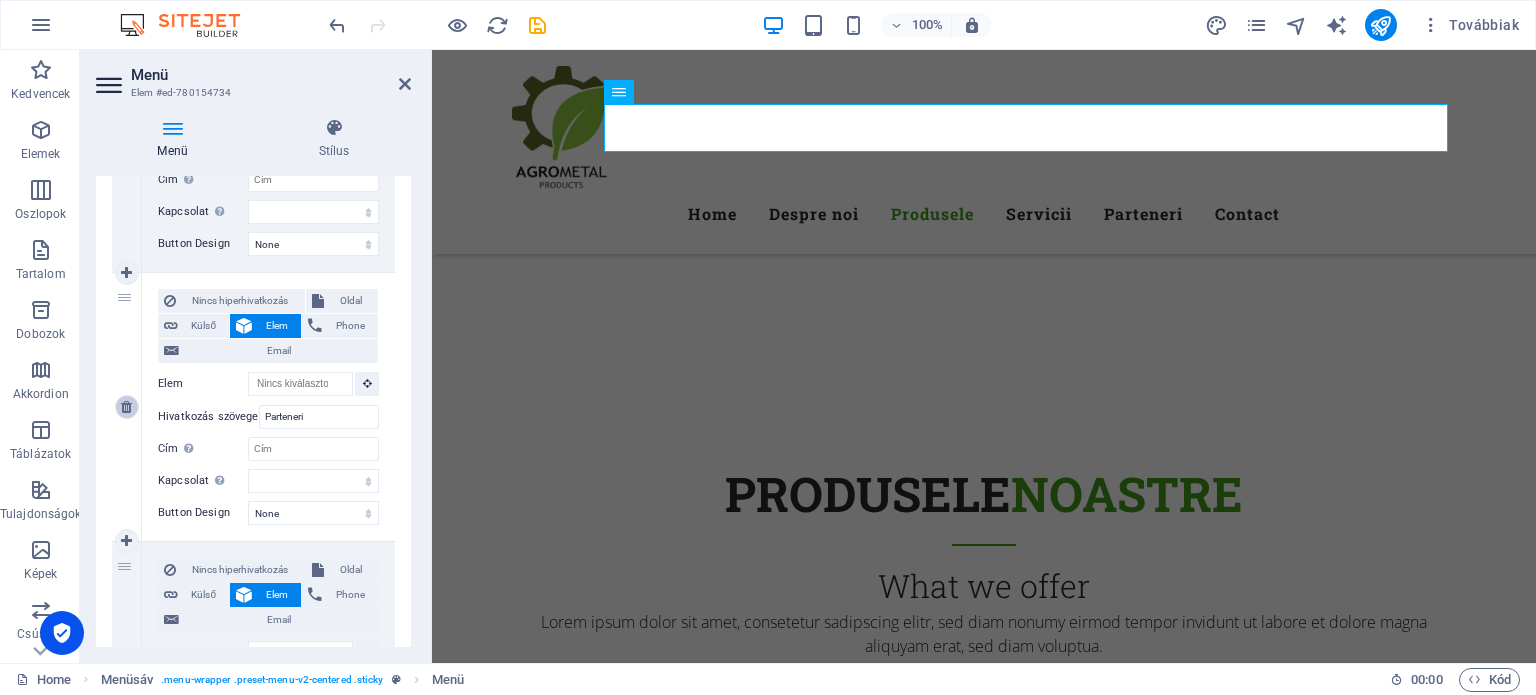 click at bounding box center [127, 407] 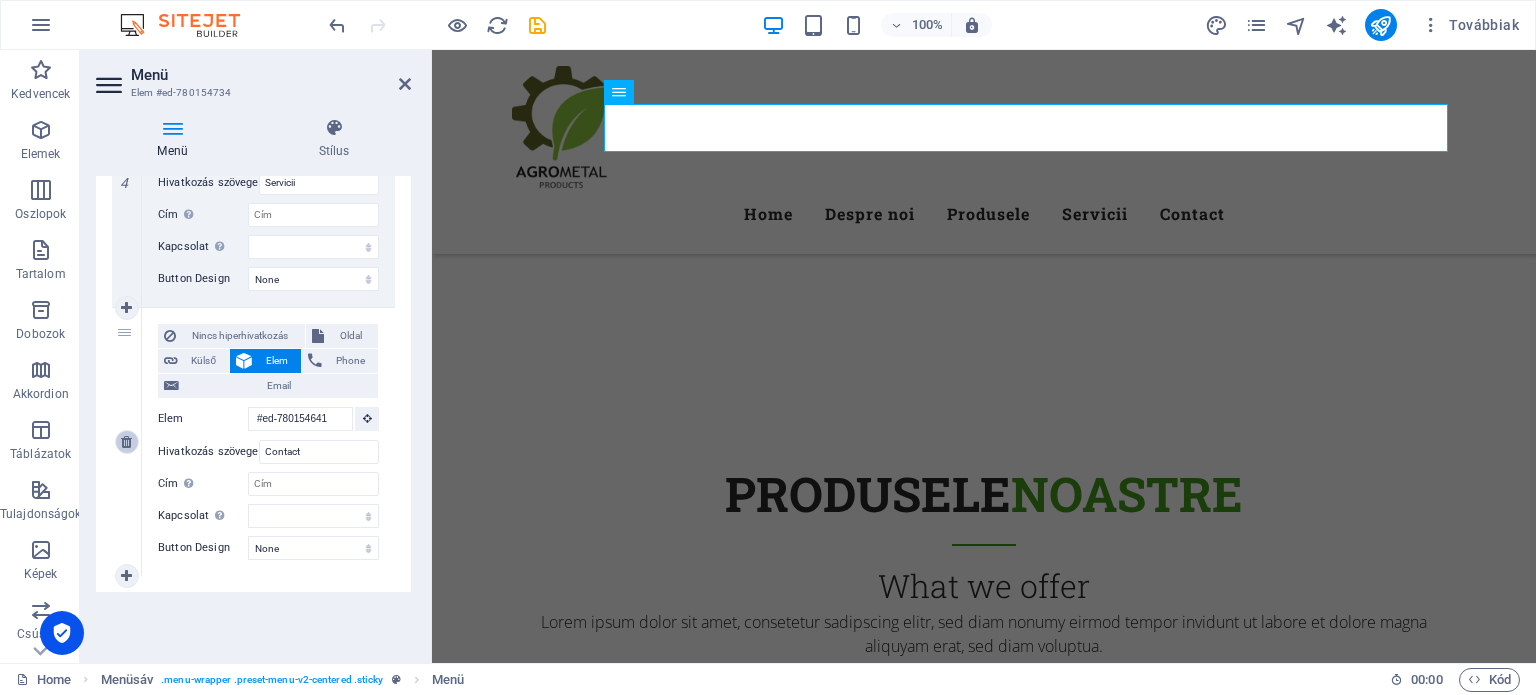 scroll, scrollTop: 1164, scrollLeft: 0, axis: vertical 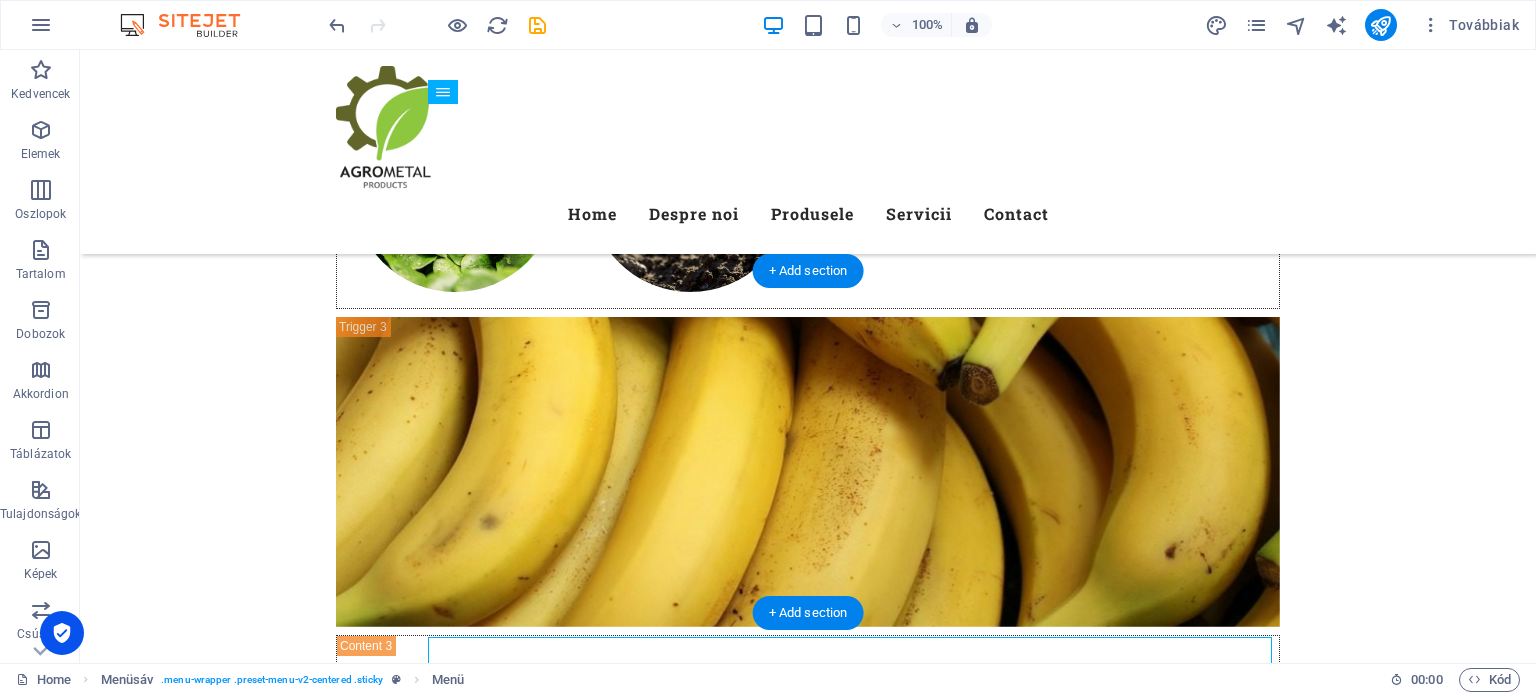 click at bounding box center (808, 7327) 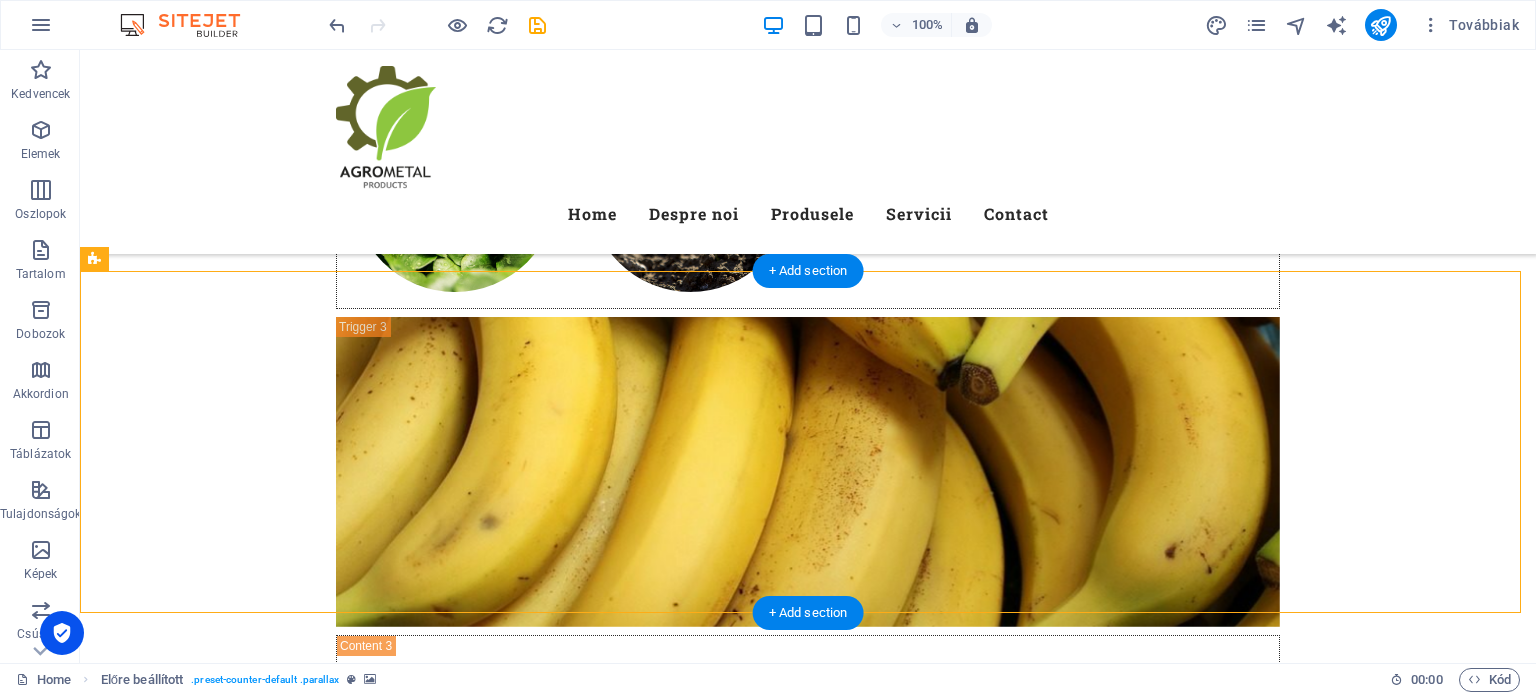 click at bounding box center (808, 7327) 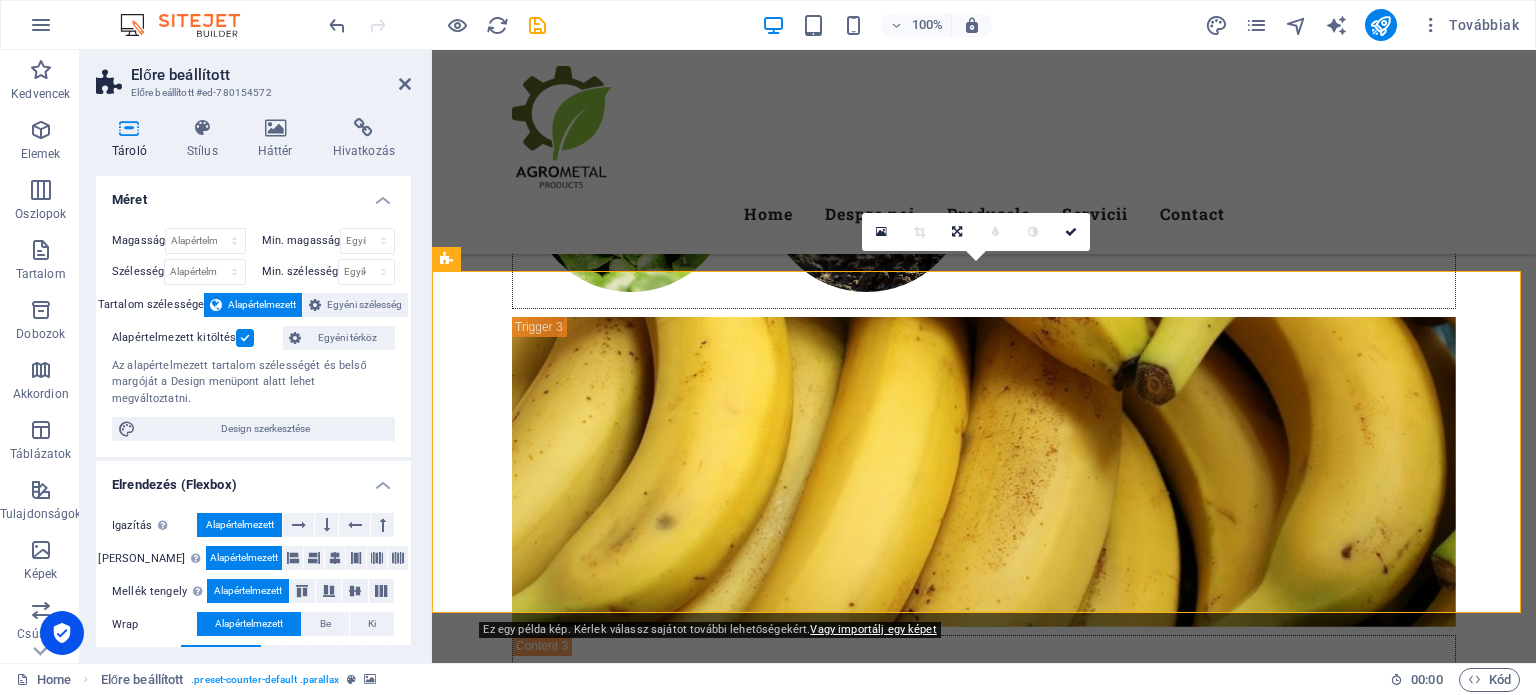 click on "Tároló Stílus Háttér Hivatkozás Méret Magasság Alapértelmezett px rem % vh vw Min. magasság Egyik sem px rem % vh vw Szélesség Alapértelmezett px rem % em vh vw Min. szélesség Egyik sem px rem % vh vw Tartalom szélessége Alapértelmezett Egyéni szélesség Szélesség Alapértelmezett px rem % em vh vw Min. szélesség Egyik sem px rem % vh vw Alapértelmezett kitöltés Egyéni térköz Az alapértelmezett tartalom szélességét és belső margóját a Design menüpont alatt lehet megváltoztatni. Design szerkesztése Elrendezés (Flexbox) Igazítás Meghatározza a flex irányát. Alapértelmezett Fő tengely Meghatározza, hogy az elemek hogyan viselkedjenek a fő tengely mentén ebben a tartályban (tartalom igazítása). Alapértelmezett Mellék tengely Irányítsa az elemek függőleges irányát a tartályon belül (elemek igazítása). Alapértelmezett Wrap Alapértelmezett Be Ki Kitöltés Alapértelmezett Accessibility Role Egyik sem Alert Article Banner Comment %" at bounding box center (253, 382) 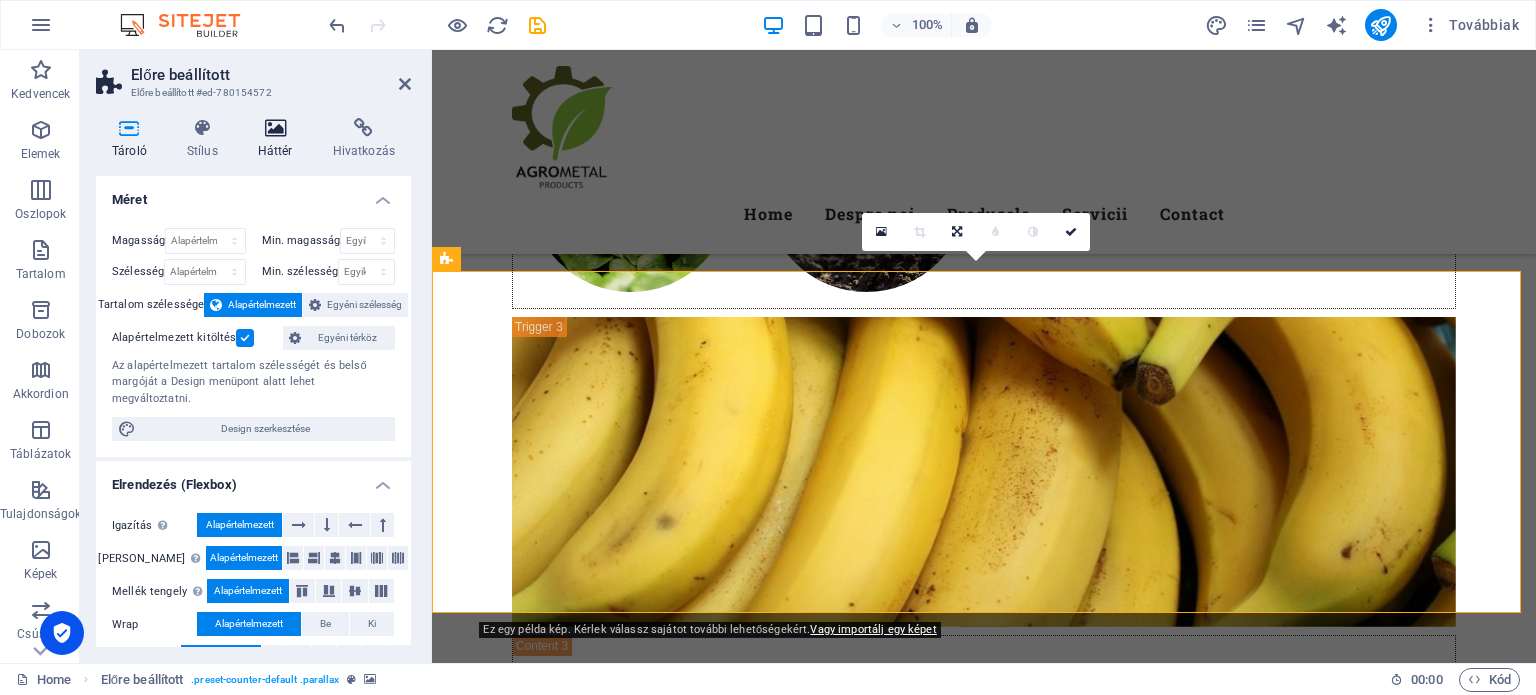click on "Háttér" at bounding box center (279, 139) 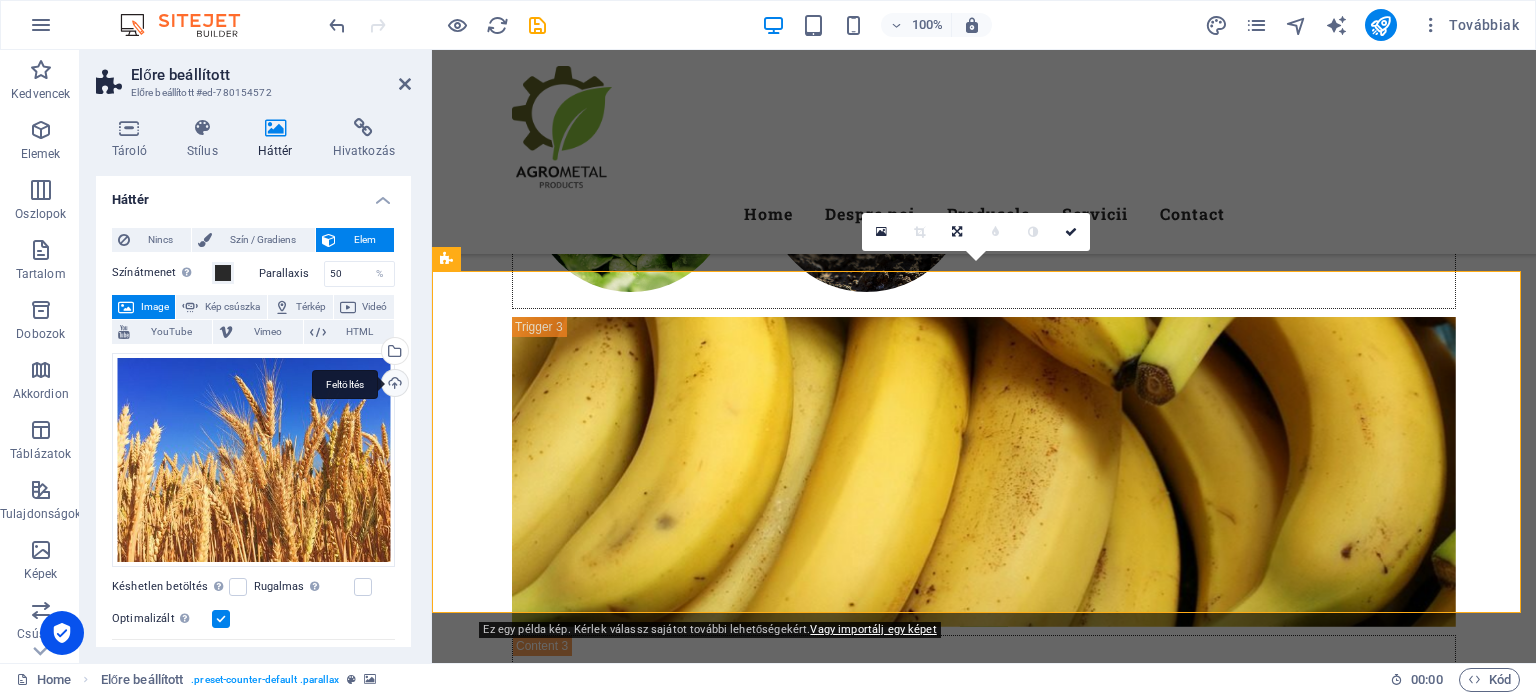 click on "Feltöltés" at bounding box center [393, 385] 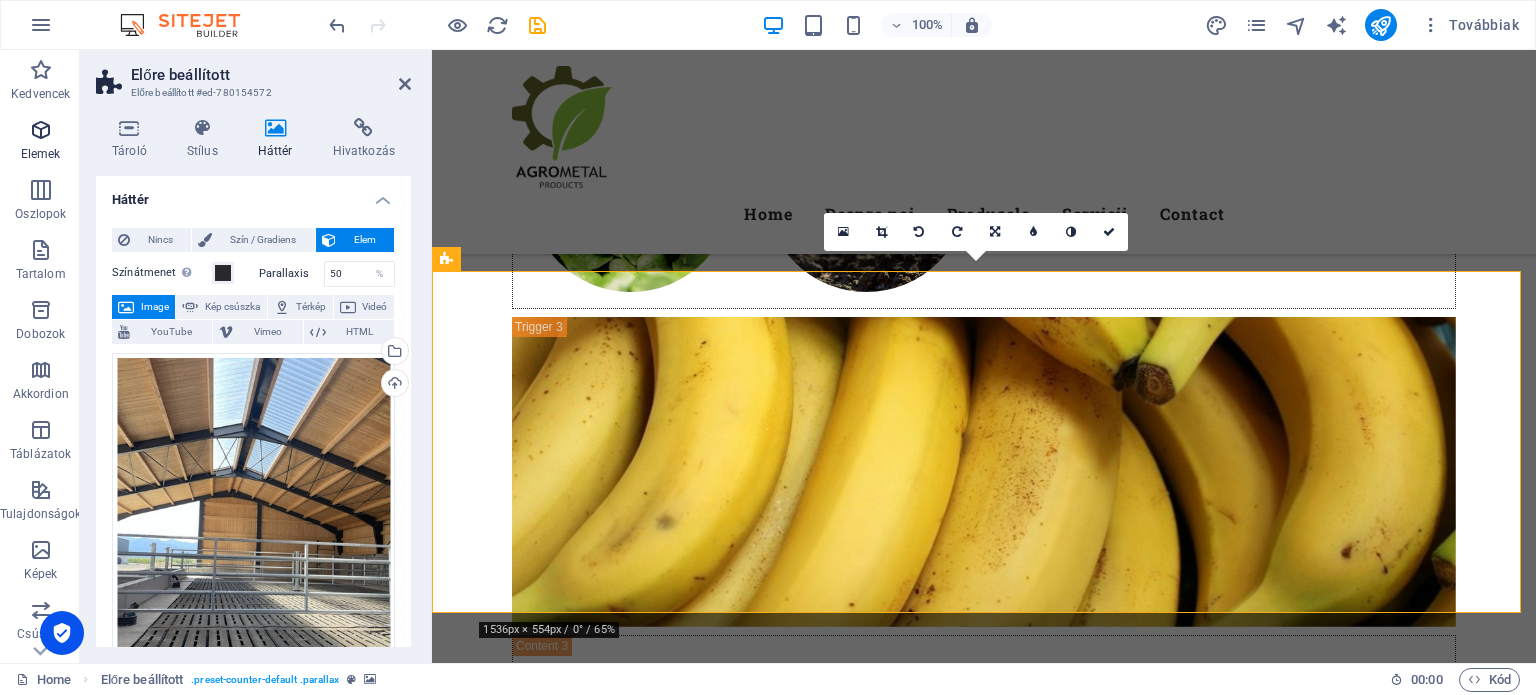 click on "Elemek" at bounding box center [41, 154] 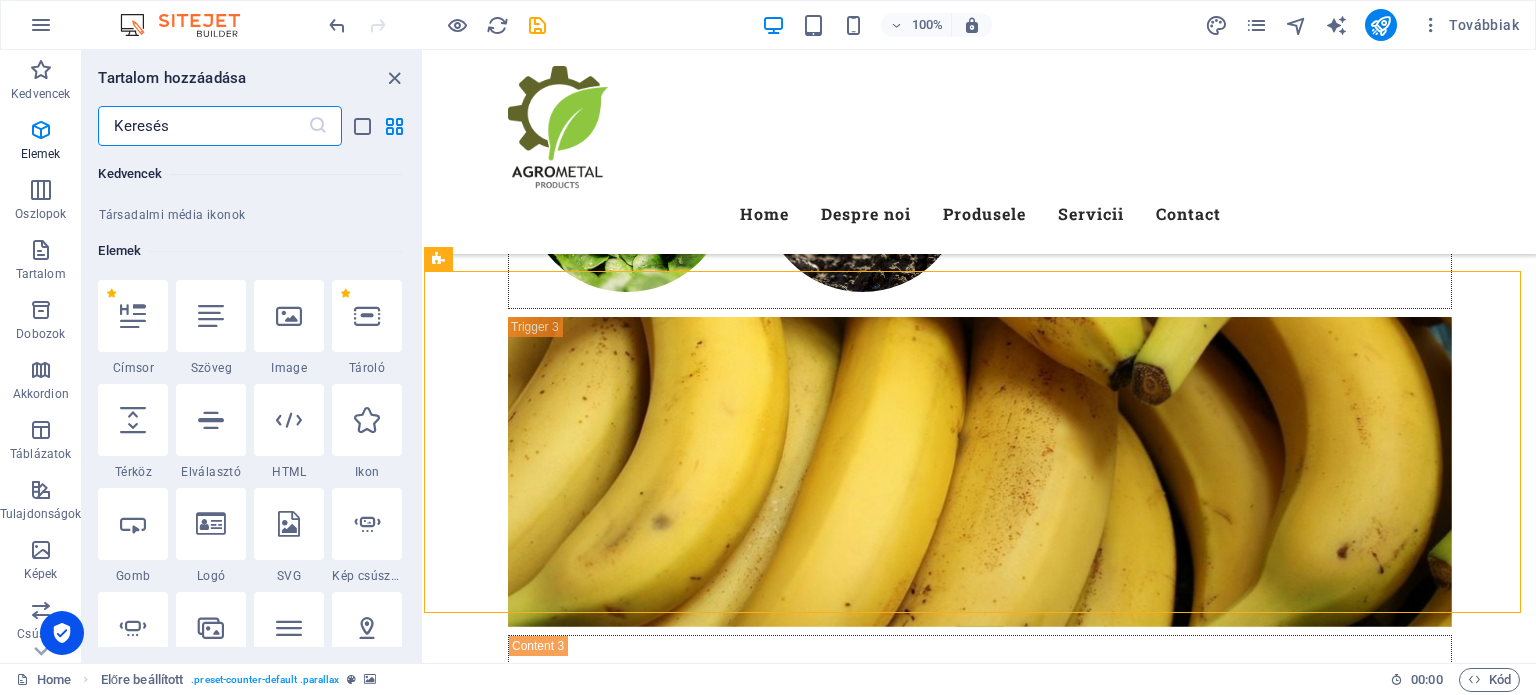 scroll, scrollTop: 376, scrollLeft: 0, axis: vertical 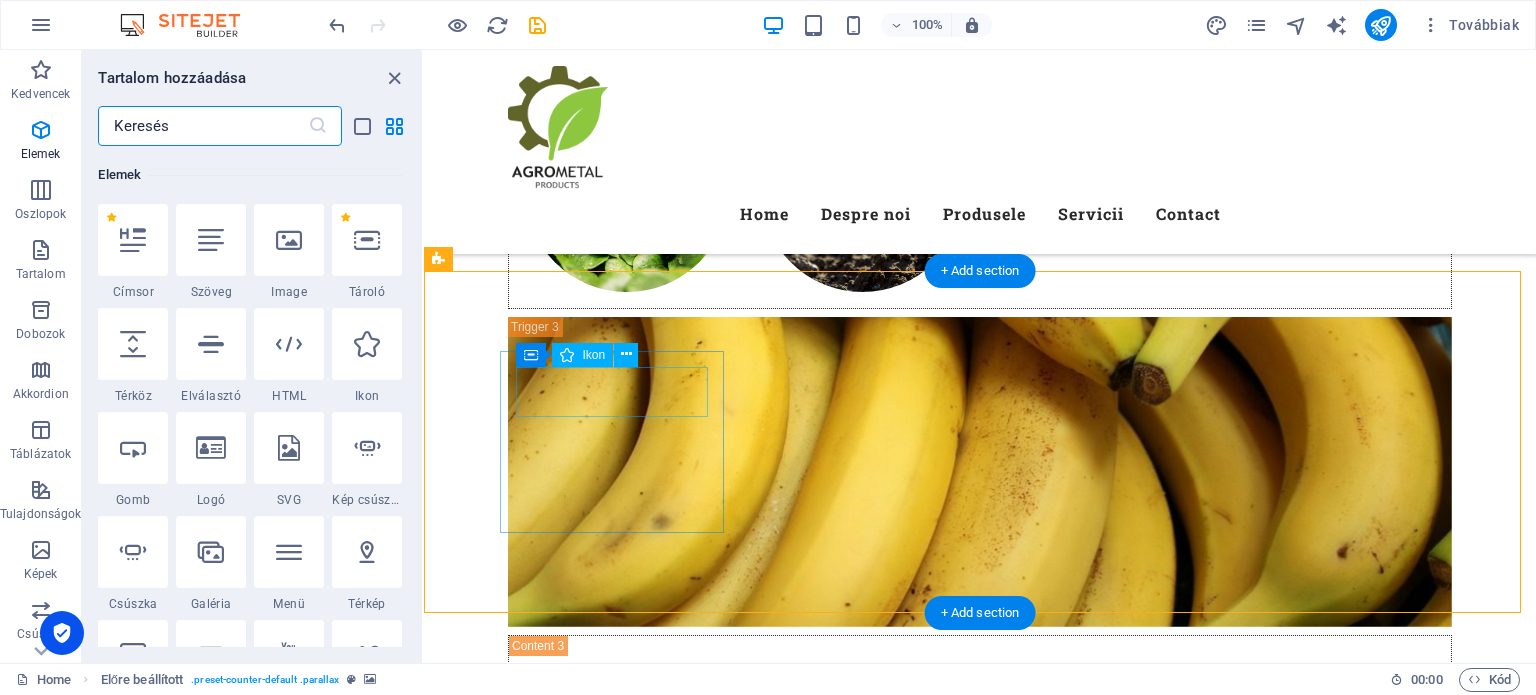click at bounding box center (912, 7800) 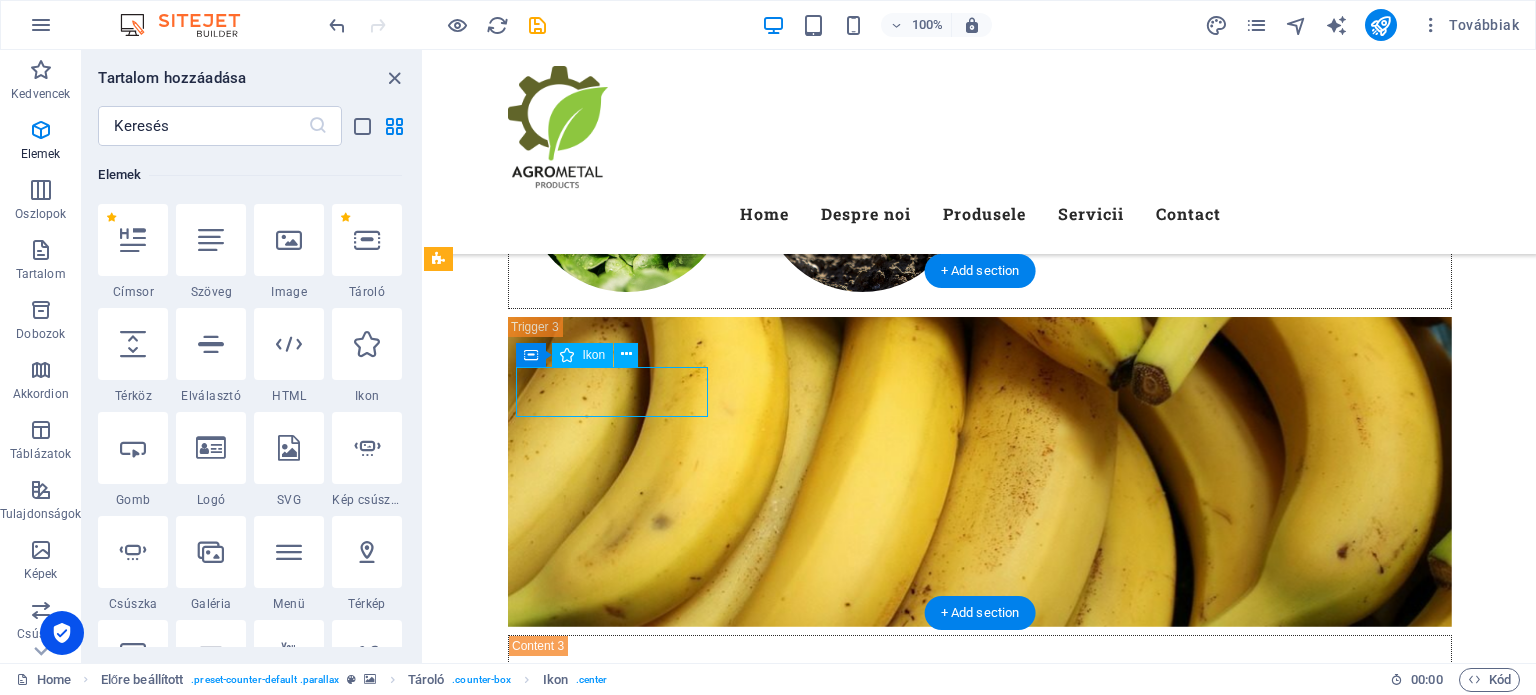 click at bounding box center (912, 7800) 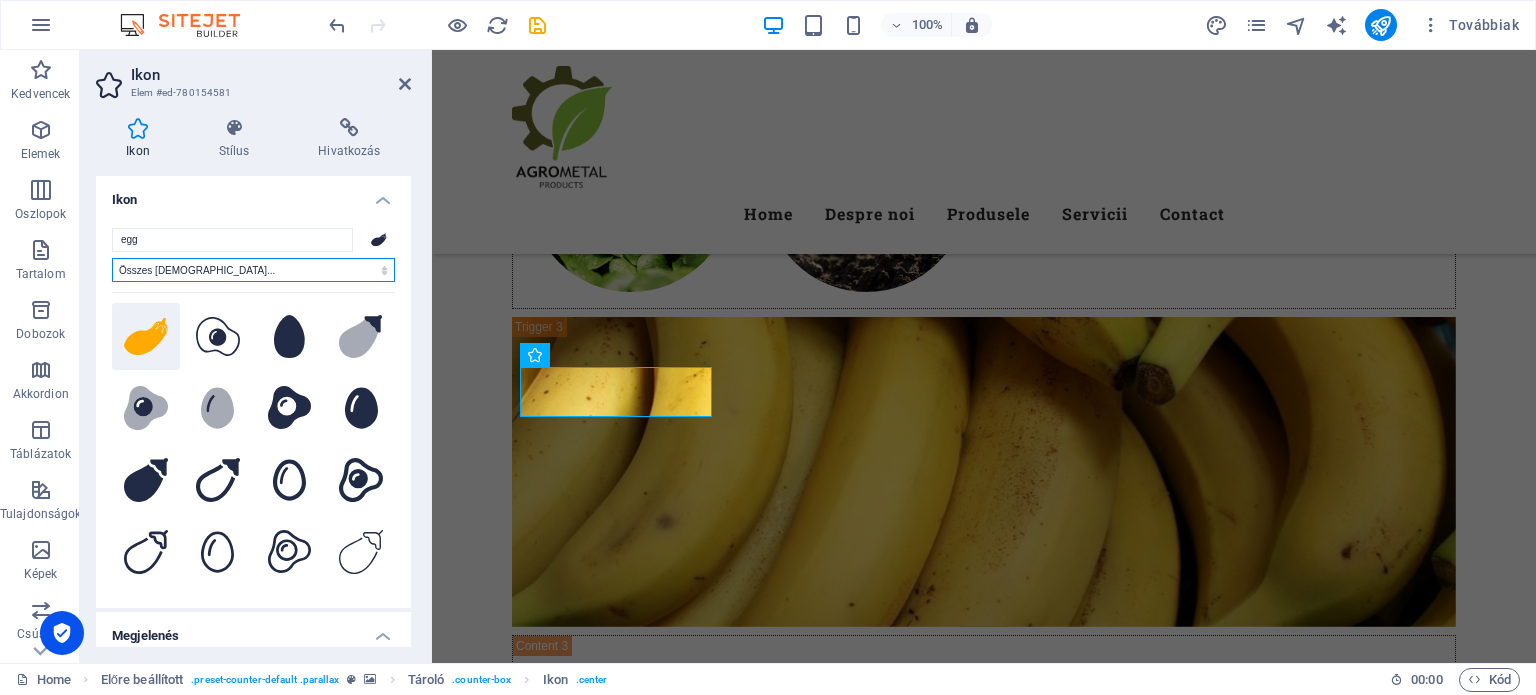 click on "Összes [DEMOGRAPHIC_DATA]... IcoFont Ionicons FontAwesome Brands FontAwesome Duotone FontAwesome Solid FontAwesome Regular FontAwesome Light FontAwesome Thin FontAwesome Sharp Solid FontAwesome Sharp Regular FontAwesome Sharp Light FontAwesome Sharp Thin" at bounding box center (253, 270) 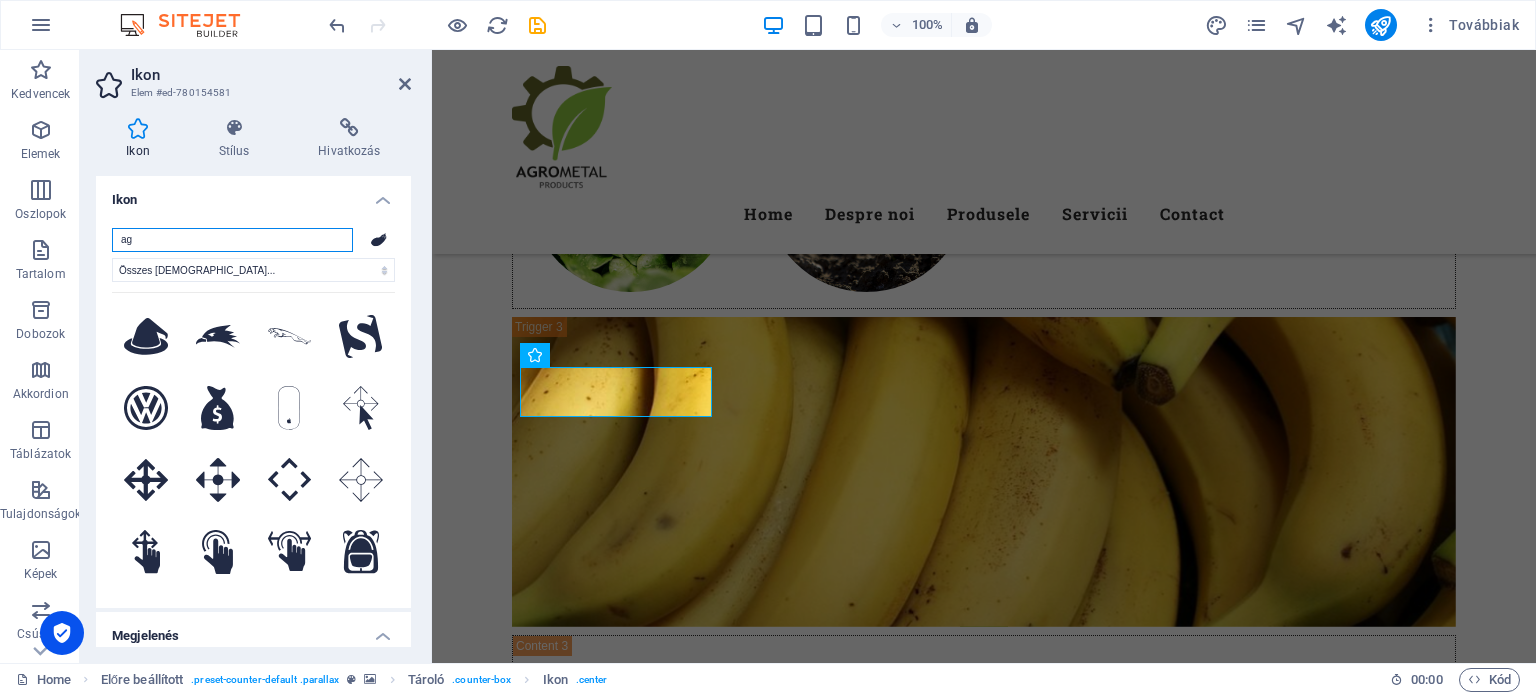 type on "a" 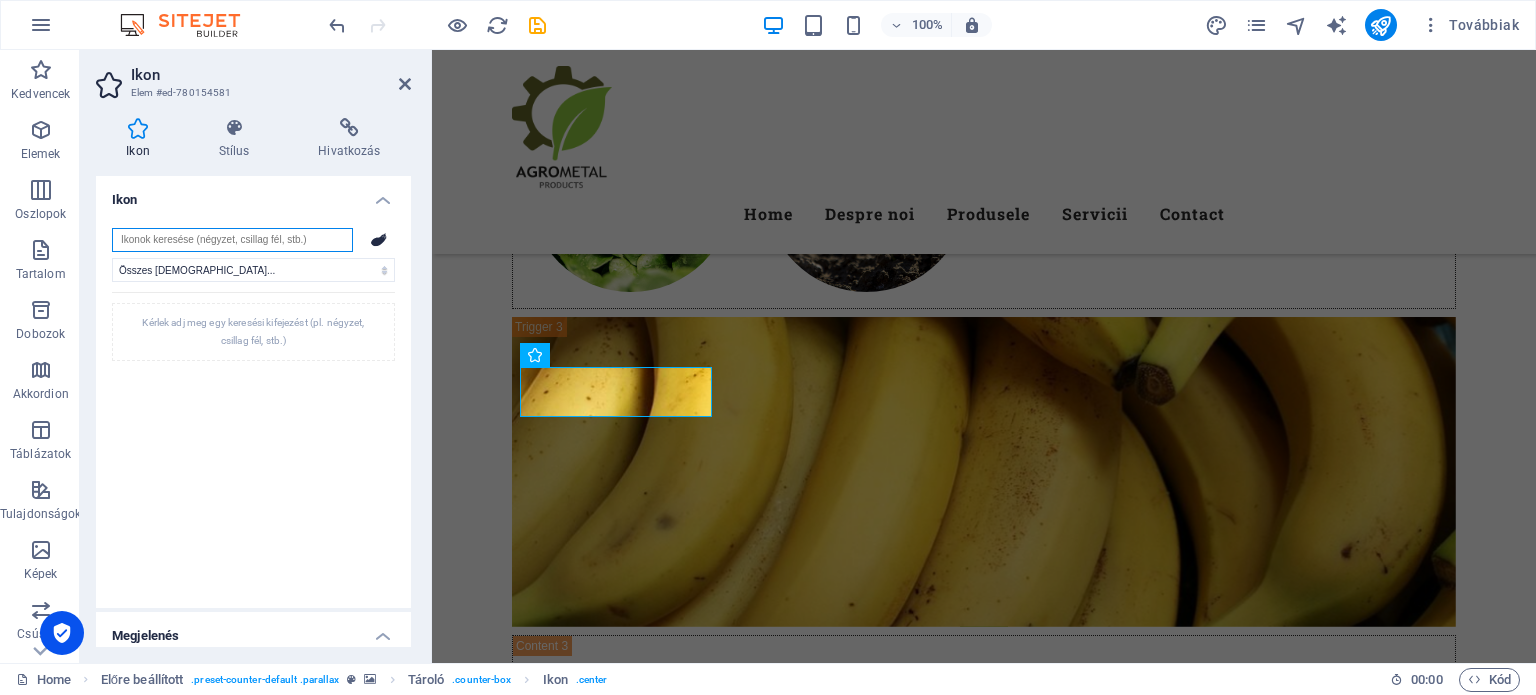 click at bounding box center (232, 240) 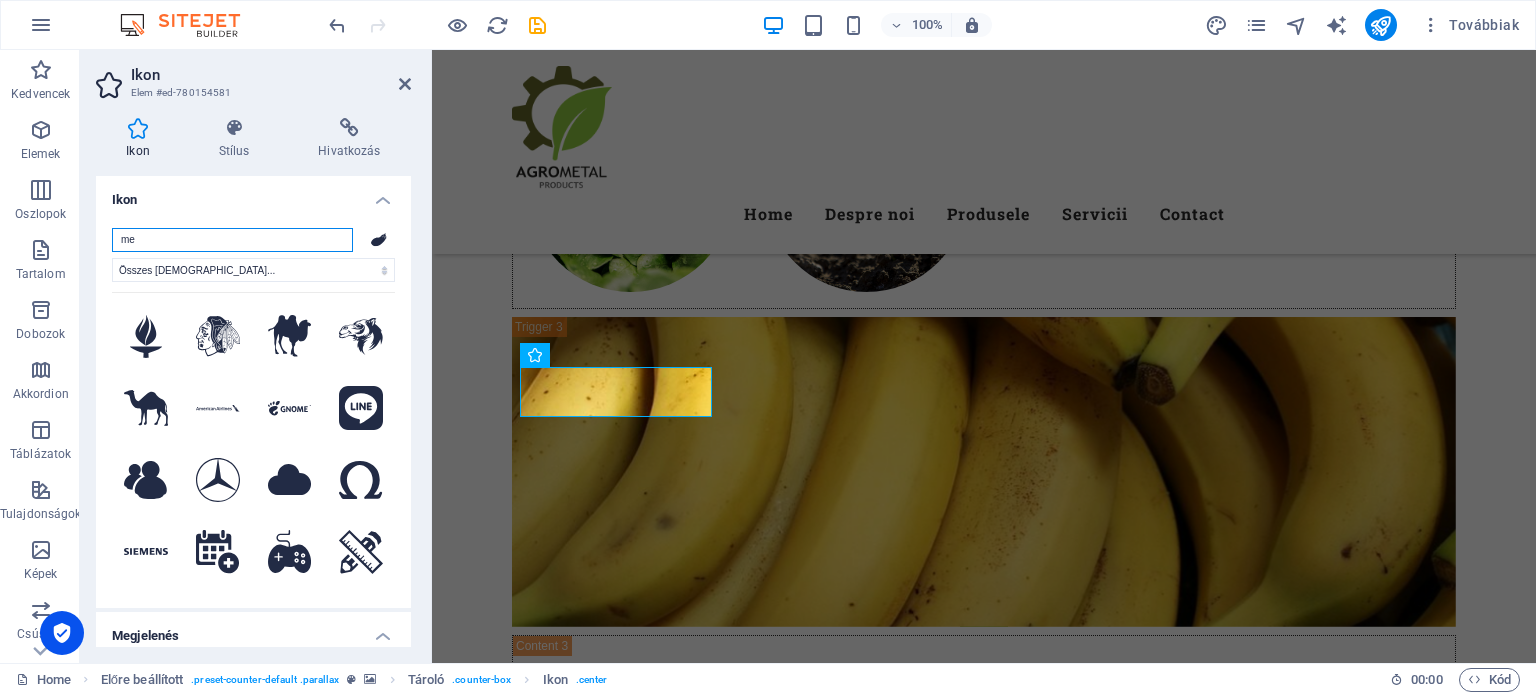 type on "m" 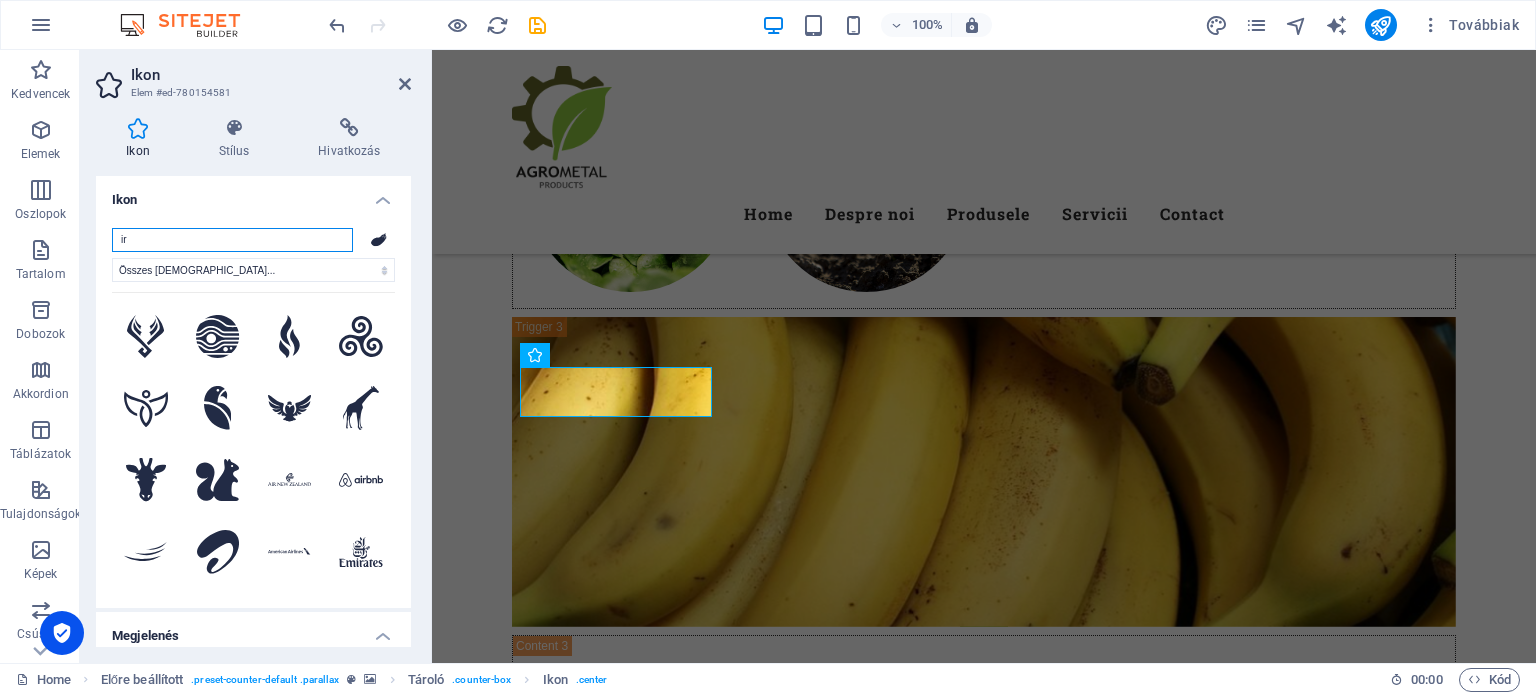 type on "i" 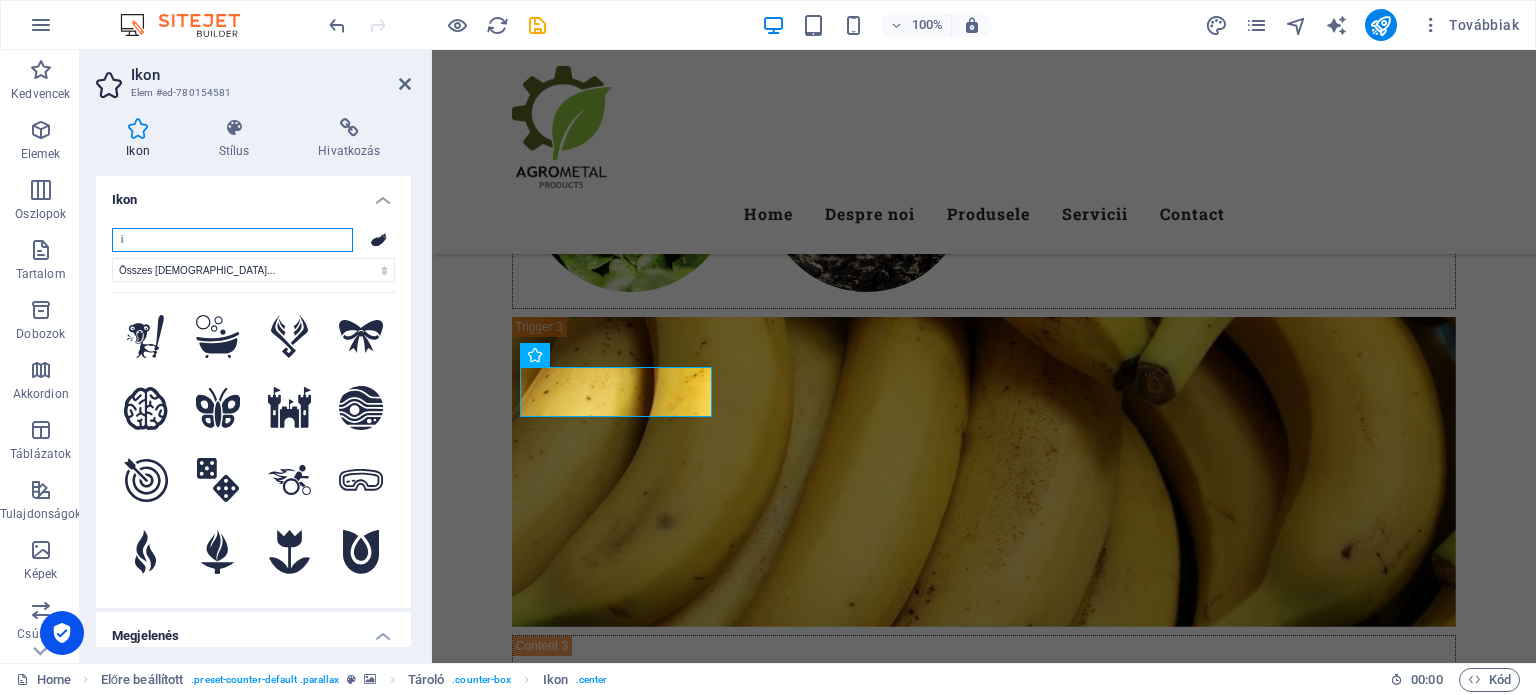 type 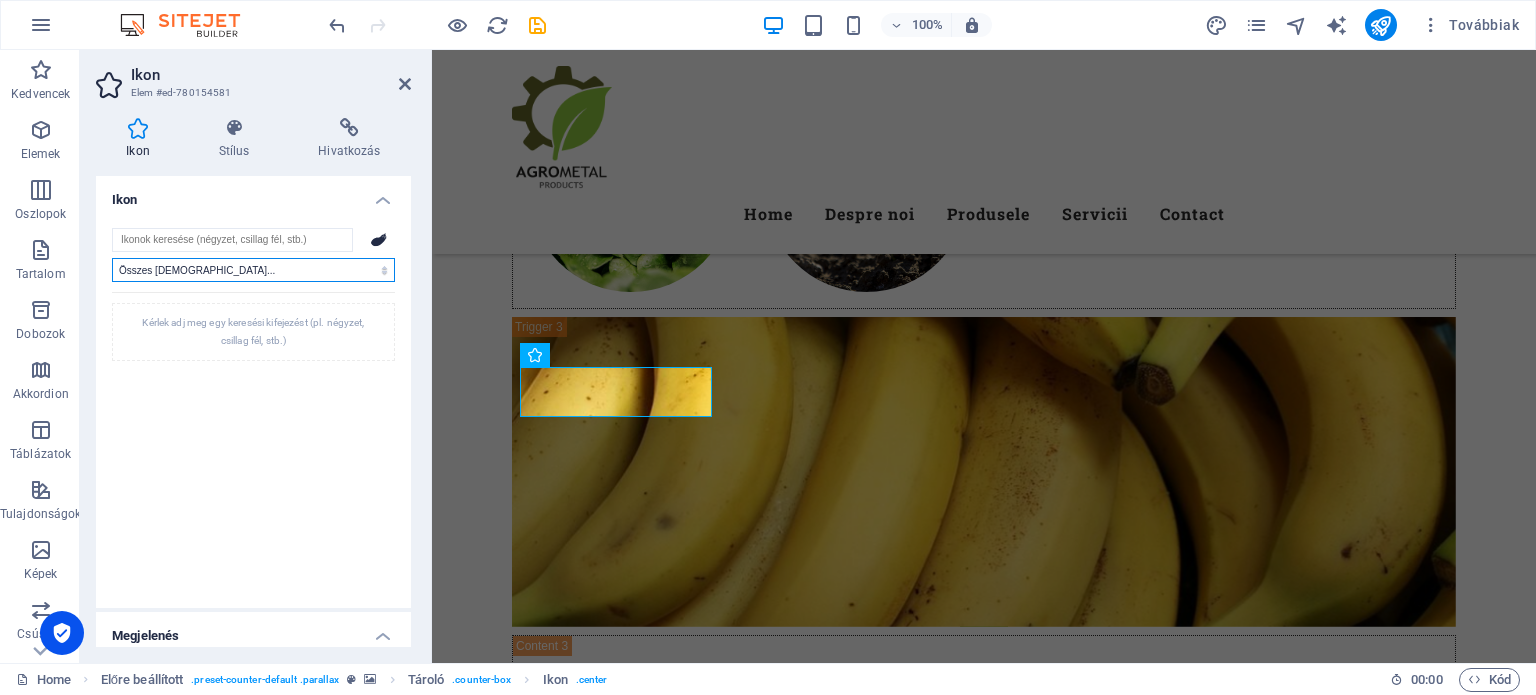 click on "Összes [DEMOGRAPHIC_DATA]... IcoFont Ionicons FontAwesome Brands FontAwesome Duotone FontAwesome Solid FontAwesome Regular FontAwesome Light FontAwesome Thin FontAwesome Sharp Solid FontAwesome Sharp Regular FontAwesome Sharp Light FontAwesome Sharp Thin" at bounding box center (253, 270) 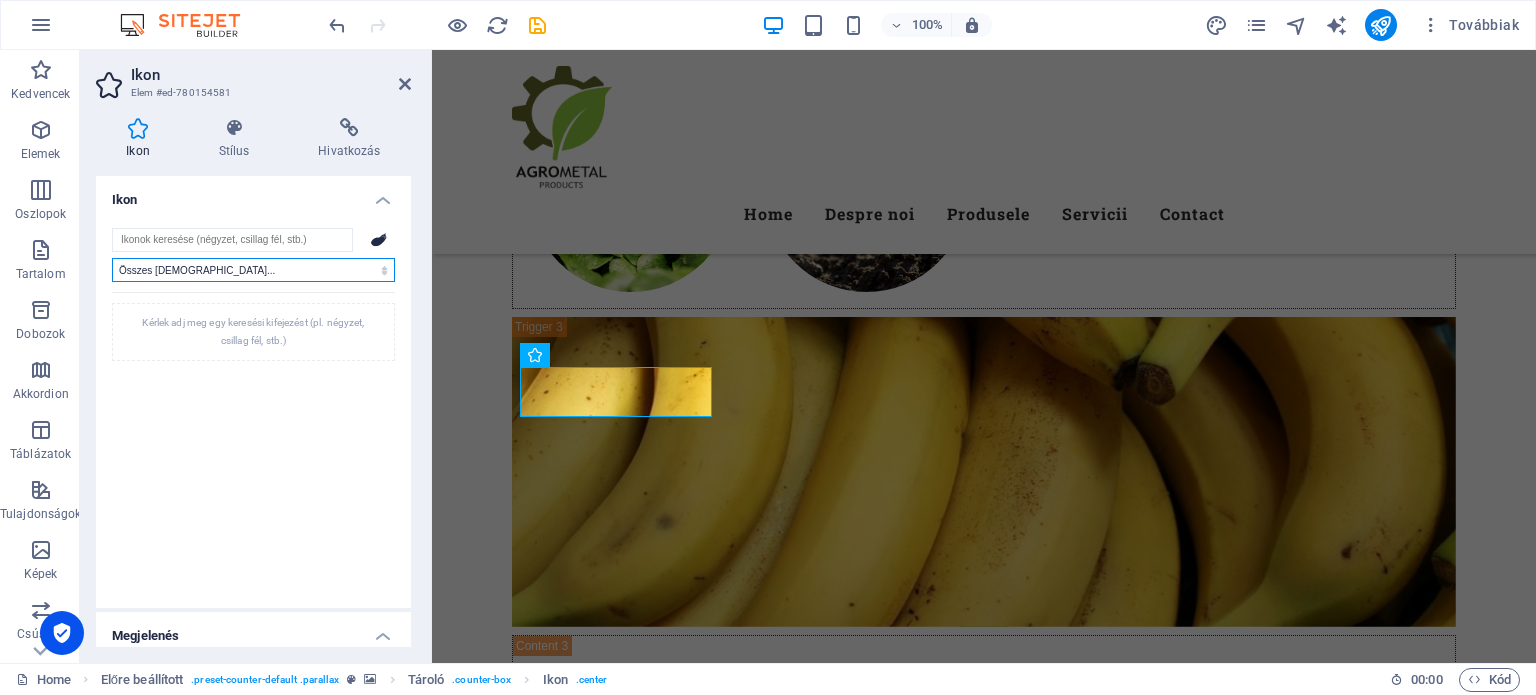 select on "ionicons" 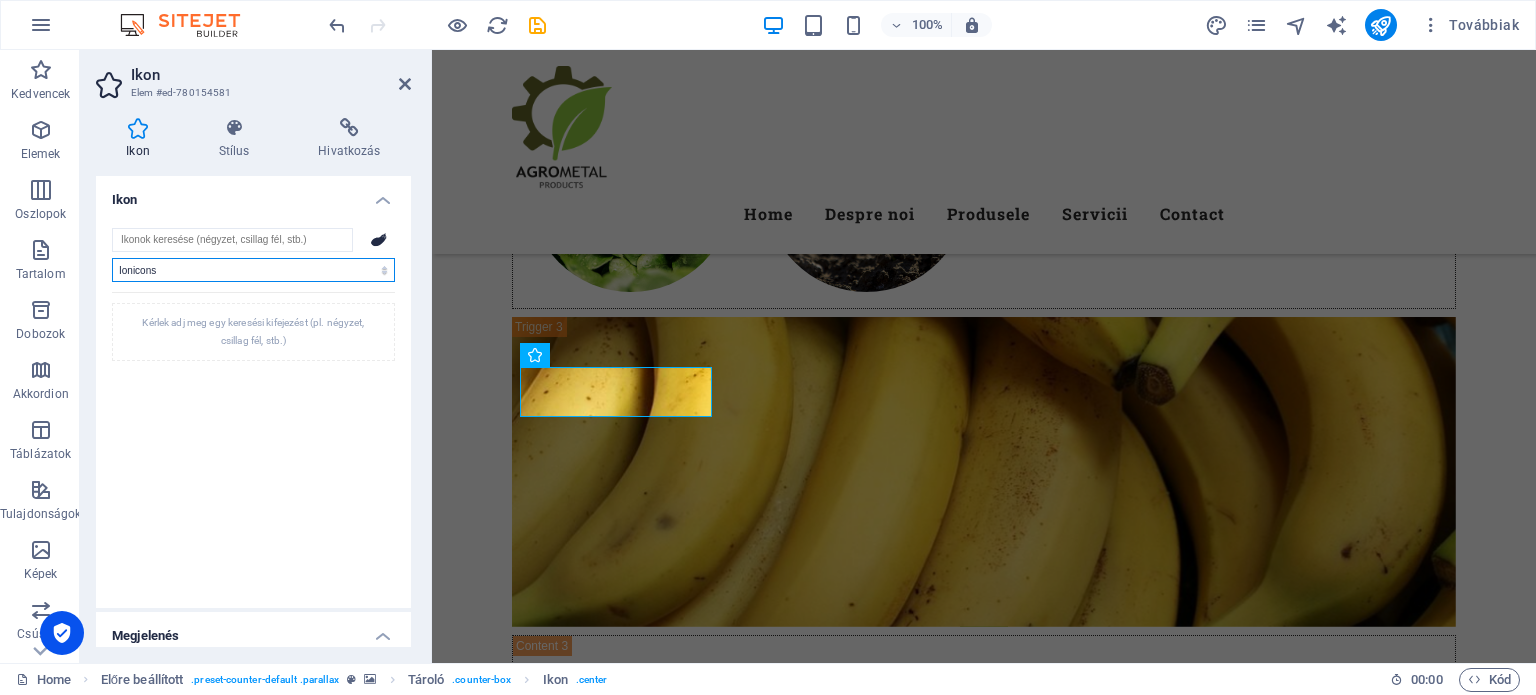click on "Összes [DEMOGRAPHIC_DATA]... IcoFont Ionicons FontAwesome Brands FontAwesome Duotone FontAwesome Solid FontAwesome Regular FontAwesome Light FontAwesome Thin FontAwesome Sharp Solid FontAwesome Sharp Regular FontAwesome Sharp Light FontAwesome Sharp Thin" at bounding box center [253, 270] 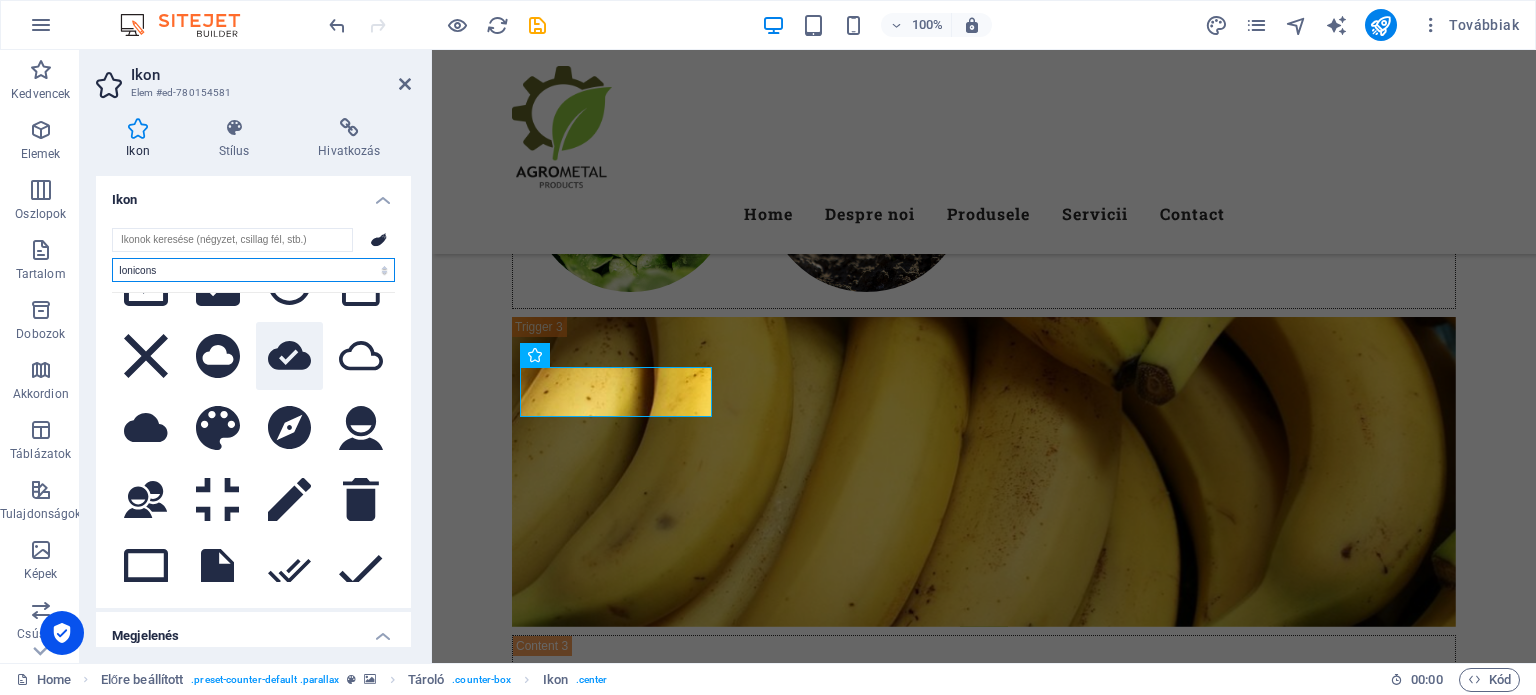 scroll, scrollTop: 700, scrollLeft: 0, axis: vertical 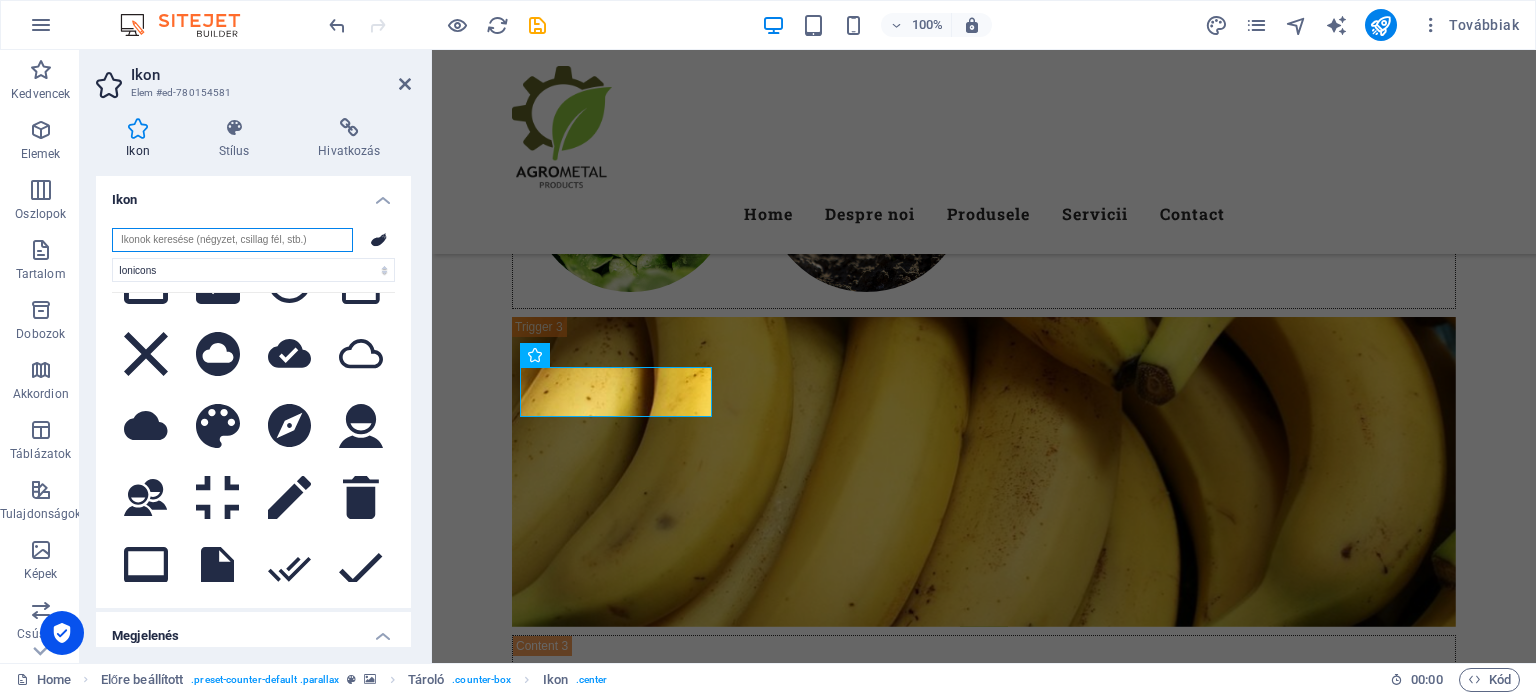 click at bounding box center [232, 240] 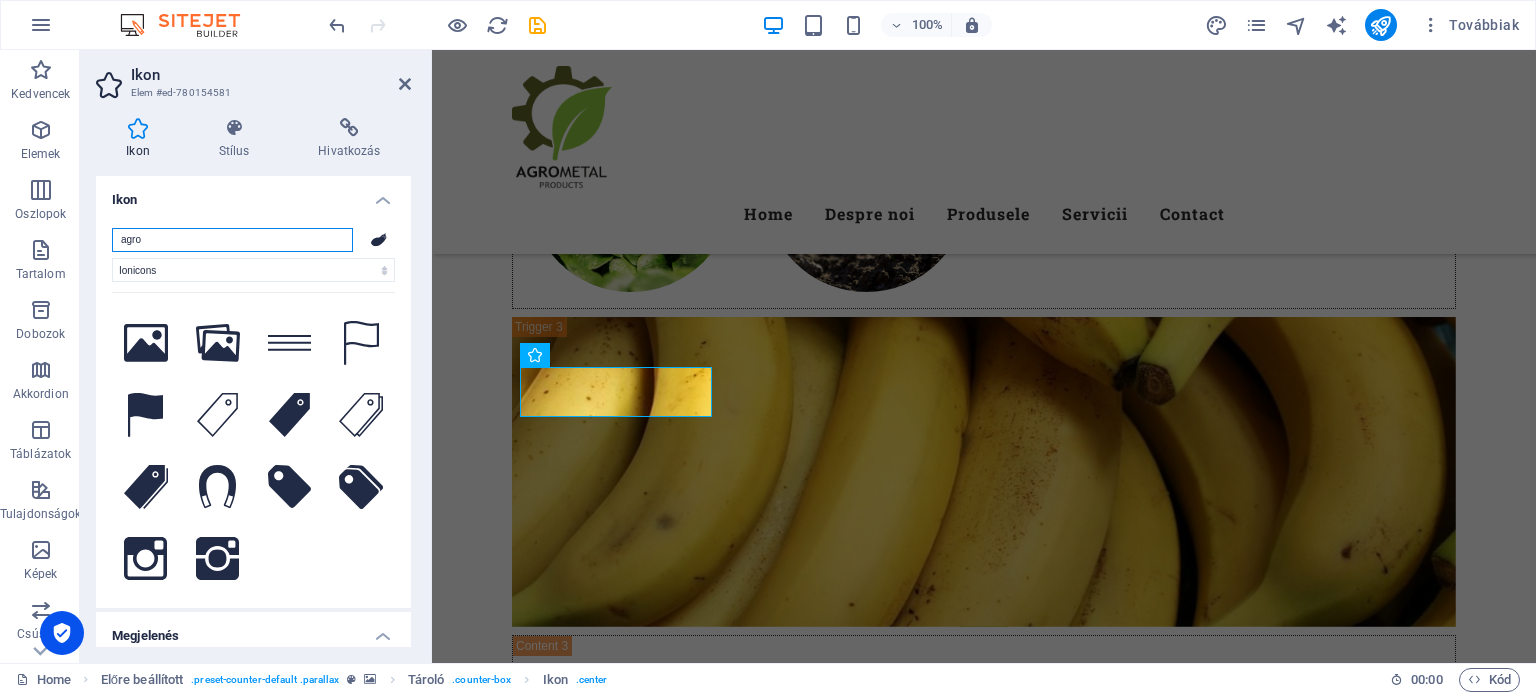 scroll, scrollTop: 0, scrollLeft: 0, axis: both 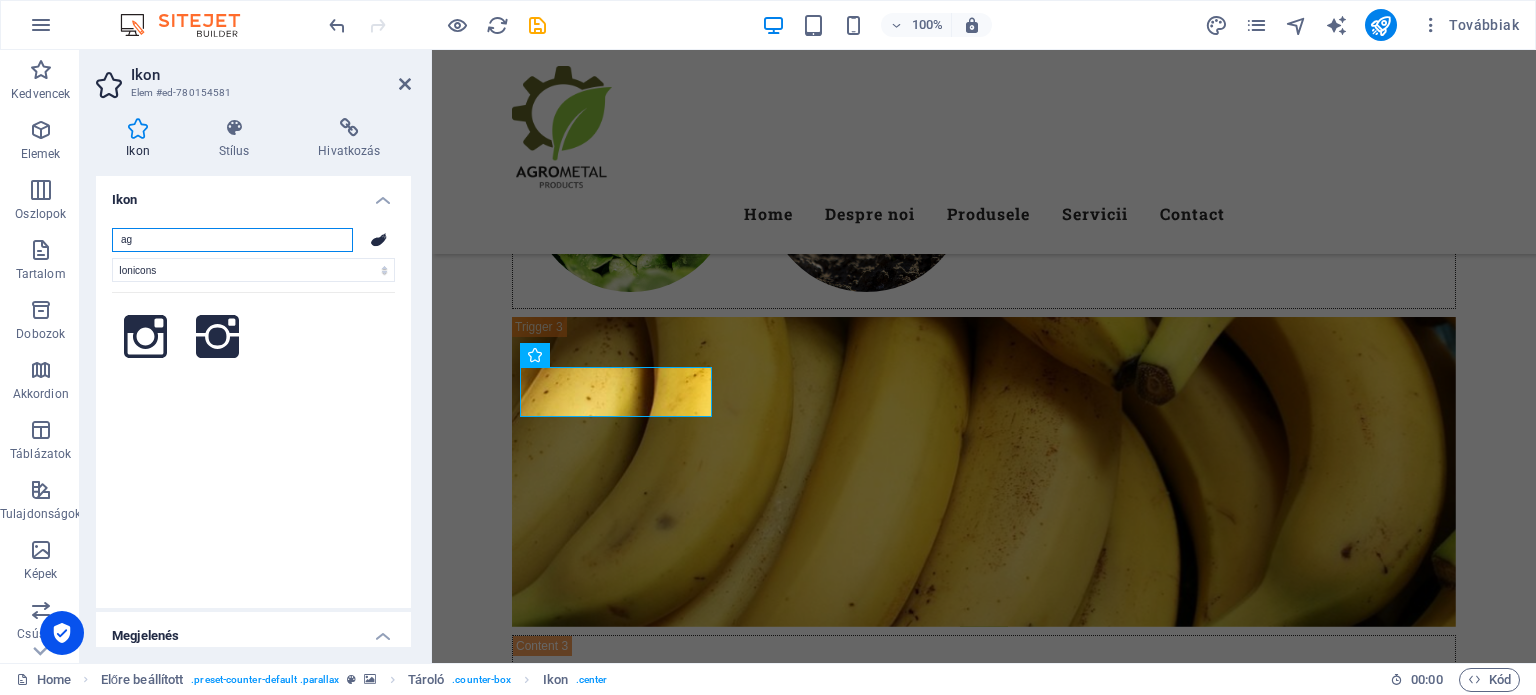 type on "a" 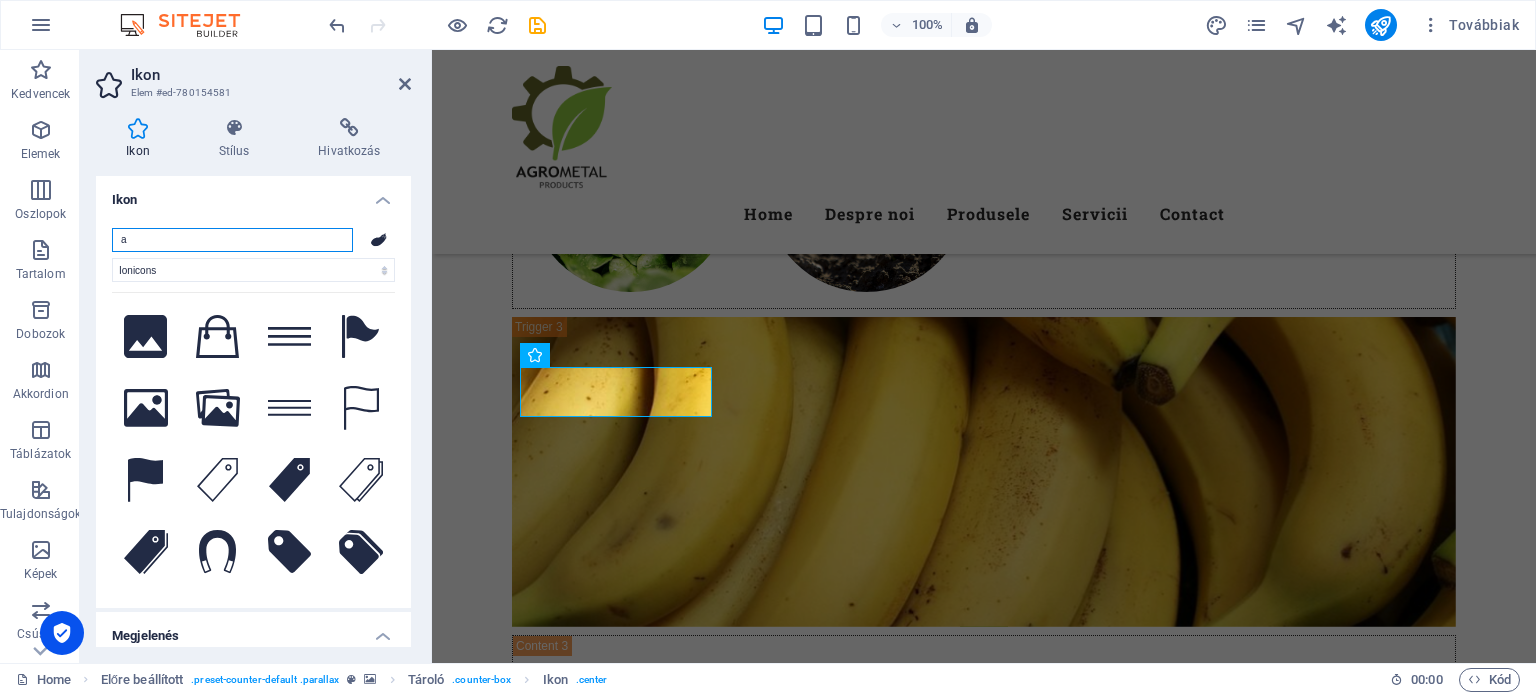type 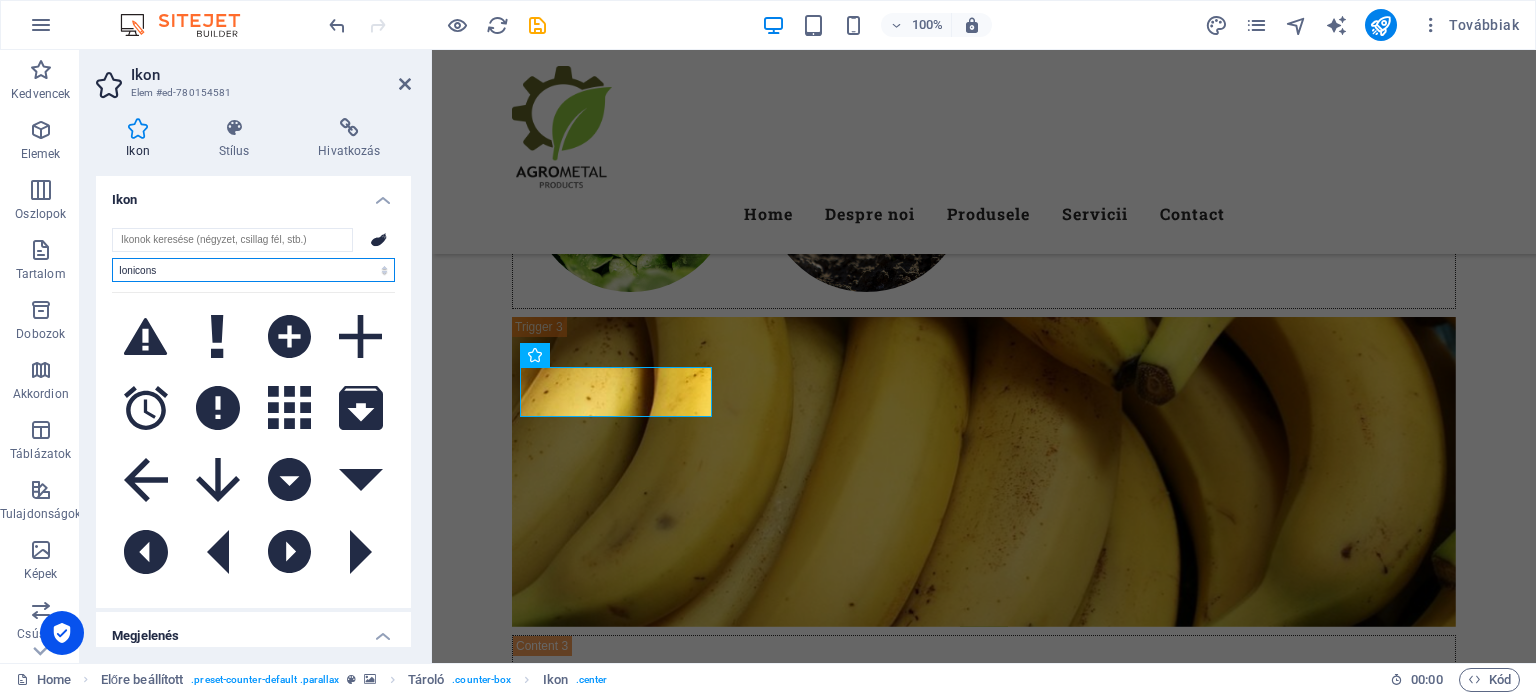 click on "Összes [DEMOGRAPHIC_DATA]... IcoFont Ionicons FontAwesome Brands FontAwesome Duotone FontAwesome Solid FontAwesome Regular FontAwesome Light FontAwesome Thin FontAwesome Sharp Solid FontAwesome Sharp Regular FontAwesome Sharp Light FontAwesome Sharp Thin" at bounding box center (253, 270) 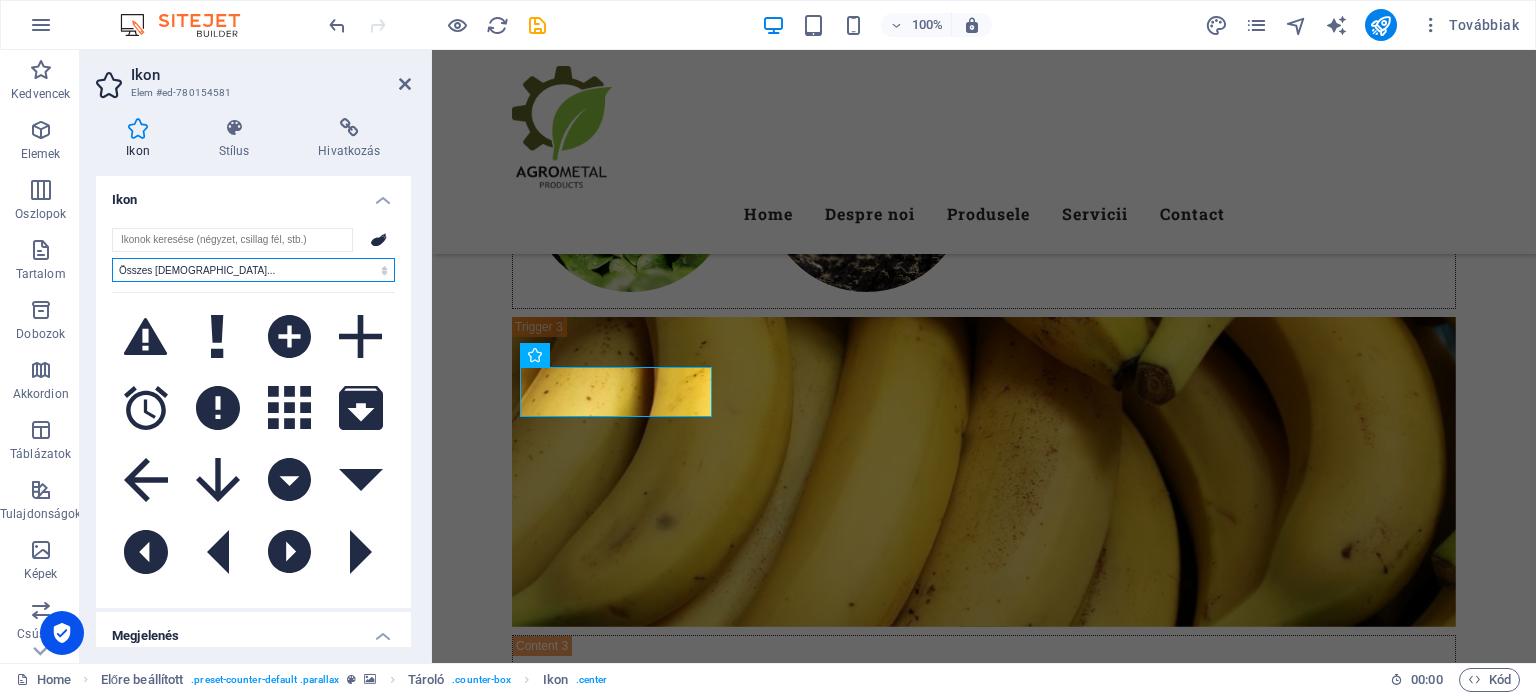 click on "Összes [DEMOGRAPHIC_DATA]... IcoFont Ionicons FontAwesome Brands FontAwesome Duotone FontAwesome Solid FontAwesome Regular FontAwesome Light FontAwesome Thin FontAwesome Sharp Solid FontAwesome Sharp Regular FontAwesome Sharp Light FontAwesome Sharp Thin" at bounding box center [253, 270] 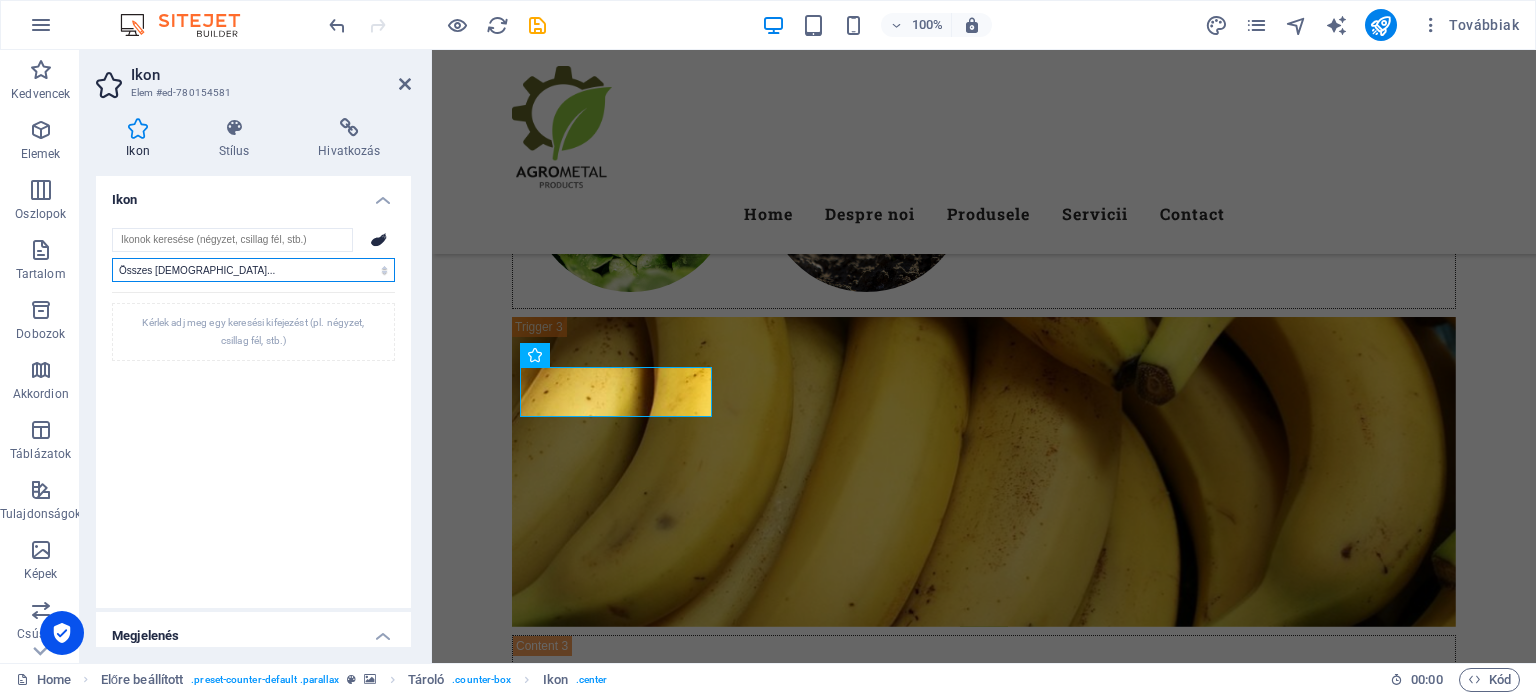 click on "Összes [DEMOGRAPHIC_DATA]... IcoFont Ionicons FontAwesome Brands FontAwesome Duotone FontAwesome Solid FontAwesome Regular FontAwesome Light FontAwesome Thin FontAwesome Sharp Solid FontAwesome Sharp Regular FontAwesome Sharp Light FontAwesome Sharp Thin" at bounding box center [253, 270] 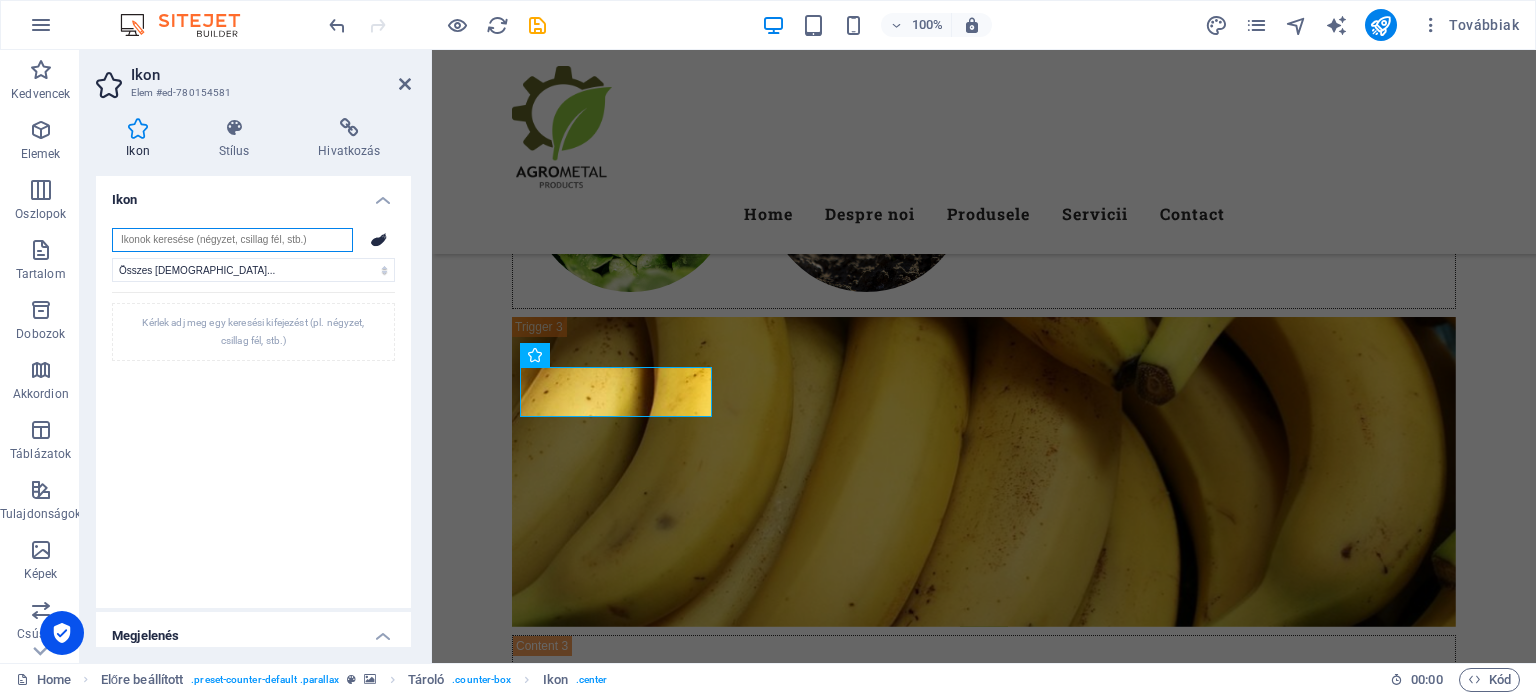 click at bounding box center (232, 240) 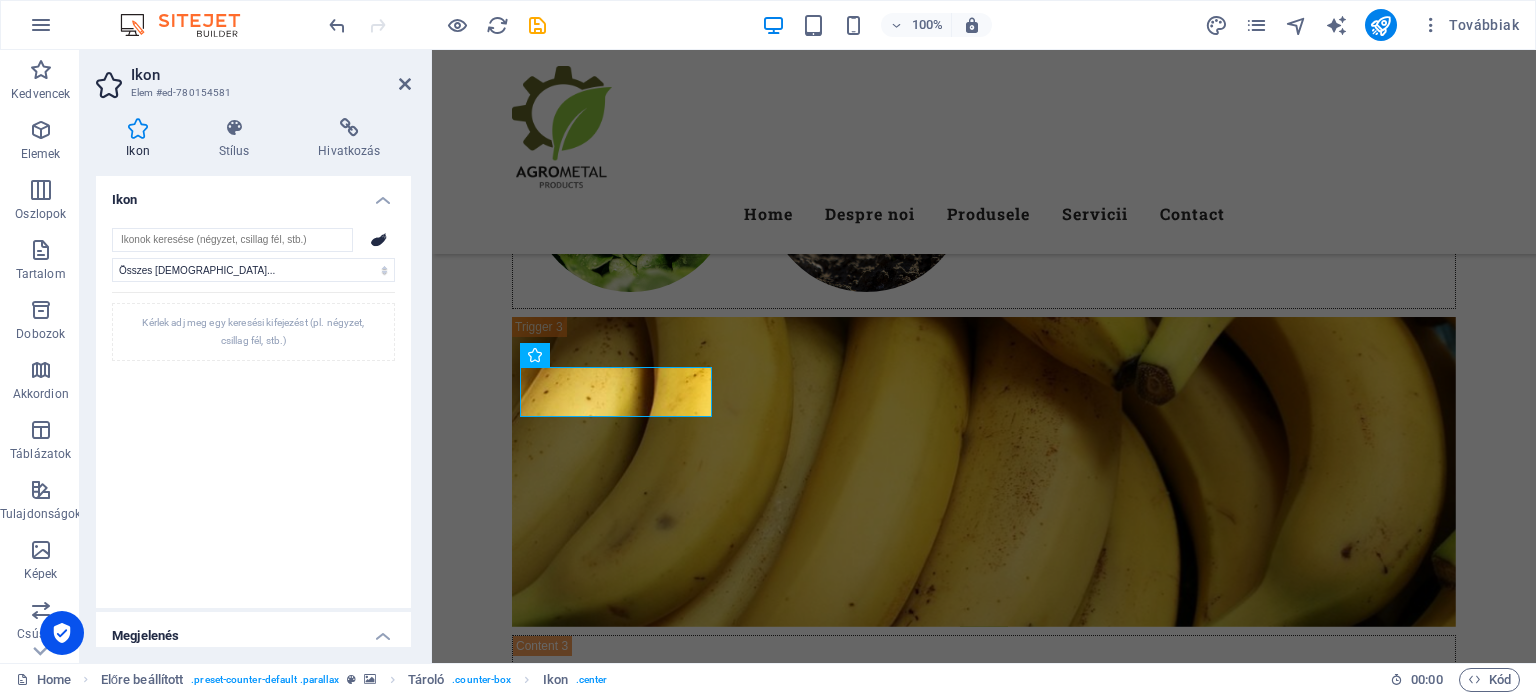 click on "Összes [DEMOGRAPHIC_DATA]... IcoFont Ionicons FontAwesome Brands FontAwesome Duotone FontAwesome Solid FontAwesome Regular FontAwesome Light FontAwesome Thin FontAwesome Sharp Solid FontAwesome Sharp Regular FontAwesome Sharp Light FontAwesome Sharp Thin Kérlek adj meg egy keresési kifejezést (pl. négyzet, csillag fél, stb.)" at bounding box center [253, 410] 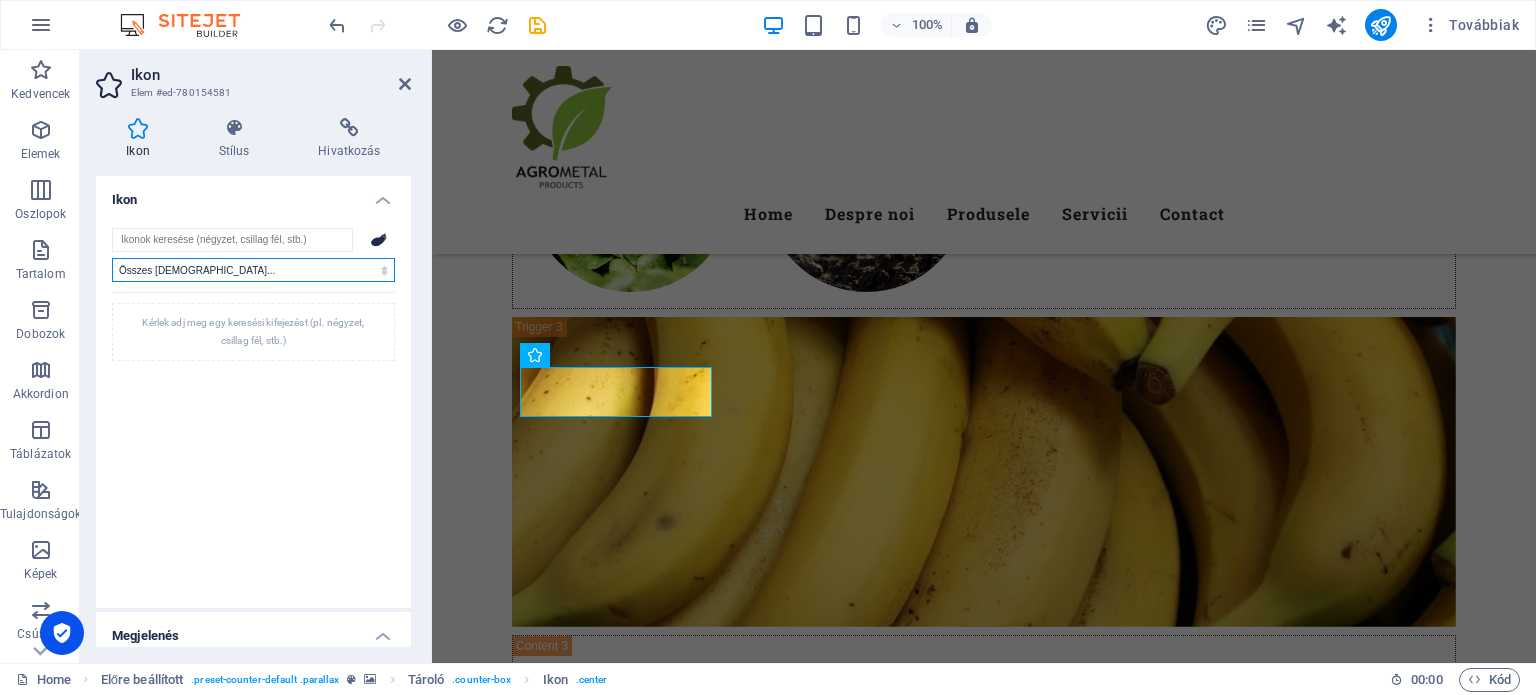 click on "Összes [DEMOGRAPHIC_DATA]... IcoFont Ionicons FontAwesome Brands FontAwesome Duotone FontAwesome Solid FontAwesome Regular FontAwesome Light FontAwesome Thin FontAwesome Sharp Solid FontAwesome Sharp Regular FontAwesome Sharp Light FontAwesome Sharp Thin" at bounding box center [253, 270] 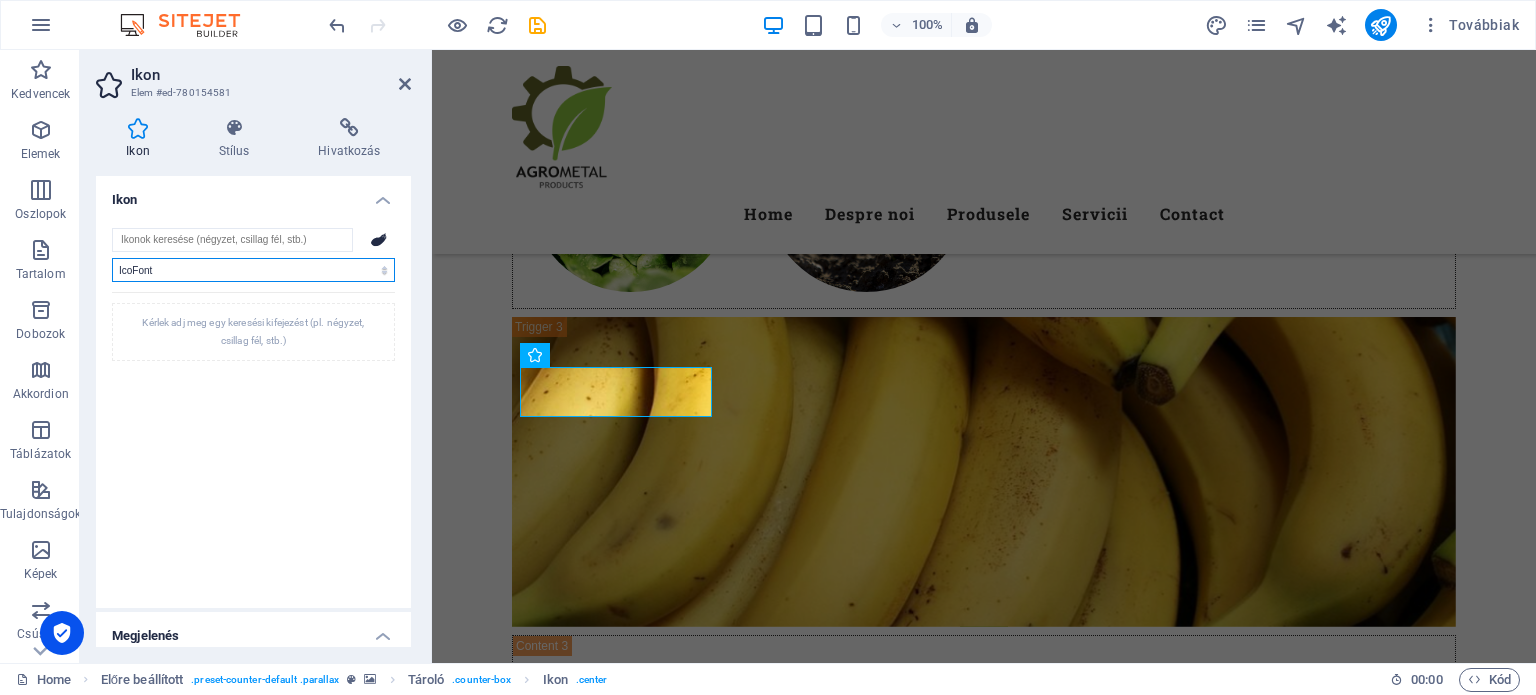 click on "Összes [DEMOGRAPHIC_DATA]... IcoFont Ionicons FontAwesome Brands FontAwesome Duotone FontAwesome Solid FontAwesome Regular FontAwesome Light FontAwesome Thin FontAwesome Sharp Solid FontAwesome Sharp Regular FontAwesome Sharp Light FontAwesome Sharp Thin" at bounding box center [253, 270] 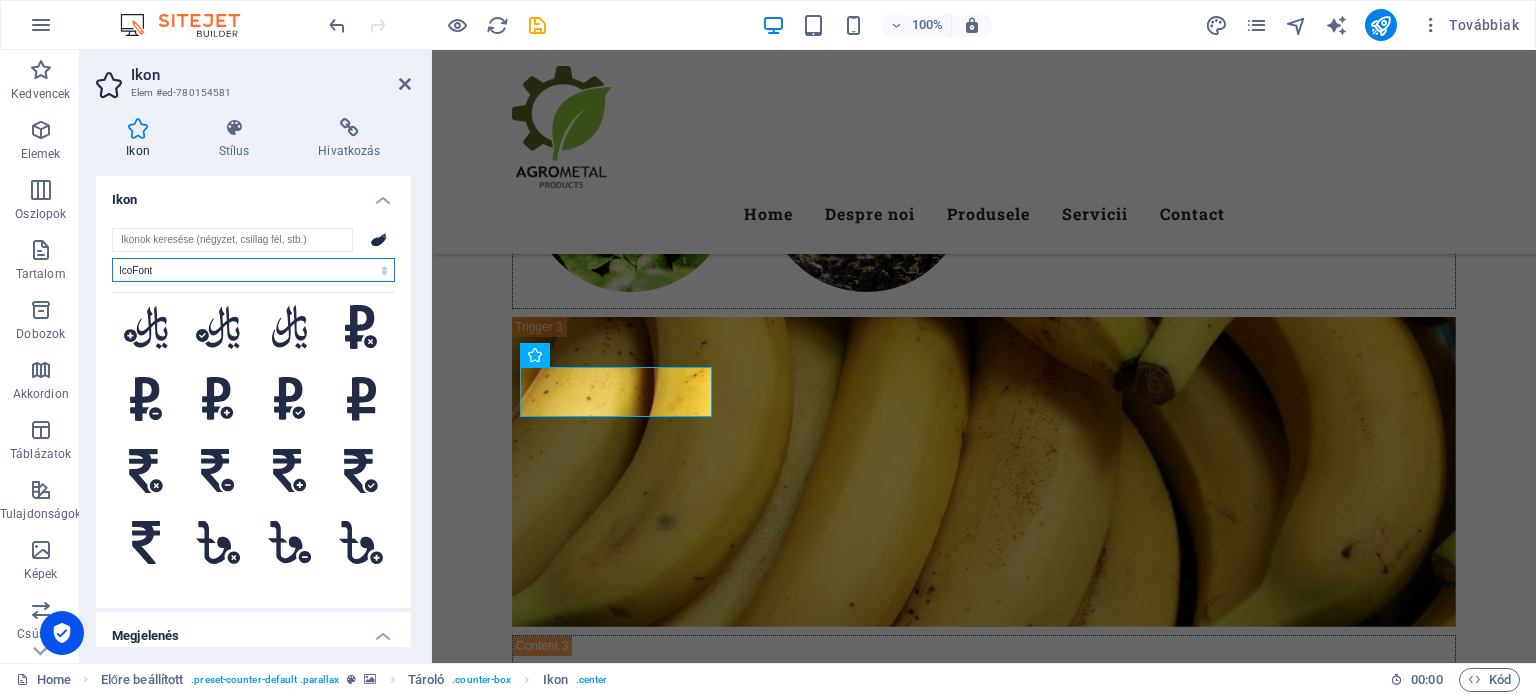 scroll, scrollTop: 8531, scrollLeft: 0, axis: vertical 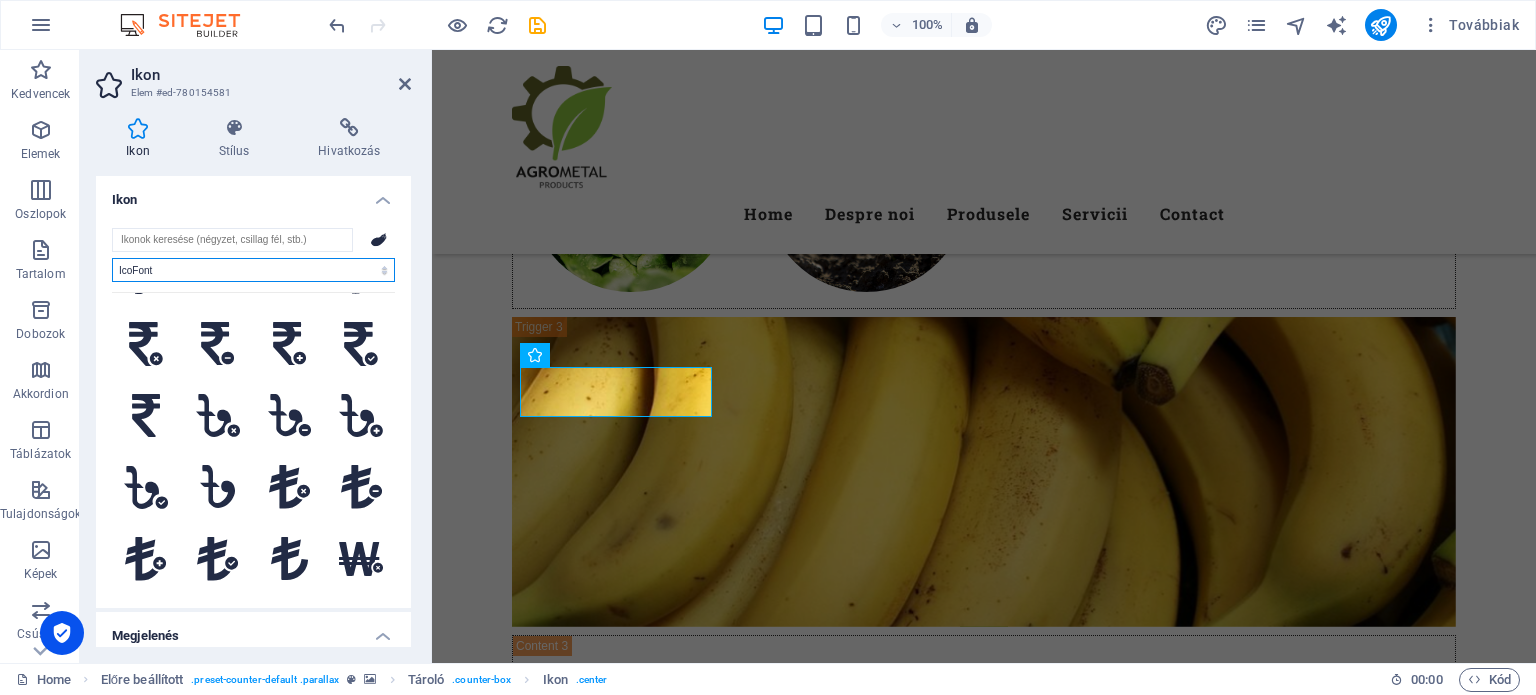 click on "Összes [DEMOGRAPHIC_DATA]... IcoFont Ionicons FontAwesome Brands FontAwesome Duotone FontAwesome Solid FontAwesome Regular FontAwesome Light FontAwesome Thin FontAwesome Sharp Solid FontAwesome Sharp Regular FontAwesome Sharp Light FontAwesome Sharp Thin" at bounding box center (253, 270) 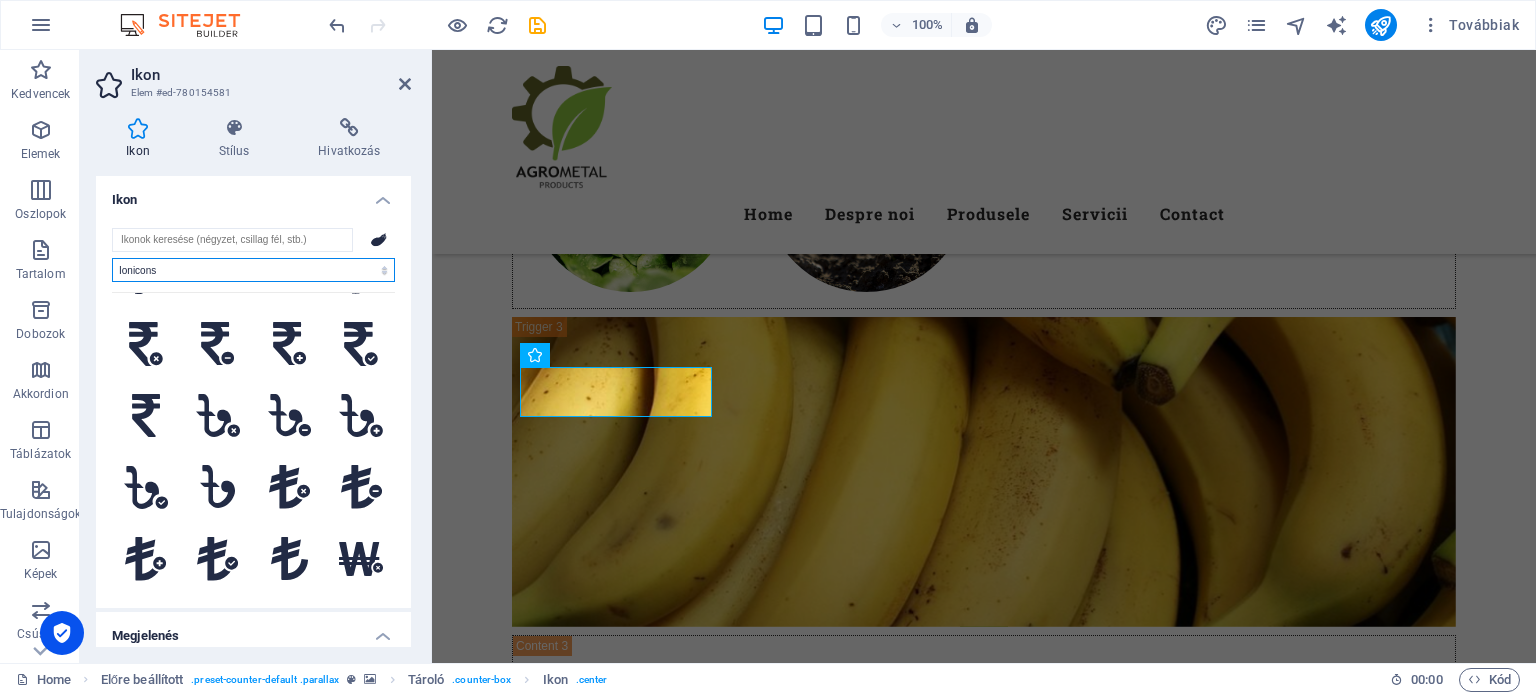click on "Összes [DEMOGRAPHIC_DATA]... IcoFont Ionicons FontAwesome Brands FontAwesome Duotone FontAwesome Solid FontAwesome Regular FontAwesome Light FontAwesome Thin FontAwesome Sharp Solid FontAwesome Sharp Regular FontAwesome Sharp Light FontAwesome Sharp Thin" at bounding box center (253, 270) 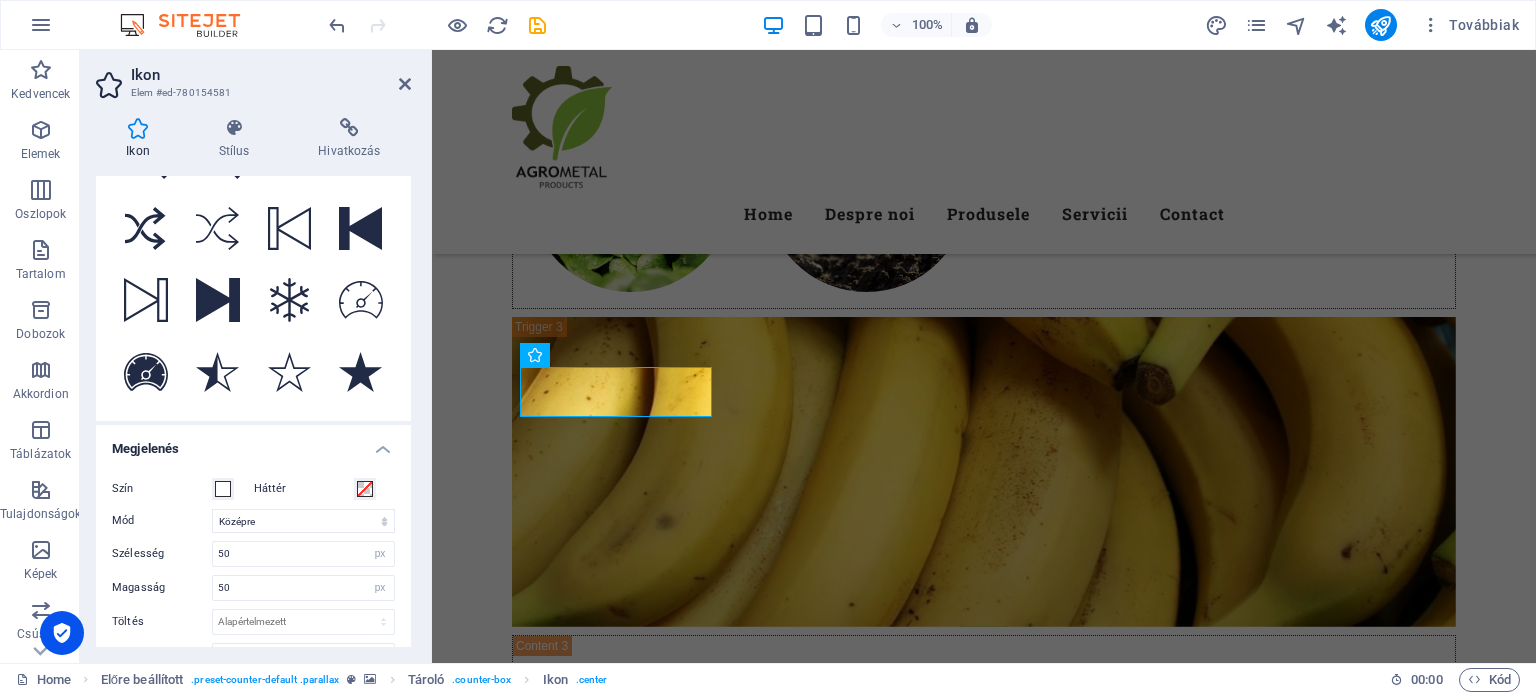 scroll, scrollTop: 200, scrollLeft: 0, axis: vertical 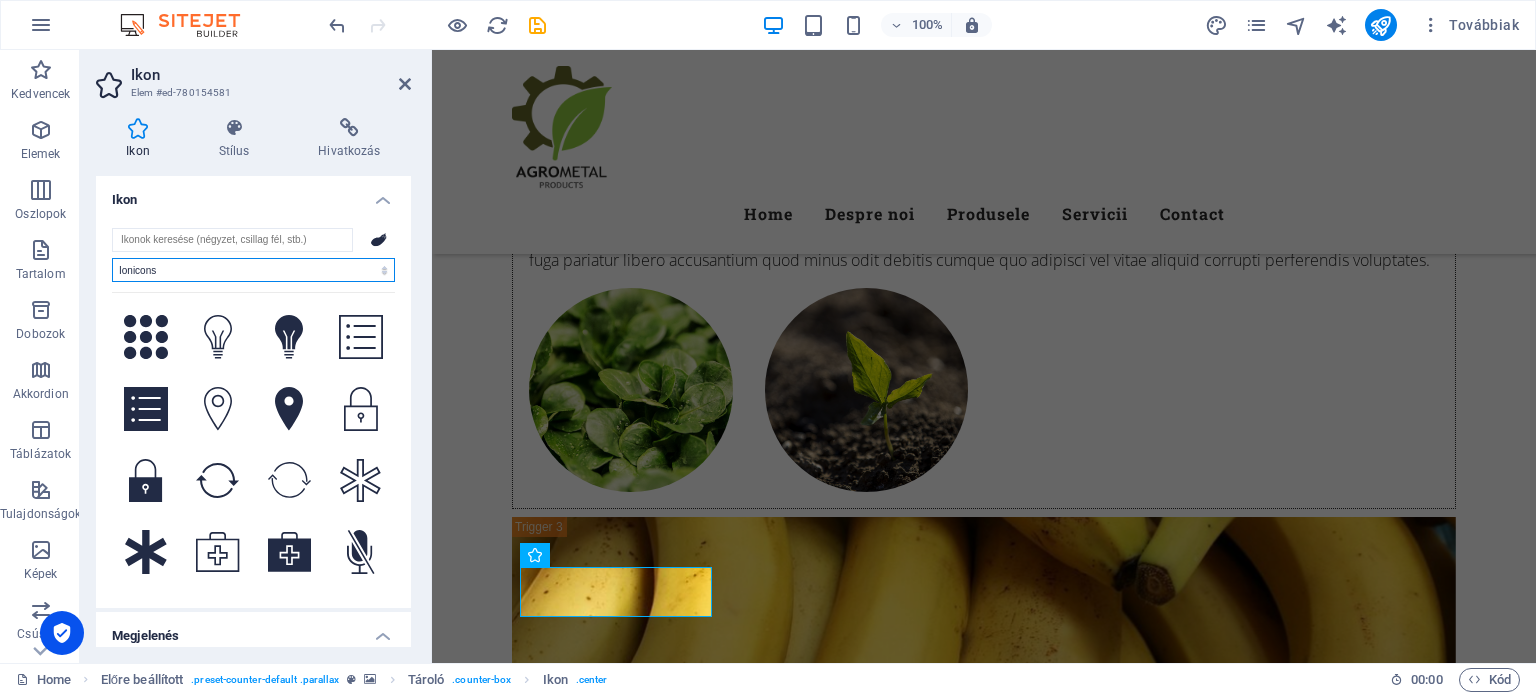click on "Összes [DEMOGRAPHIC_DATA]... IcoFont Ionicons FontAwesome Brands FontAwesome Duotone FontAwesome Solid FontAwesome Regular FontAwesome Light FontAwesome Thin FontAwesome Sharp Solid FontAwesome Sharp Regular FontAwesome Sharp Light FontAwesome Sharp Thin" at bounding box center (253, 270) 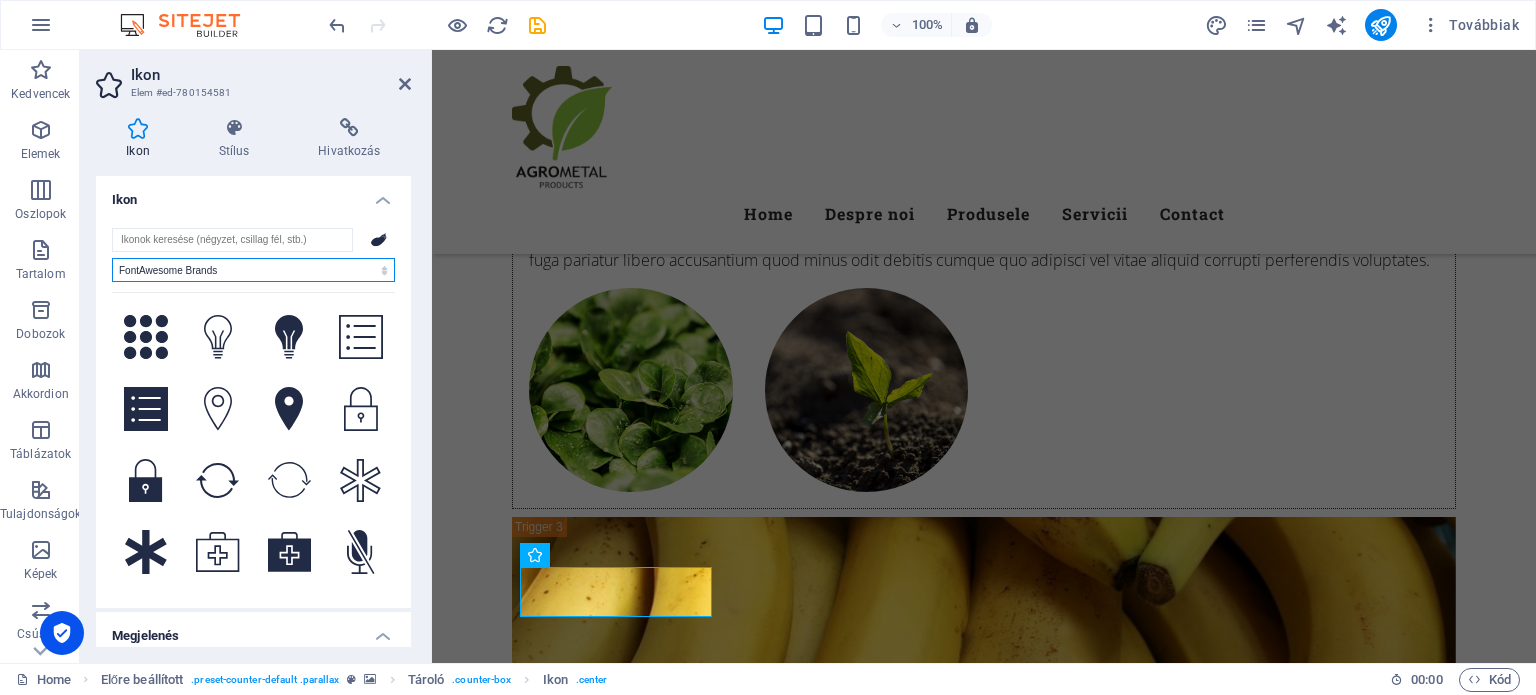 click on "Összes [DEMOGRAPHIC_DATA]... IcoFont Ionicons FontAwesome Brands FontAwesome Duotone FontAwesome Solid FontAwesome Regular FontAwesome Light FontAwesome Thin FontAwesome Sharp Solid FontAwesome Sharp Regular FontAwesome Sharp Light FontAwesome Sharp Thin" at bounding box center [253, 270] 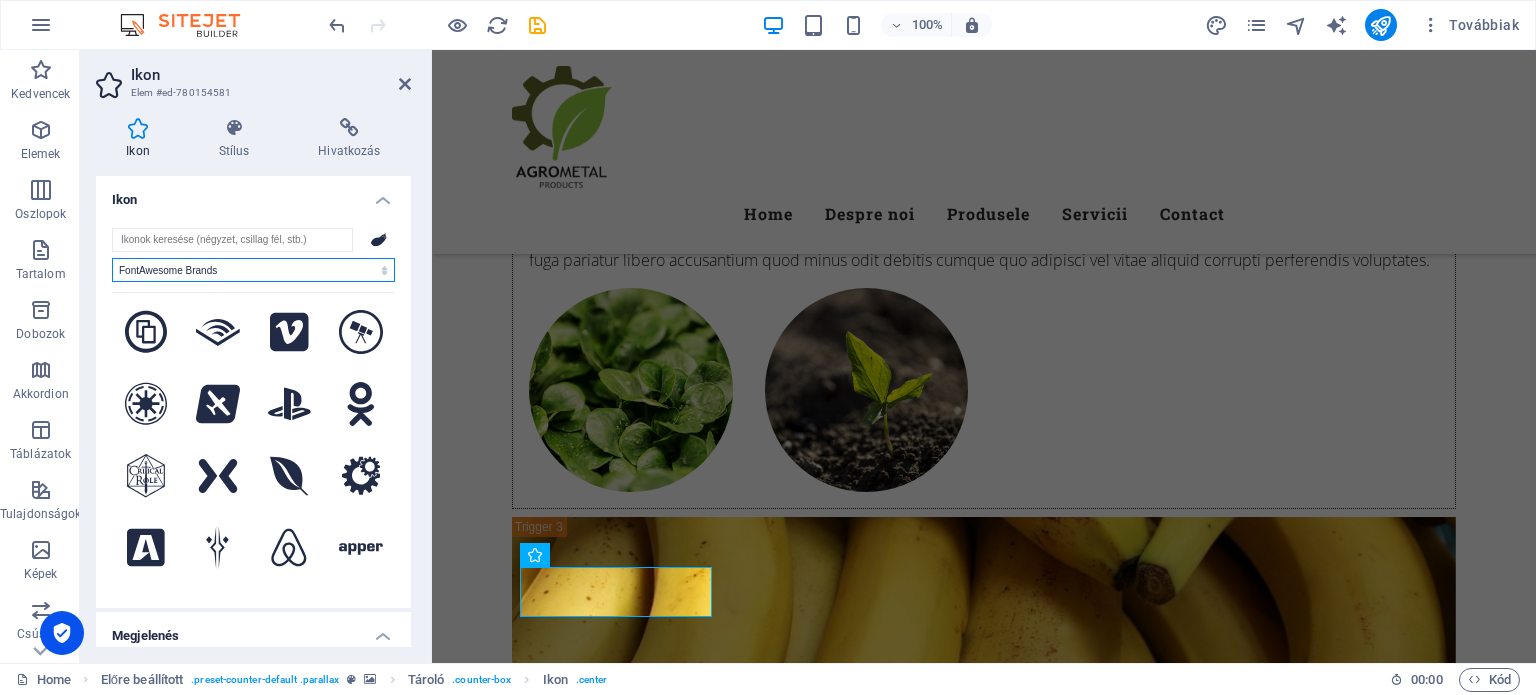 scroll, scrollTop: 4631, scrollLeft: 0, axis: vertical 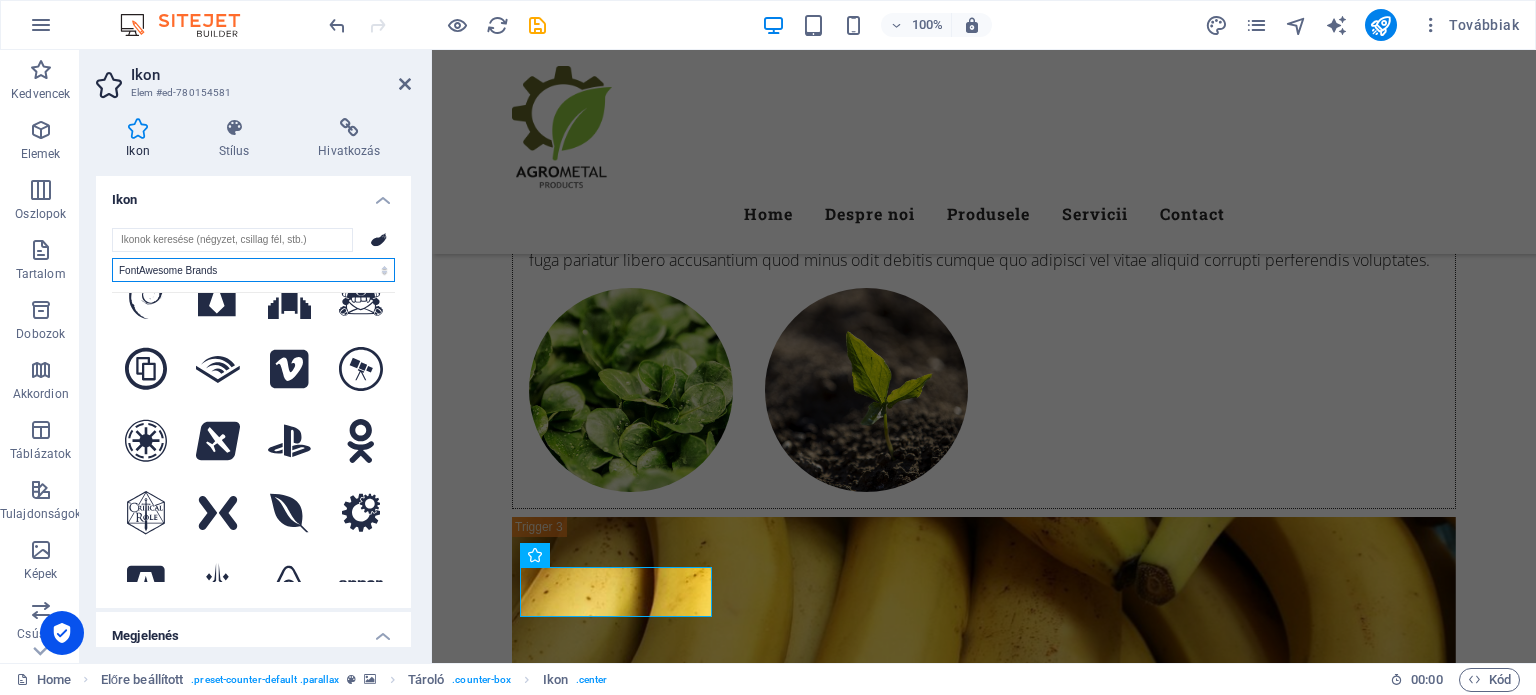 click on "Összes [DEMOGRAPHIC_DATA]... IcoFont Ionicons FontAwesome Brands FontAwesome Duotone FontAwesome Solid FontAwesome Regular FontAwesome Light FontAwesome Thin FontAwesome Sharp Solid FontAwesome Sharp Regular FontAwesome Sharp Light FontAwesome Sharp Thin" at bounding box center [253, 270] 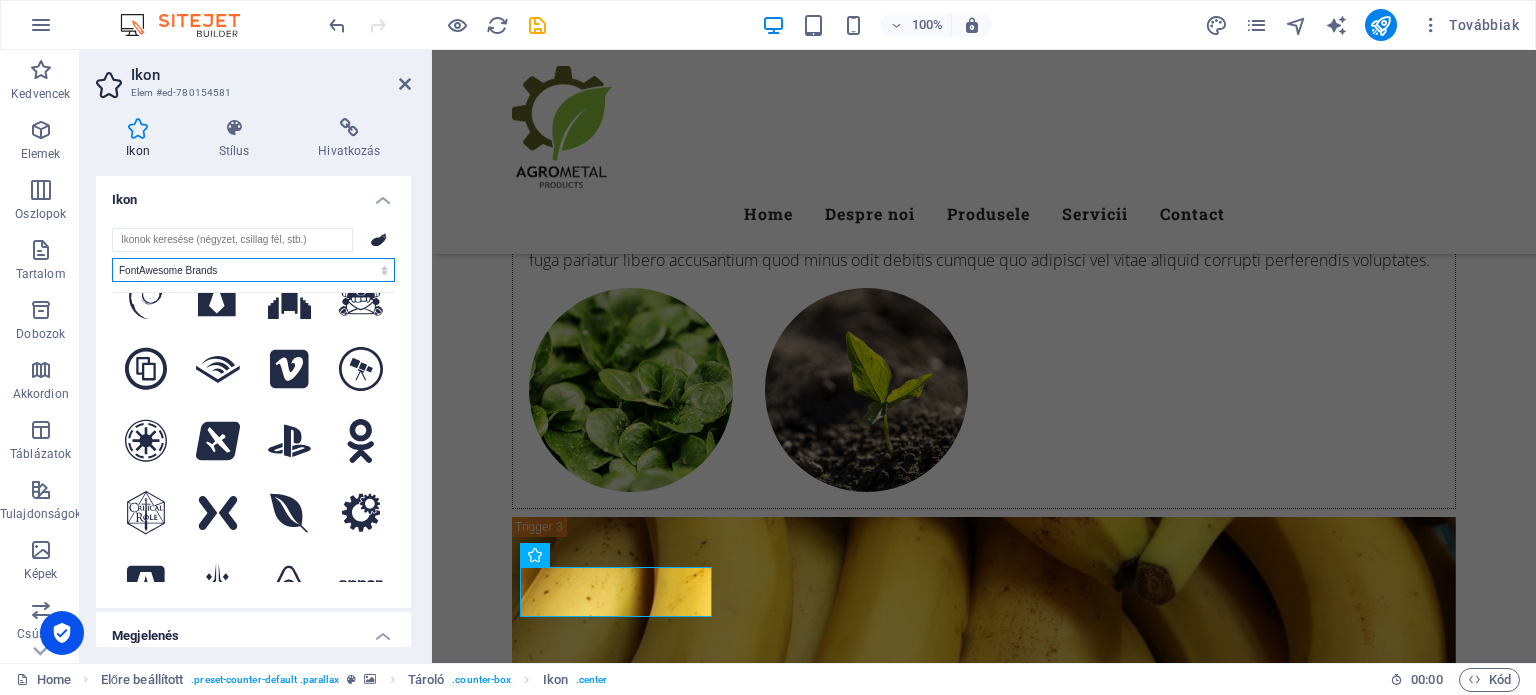 select on "font-awesome-solid" 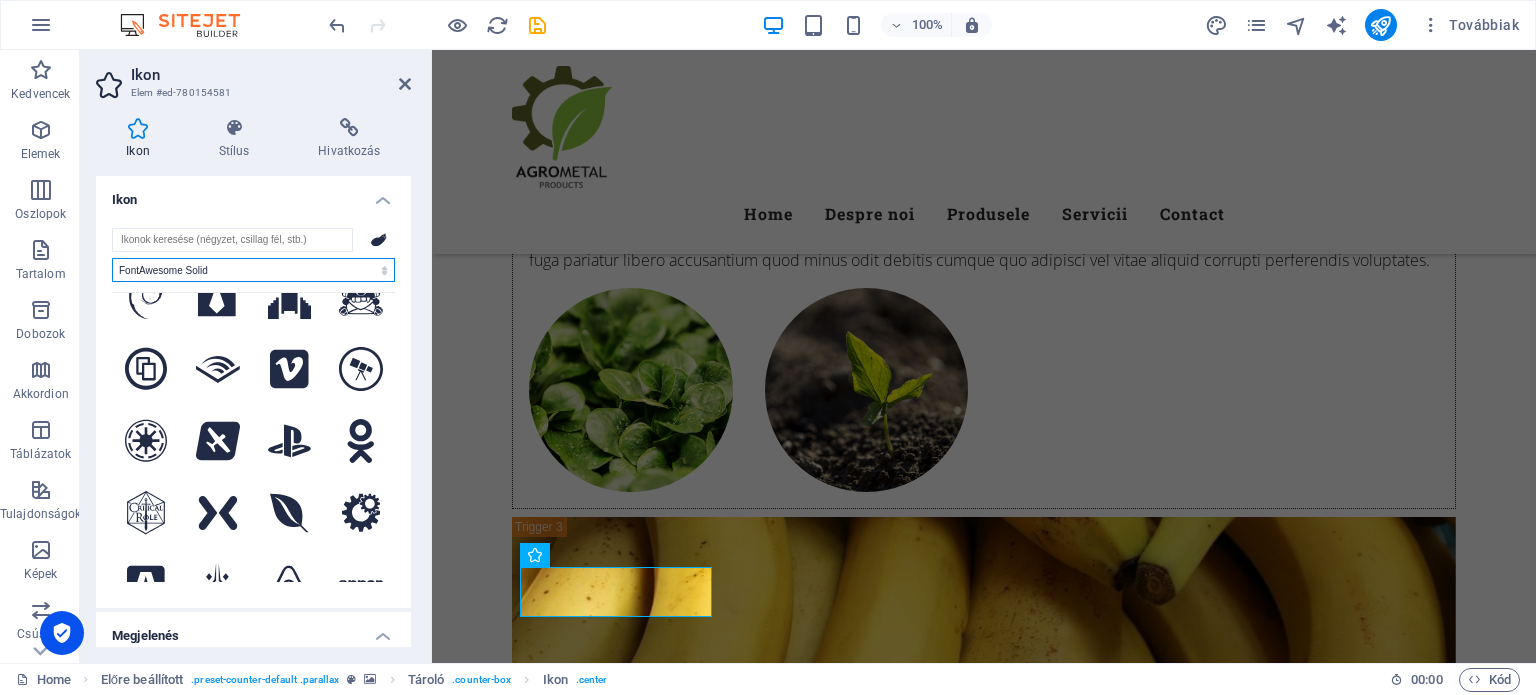 click on "Összes [DEMOGRAPHIC_DATA]... IcoFont Ionicons FontAwesome Brands FontAwesome Duotone FontAwesome Solid FontAwesome Regular FontAwesome Light FontAwesome Thin FontAwesome Sharp Solid FontAwesome Sharp Regular FontAwesome Sharp Light FontAwesome Sharp Thin" at bounding box center (253, 270) 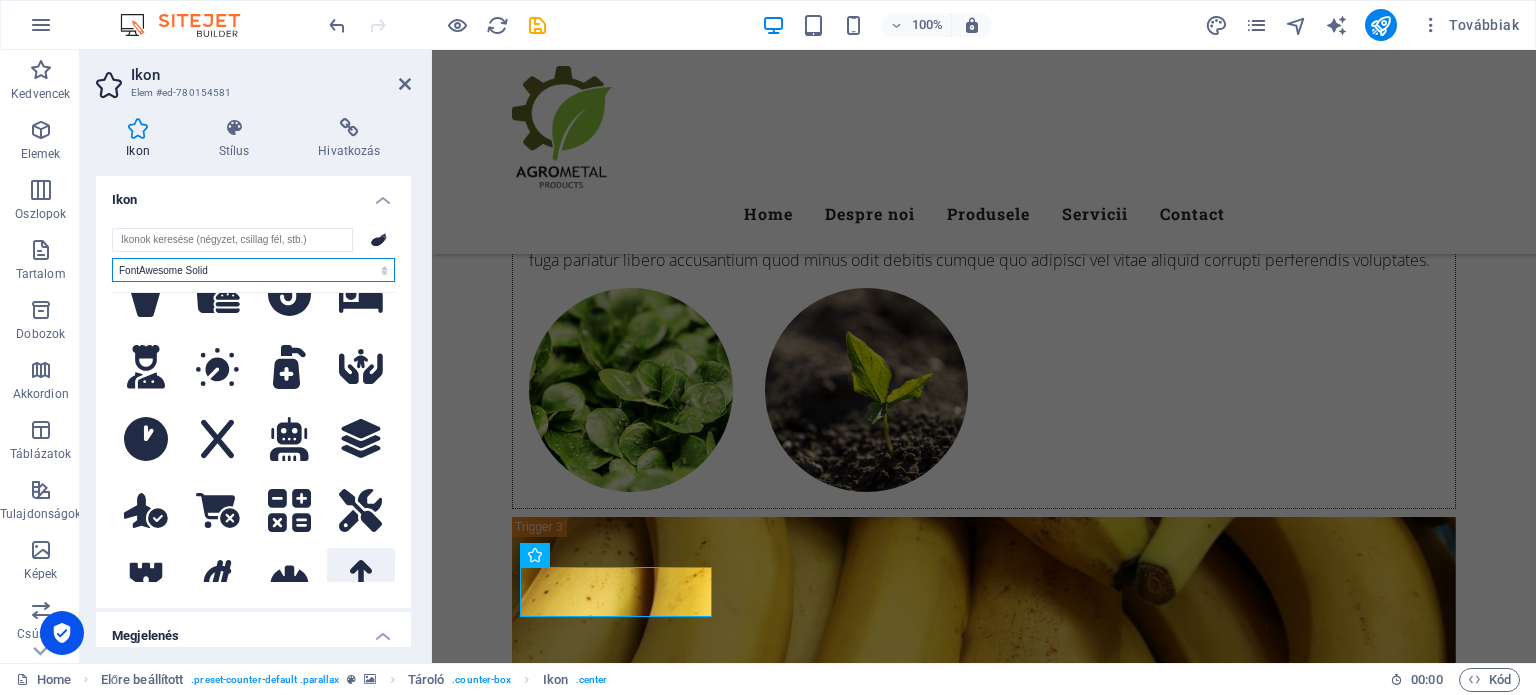 scroll, scrollTop: 3731, scrollLeft: 0, axis: vertical 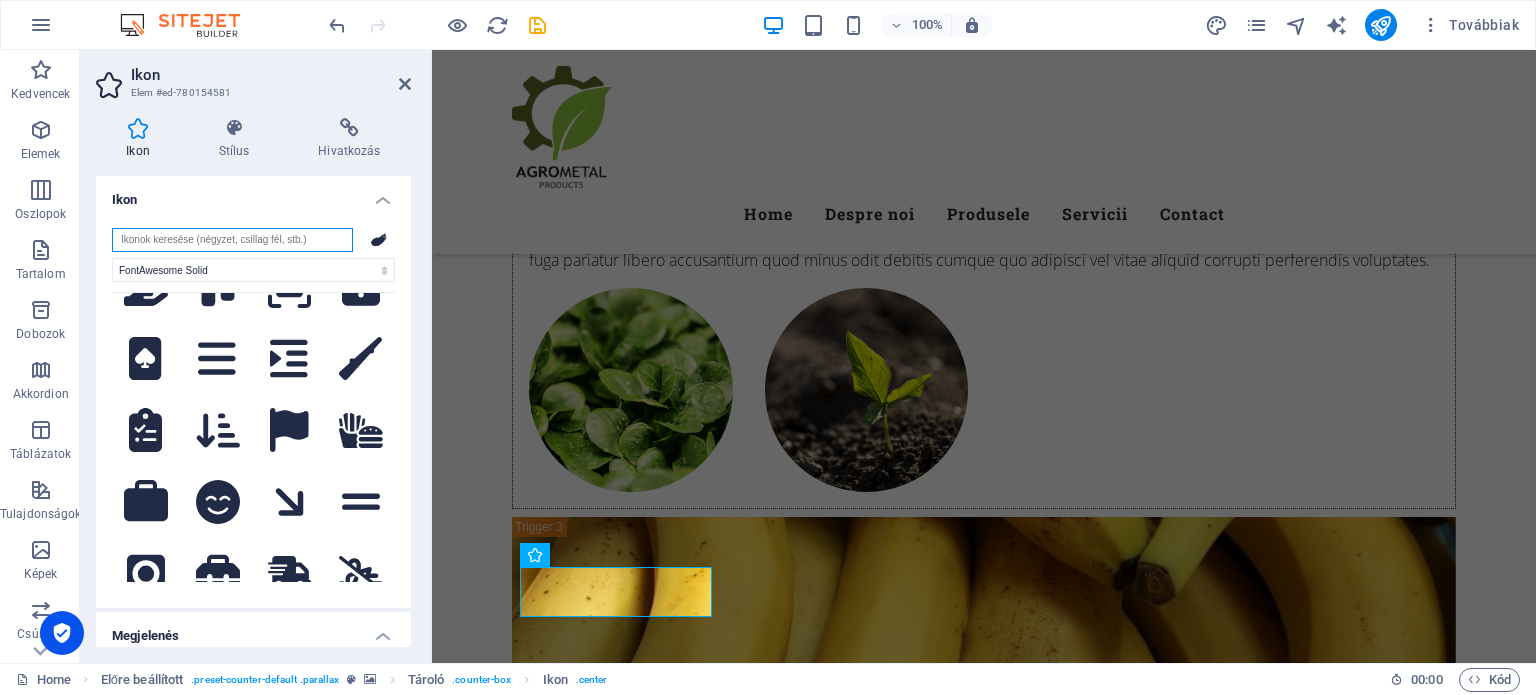 click at bounding box center (232, 240) 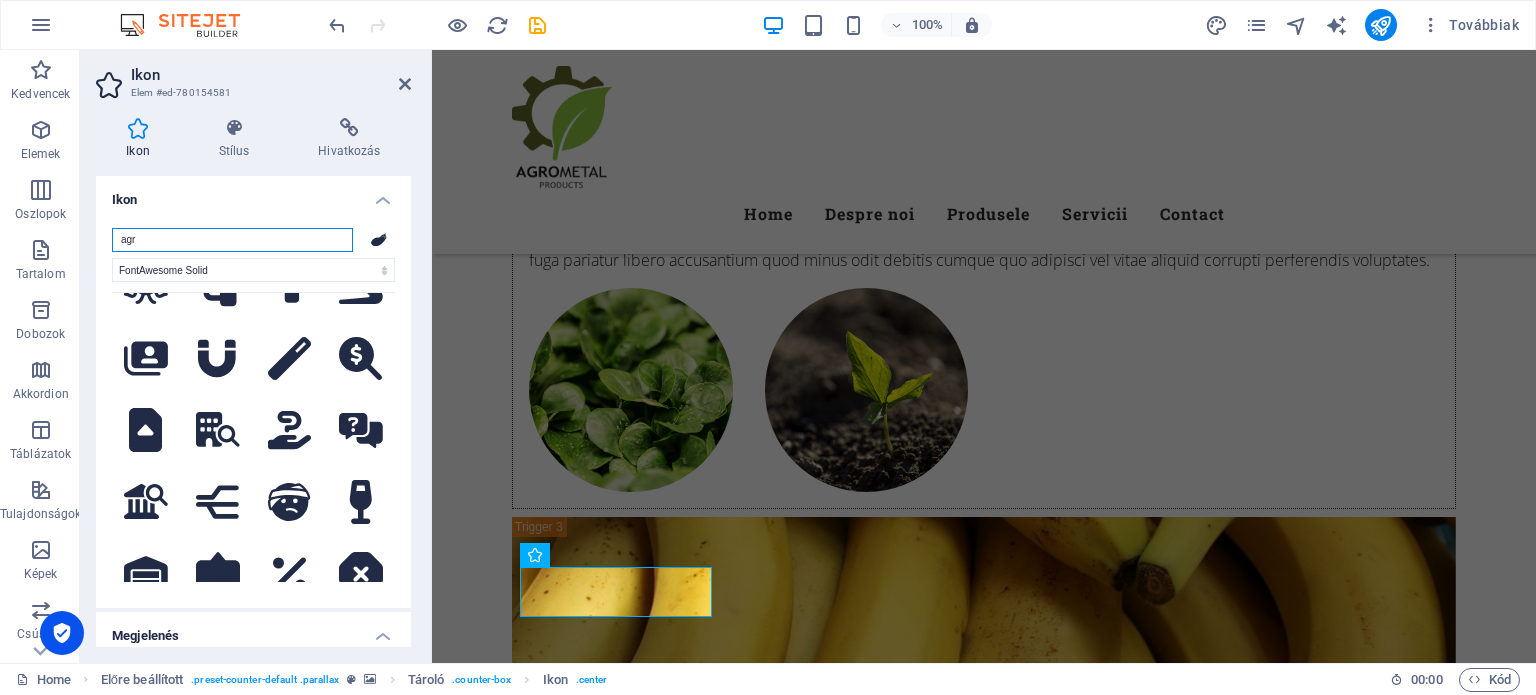 scroll, scrollTop: 0, scrollLeft: 0, axis: both 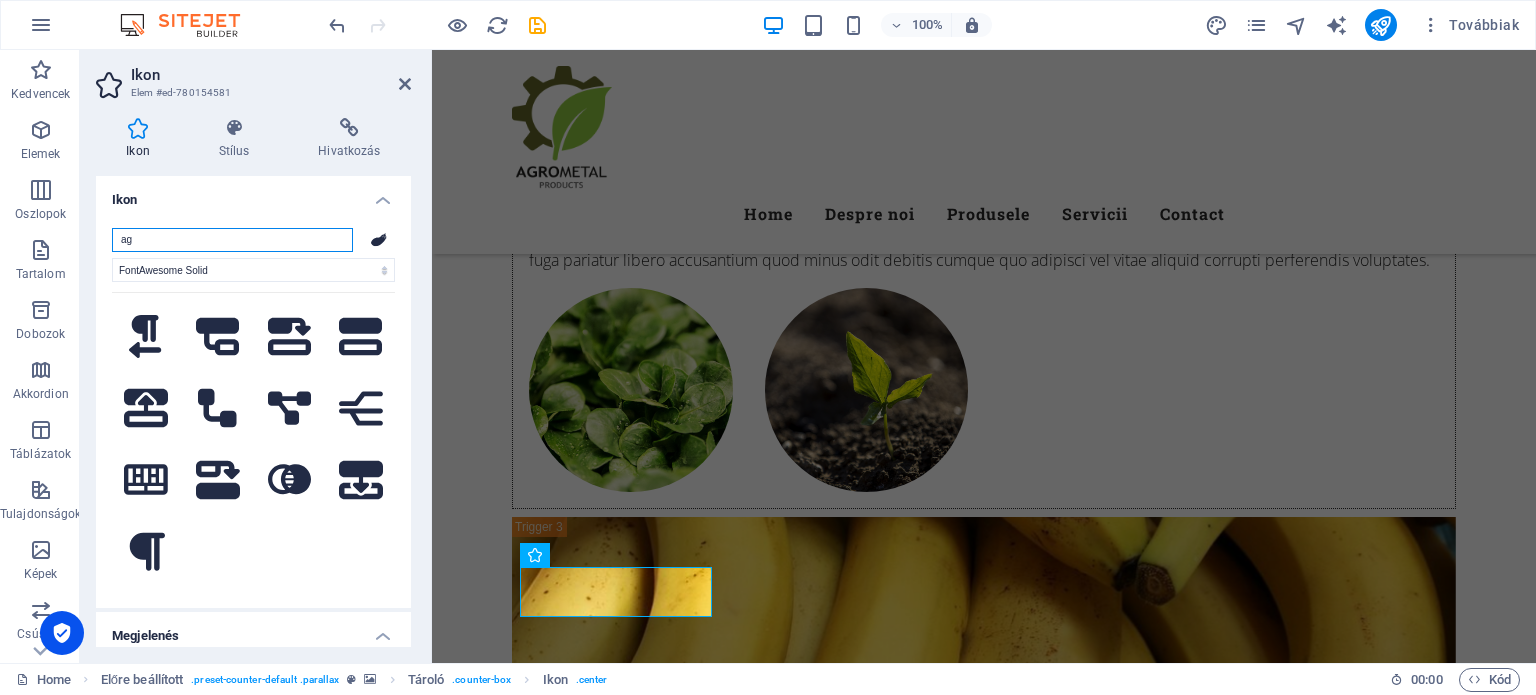 type on "a" 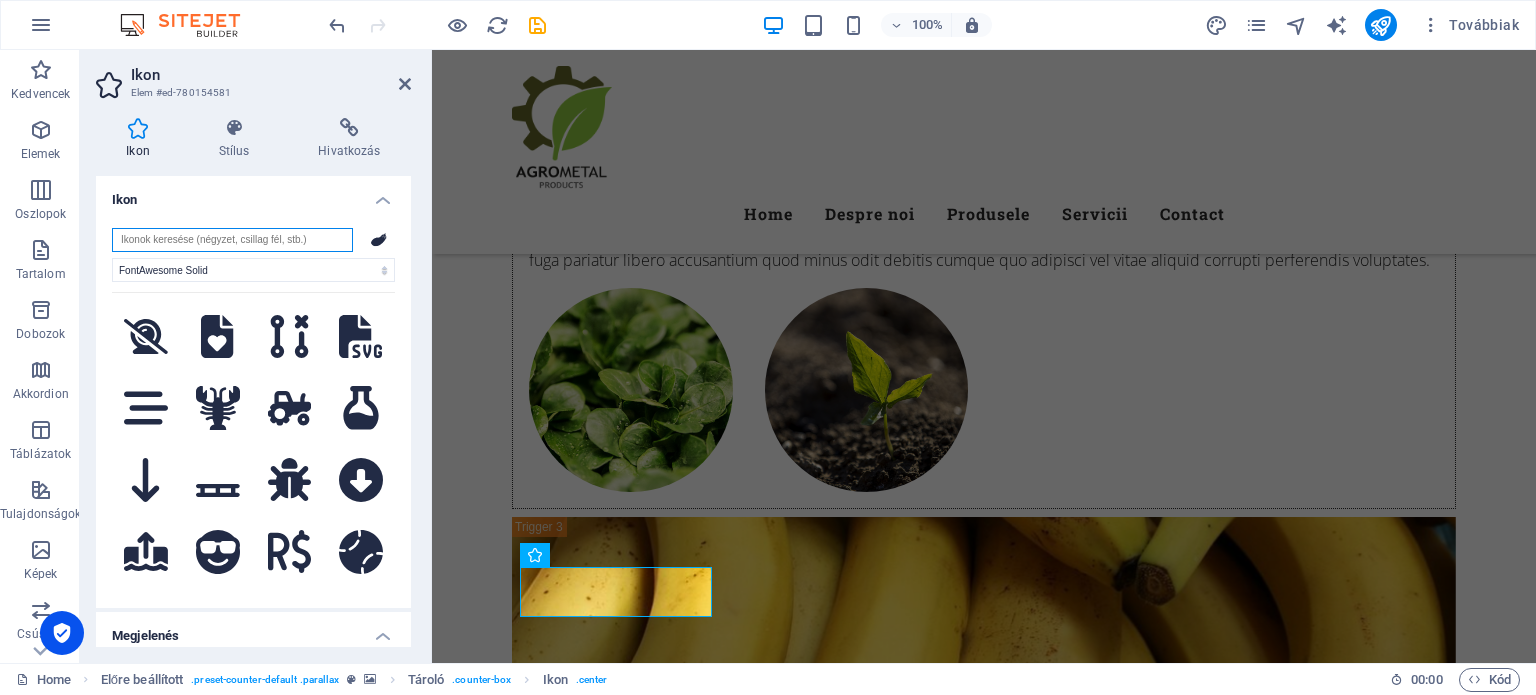 type on "m" 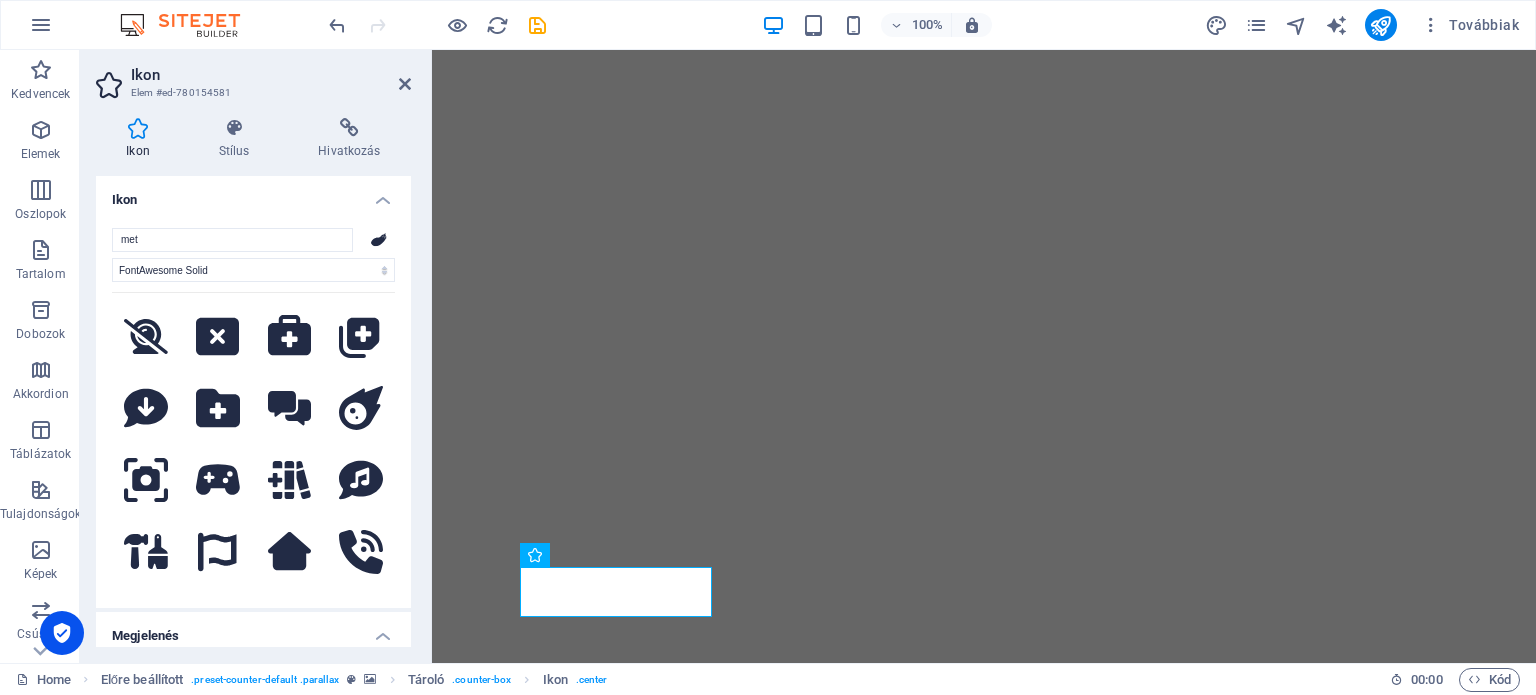 select on "font-awesome-solid" 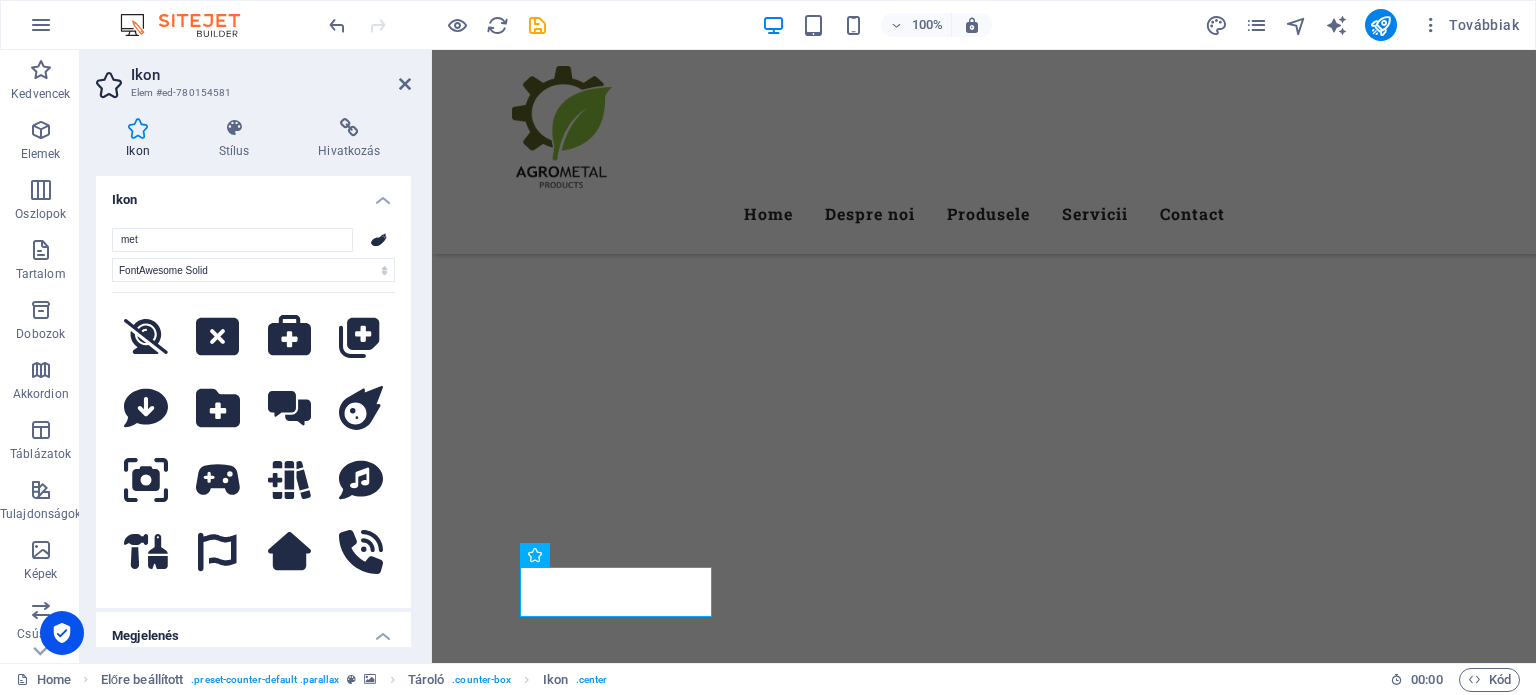 scroll, scrollTop: 0, scrollLeft: 0, axis: both 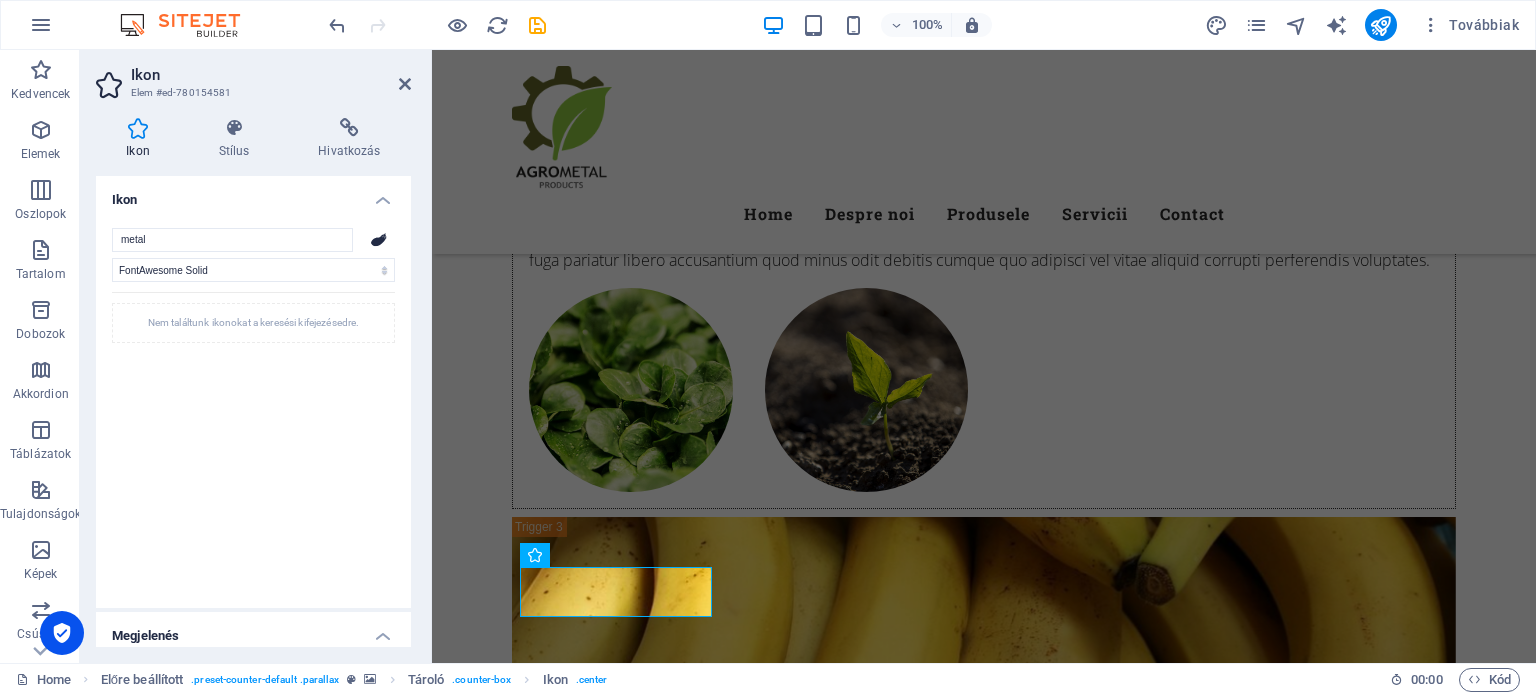 type on "meta" 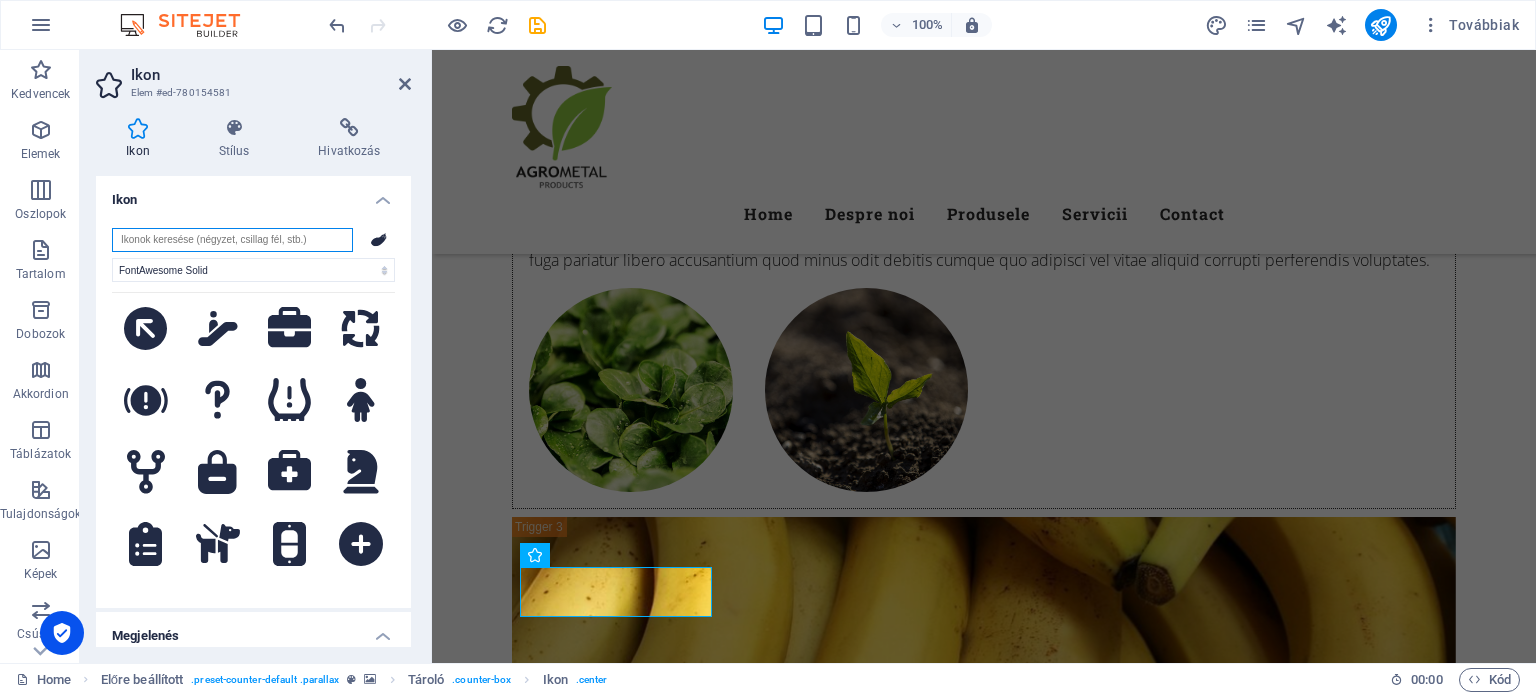 scroll, scrollTop: 600, scrollLeft: 0, axis: vertical 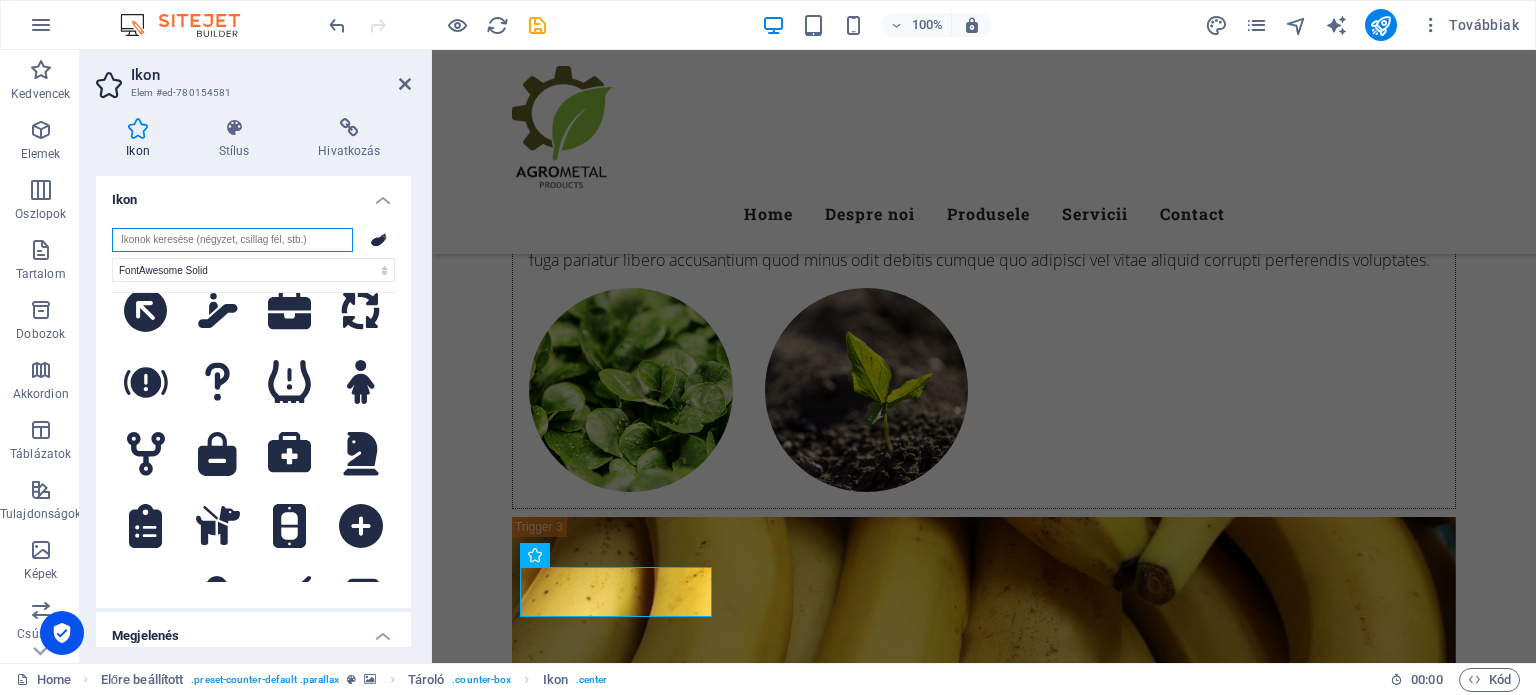 click at bounding box center [232, 240] 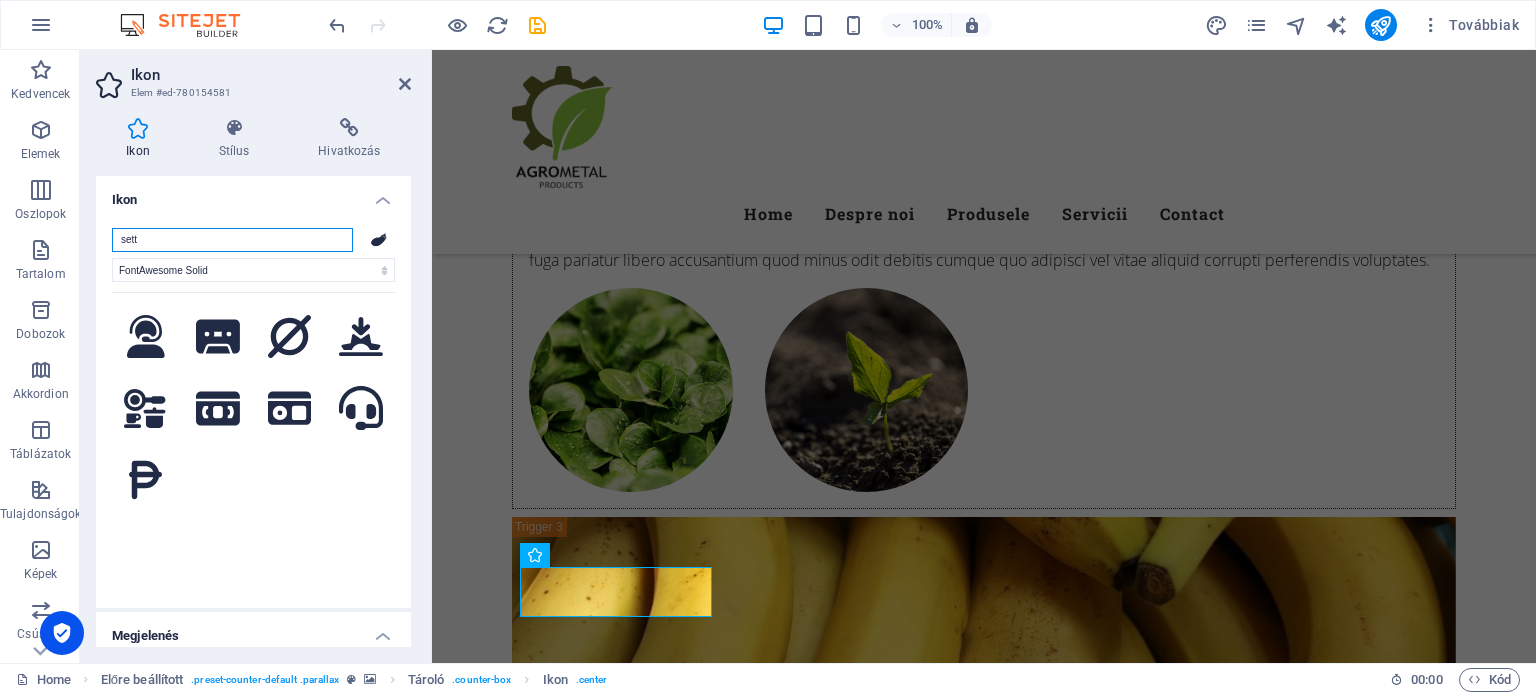 scroll, scrollTop: 0, scrollLeft: 0, axis: both 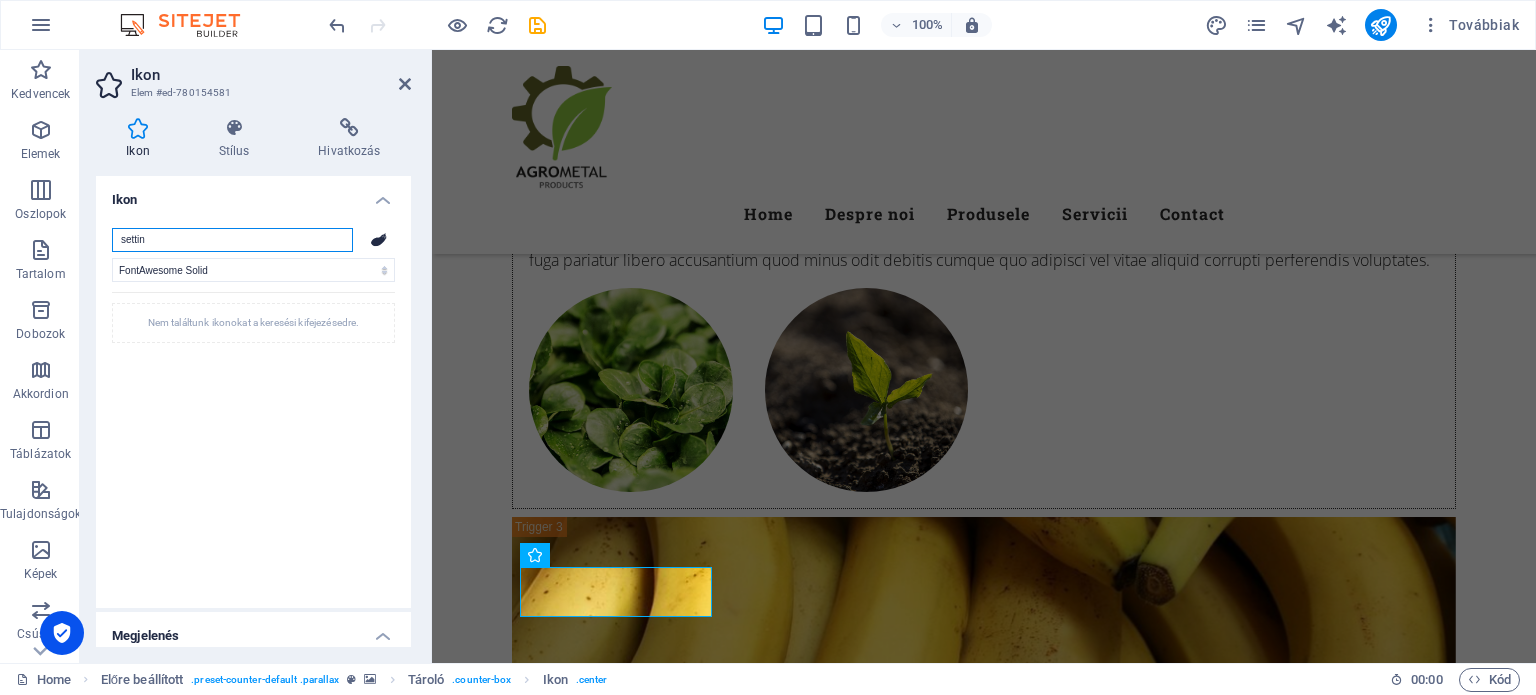 type on "setting" 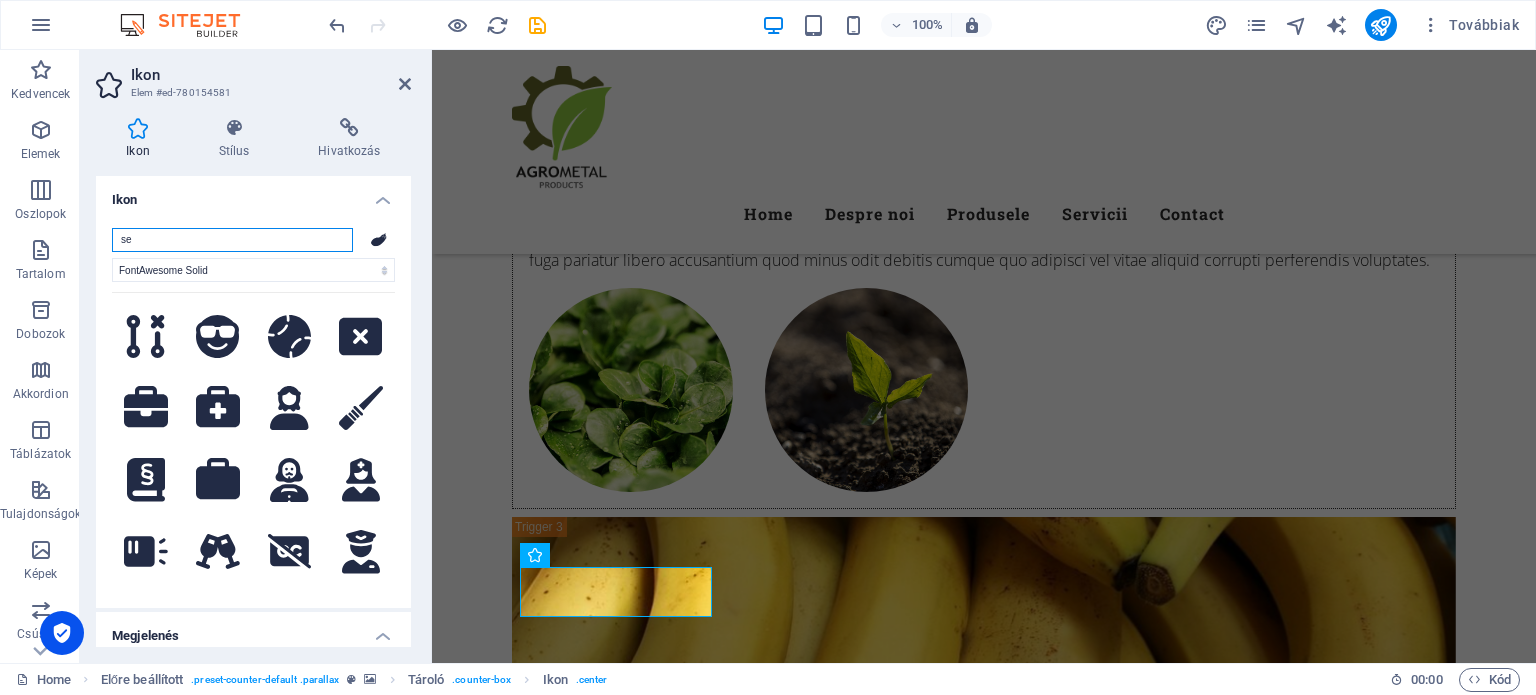 type on "s" 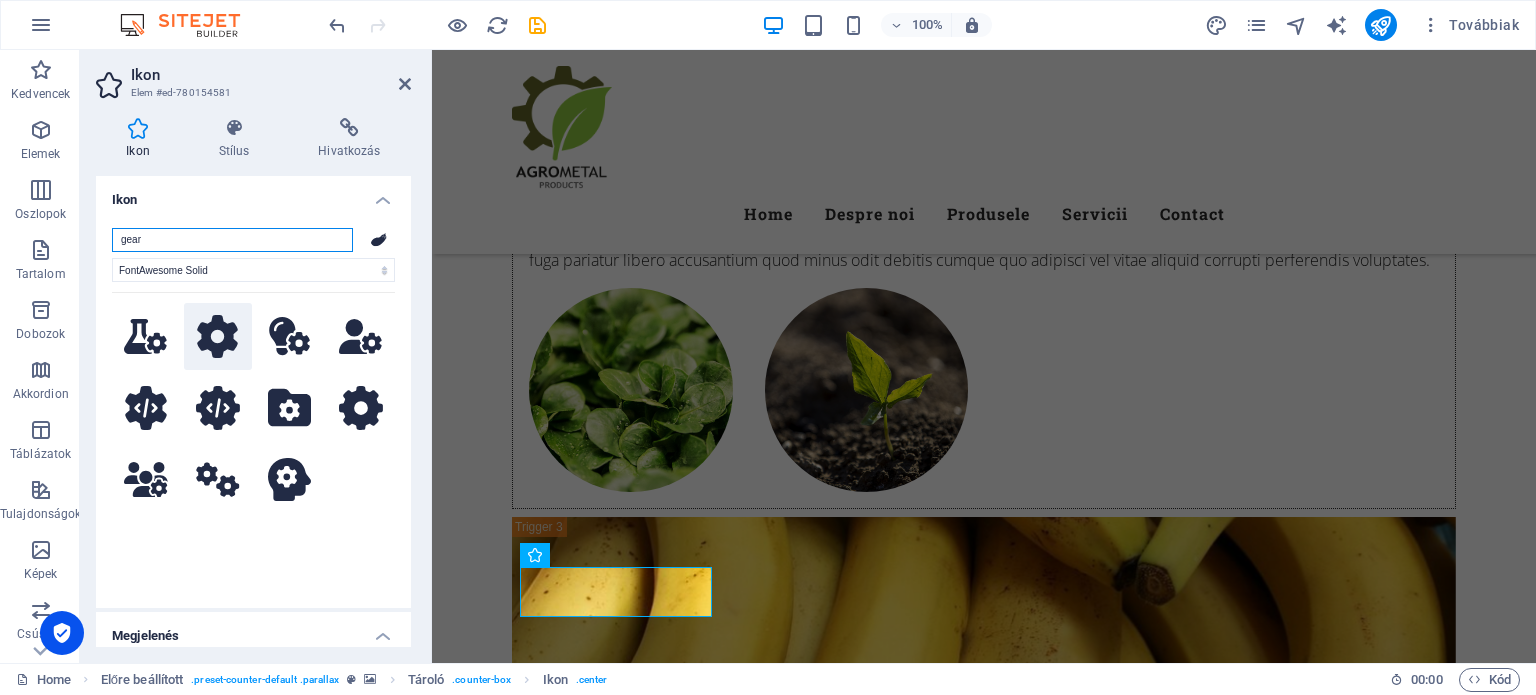 type on "gear" 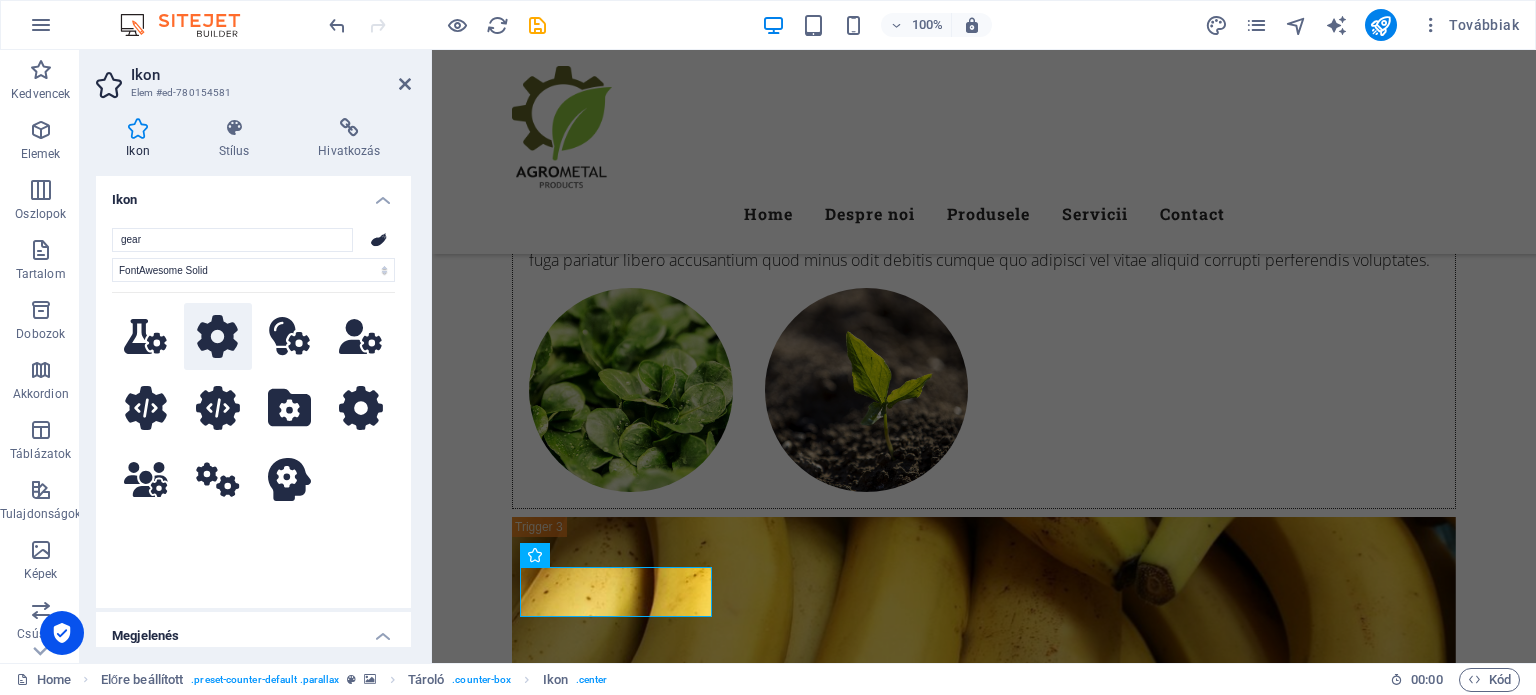 click 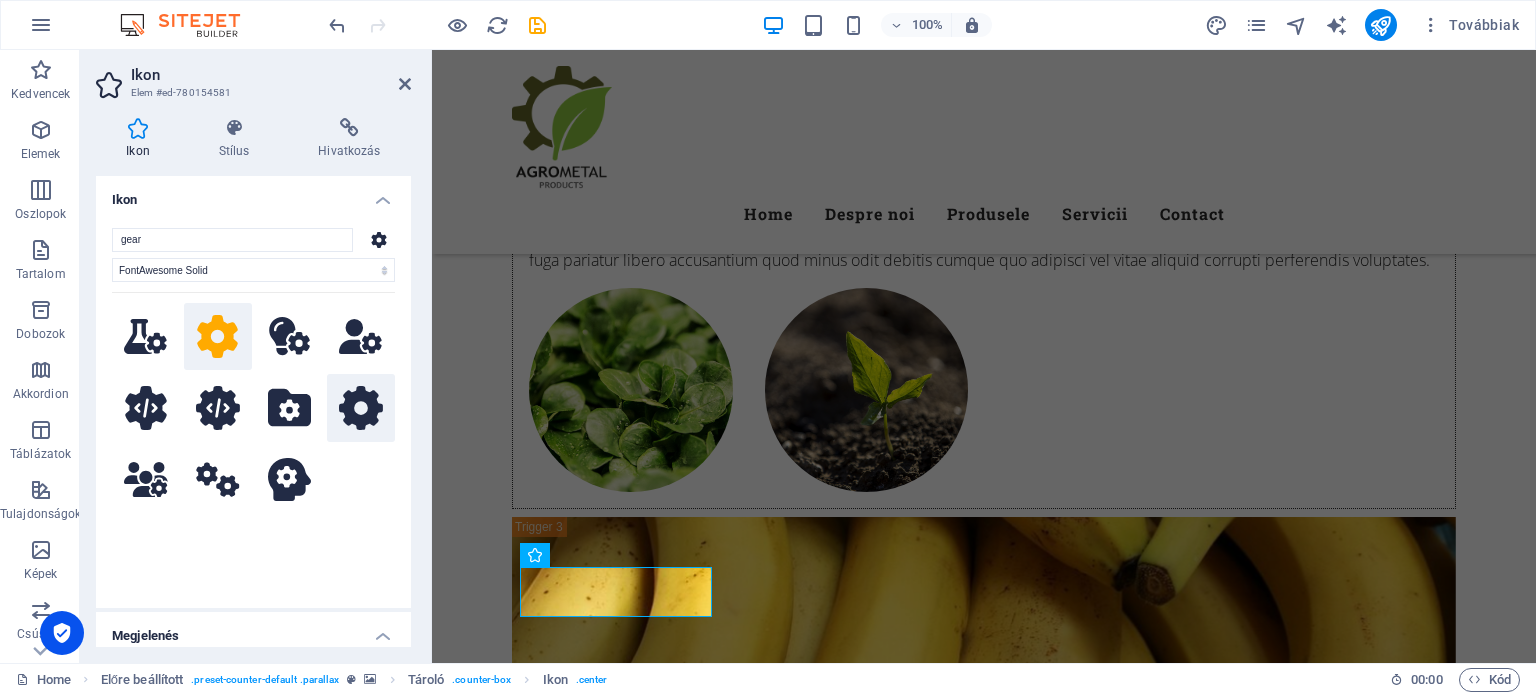 click 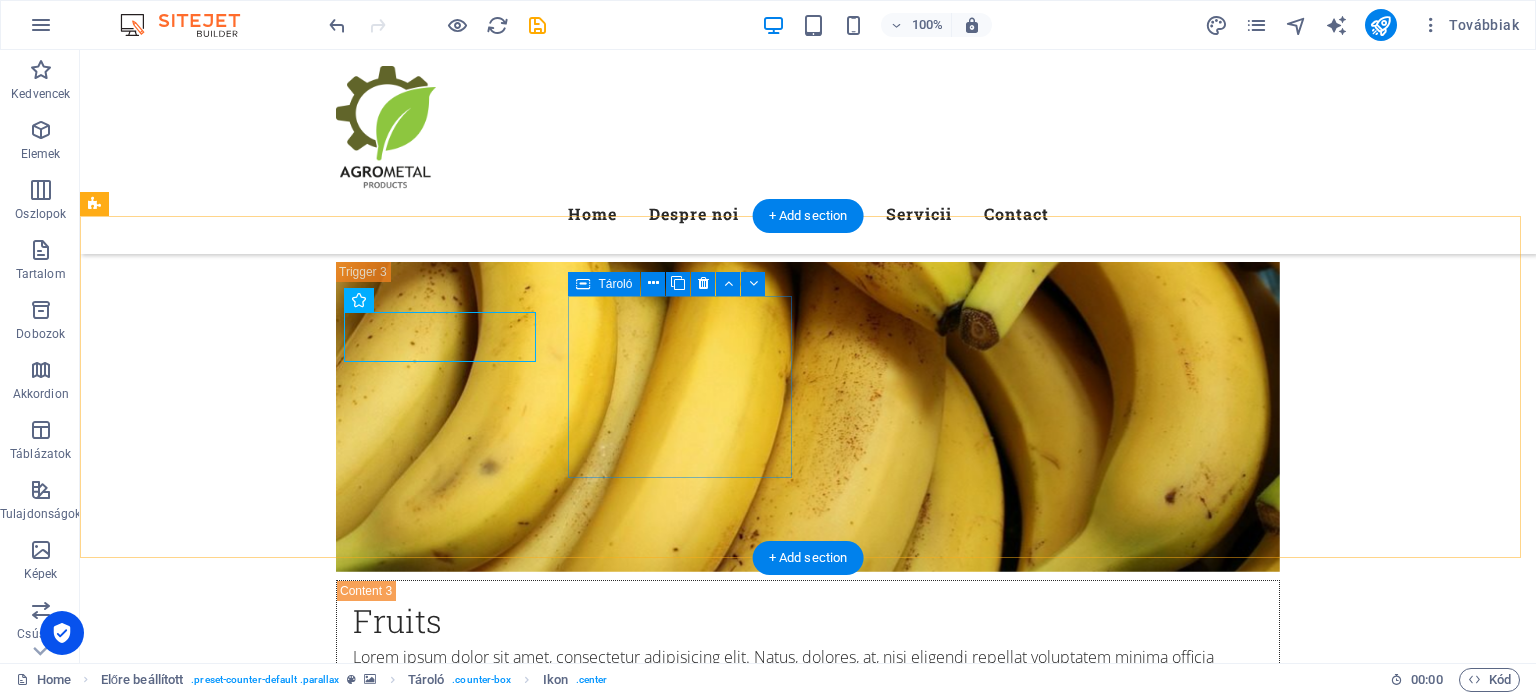 scroll, scrollTop: 8973, scrollLeft: 0, axis: vertical 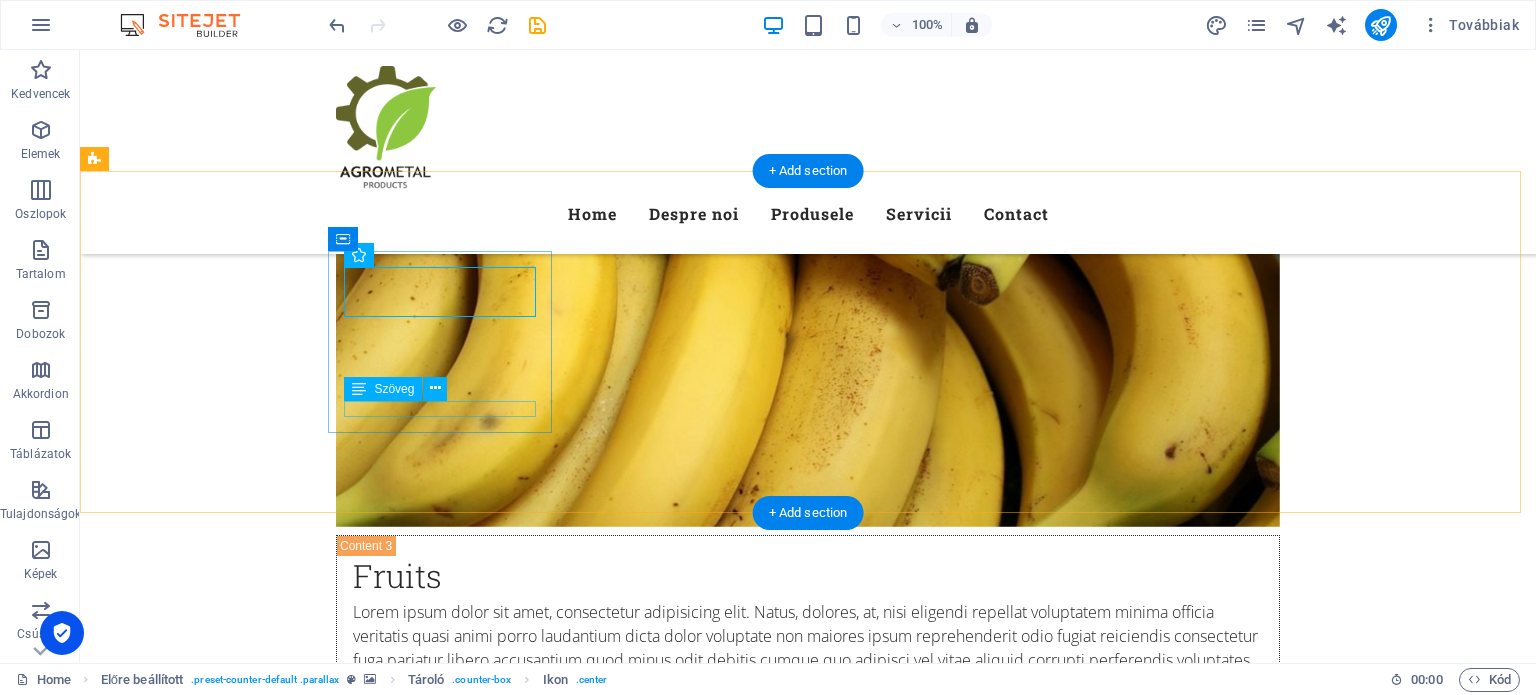click on "Per year" at bounding box center (568, 7820) 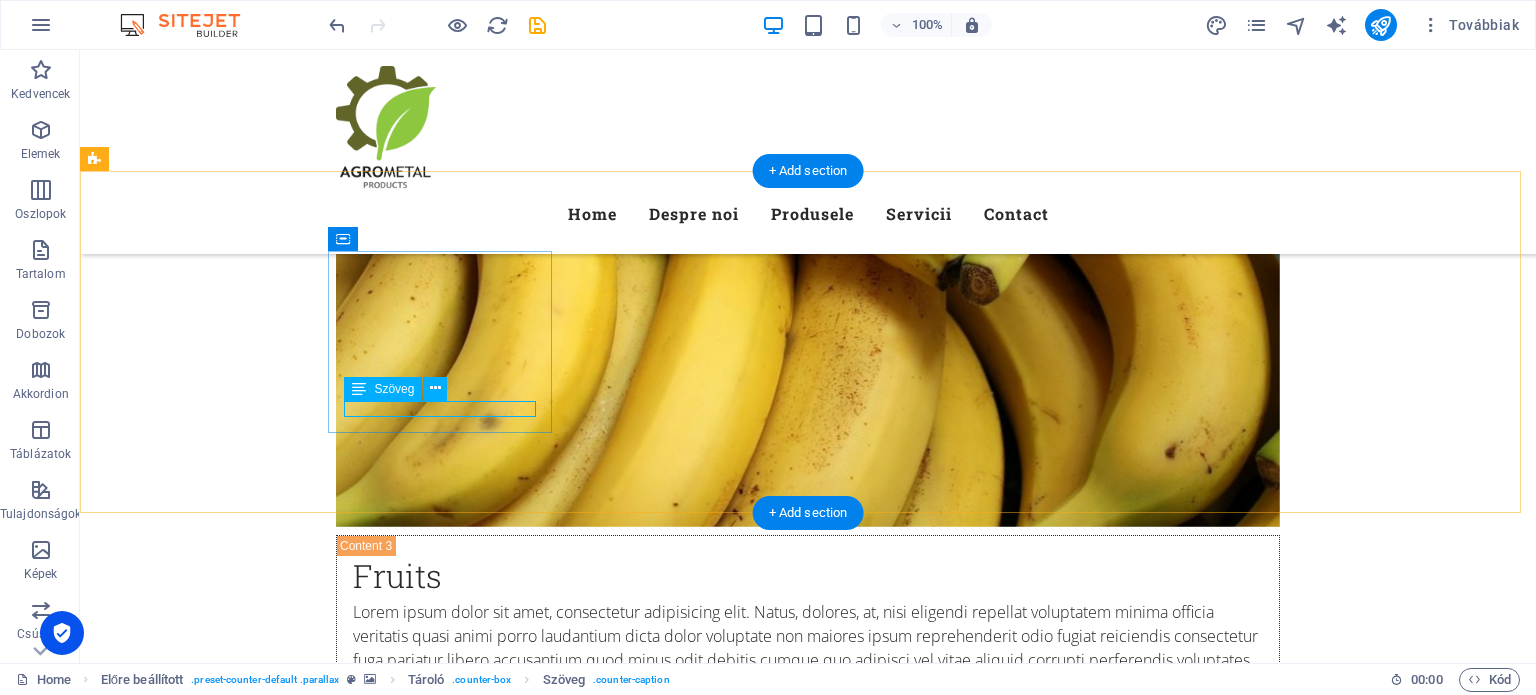 click on "Per year" at bounding box center [568, 7820] 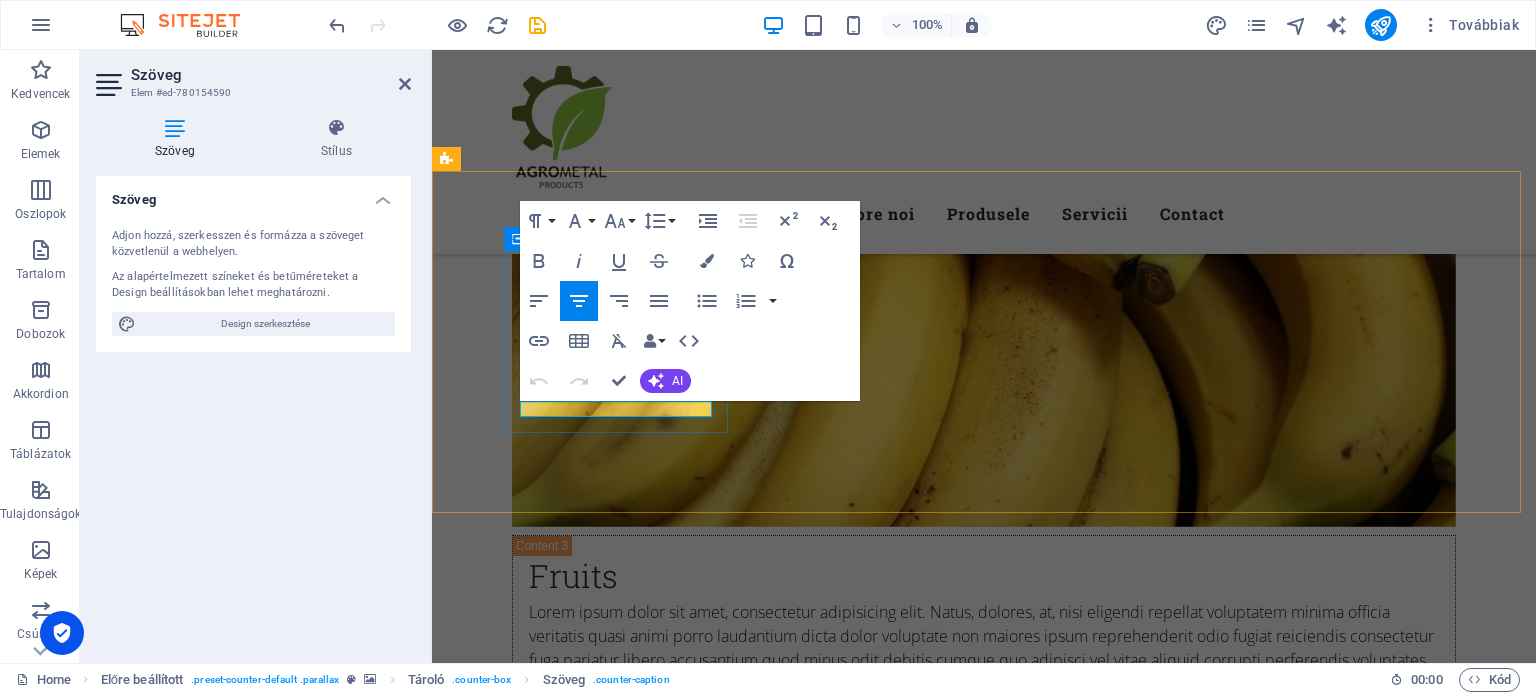 drag, startPoint x: 656, startPoint y: 404, endPoint x: 575, endPoint y: 406, distance: 81.02469 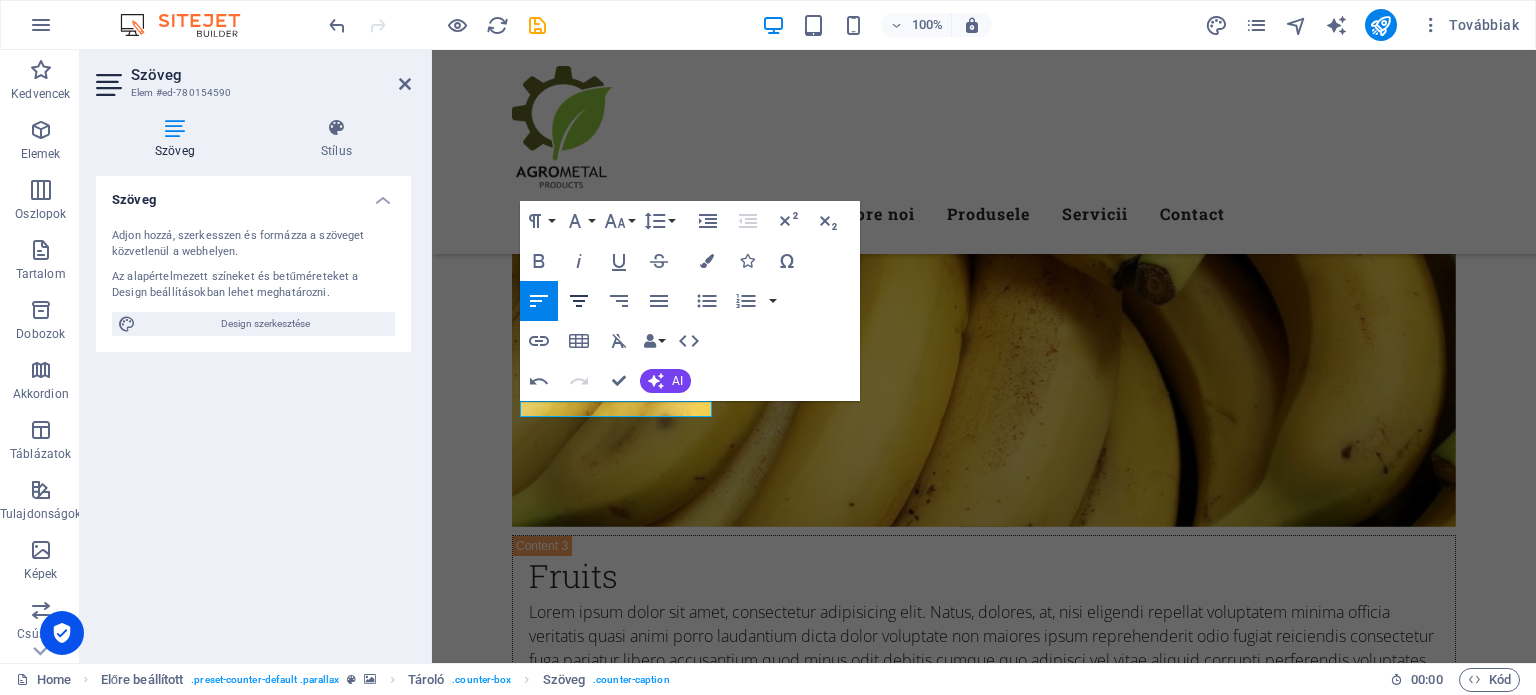 click 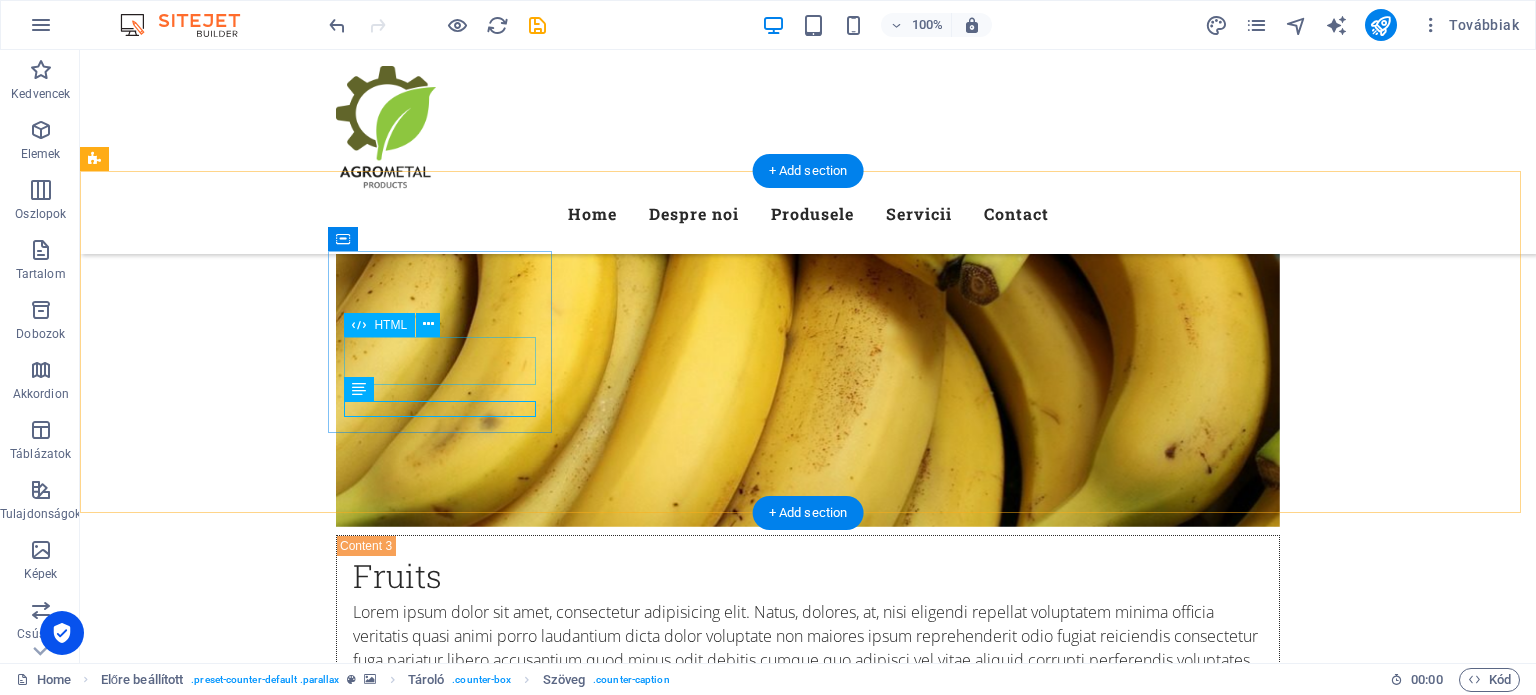 click on "0" at bounding box center [568, 7772] 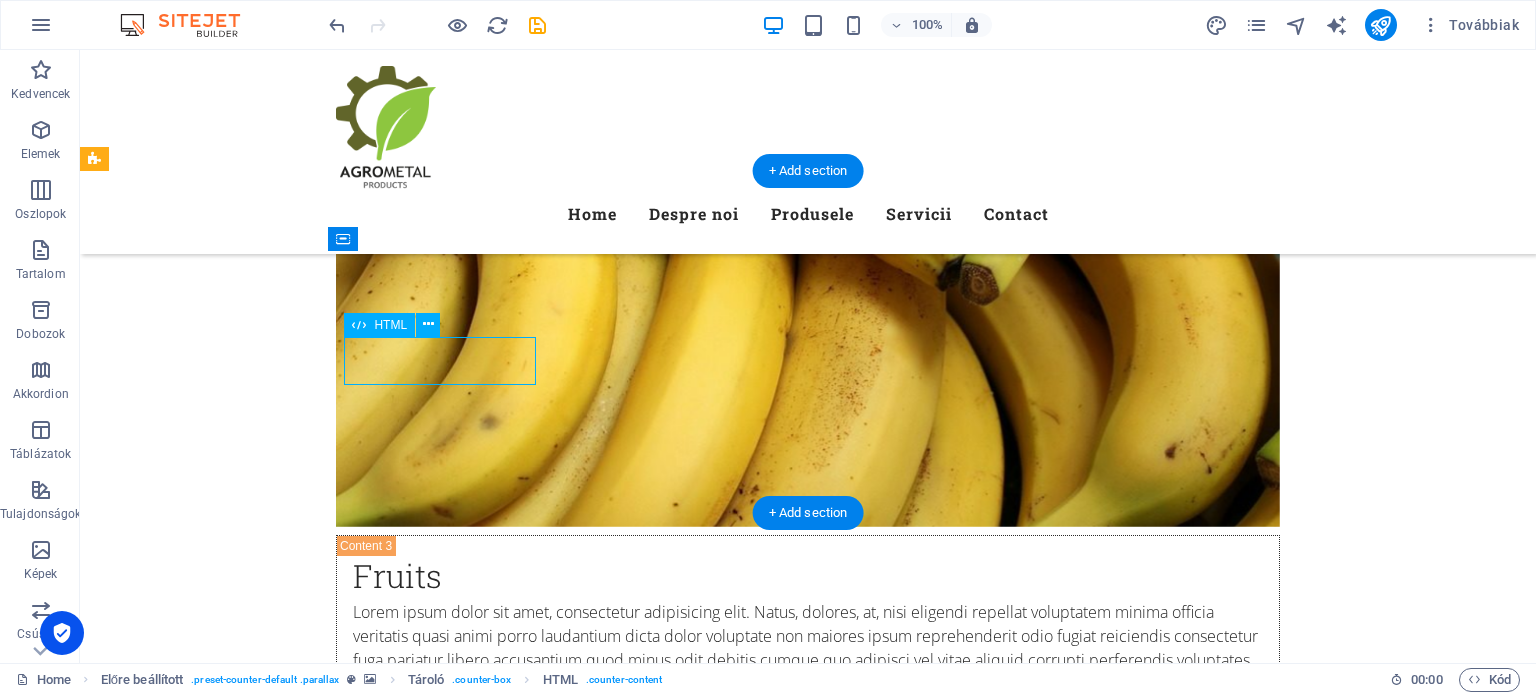 click on "0" at bounding box center (568, 7772) 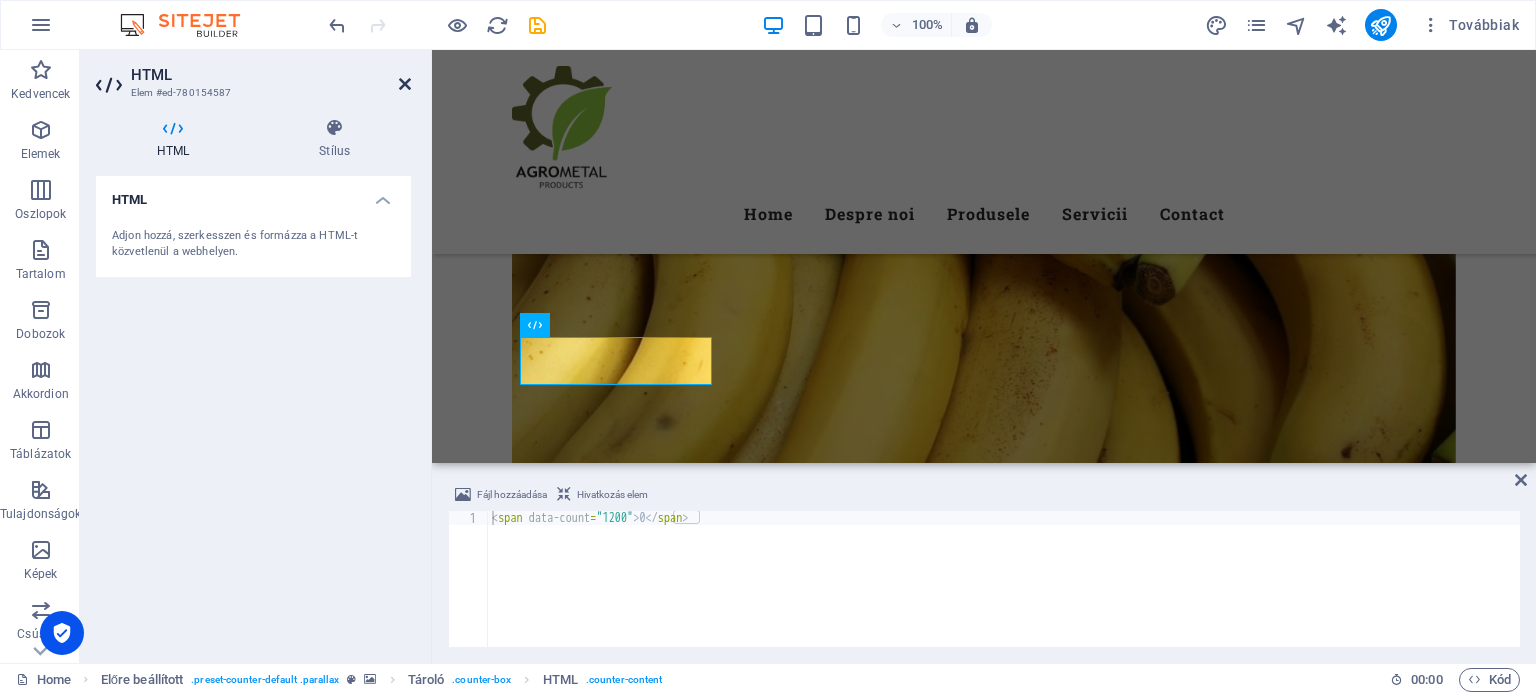 click at bounding box center (405, 84) 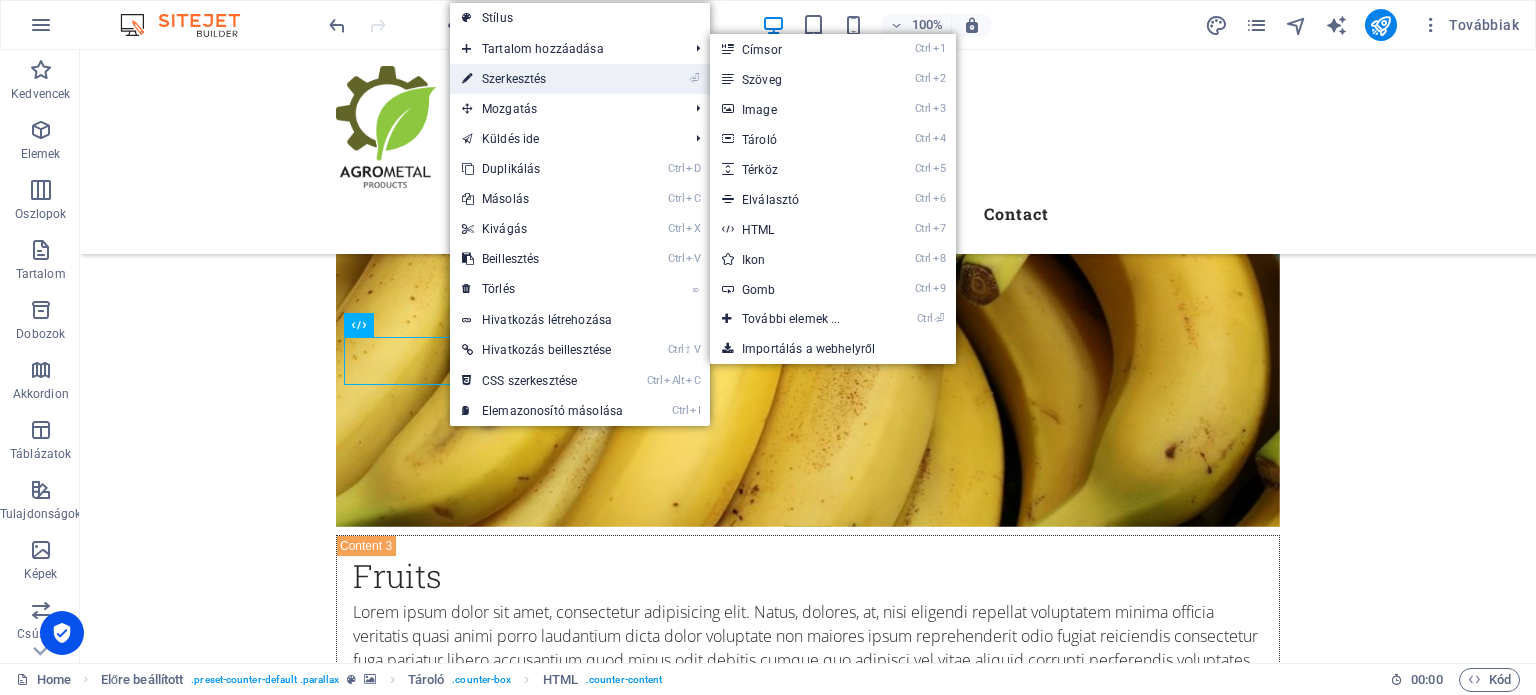 click on "⏎  Szerkesztés" at bounding box center [542, 79] 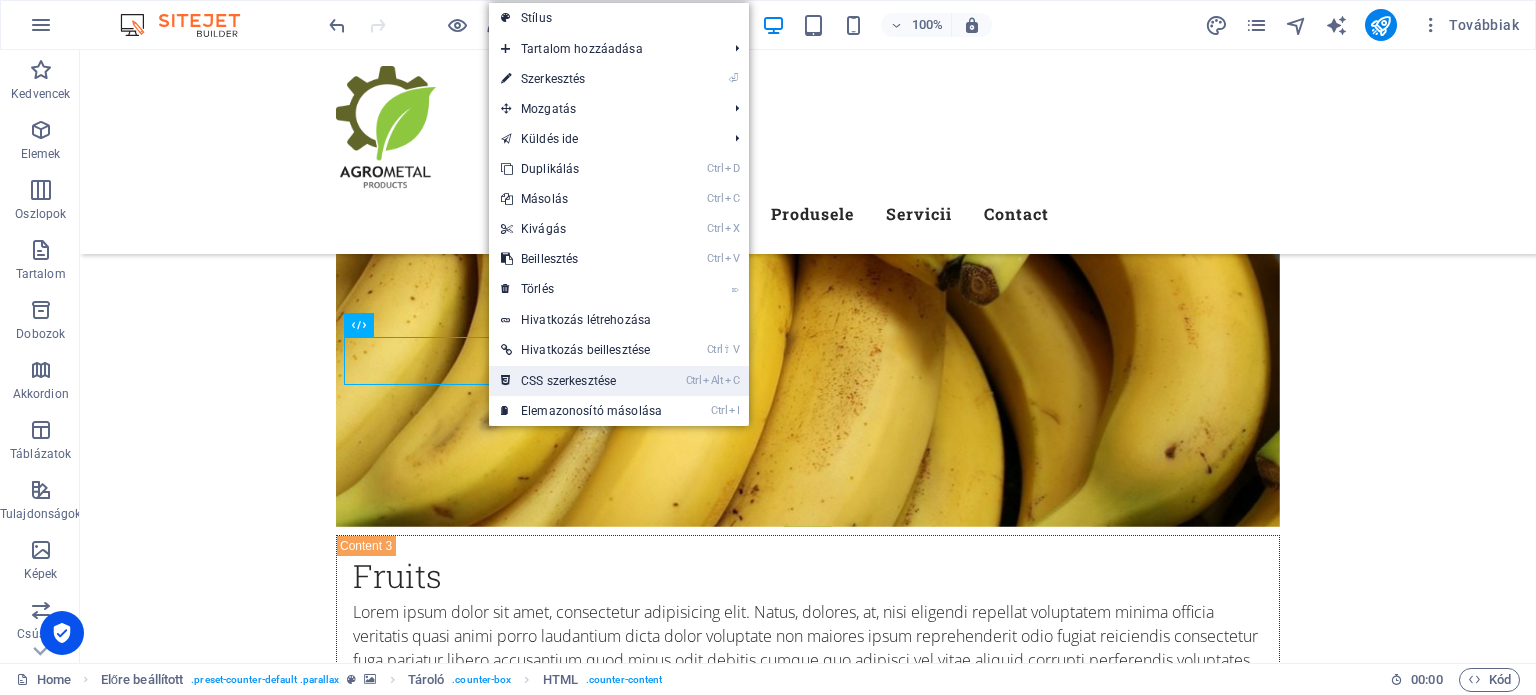 click on "Ctrl Alt C  CSS szerkesztése" at bounding box center [581, 381] 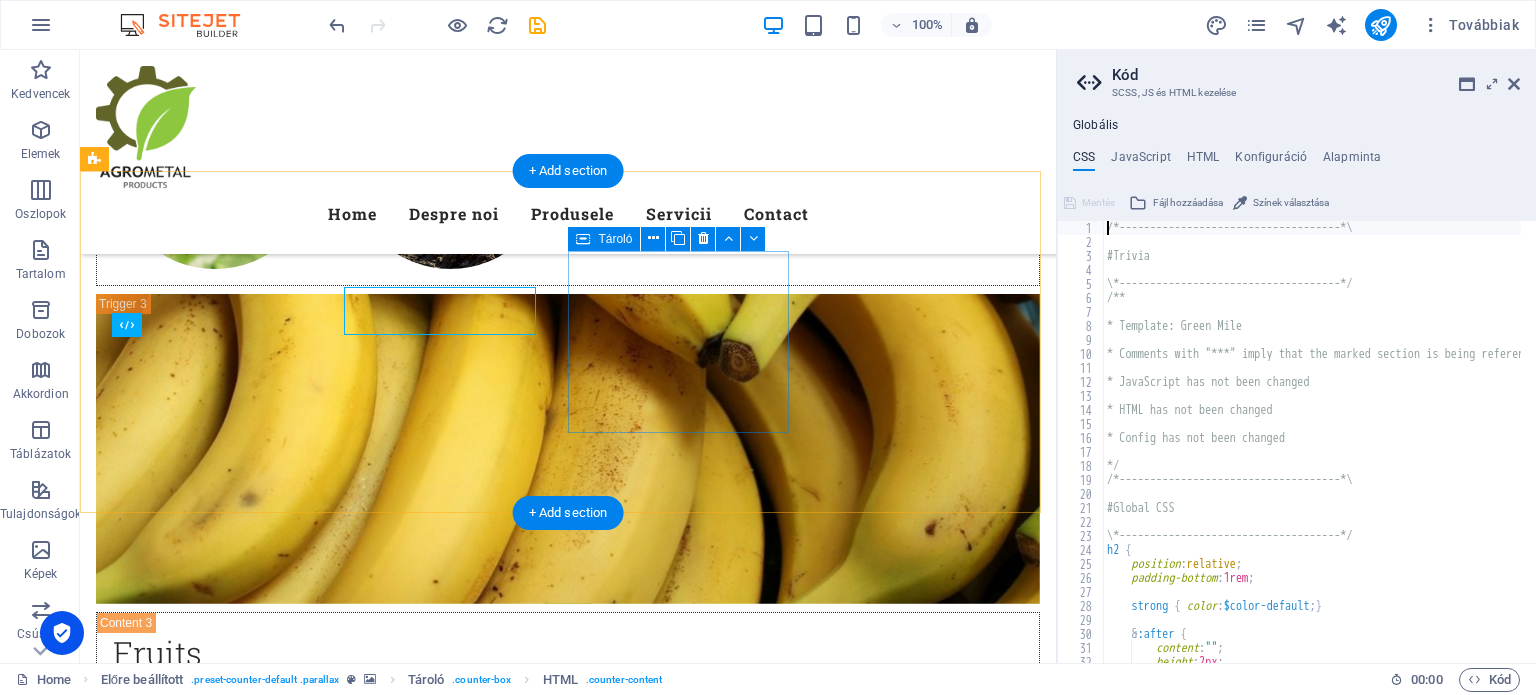 scroll, scrollTop: 9024, scrollLeft: 0, axis: vertical 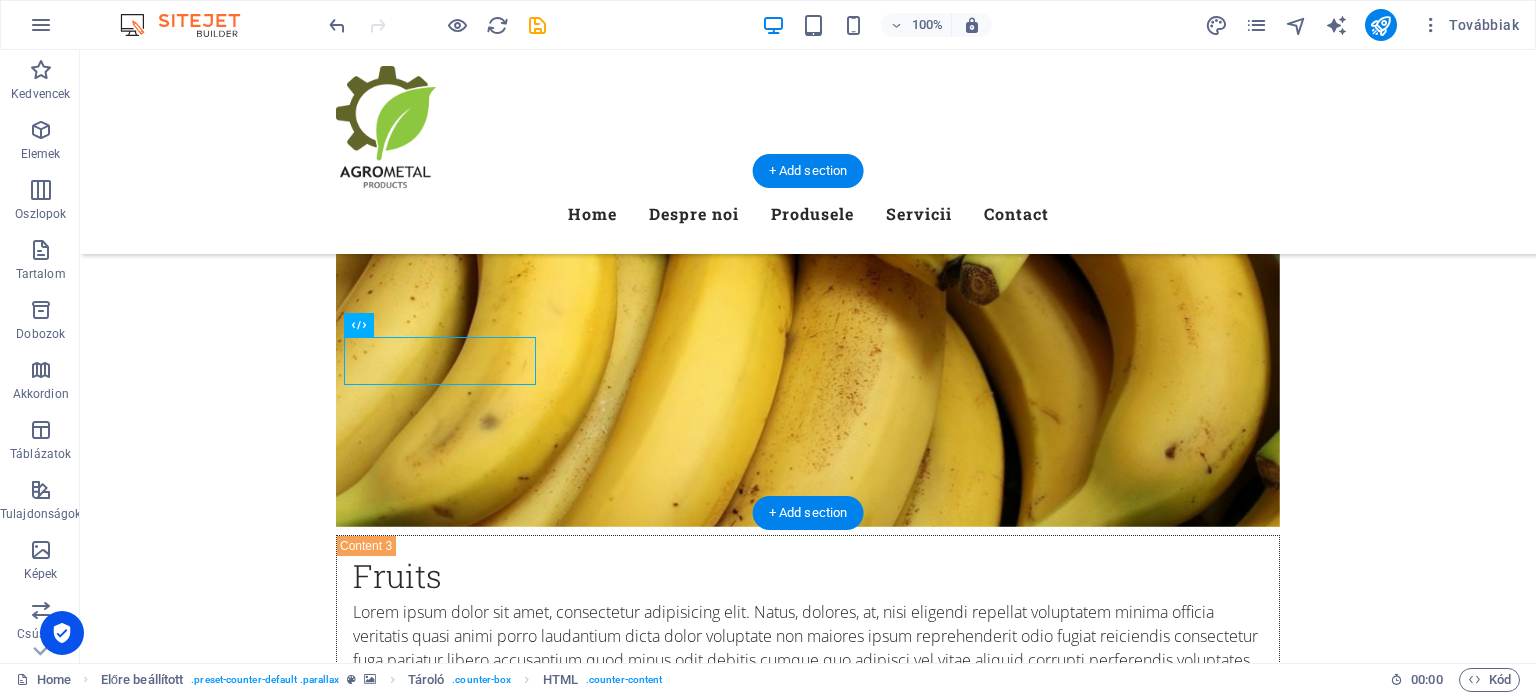 click at bounding box center (808, 7277) 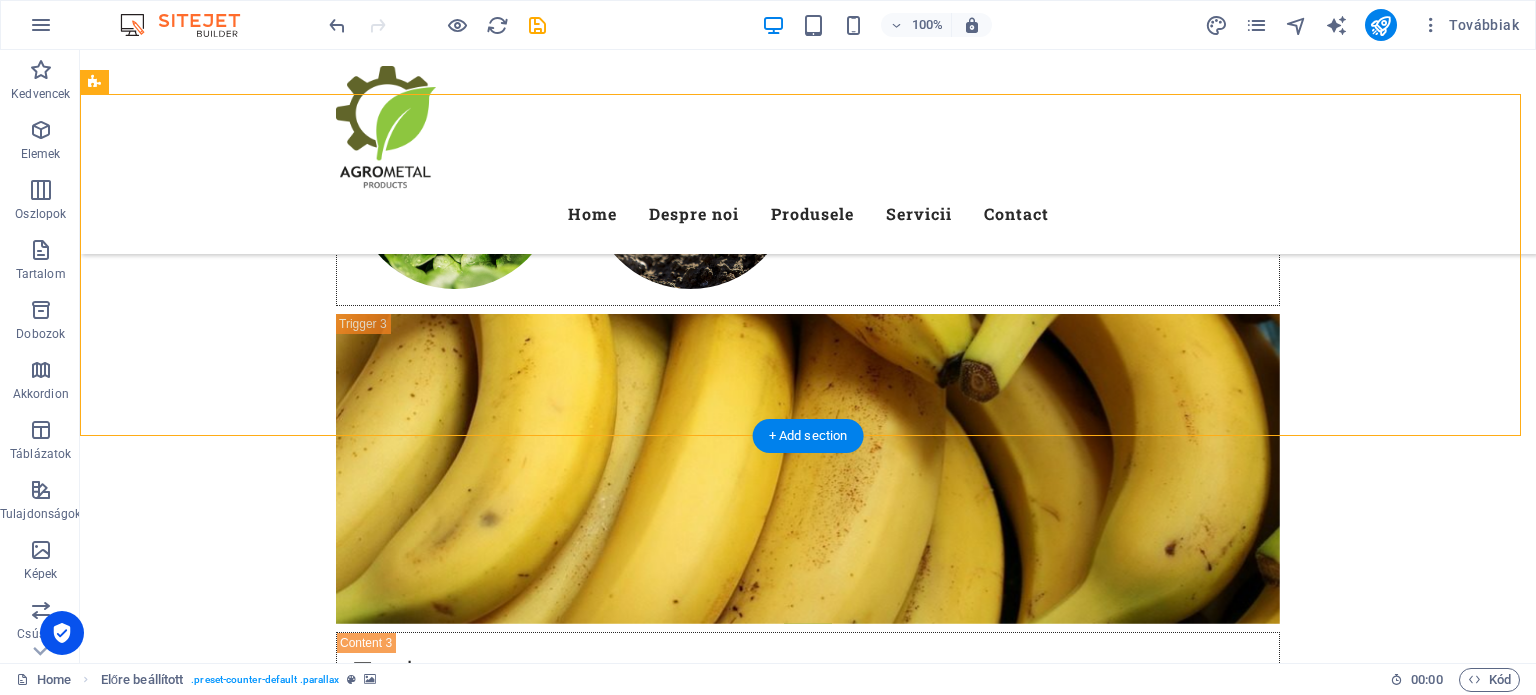 scroll, scrollTop: 8873, scrollLeft: 0, axis: vertical 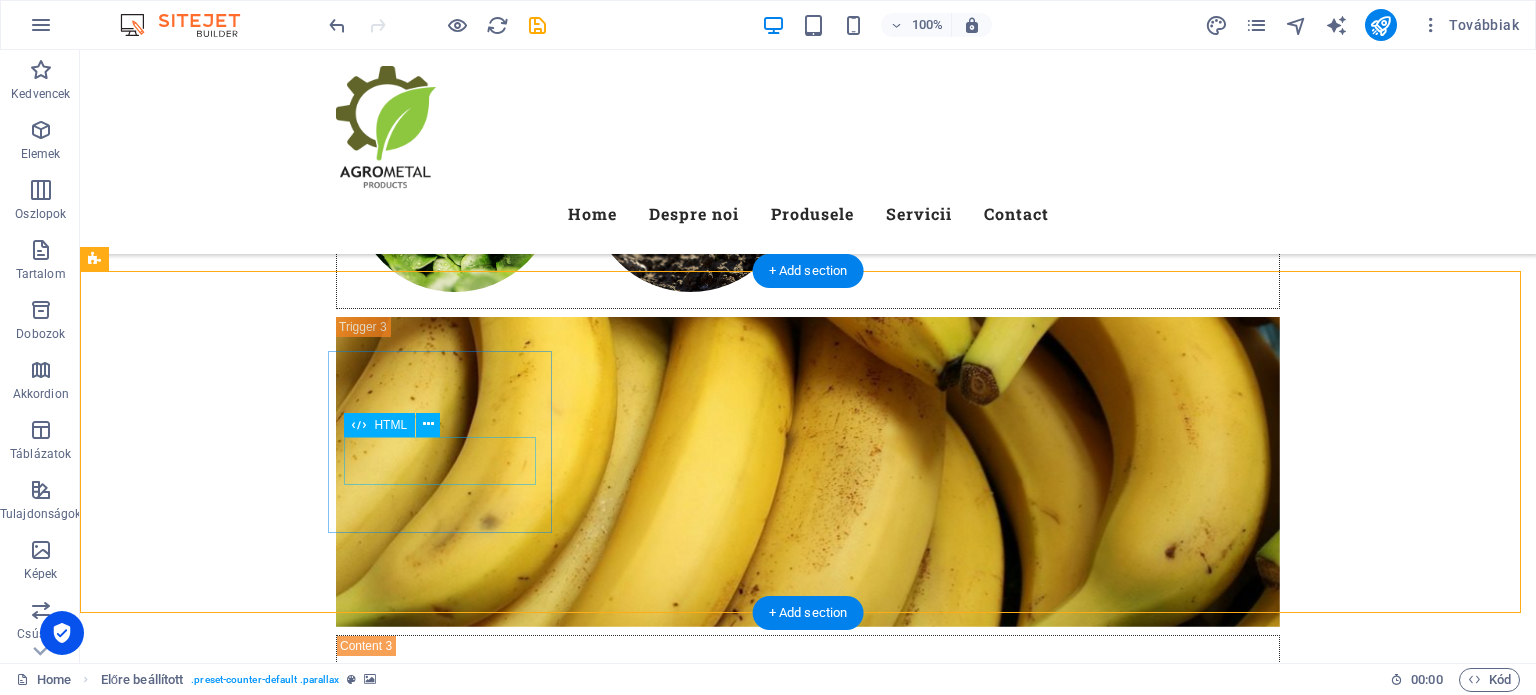 click on "0" at bounding box center (568, 7872) 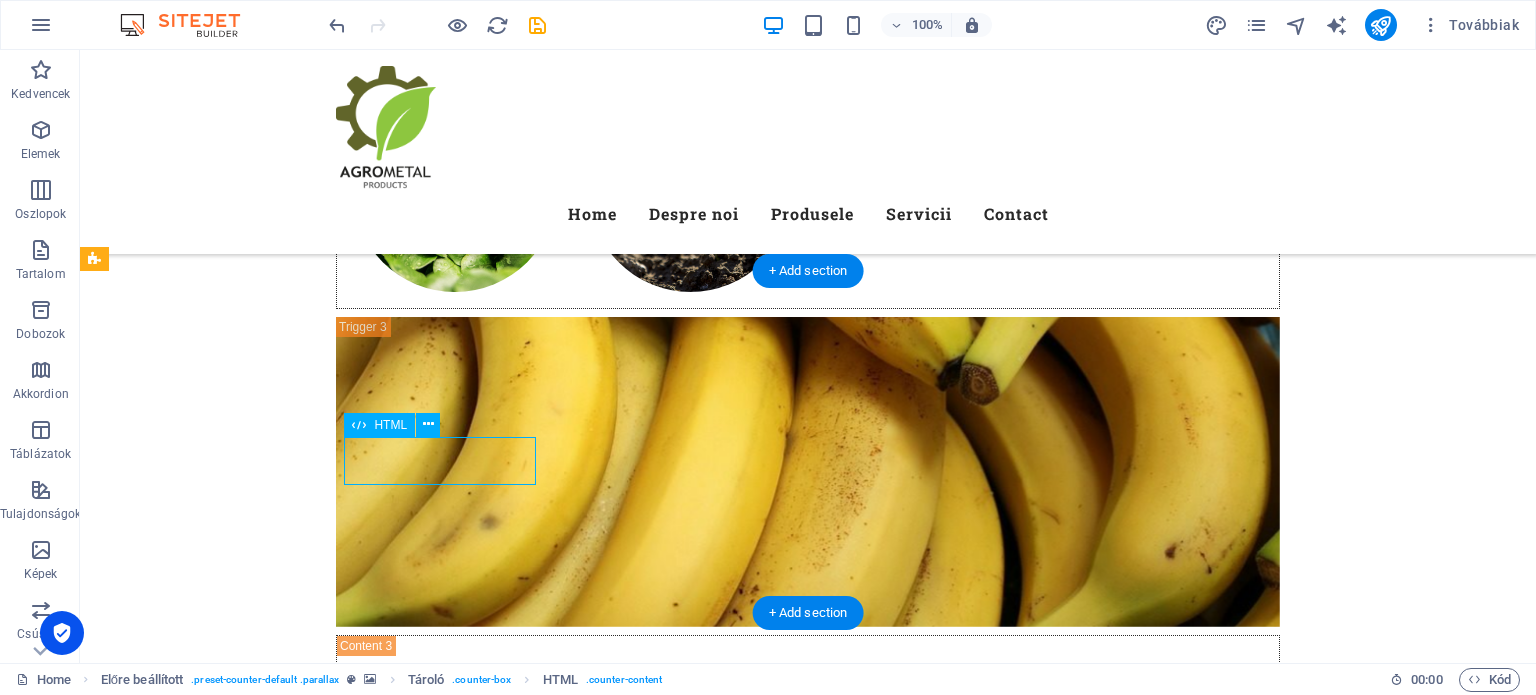 click on "0" at bounding box center (568, 7872) 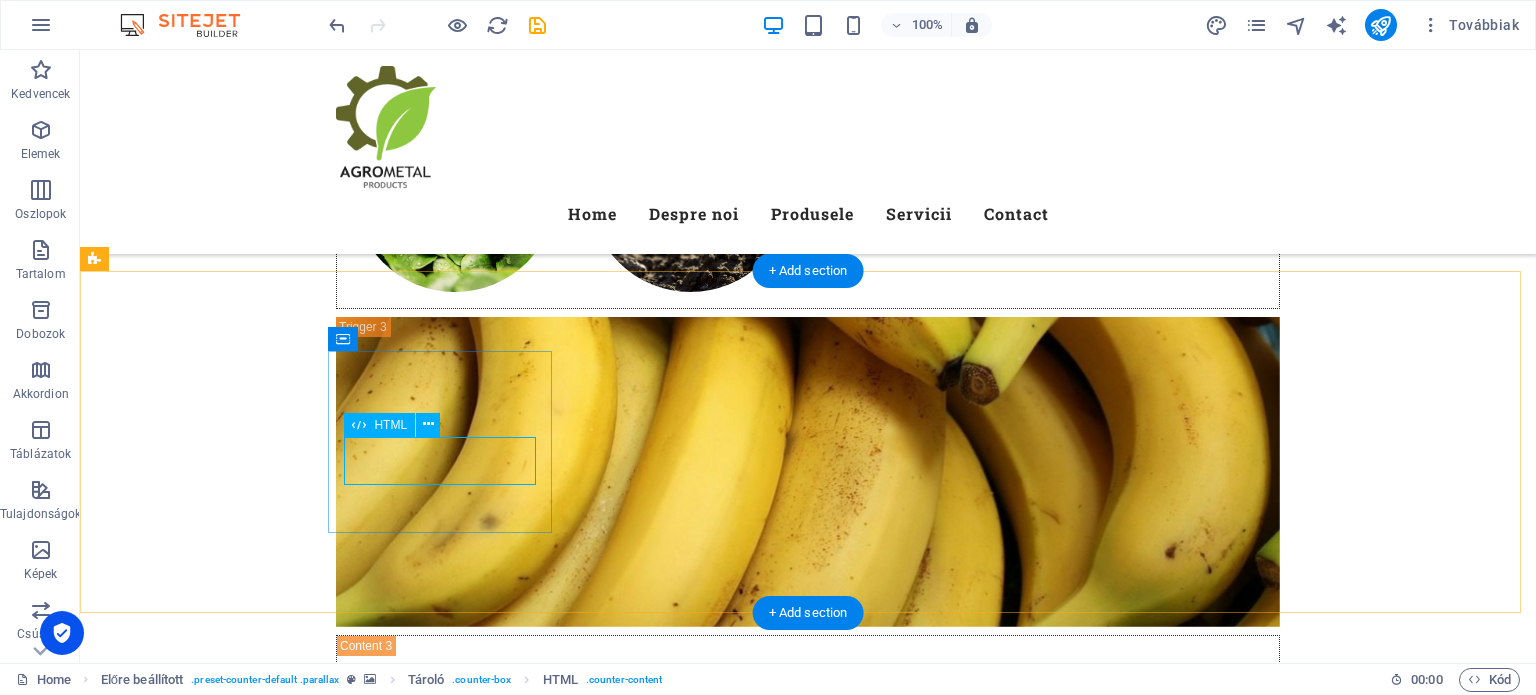 click on "0" at bounding box center [568, 7872] 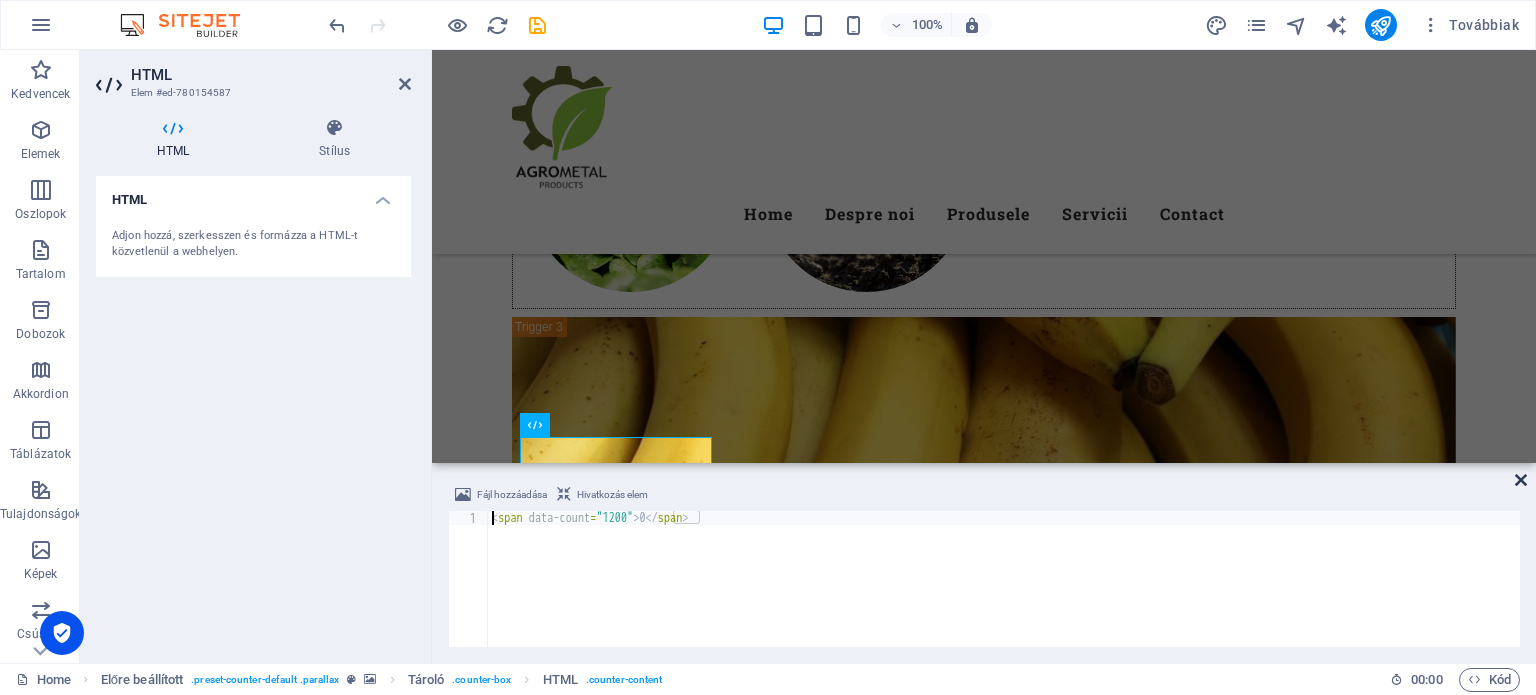 click at bounding box center (1521, 480) 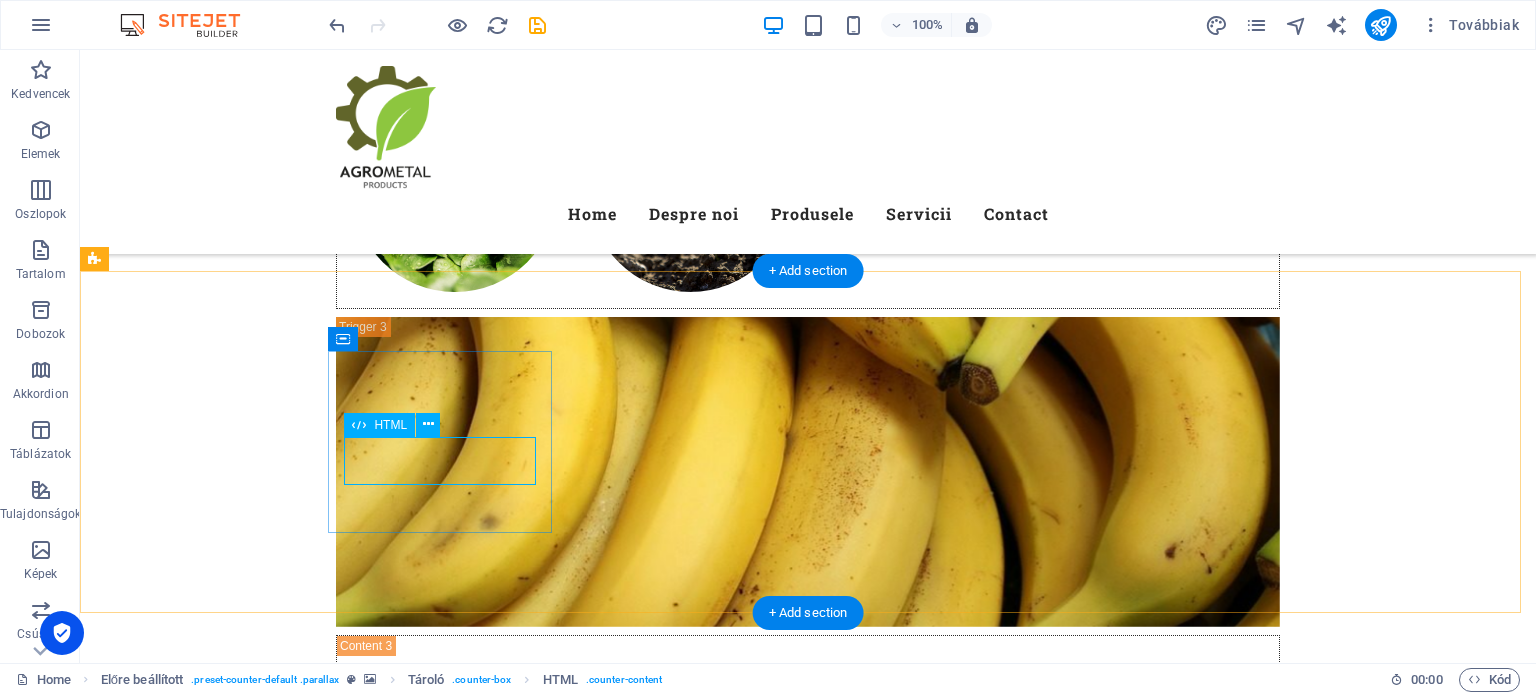 click on "0" at bounding box center [568, 7872] 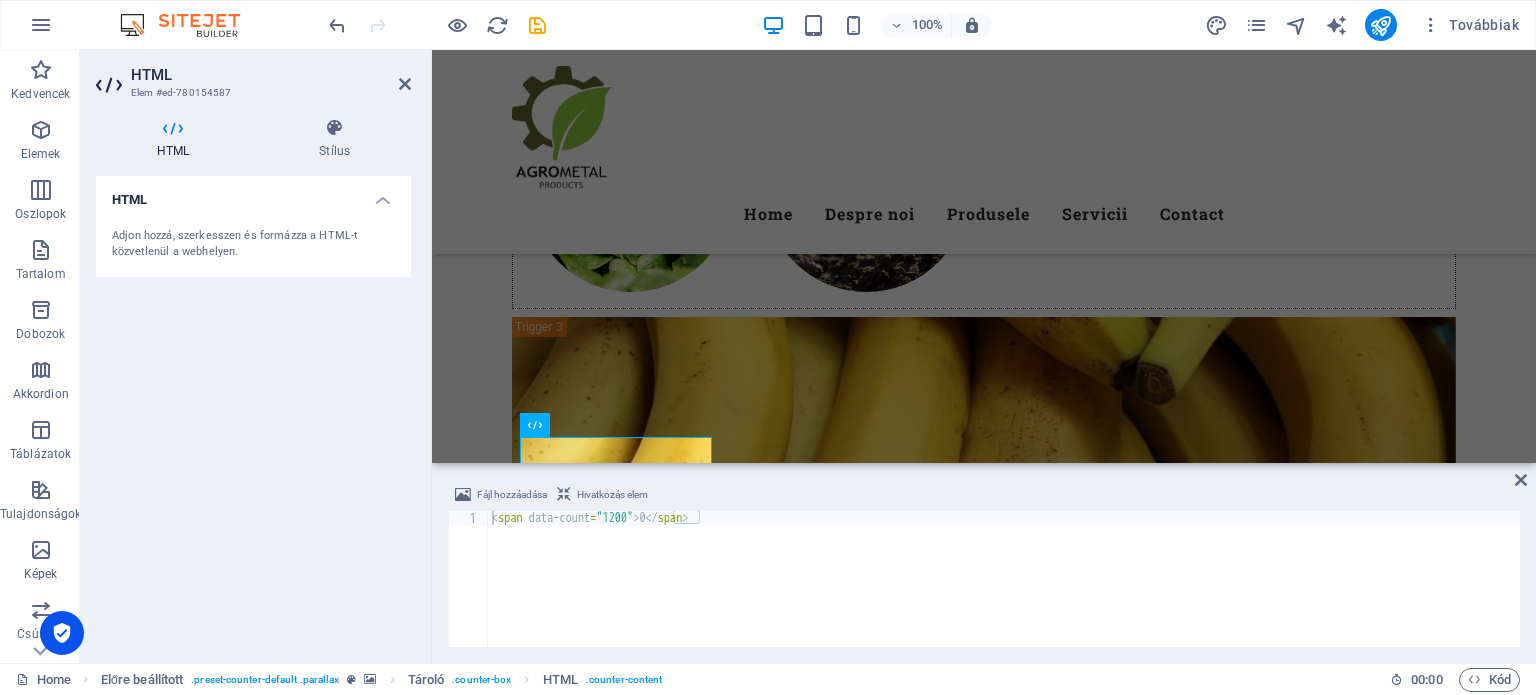 click at bounding box center [111, 85] 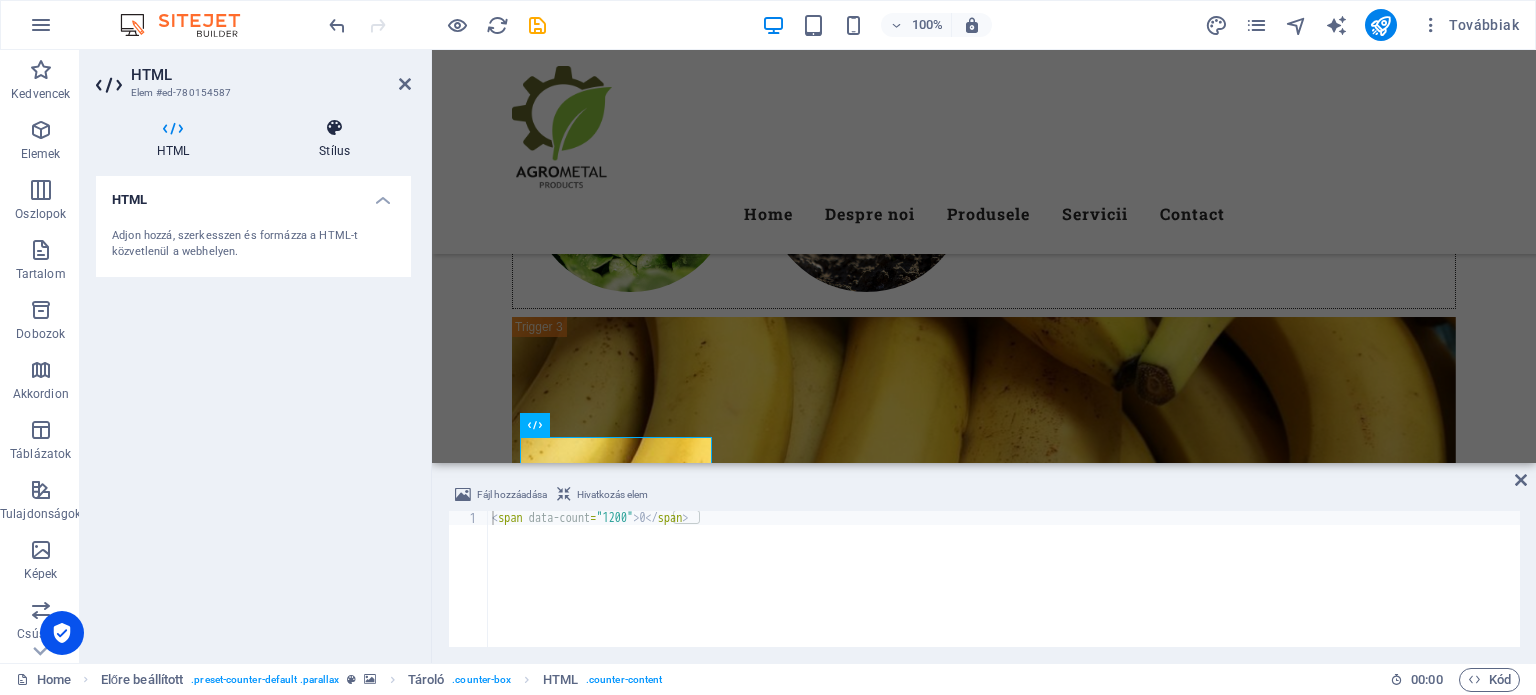 click at bounding box center [334, 128] 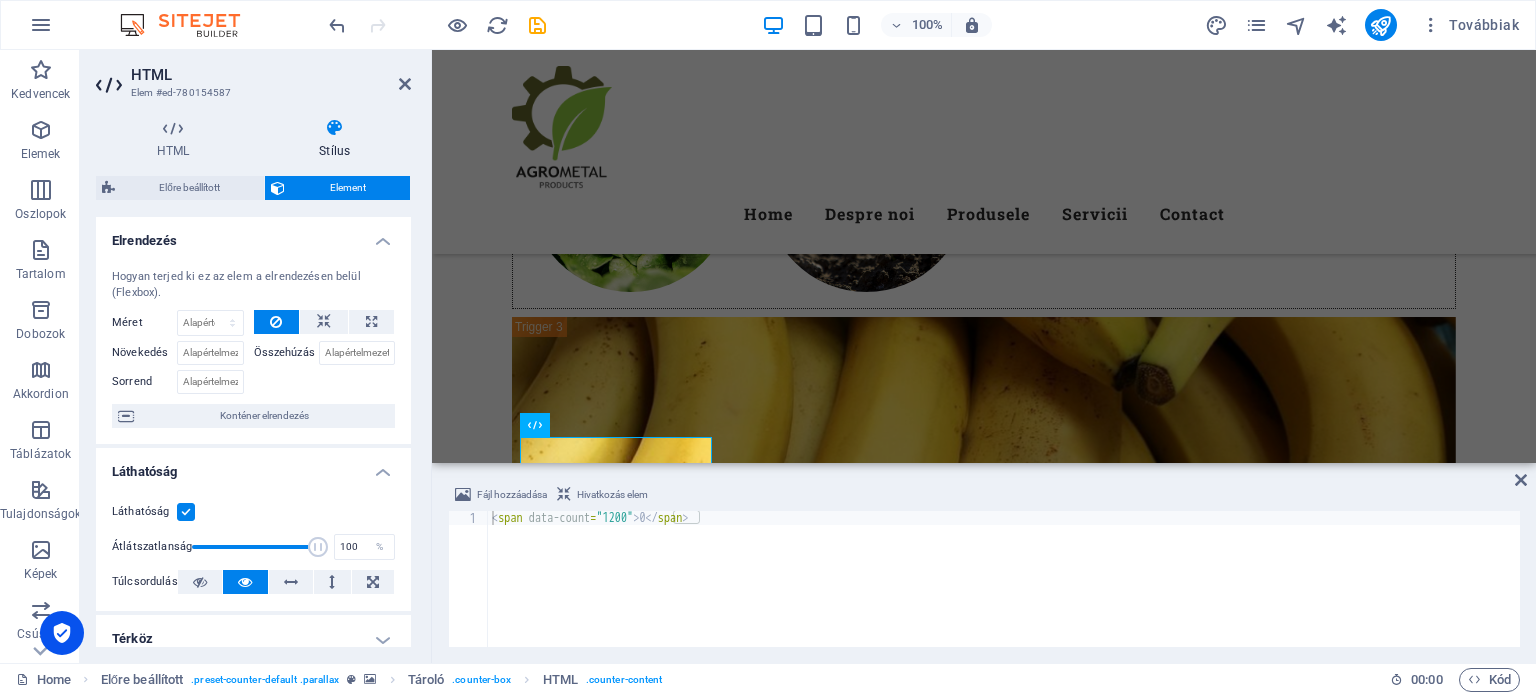 click on "HTML Stílus HTML Adjon hozzá, szerkesszen és formázza a HTML-t közvetlenül a webhelyen. Előre beállított Element Elrendezés Hogyan terjed ki ez az elem a elrendezésen belül (Flexbox). Méret Alapértelmezett automatikus px % 1/1 1/2 1/3 1/4 1/5 1/6 1/7 1/8 1/9 1/10 Növekedés Összehúzás Sorrend Konténer elrendezés Láthatóság Láthatóság Átlátszatlanság 100 % Túlcsordulás Térköz Margó Alapértelmezett automatikus px % rem vw vh Egyedi Egyedi automatikus px % rem vw vh automatikus px % rem vw vh automatikus px % rem vw vh automatikus px % rem vw vh Töltés Alapértelmezett px rem % vh vw Egyedi Egyedi px rem % vh vw px rem % vh vw px rem % vh vw px rem % vh vw Keret Stílus              - Szélesség 1 automatikus px rem % vh vw Egyedi Egyedi 1 automatikus px rem % vh vw 1 automatikus px rem % vh vw 1 automatikus px rem % vh vw 1 automatikus px rem % vh vw  - Szín Kerek sarkok Alapértelmezett px rem % vh vw Egyedi Egyedi px rem % vh vw px rem % vh vw px rem % vh vw px" at bounding box center (253, 382) 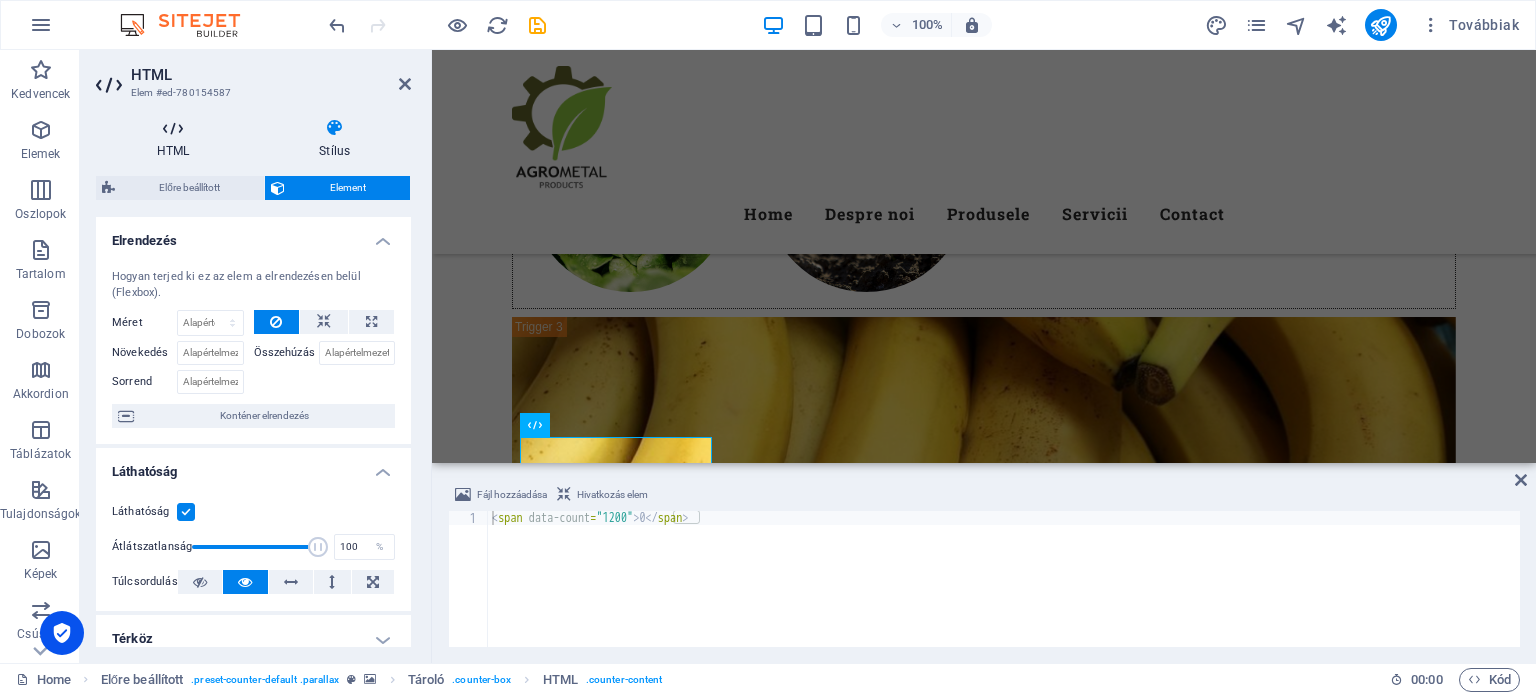 click on "HTML" at bounding box center [177, 139] 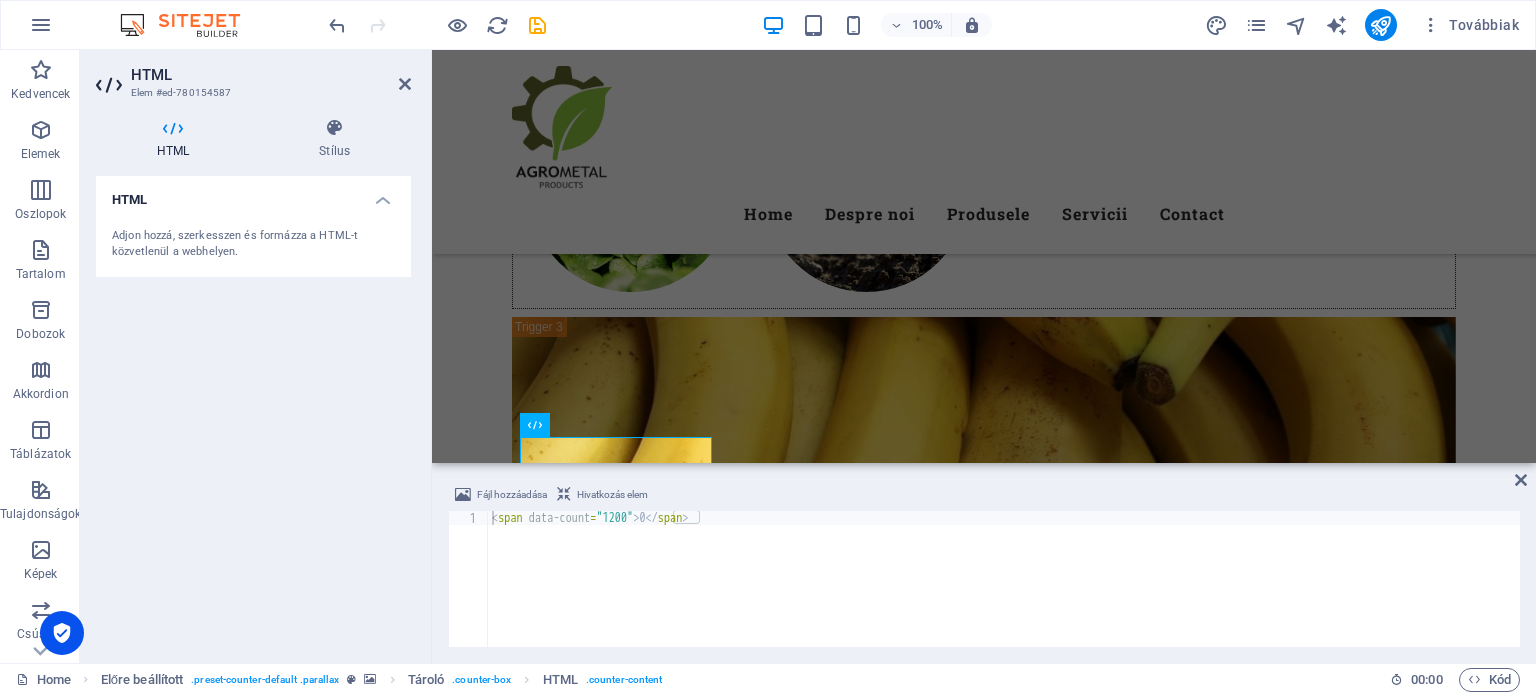 click on "Adjon hozzá, szerkesszen és formázza a HTML-t közvetlenül a webhelyen." at bounding box center (253, 244) 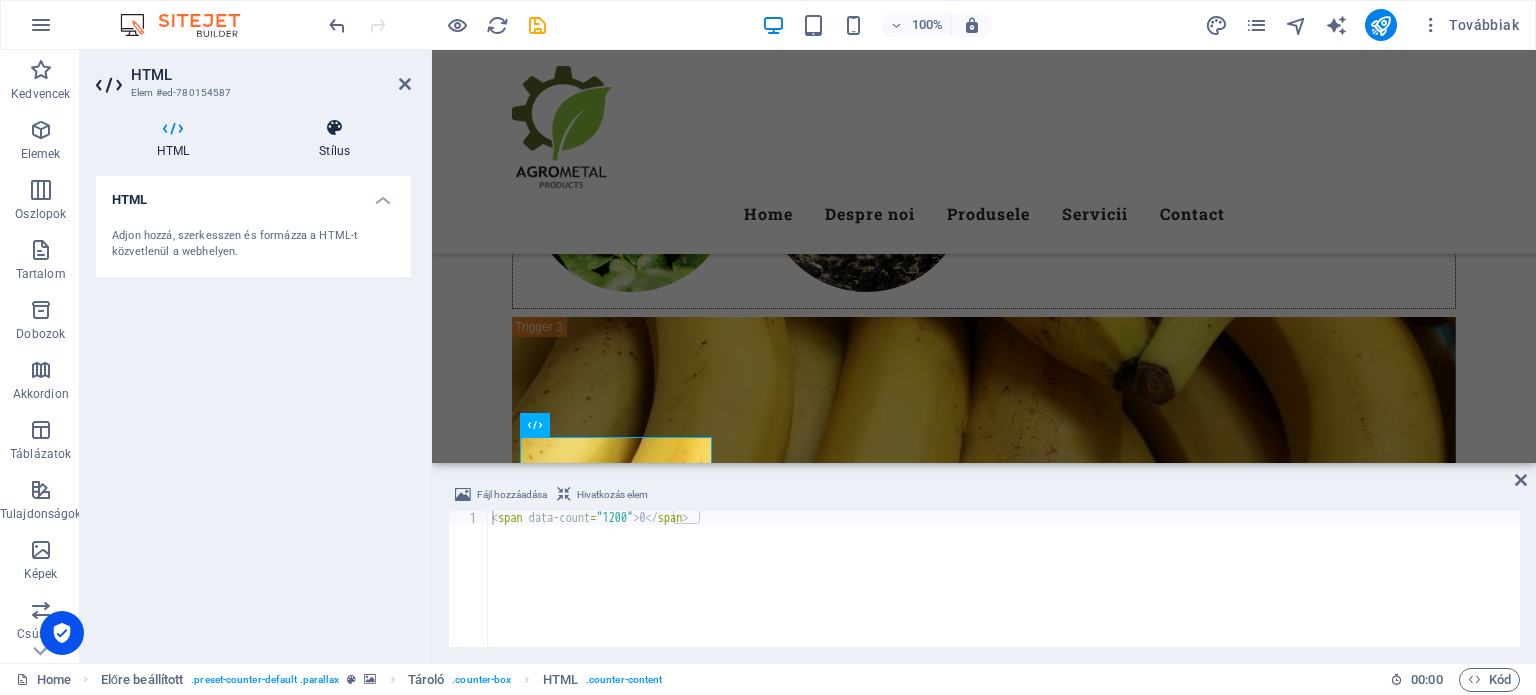 click on "Stílus" at bounding box center [334, 139] 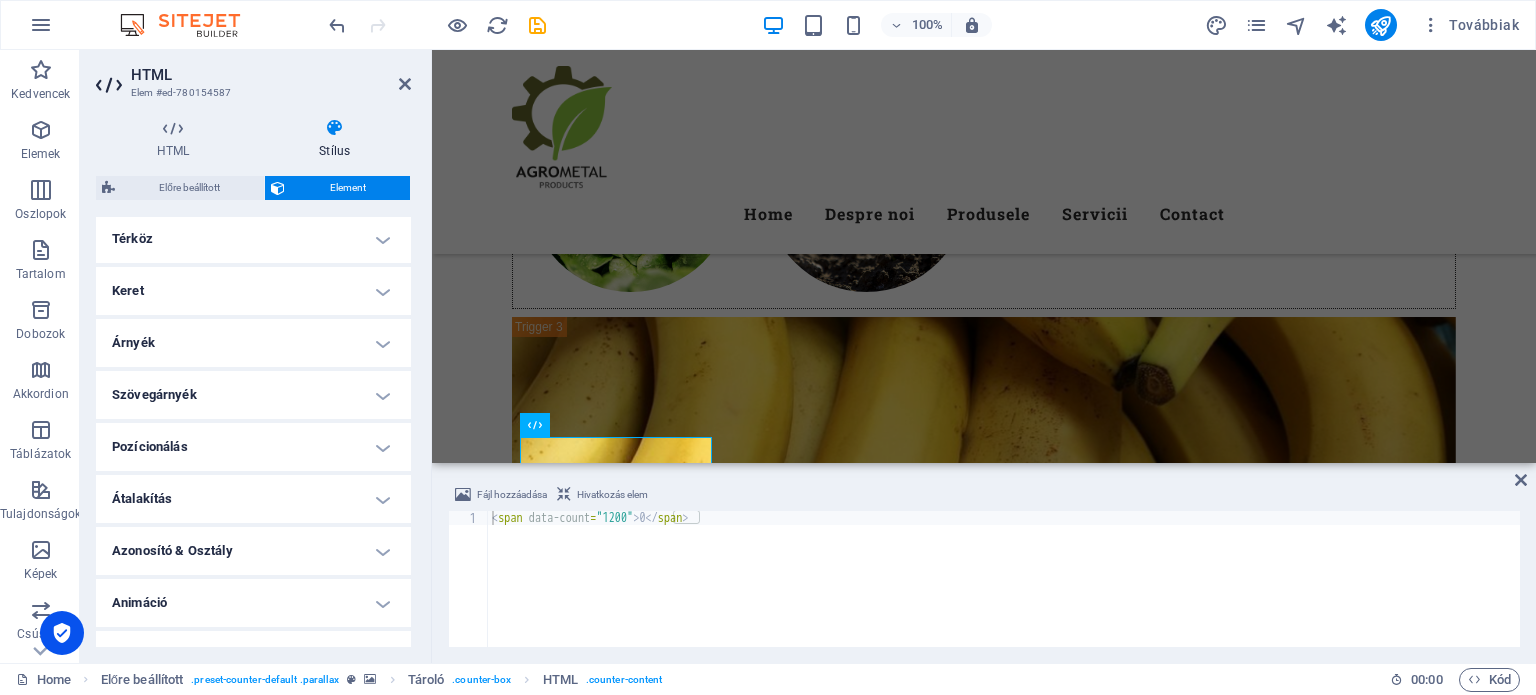scroll, scrollTop: 431, scrollLeft: 0, axis: vertical 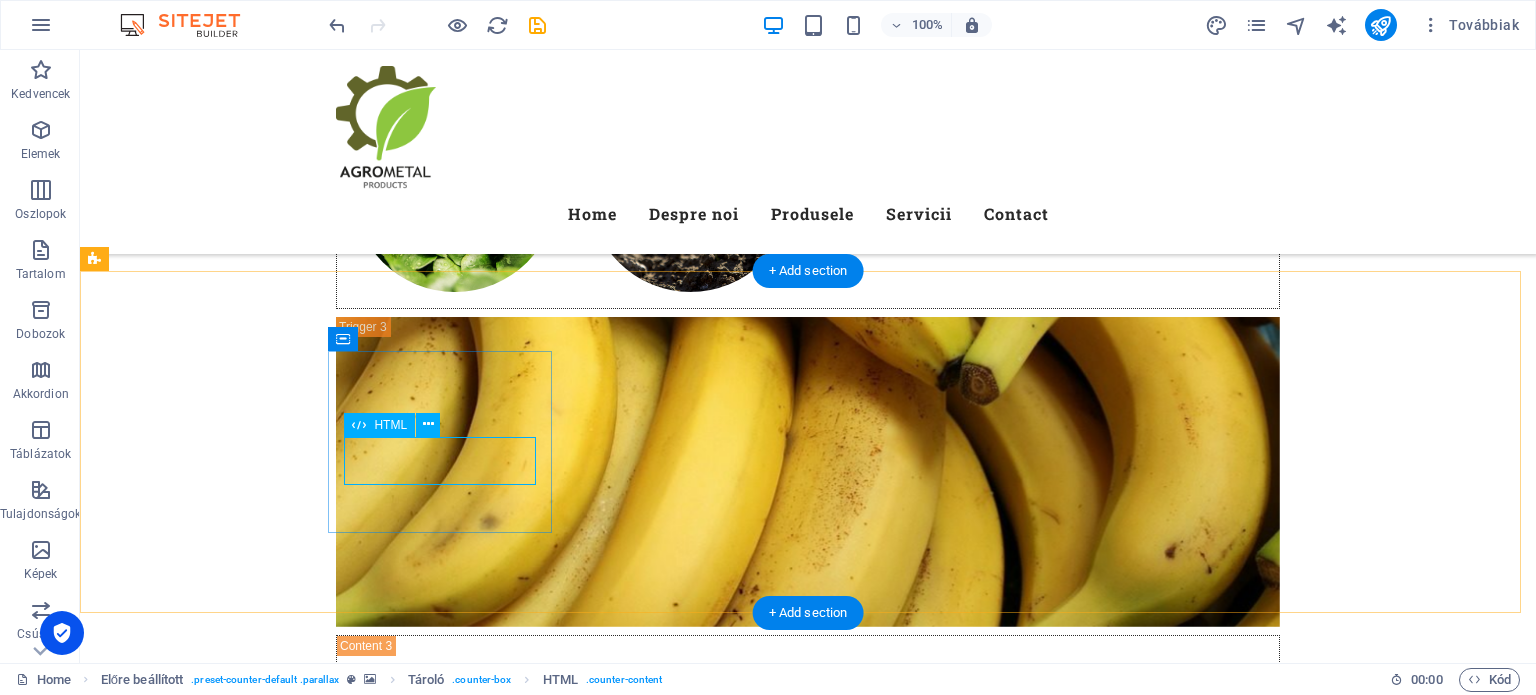 click on "0" at bounding box center (568, 7872) 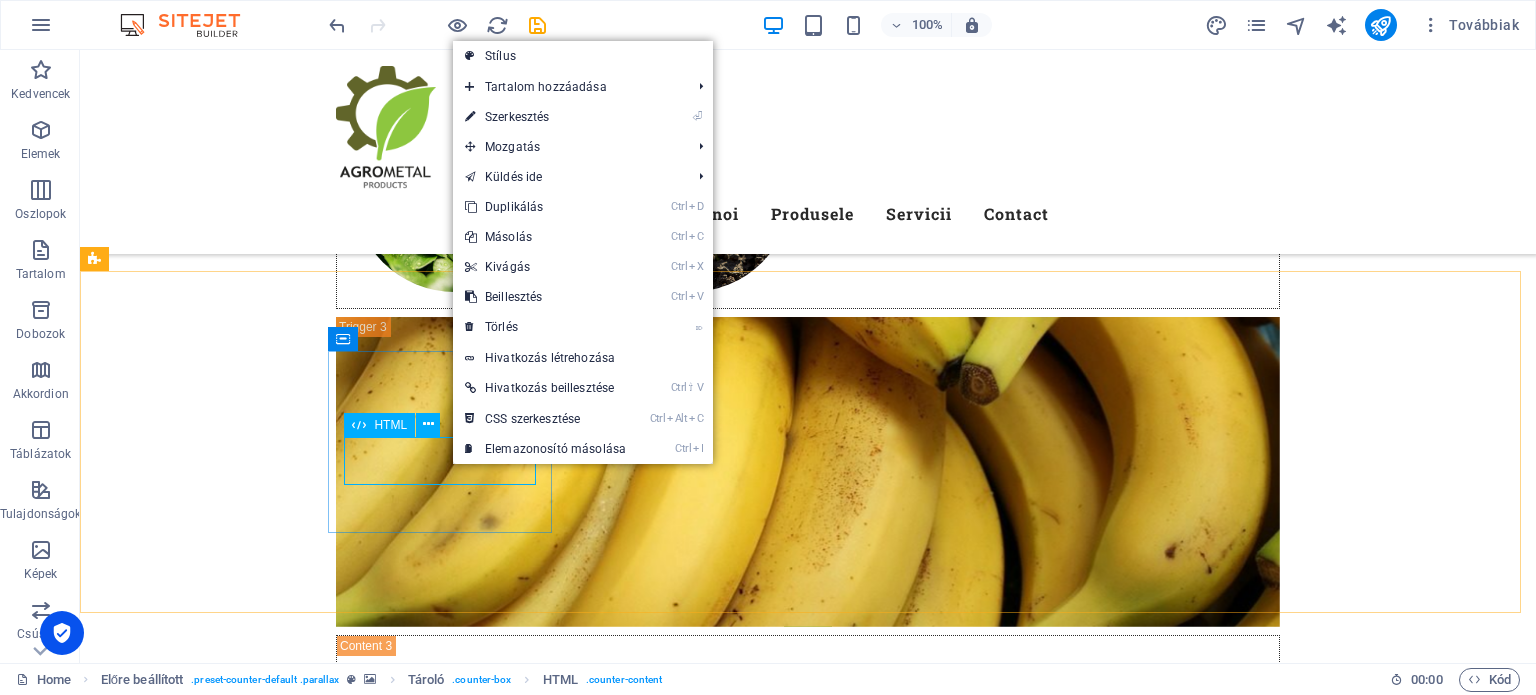 click on "HTML" at bounding box center (390, 425) 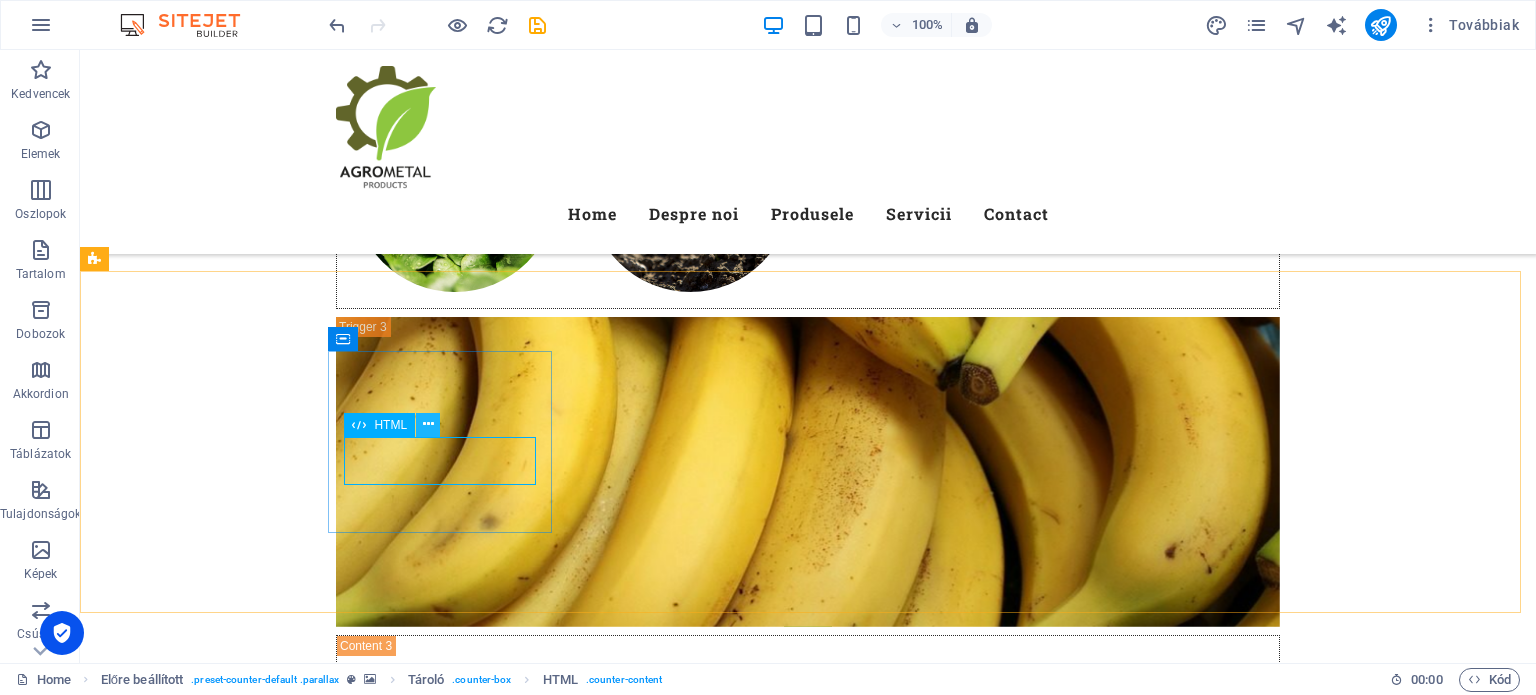 click at bounding box center (428, 425) 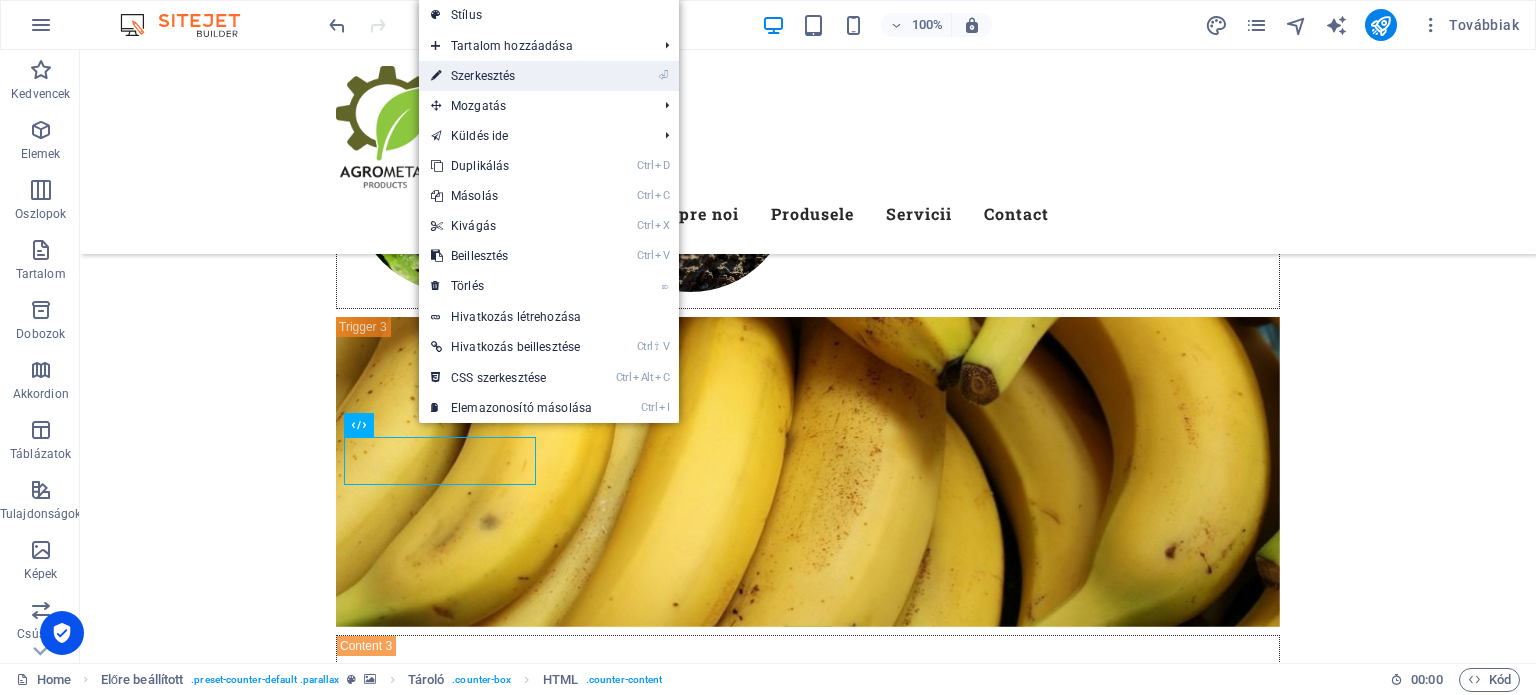 click on "⏎  Szerkesztés" at bounding box center [511, 76] 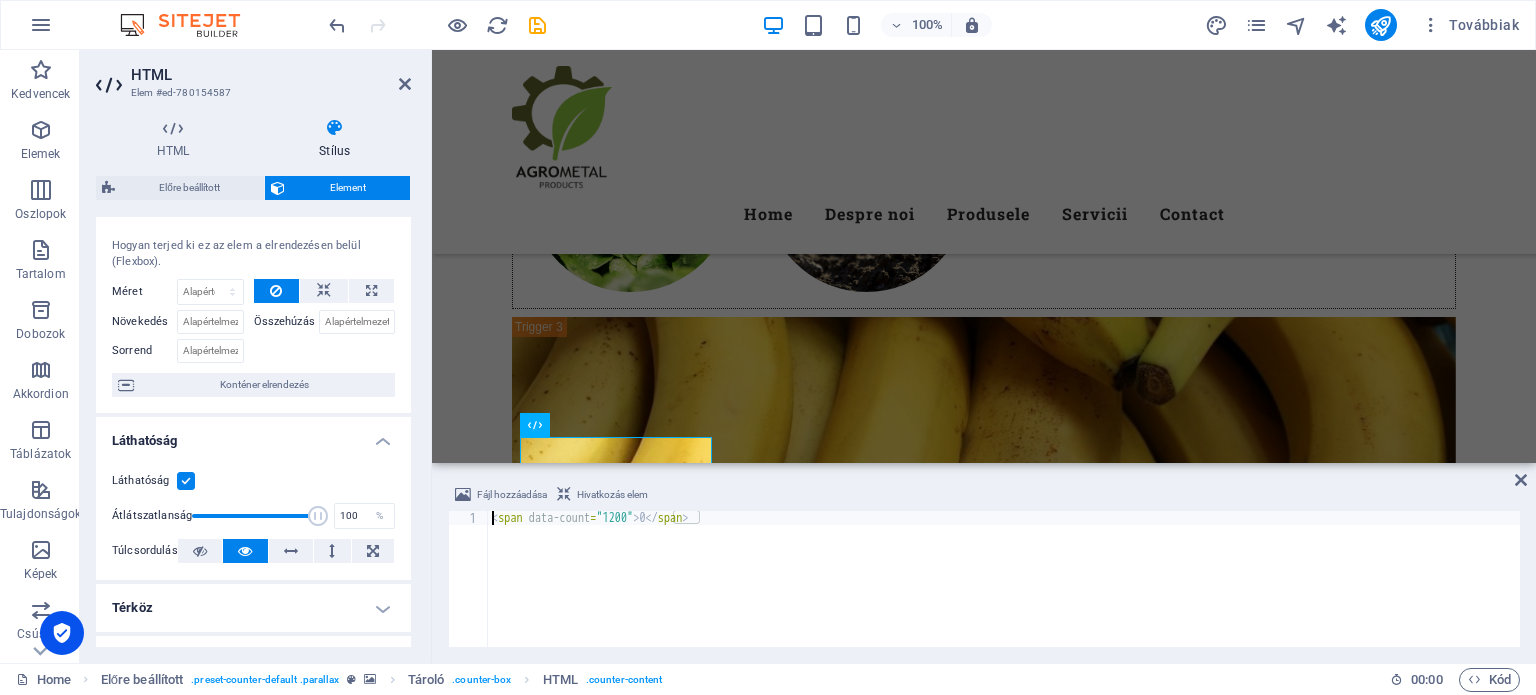 scroll, scrollTop: 0, scrollLeft: 0, axis: both 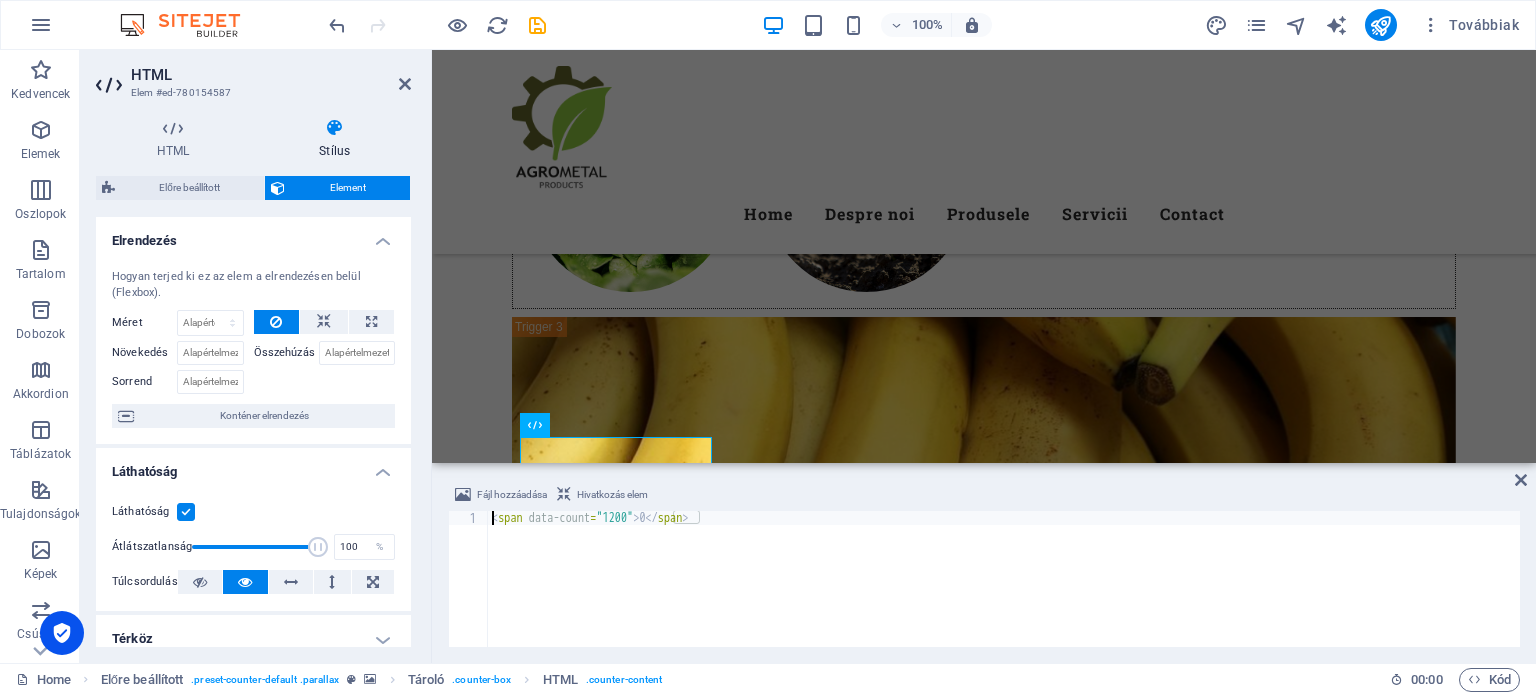 click on "< span   data-count = "1200" > 0 </ span >" at bounding box center [1004, 593] 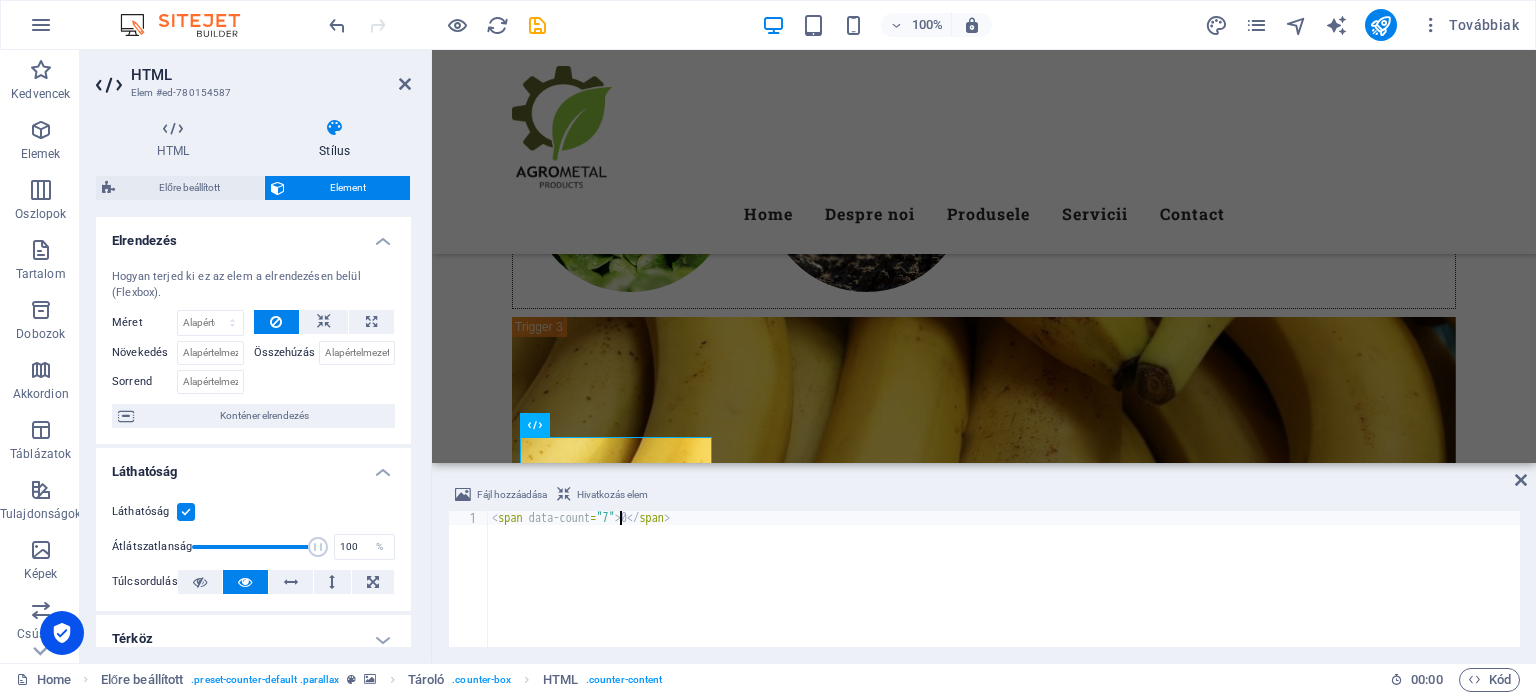 scroll, scrollTop: 0, scrollLeft: 11, axis: horizontal 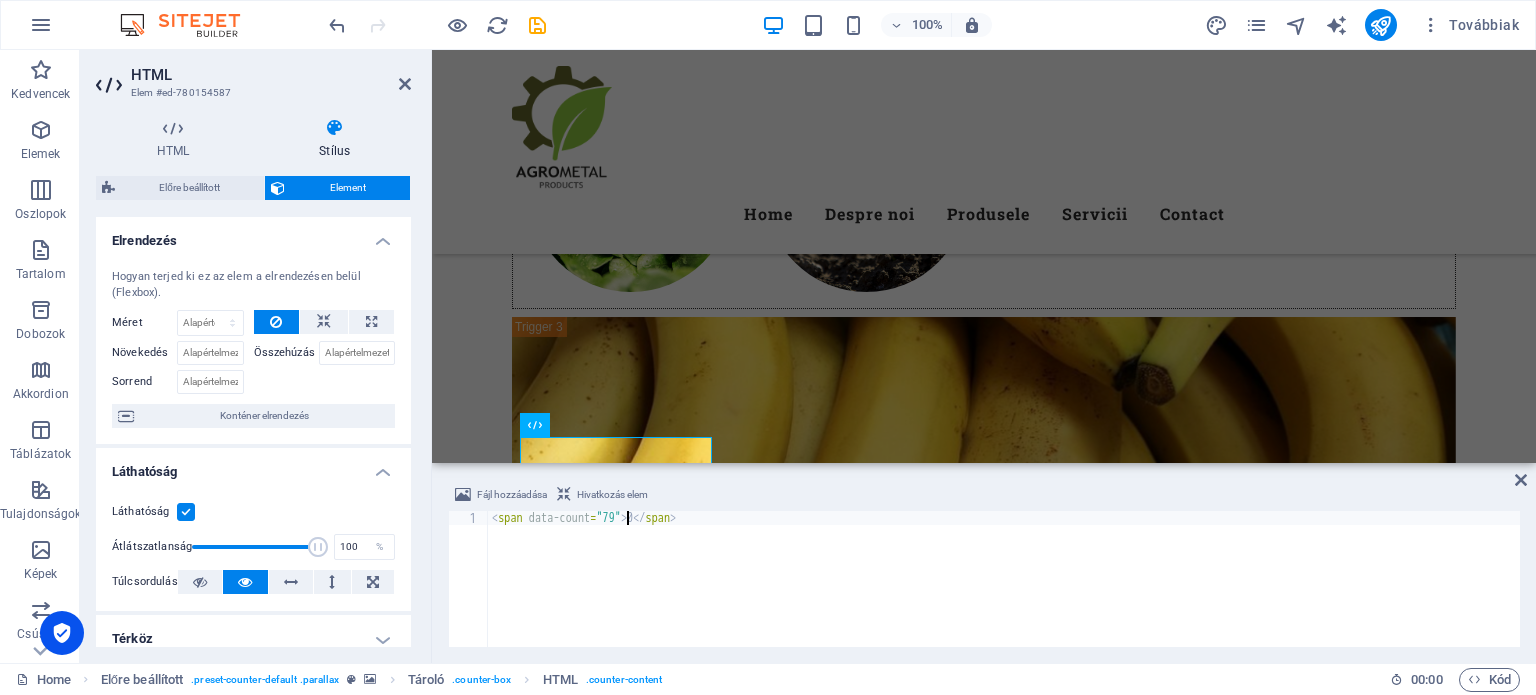 type on "<span data-count="799">0</span>" 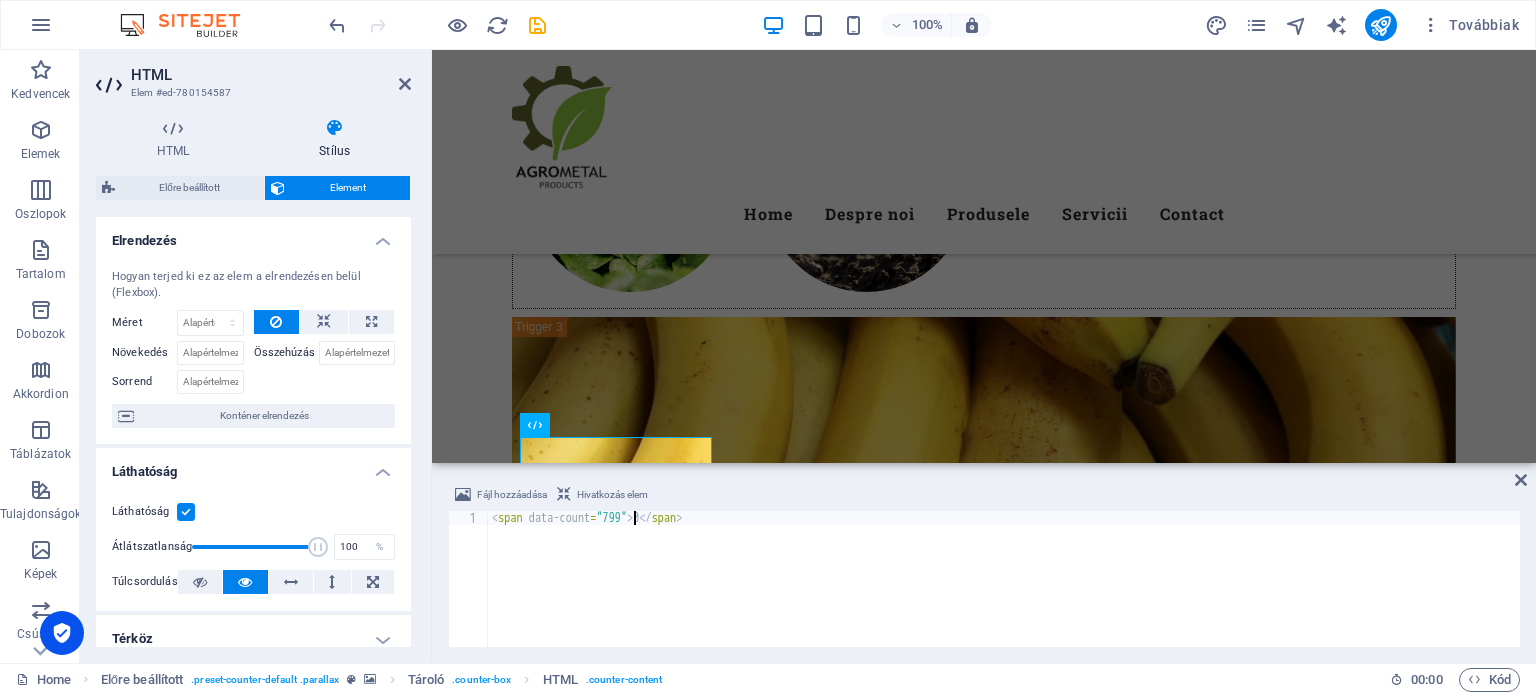 click on "< span   data-count = "799" > 0 </ span >" at bounding box center (1004, 593) 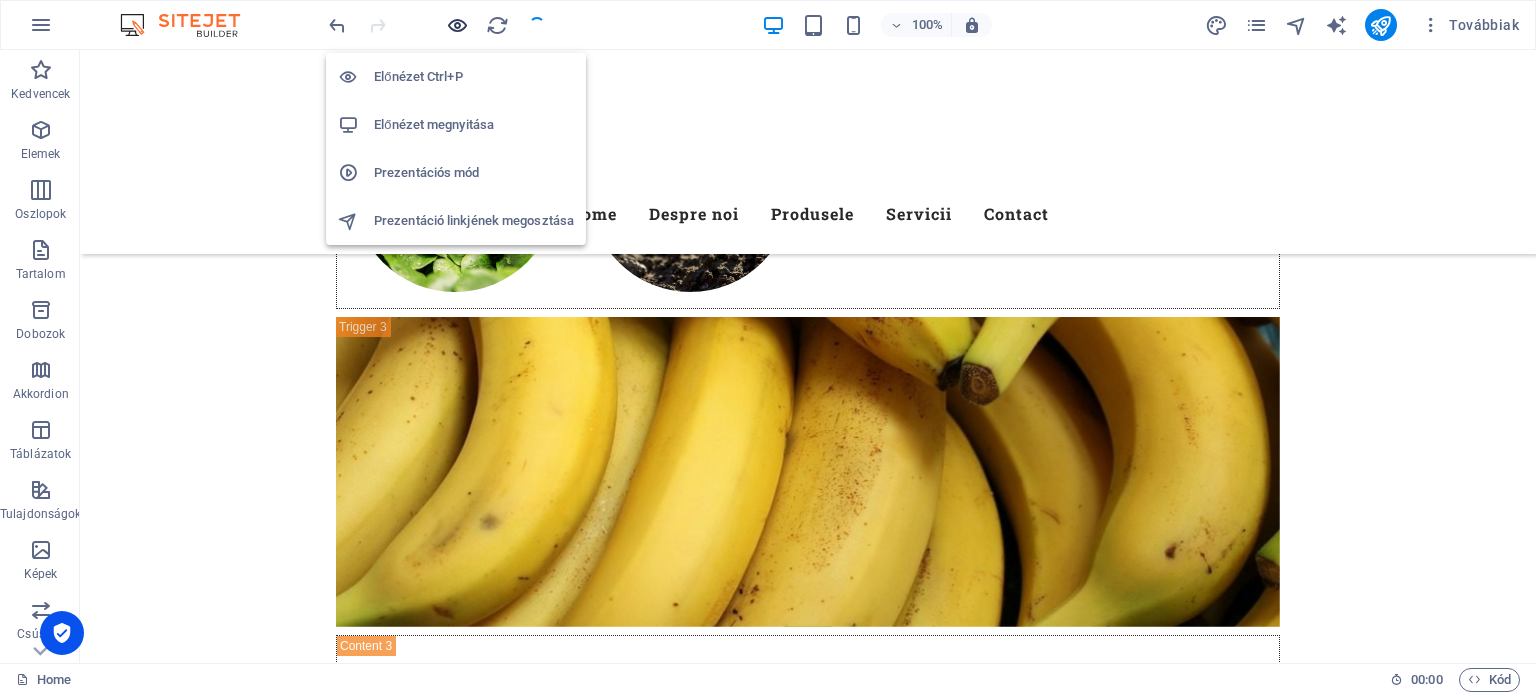 click at bounding box center [457, 25] 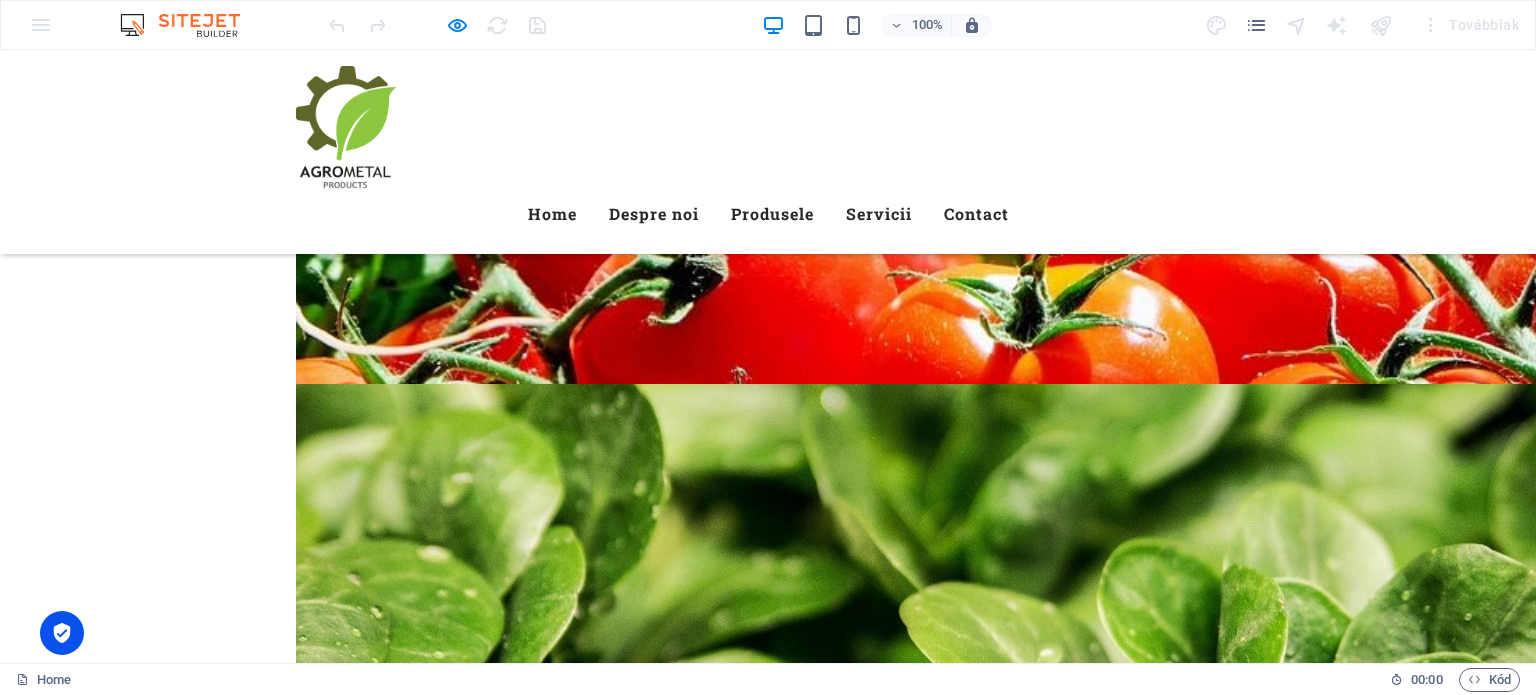 scroll, scrollTop: 4060, scrollLeft: 0, axis: vertical 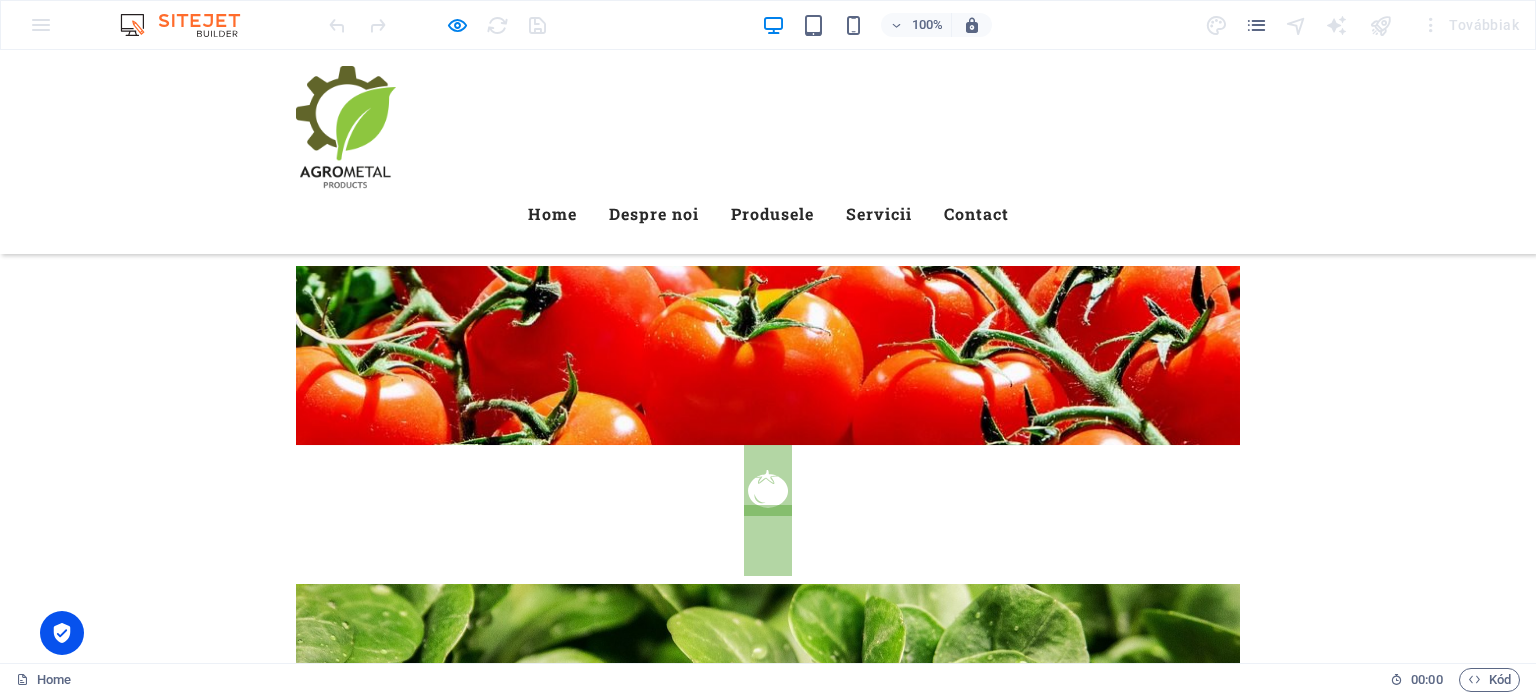 click at bounding box center [488, 6324] 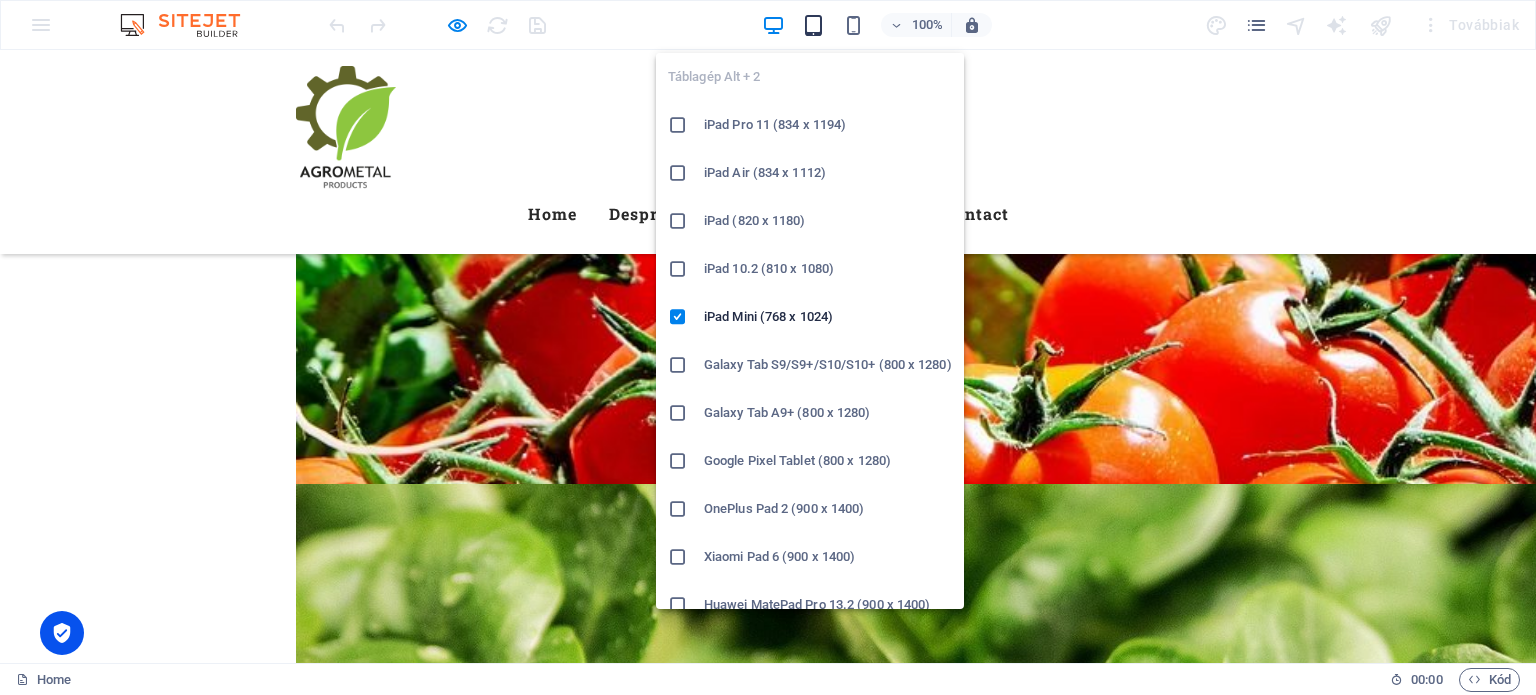 click at bounding box center (813, 25) 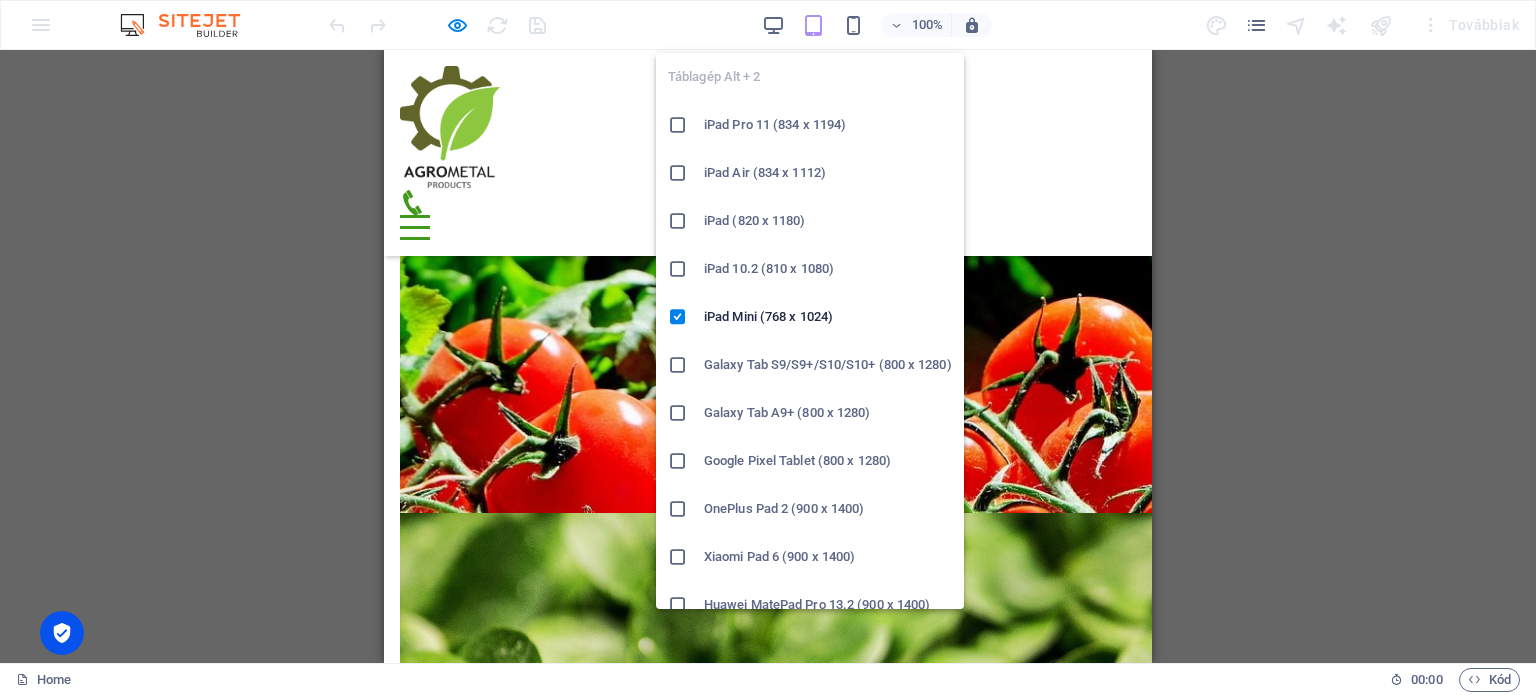 scroll, scrollTop: 4423, scrollLeft: 0, axis: vertical 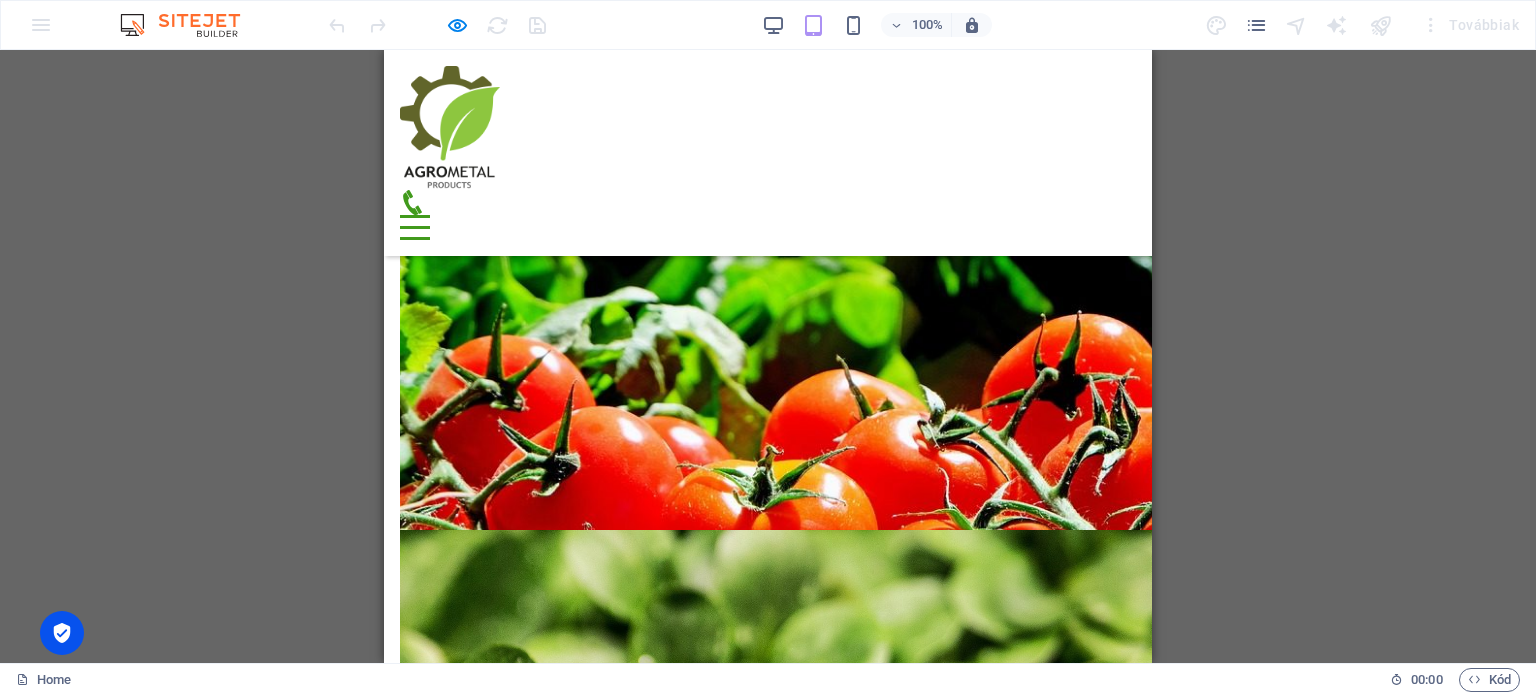 click on "100%" at bounding box center (876, 25) 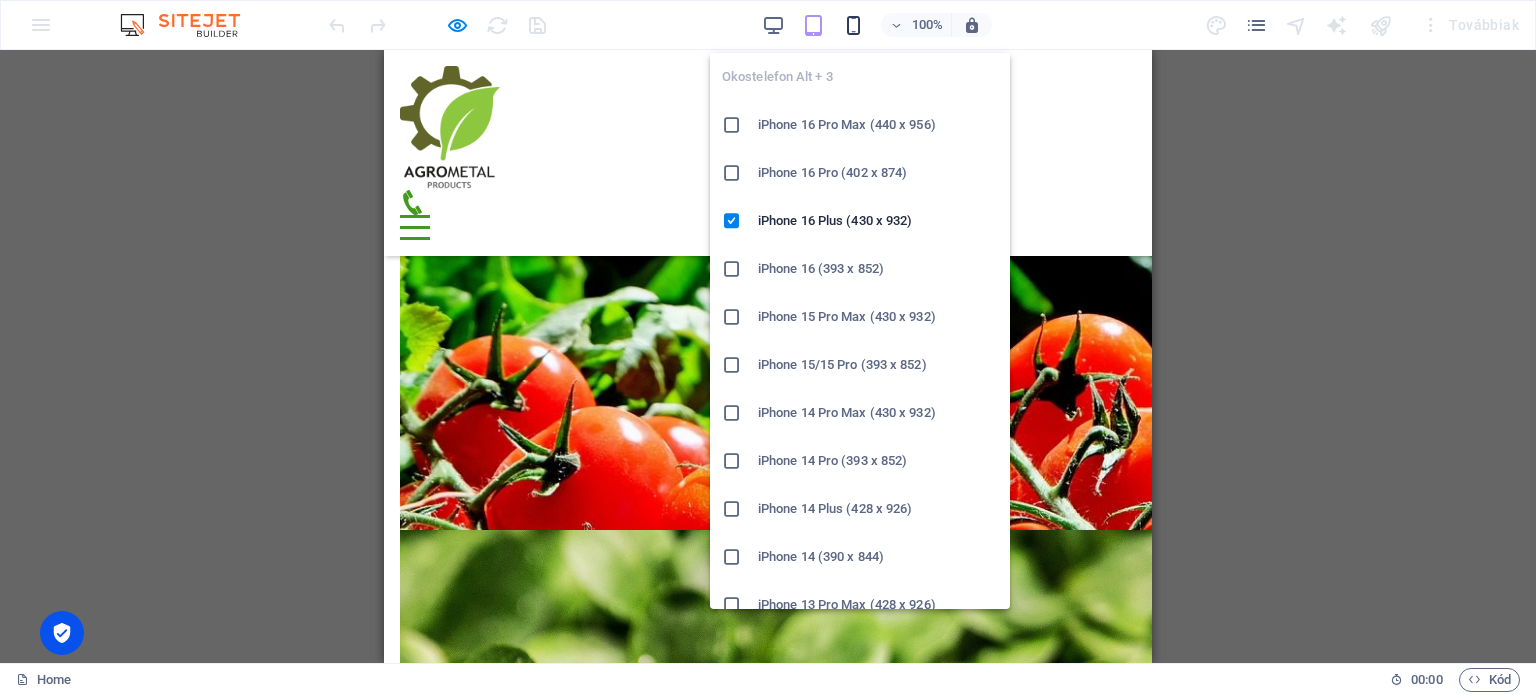 click at bounding box center (853, 25) 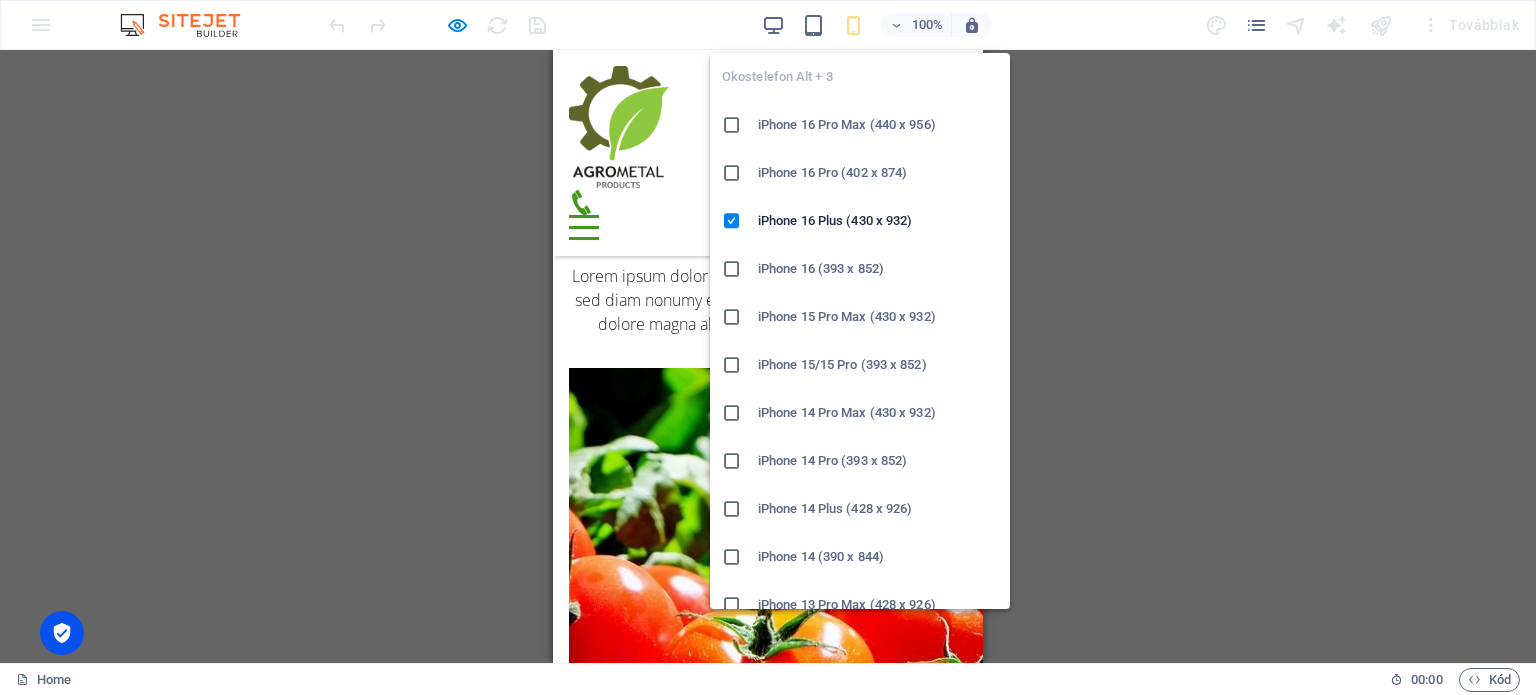 scroll, scrollTop: 4422, scrollLeft: 0, axis: vertical 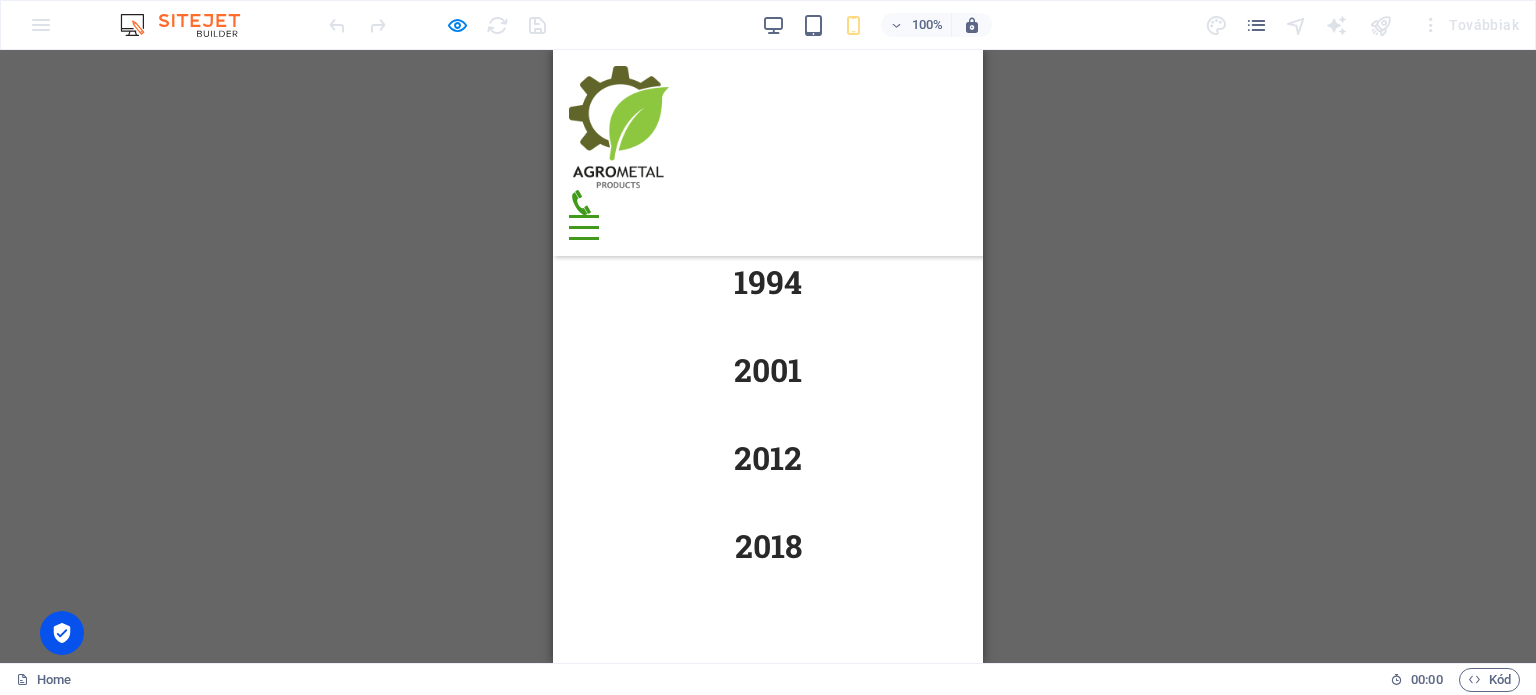 click on "Produsele  noastre What we offer Lorem ipsum dolor sit amet, consetetur sadipscing elitr, sed diam nonumy eirmod tempor invidunt ut labore et dolore magna aliquyam erat, sed diam voluptua.  Vegetables Vegetables Lorem ipsum dolor sit amet, consectetur adipisicing elit. Natus, dolores, at, nisi eligendi repellat voluptatem minima officia veritatis quasi animi porro laudantium dicta dolor voluptate non maiores ipsum reprehenderit odio fugiat reiciendis consectetur fuga pariatur libero accusantium quod minus odit debitis cumque quo adipisci vel vitae aliquid corrupti perferendis voluptates. Herbs & Salad Herbs & Salad Lorem ipsum dolor sit amet, consectetur adipisicing elit. Natus, dolores, at, nisi eligendi repellat voluptatem minima officia veritatis quasi animi porro laudantium dicta dolor voluptate non maiores ipsum reprehenderit odio fugiat reiciendis consectetur fuga pariatur libero accusantium quod minus odit debitis cumque quo adipisci vel vitae aliquid corrupti perferendis voluptates. Fruits Fruits" at bounding box center (768, 1715) 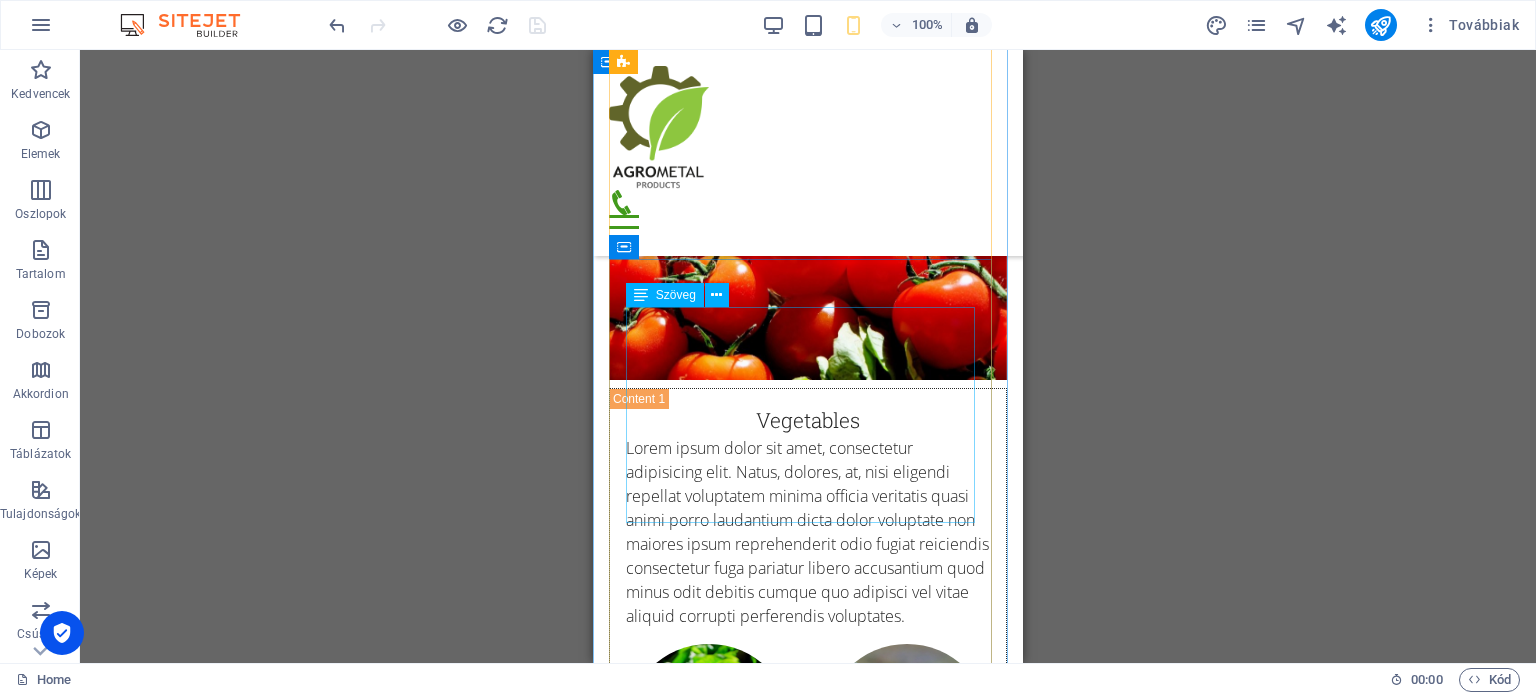 scroll, scrollTop: 7414, scrollLeft: 0, axis: vertical 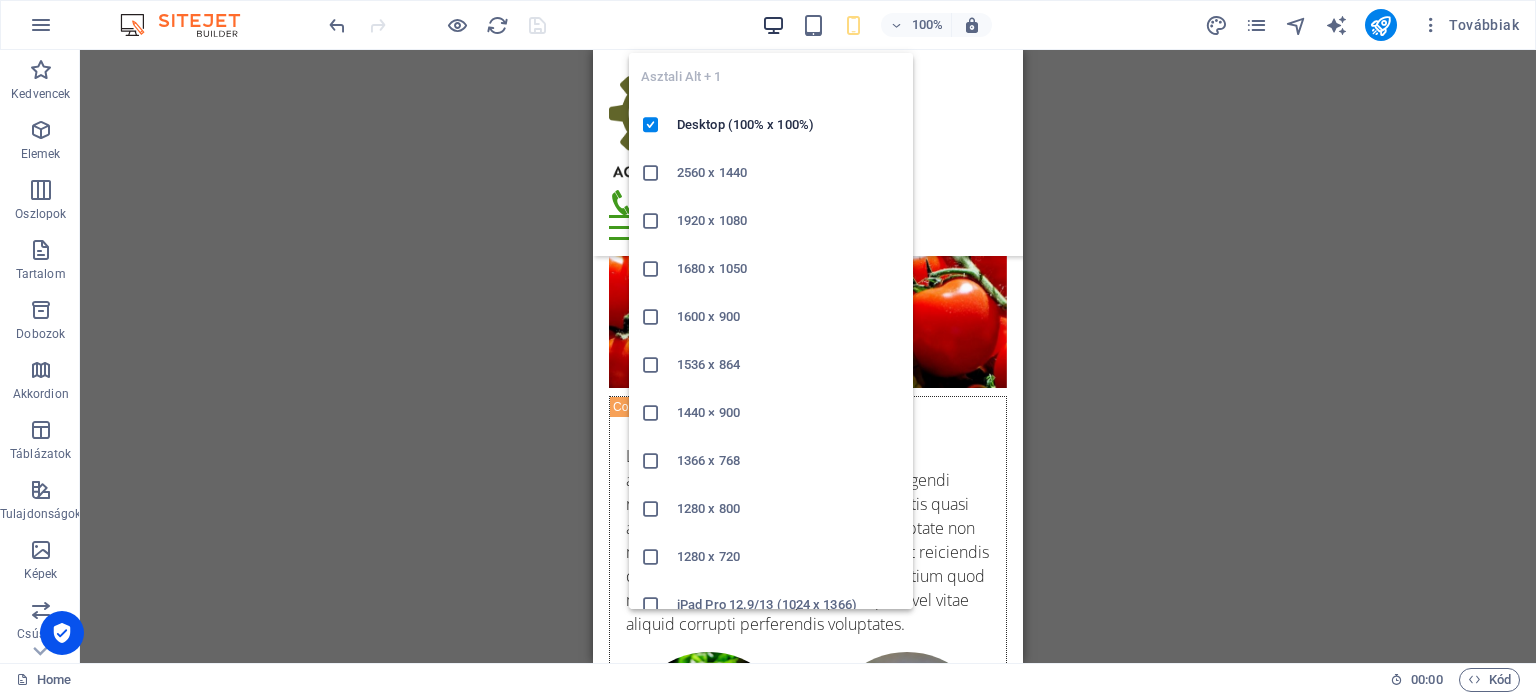 click at bounding box center [773, 25] 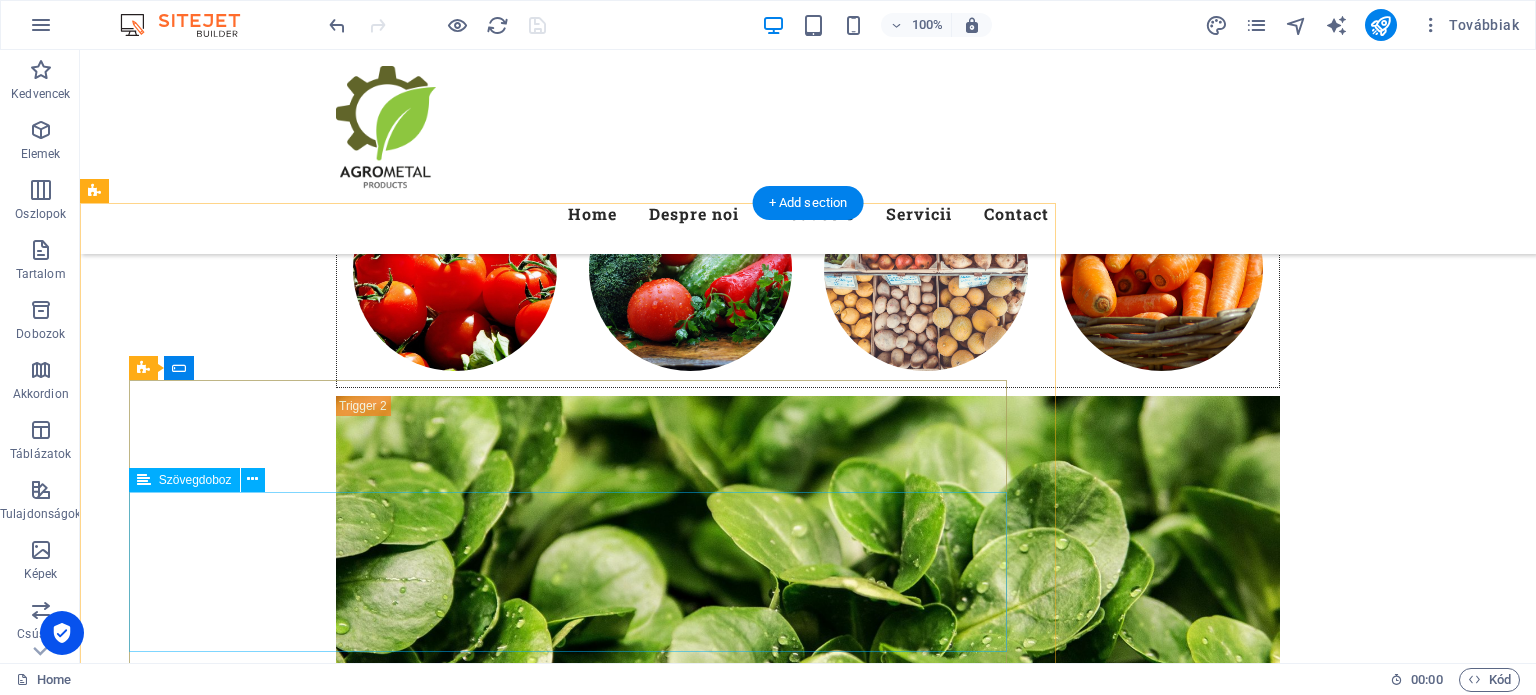 scroll, scrollTop: 7988, scrollLeft: 0, axis: vertical 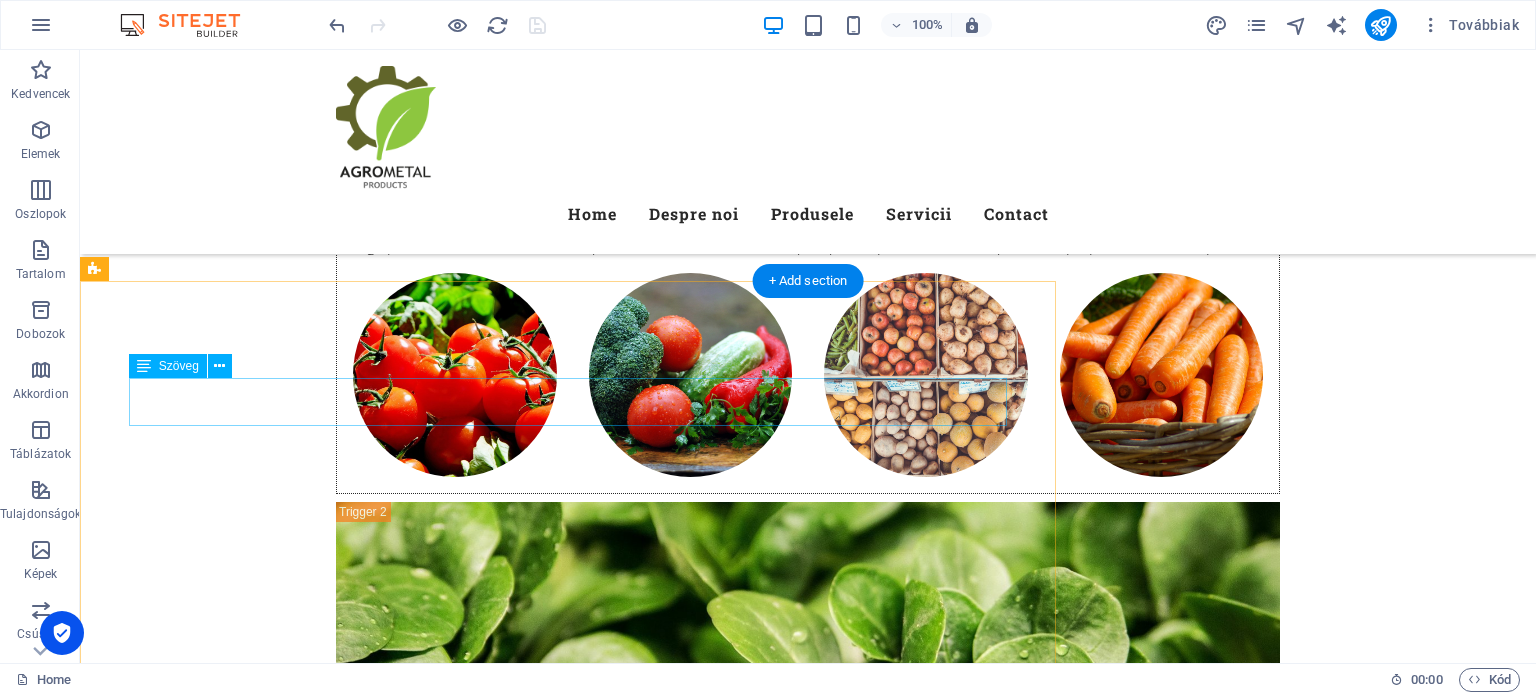 click on "Lorem ipsum dolor sit amet, consectetur adipisicing elit. Explicabo, cupiditate necessitatibus sapiente nisi soluta placeat esse velit dolorem eius aliquam!" at bounding box center (568, 7316) 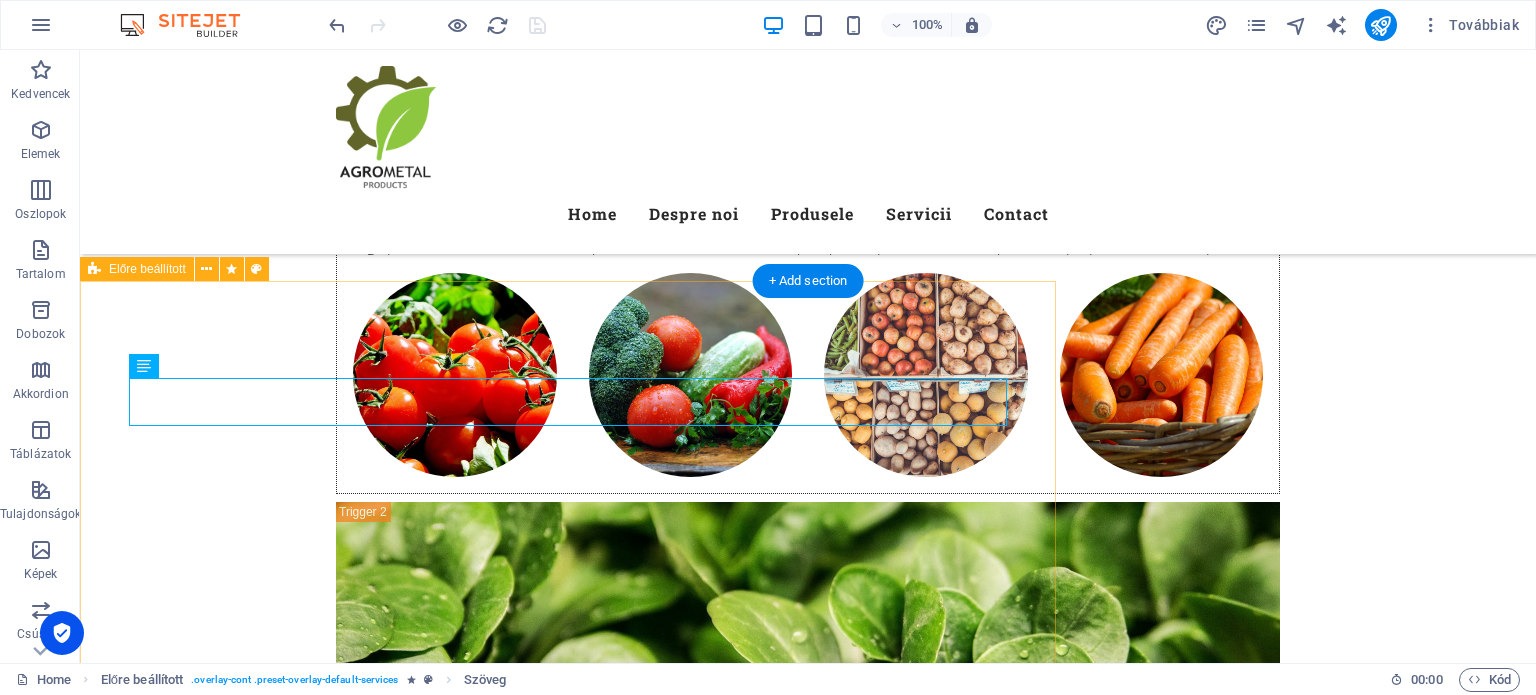 click on "Get a Quote Lorem ipsum dolor sit amet, consectetur adipisicing elit. Explicabo, cupiditate necessitatibus sapiente nisi soluta placeat esse velit dolorem eius aliquam!
Choose a service
Training
Delivery service
Field work
Unreadable? Regenerate Submit" at bounding box center [568, 7482] 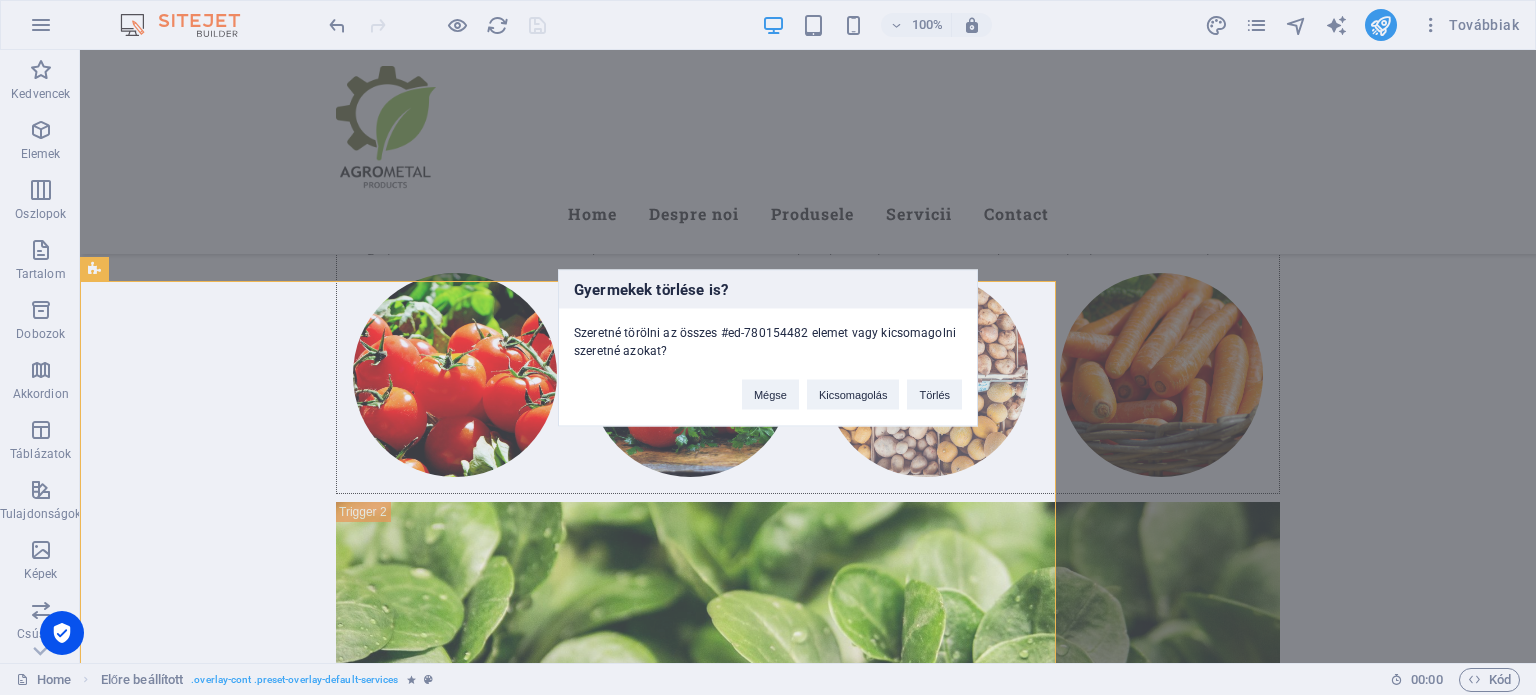 type 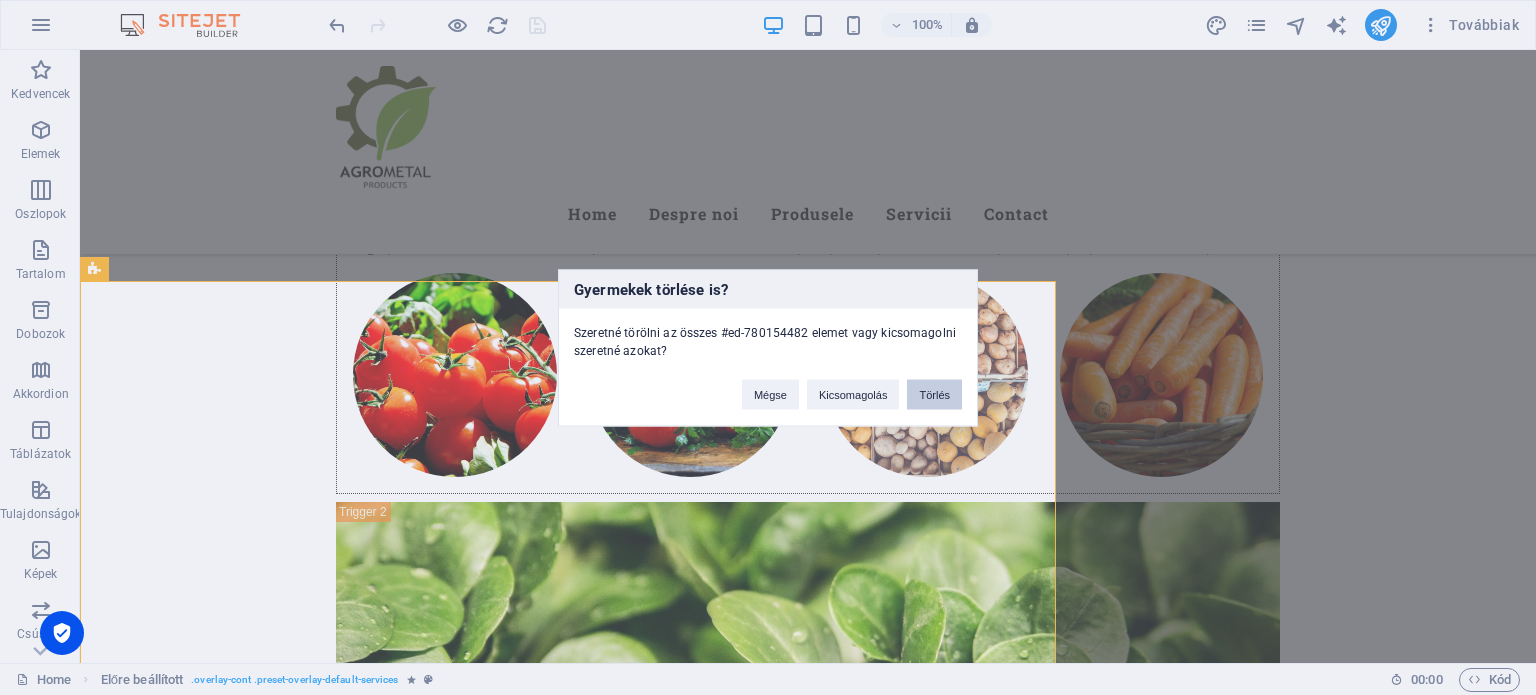 click on "Törlés" at bounding box center [934, 394] 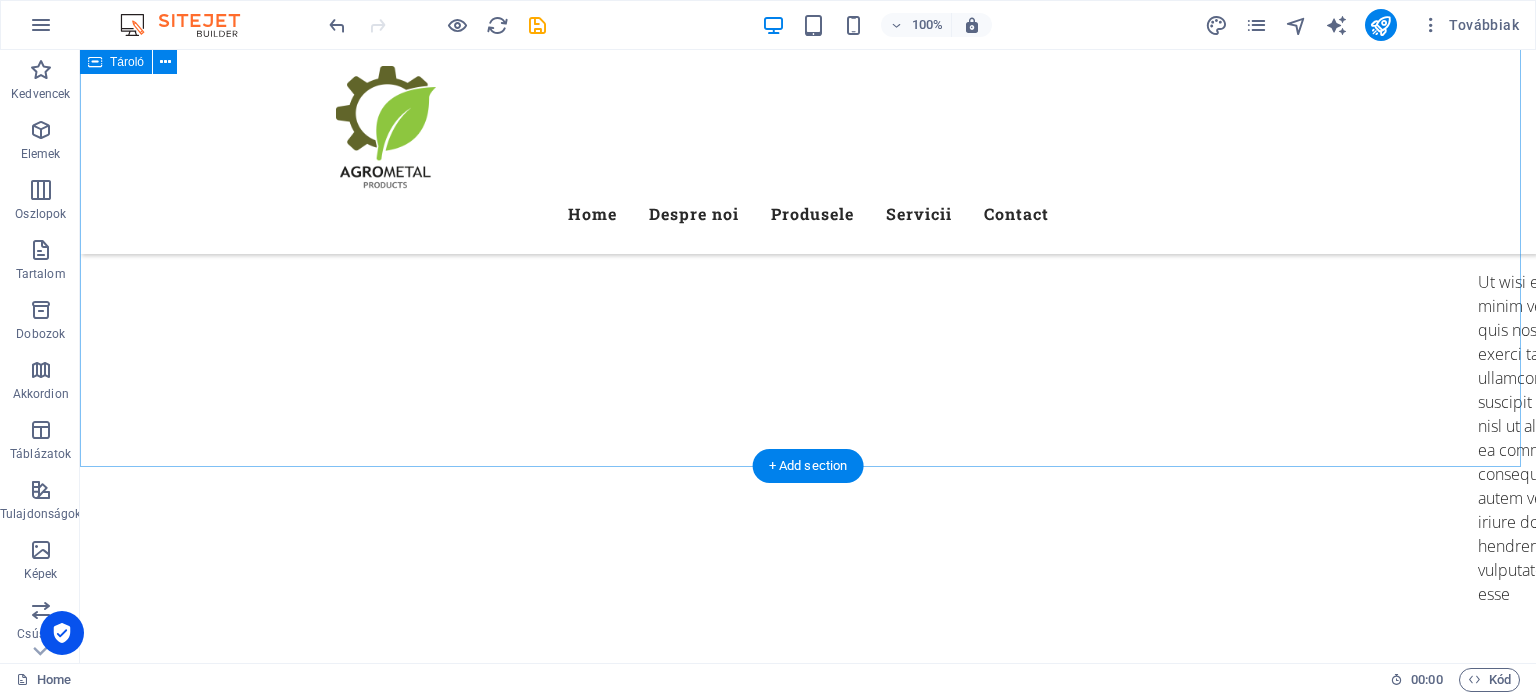 scroll, scrollTop: 6912, scrollLeft: 0, axis: vertical 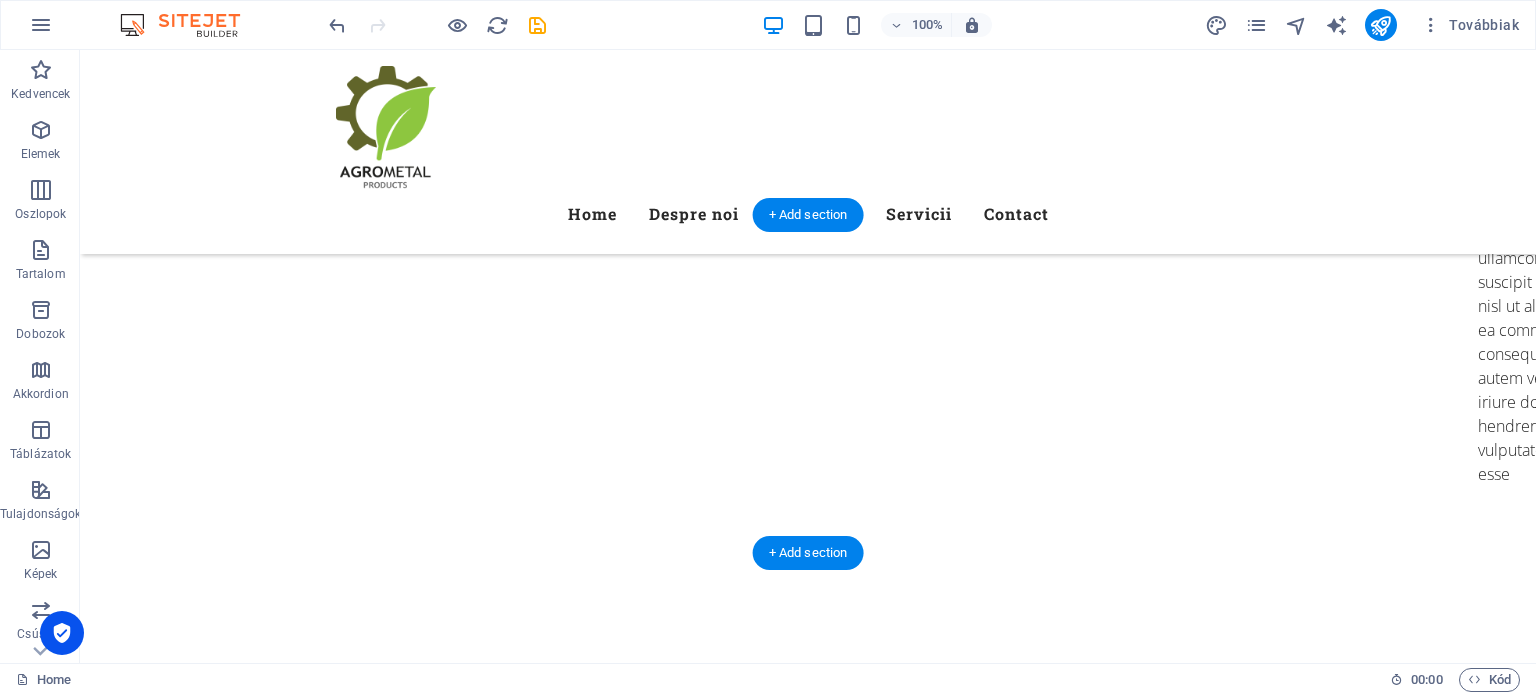 click at bounding box center [808, 5454] 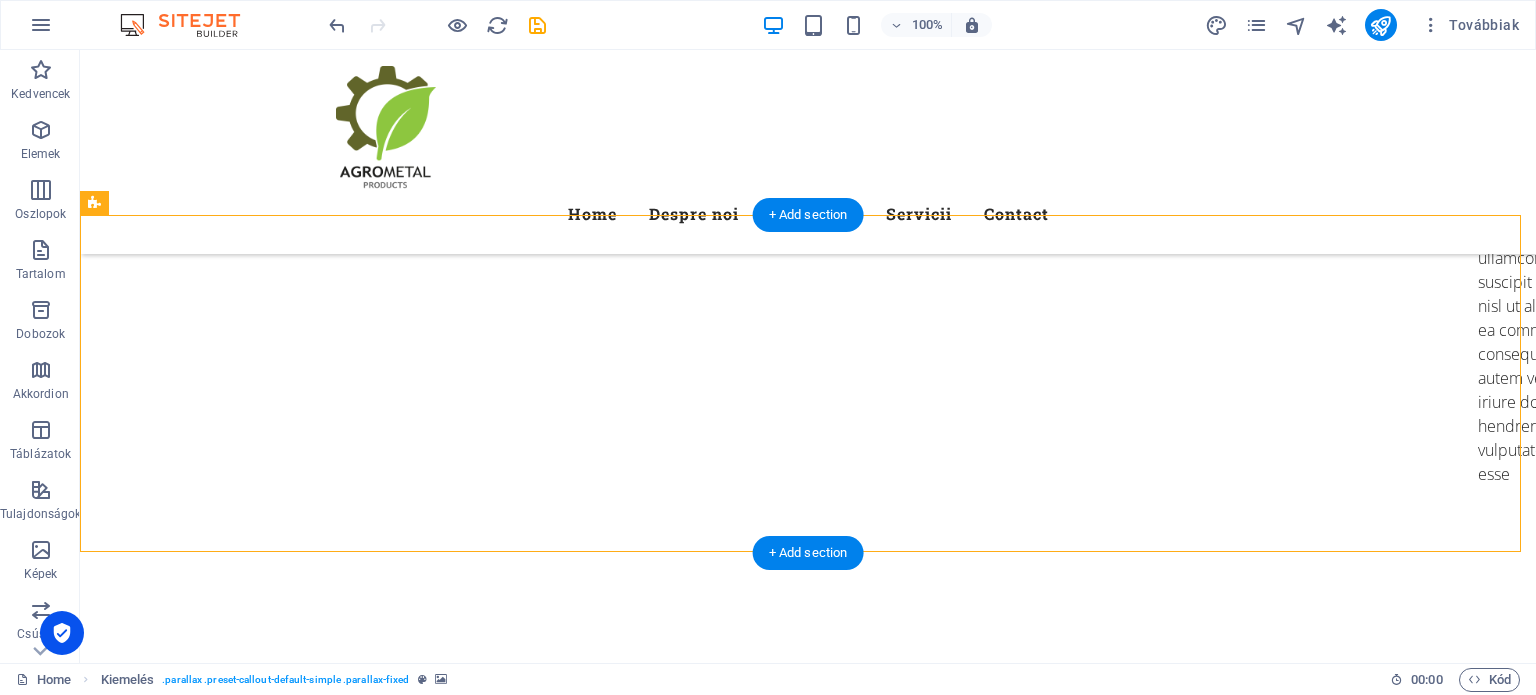 click at bounding box center (808, 5454) 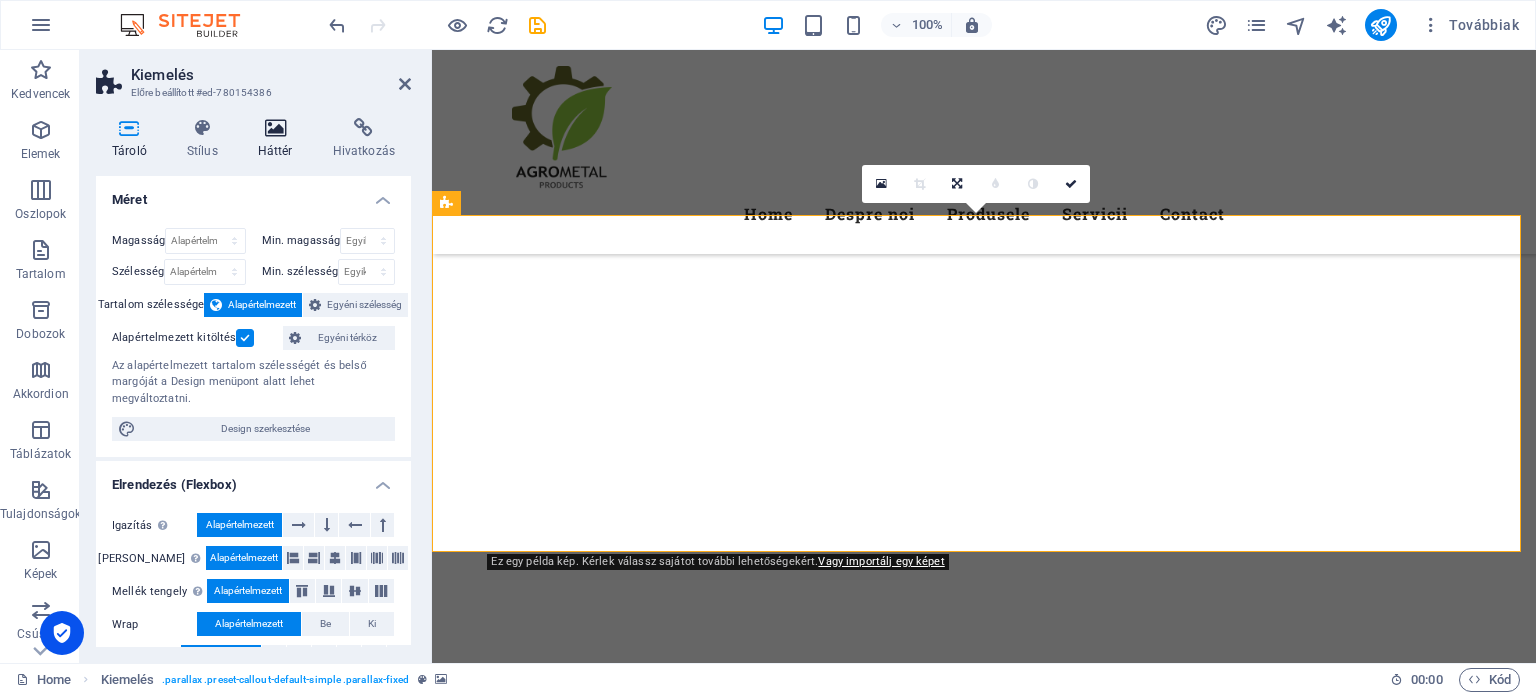 click on "Háttér" at bounding box center [279, 139] 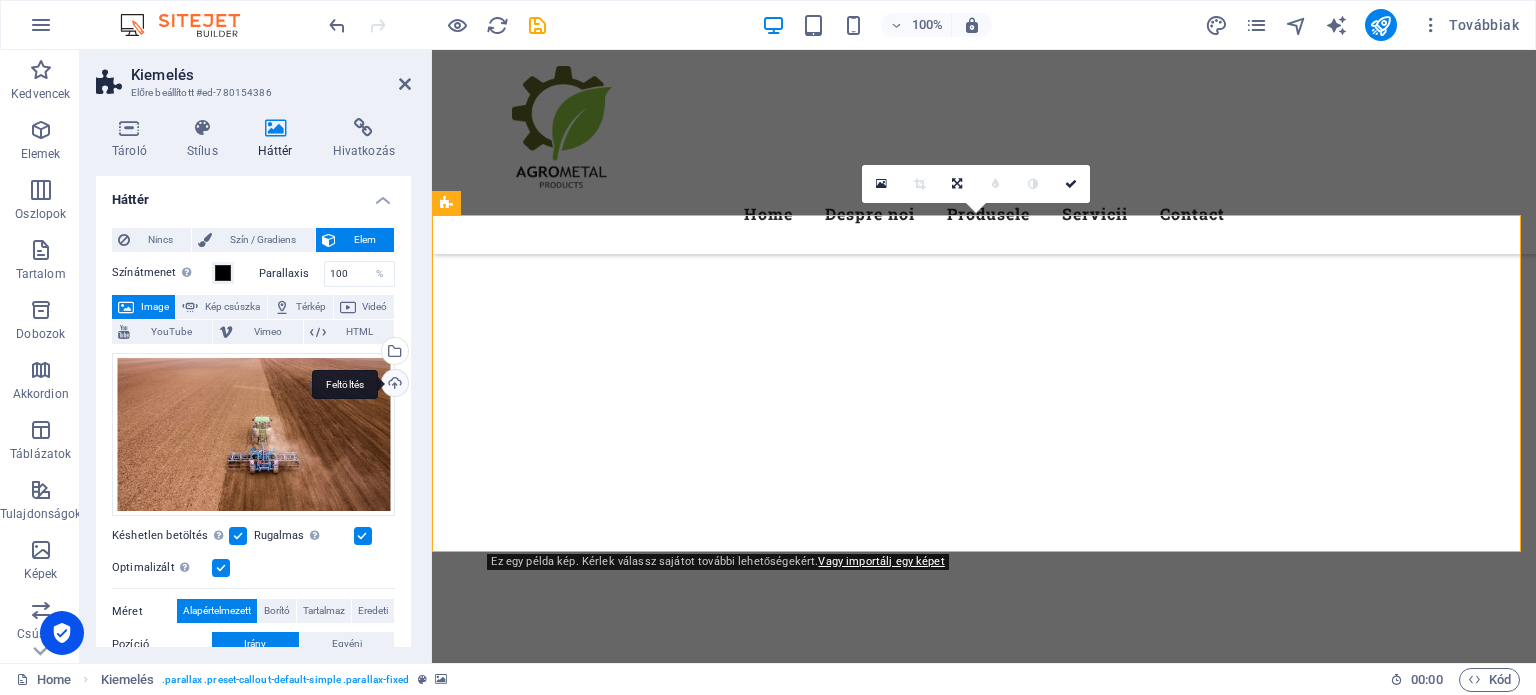 click on "Feltöltés" at bounding box center (393, 385) 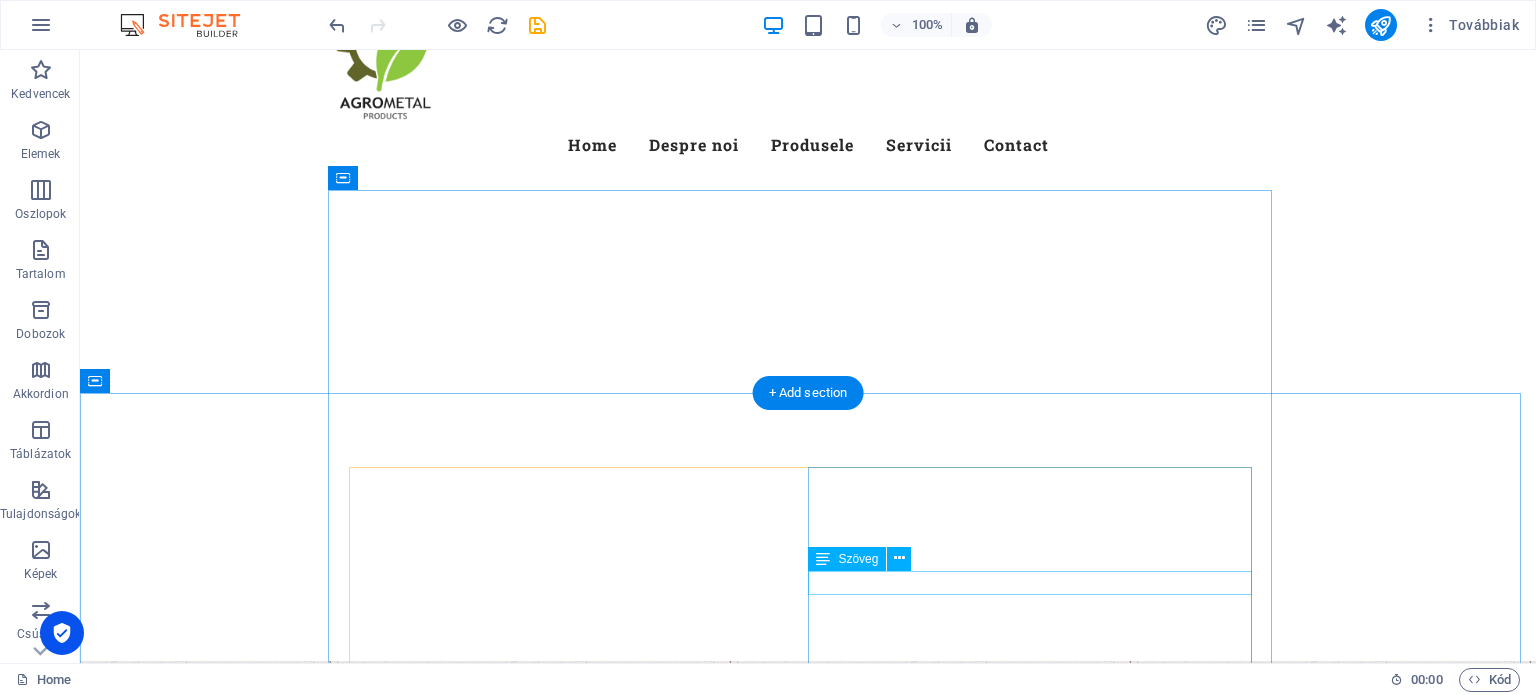 scroll, scrollTop: 0, scrollLeft: 0, axis: both 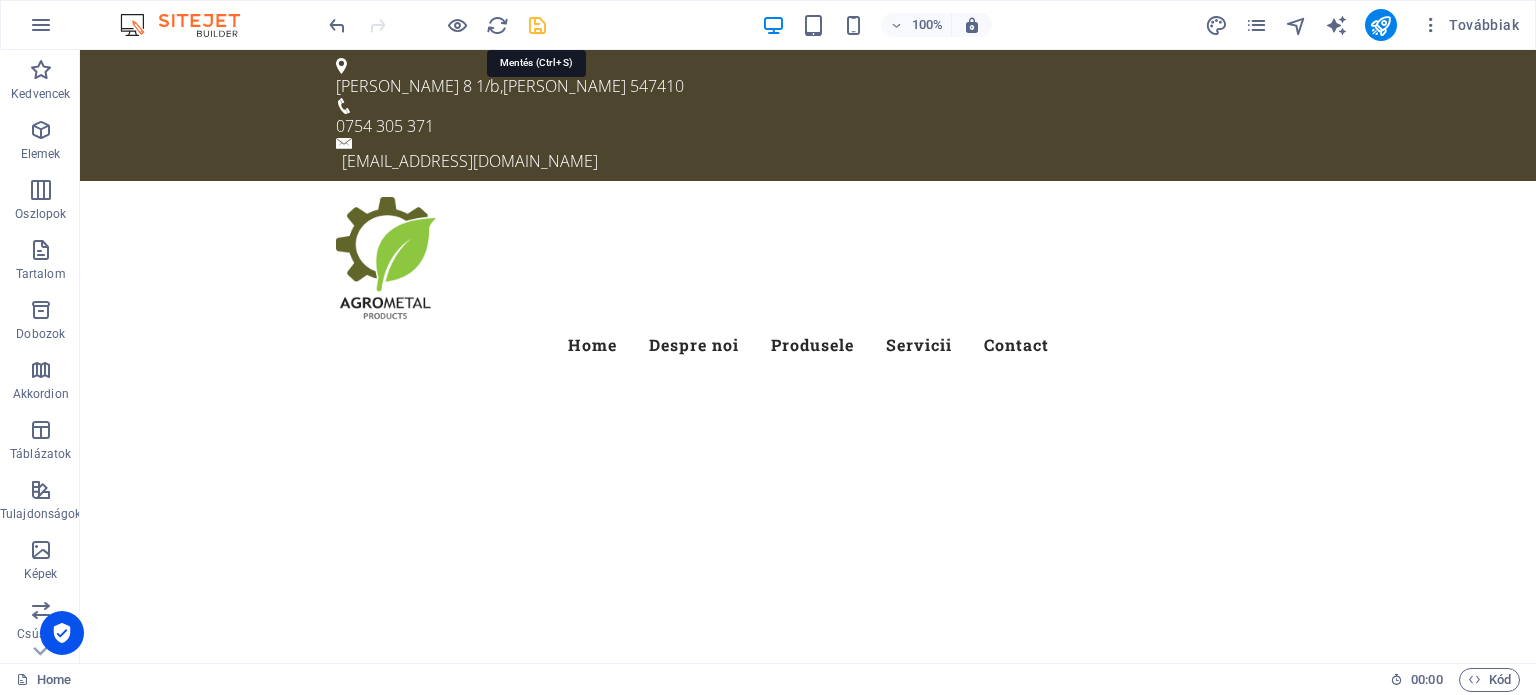 click at bounding box center (537, 25) 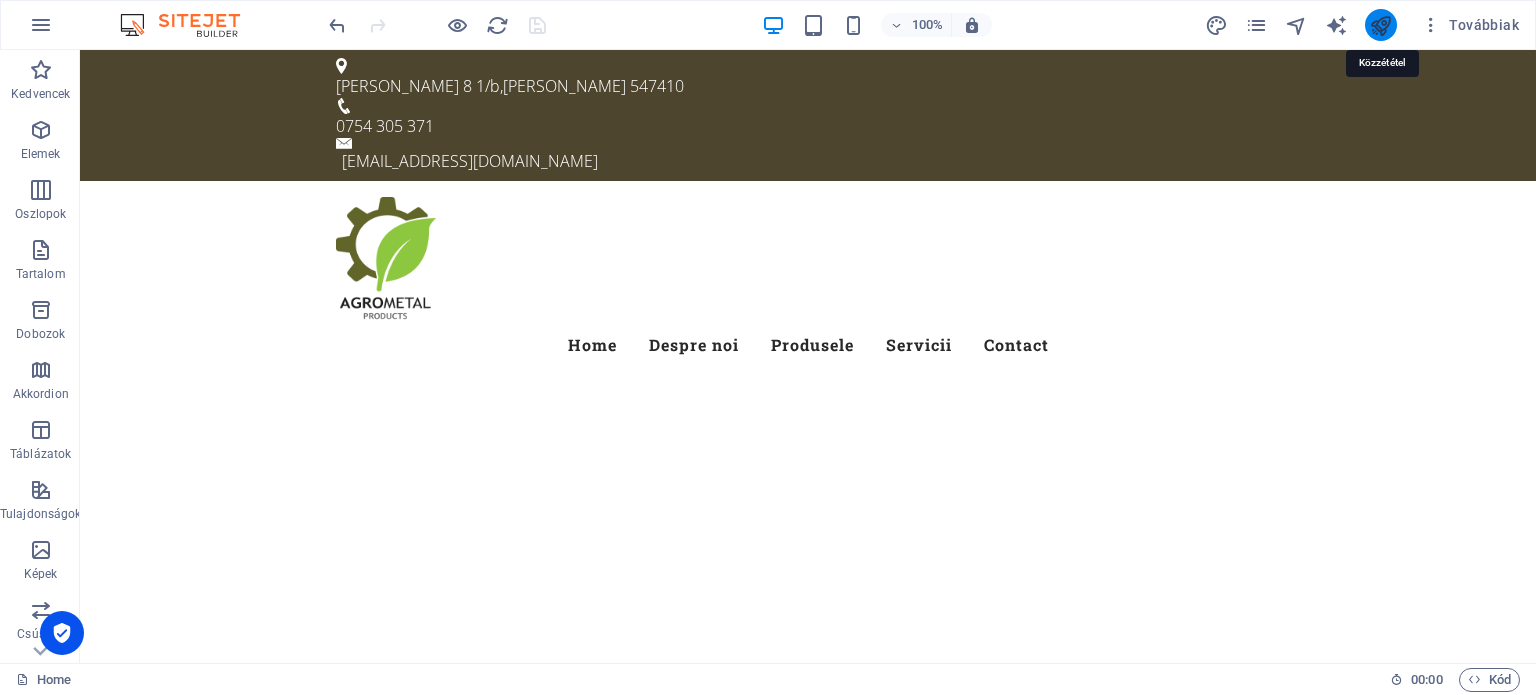 click at bounding box center (1380, 25) 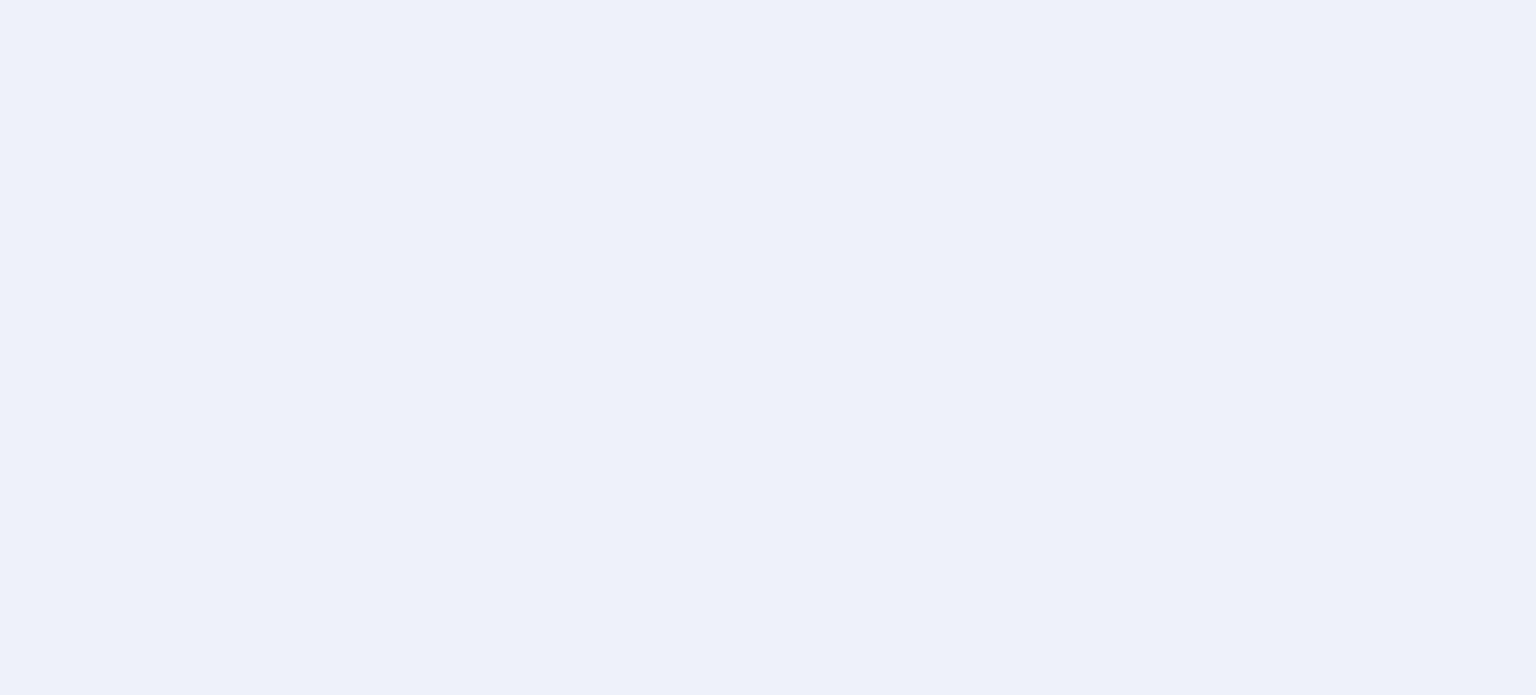 scroll, scrollTop: 0, scrollLeft: 0, axis: both 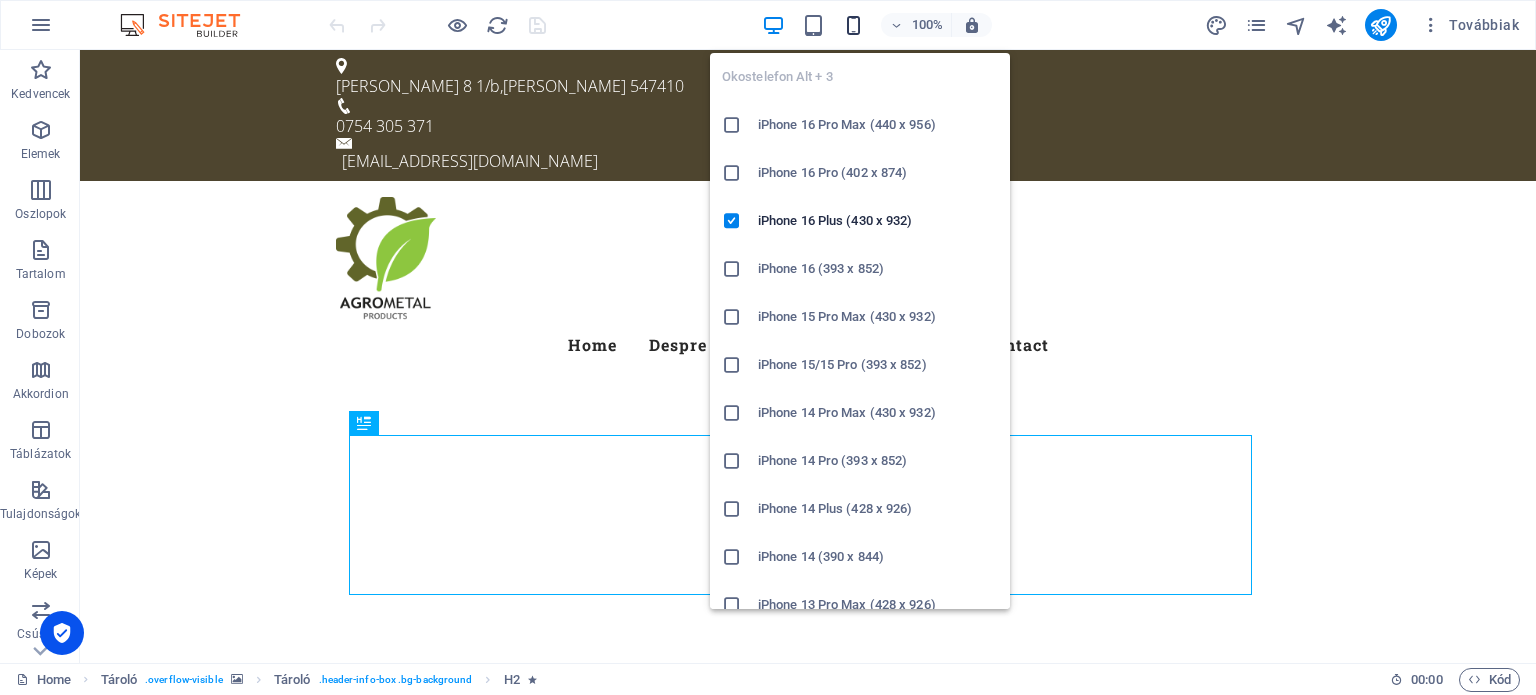 click at bounding box center (853, 25) 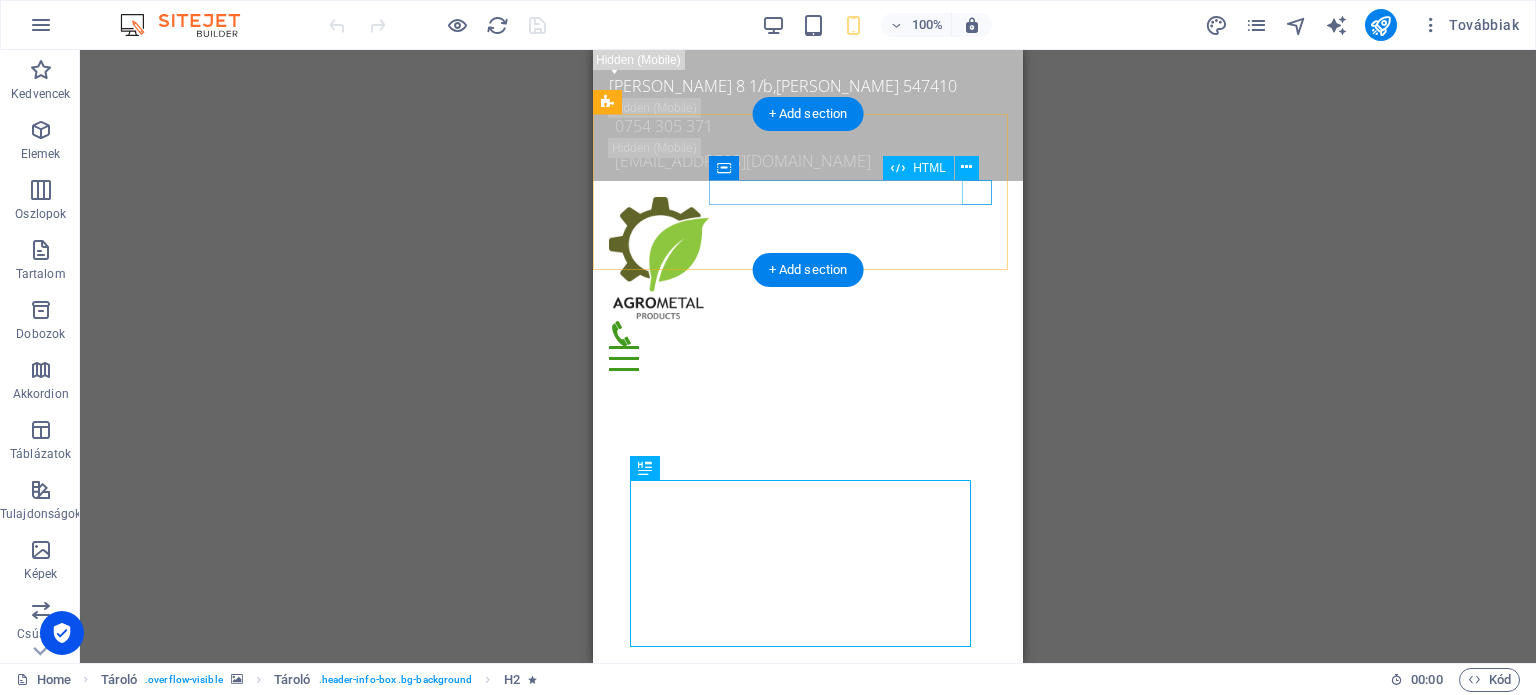 click on "Menu" at bounding box center [808, 358] 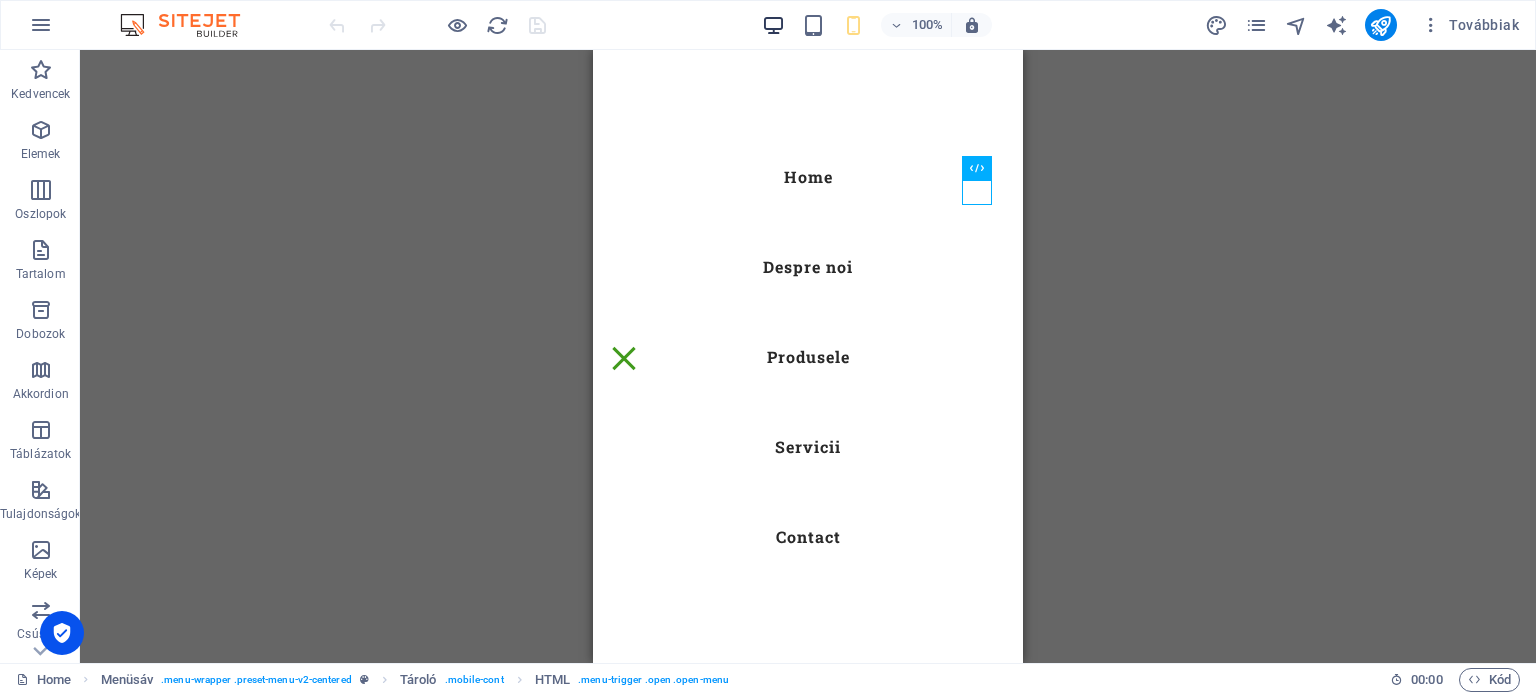 click at bounding box center (773, 25) 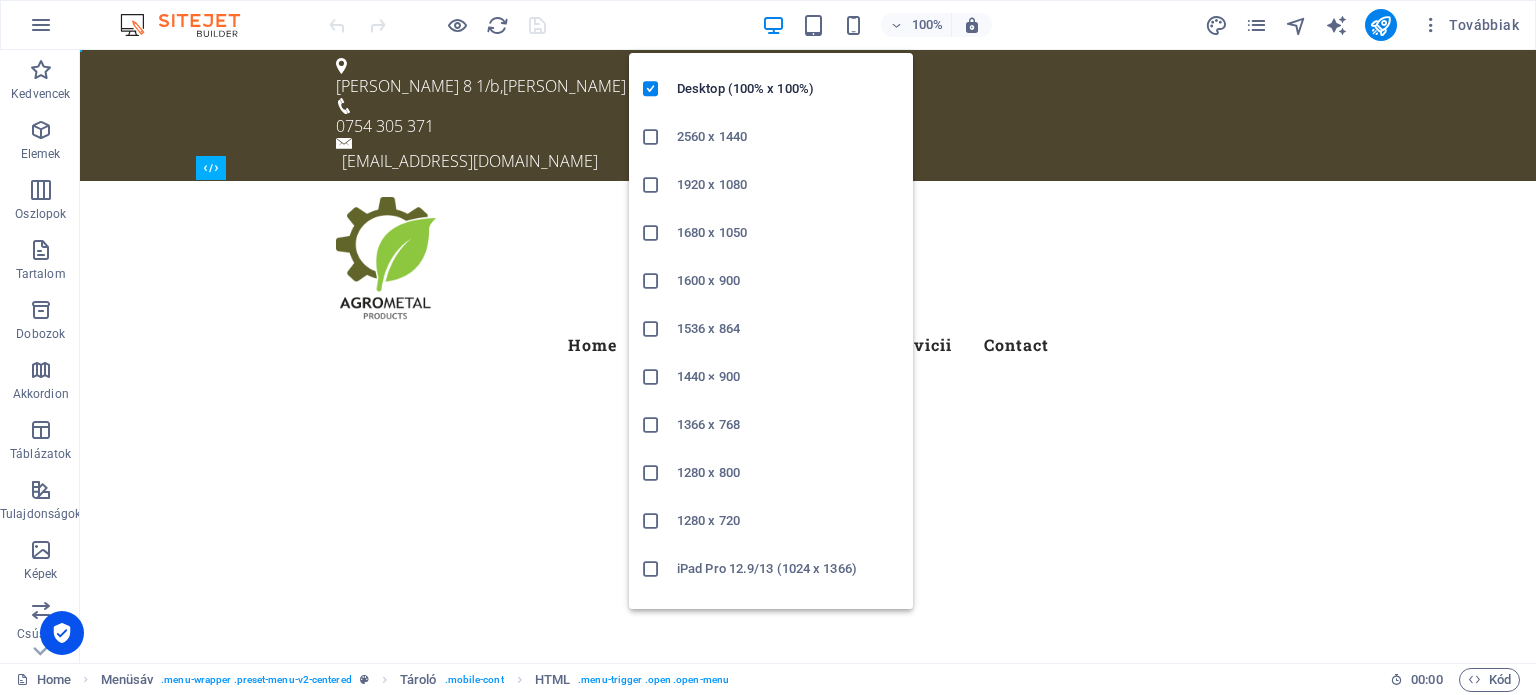 scroll, scrollTop: 0, scrollLeft: 0, axis: both 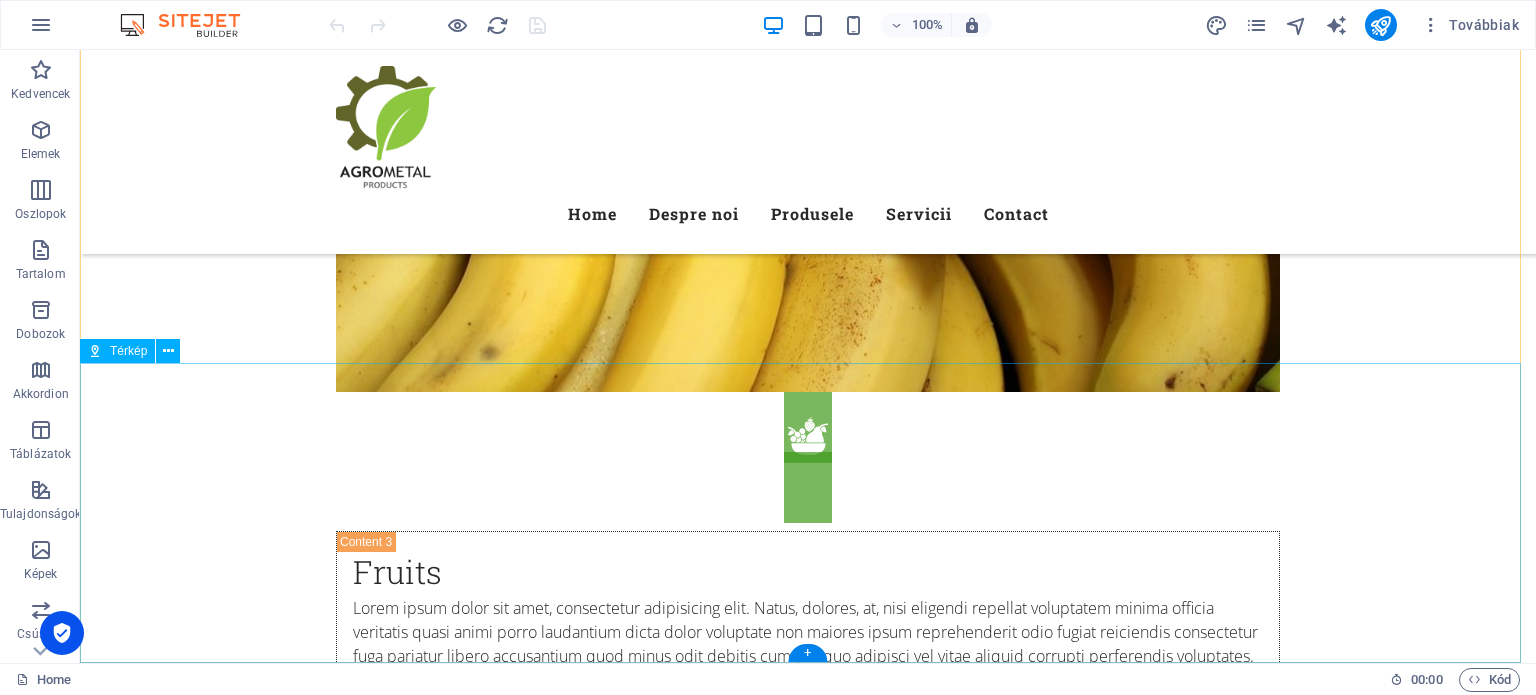 click on "← Mozgatás balra → Mozgatás jobbra ↑ Mozgatás felfelé ↓ Mozgatás lefelé + Nagyítás - Kicsinyítés Home Ugrás balra 75%-kal End Ugrás jobbra 75%-kal Page up Ugrás felfelé 75%-kal Page down Ugrás lefelé 75%-kal Térkép Domborzat Műhold Címkék Billentyűparancsok Térképadatok Térképadatok ©2025 Google Térképadatok ©2025 Google 2 km  Kattintson a metrikus és az angolszász mértékegységek közötti váltáshoz Feltételek Térképhiba bejelentése" at bounding box center [808, 9600] 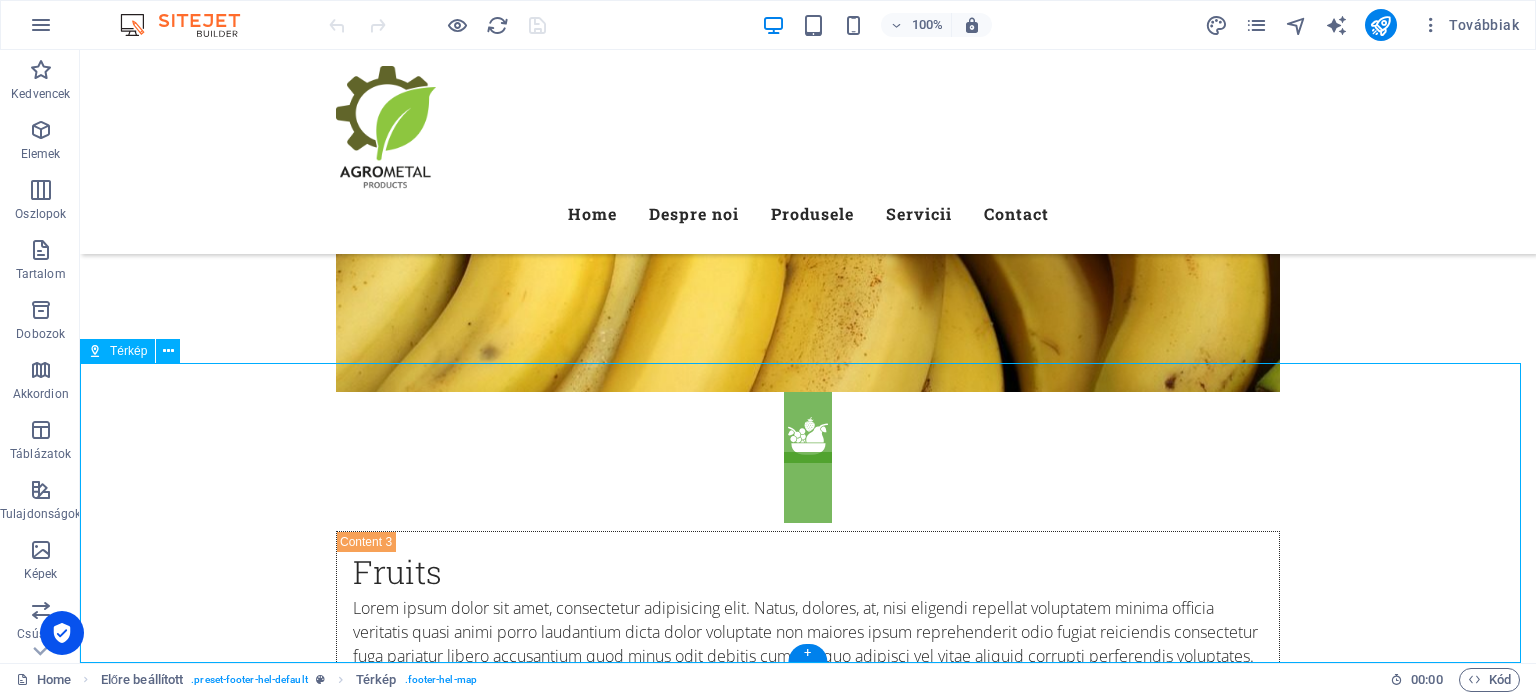 click on "← Mozgatás balra → Mozgatás jobbra ↑ Mozgatás felfelé ↓ Mozgatás lefelé + Nagyítás - Kicsinyítés Home Ugrás balra 75%-kal End Ugrás jobbra 75%-kal Page up Ugrás felfelé 75%-kal Page down Ugrás lefelé 75%-kal Térkép Domborzat Műhold Címkék Billentyűparancsok Térképadatok Térképadatok ©2025 Google Térképadatok ©2025 Google 2 km  Kattintson a metrikus és az angolszász mértékegységek közötti váltáshoz Feltételek Térképhiba bejelentése" at bounding box center [808, 9600] 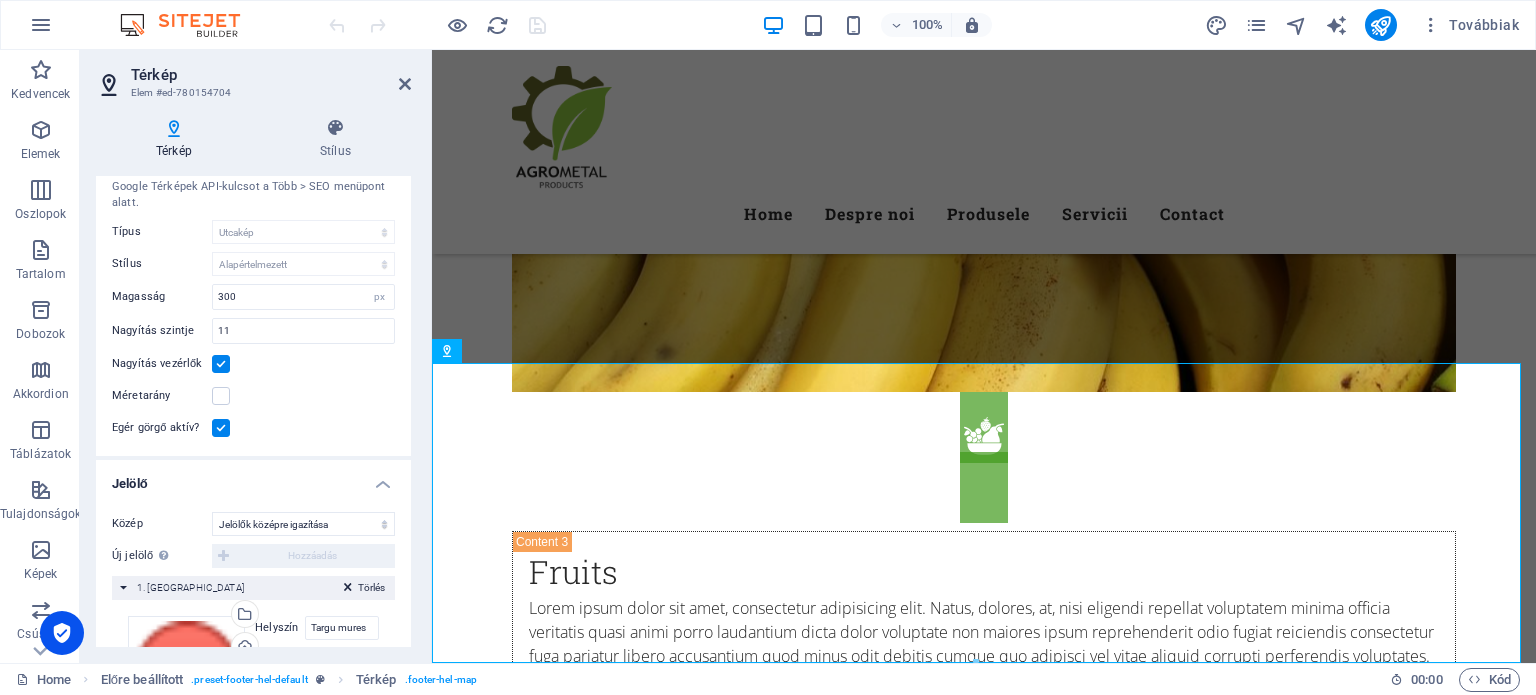 scroll, scrollTop: 0, scrollLeft: 0, axis: both 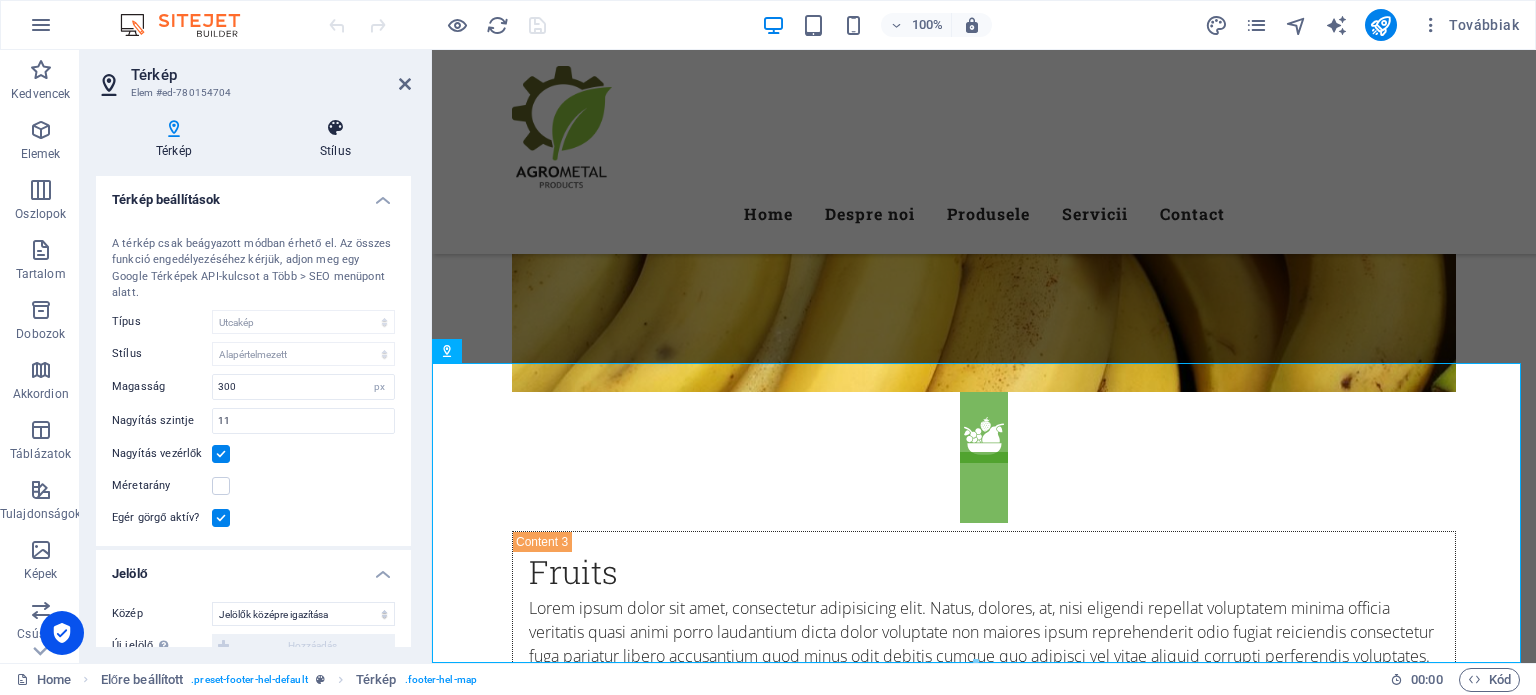 click at bounding box center [335, 128] 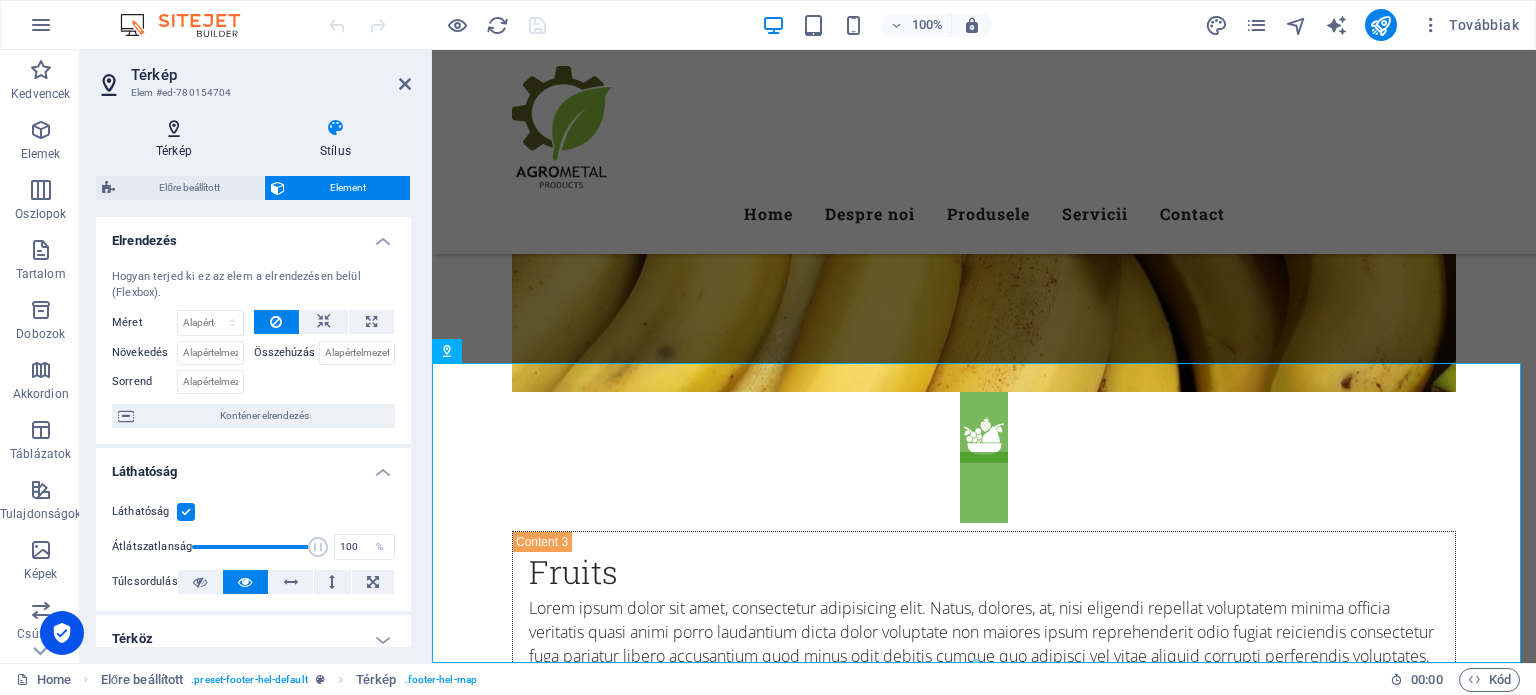 click on "Térkép" at bounding box center (178, 139) 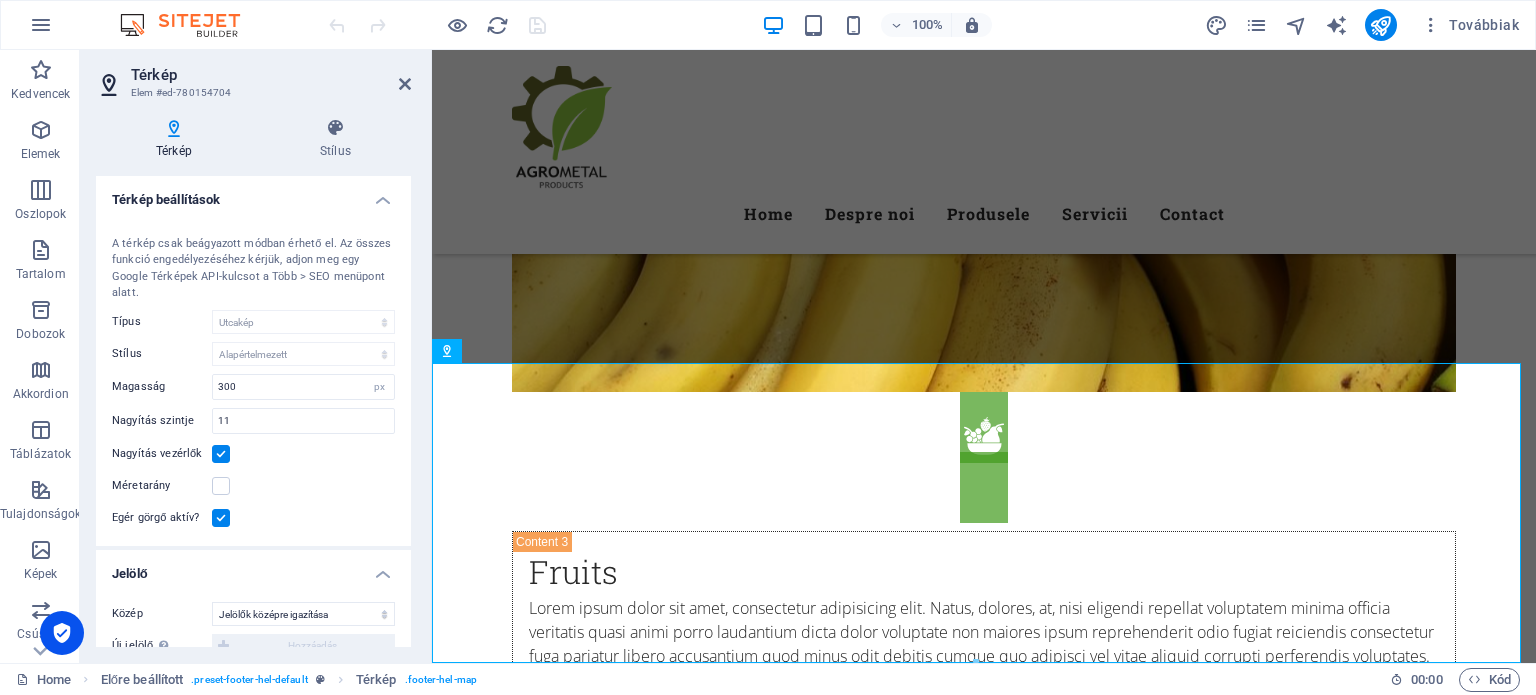 scroll, scrollTop: 289, scrollLeft: 0, axis: vertical 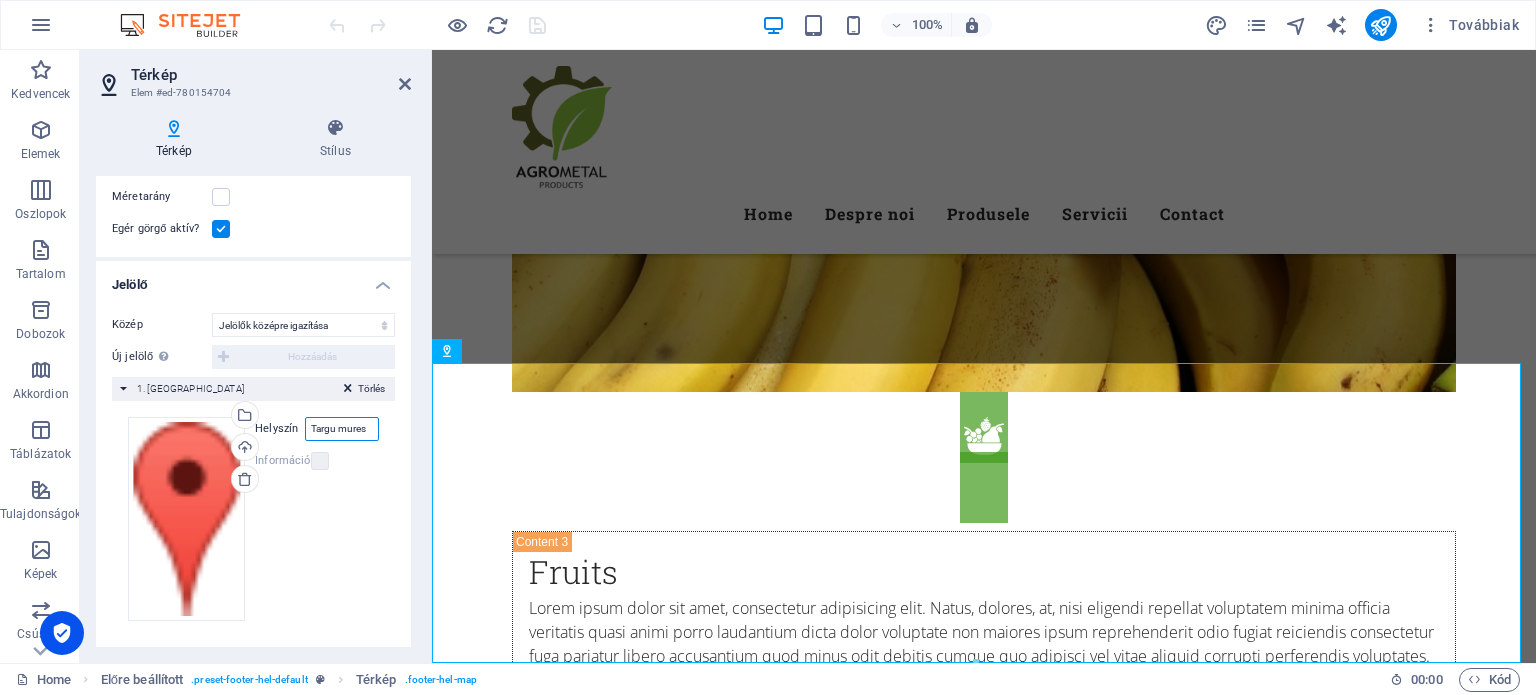 click on "Targu mures" at bounding box center [342, 429] 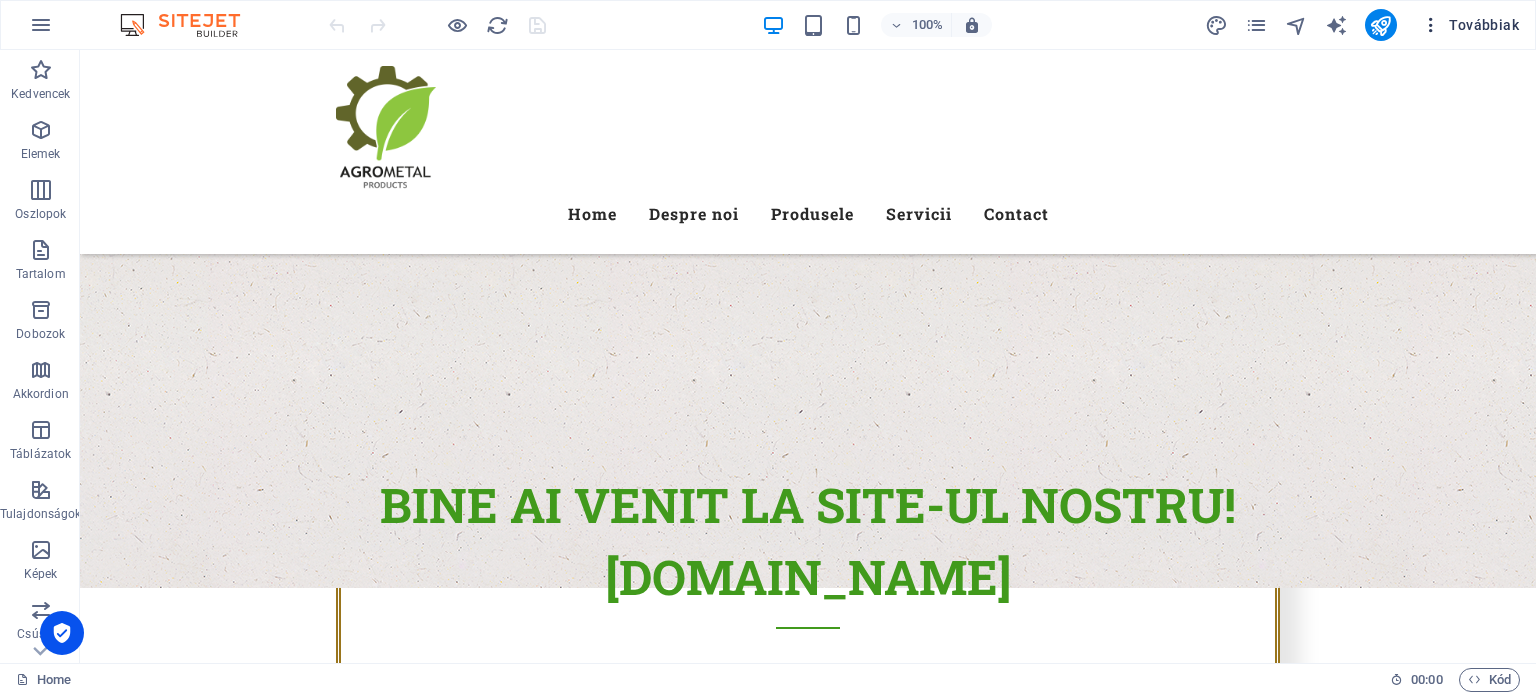 scroll, scrollTop: 673, scrollLeft: 0, axis: vertical 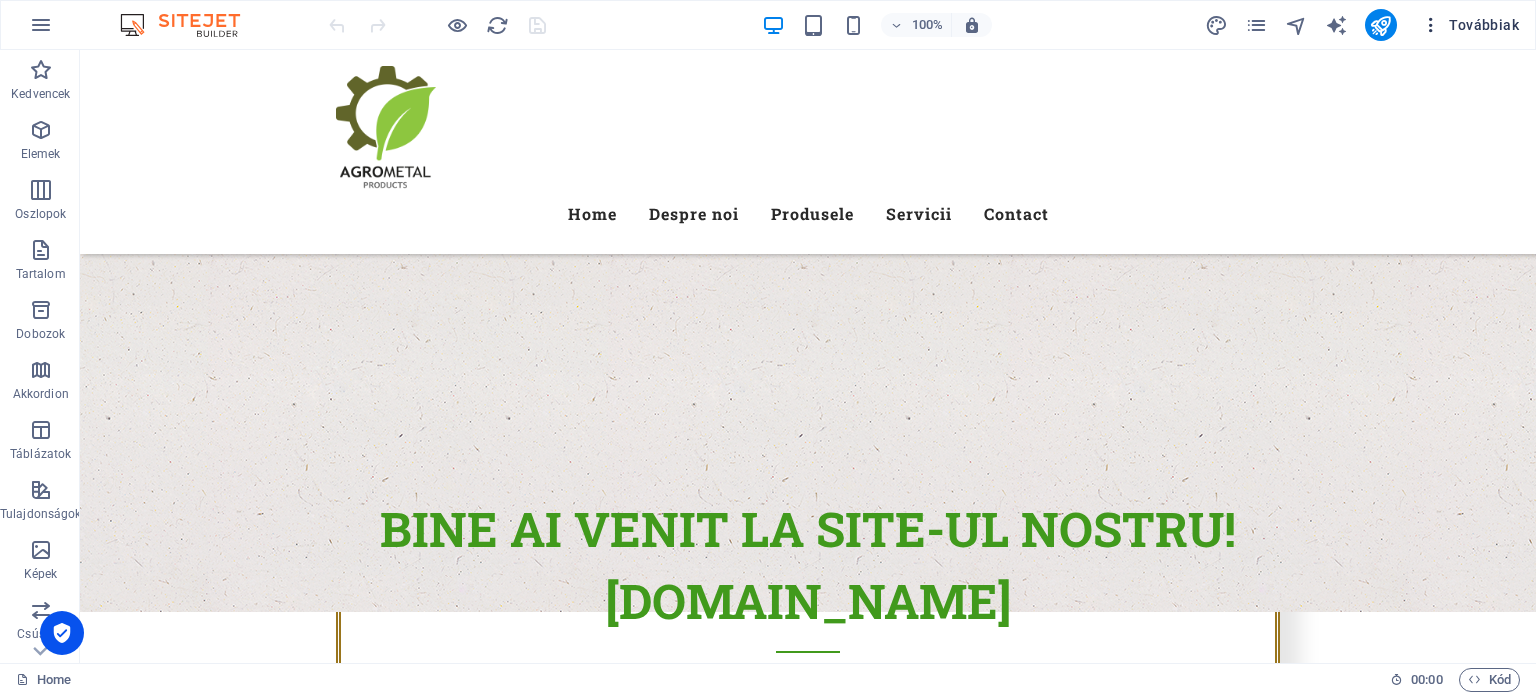 click on "Továbbiak" at bounding box center [1470, 25] 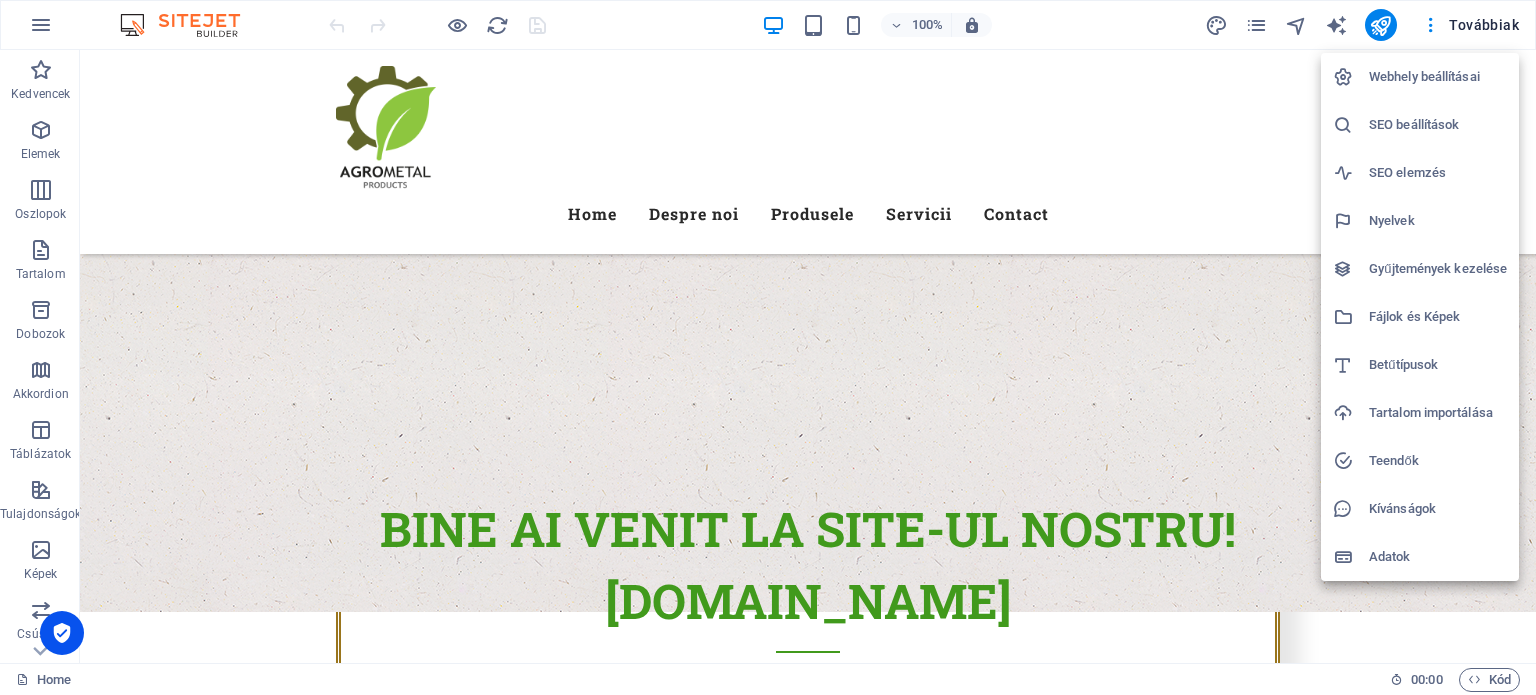 click on "Webhely beállításai" at bounding box center (1438, 77) 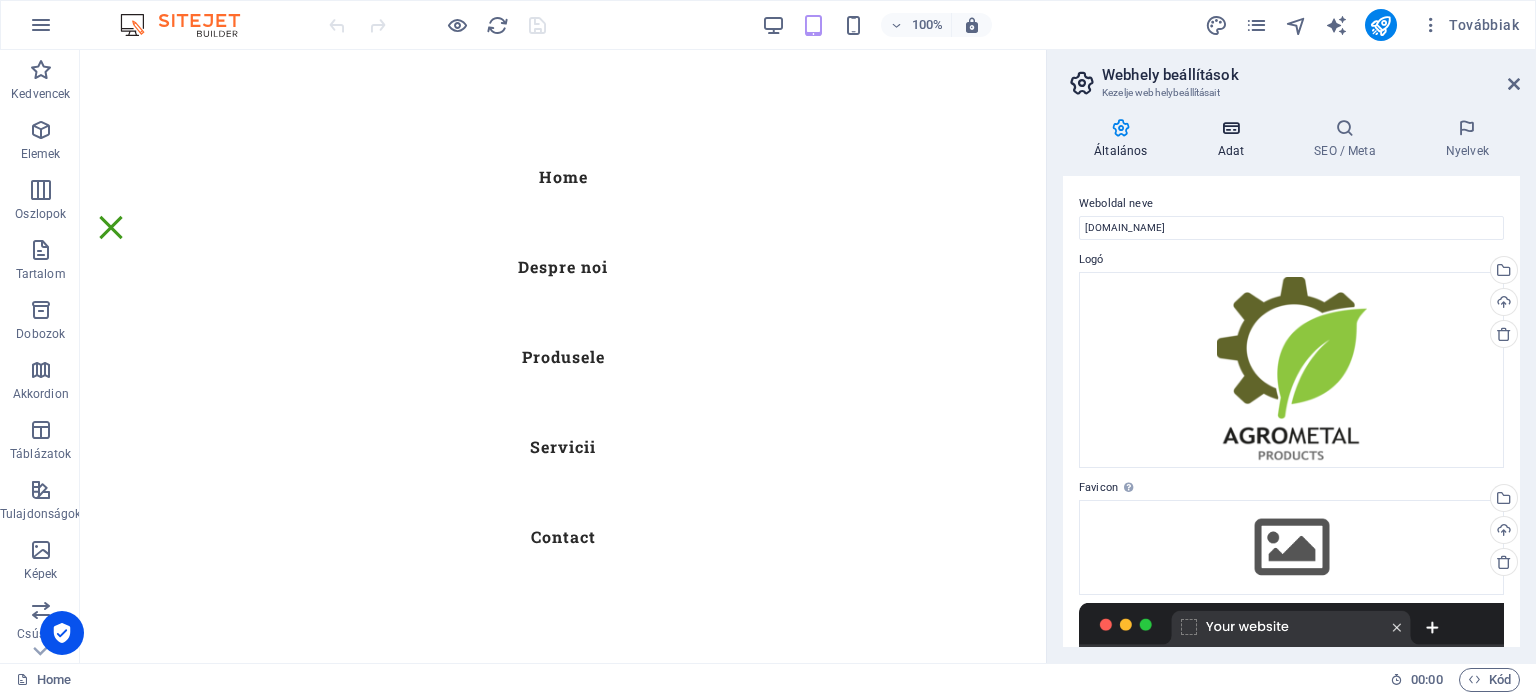 click on "Adat" at bounding box center (1234, 139) 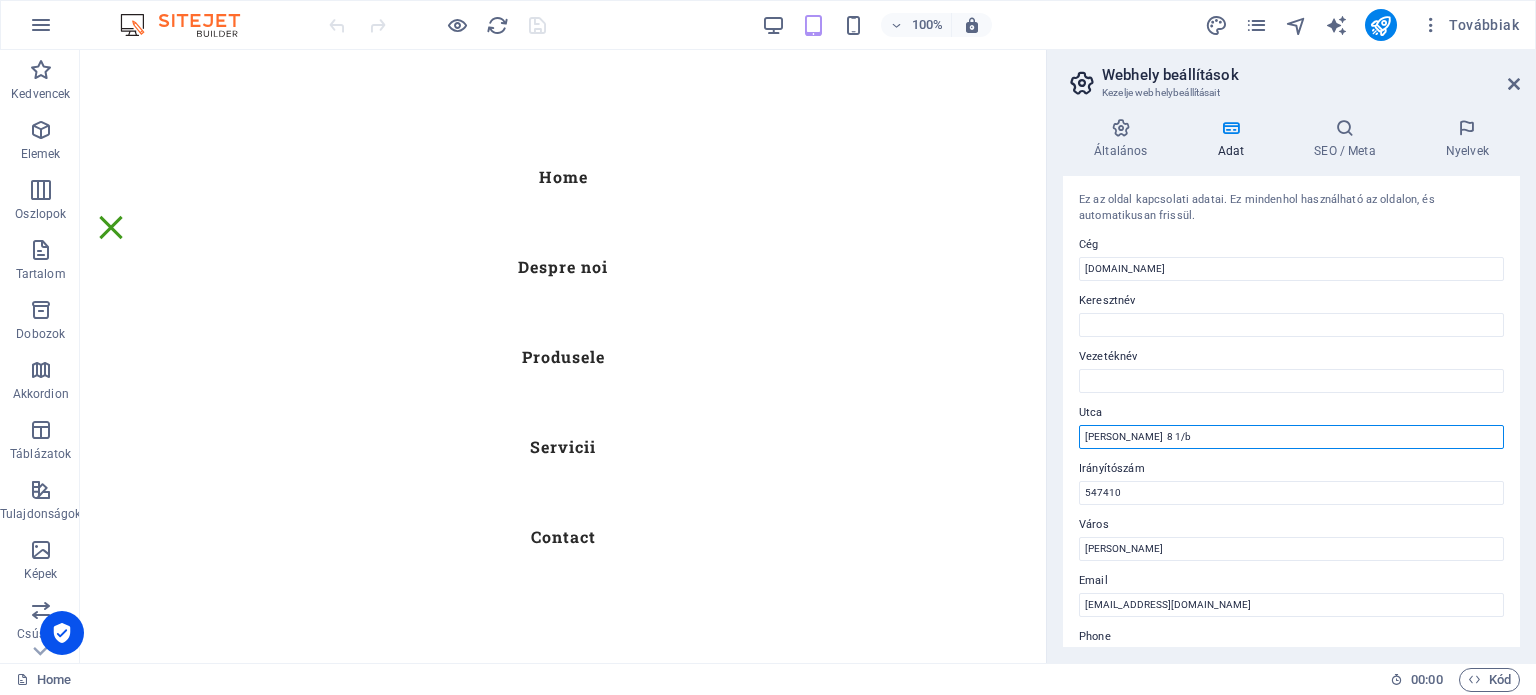 drag, startPoint x: 1318, startPoint y: 487, endPoint x: 1035, endPoint y: 442, distance: 286.55542 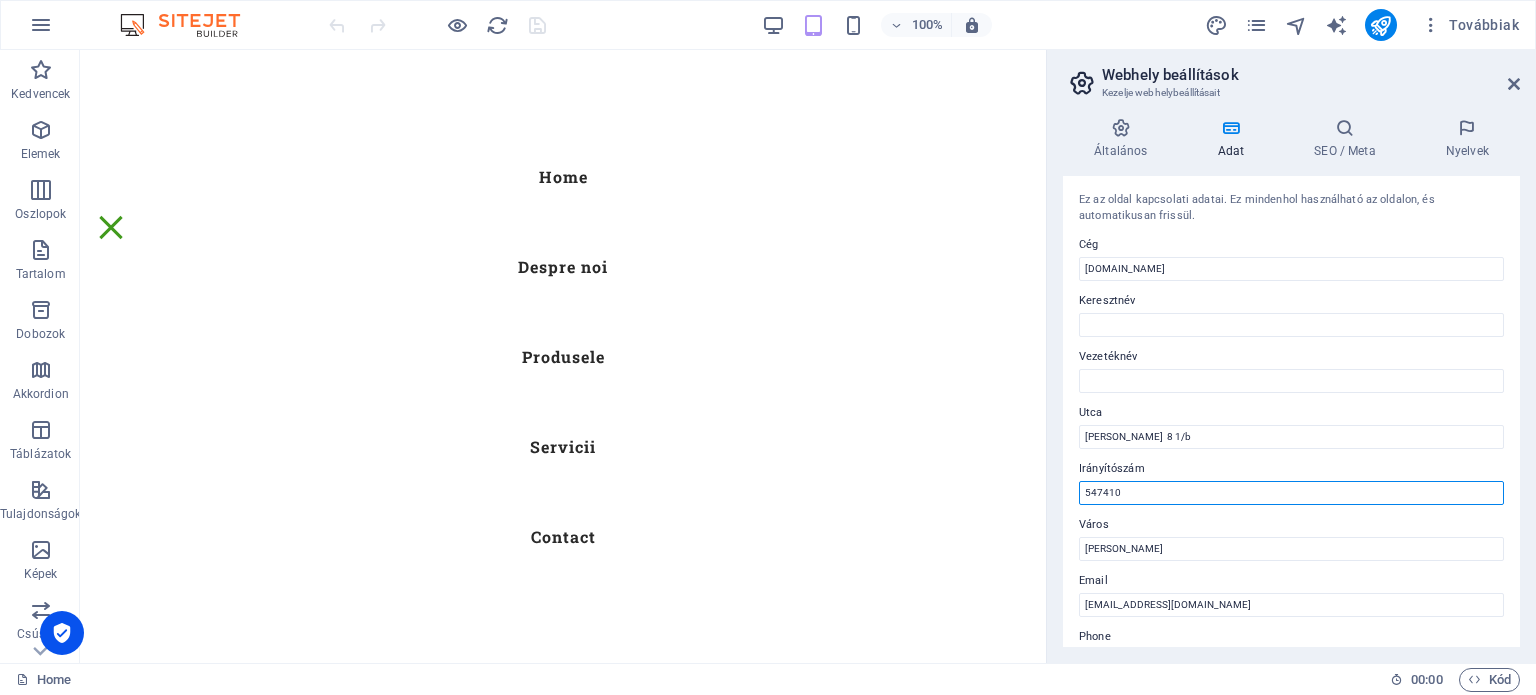click on "547410" at bounding box center [1291, 493] 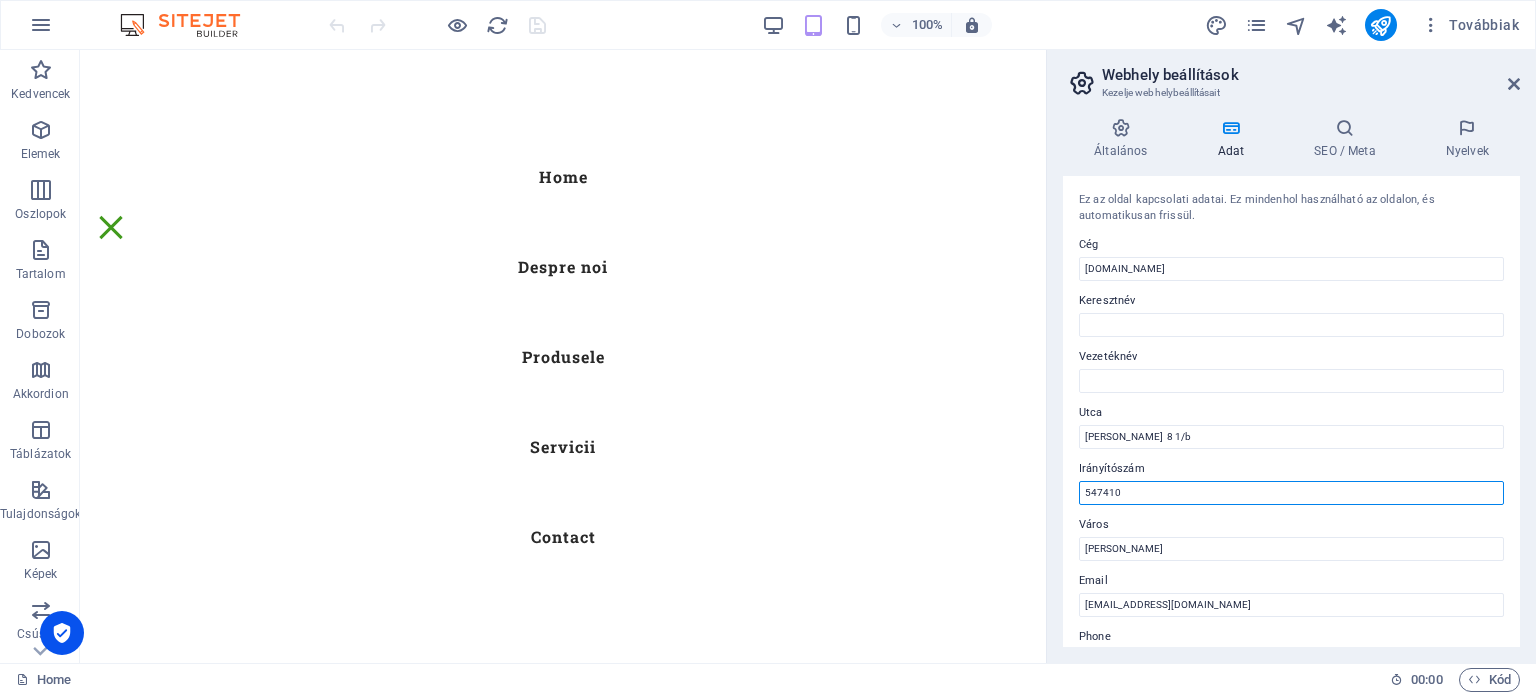 click on "547410" at bounding box center [1291, 493] 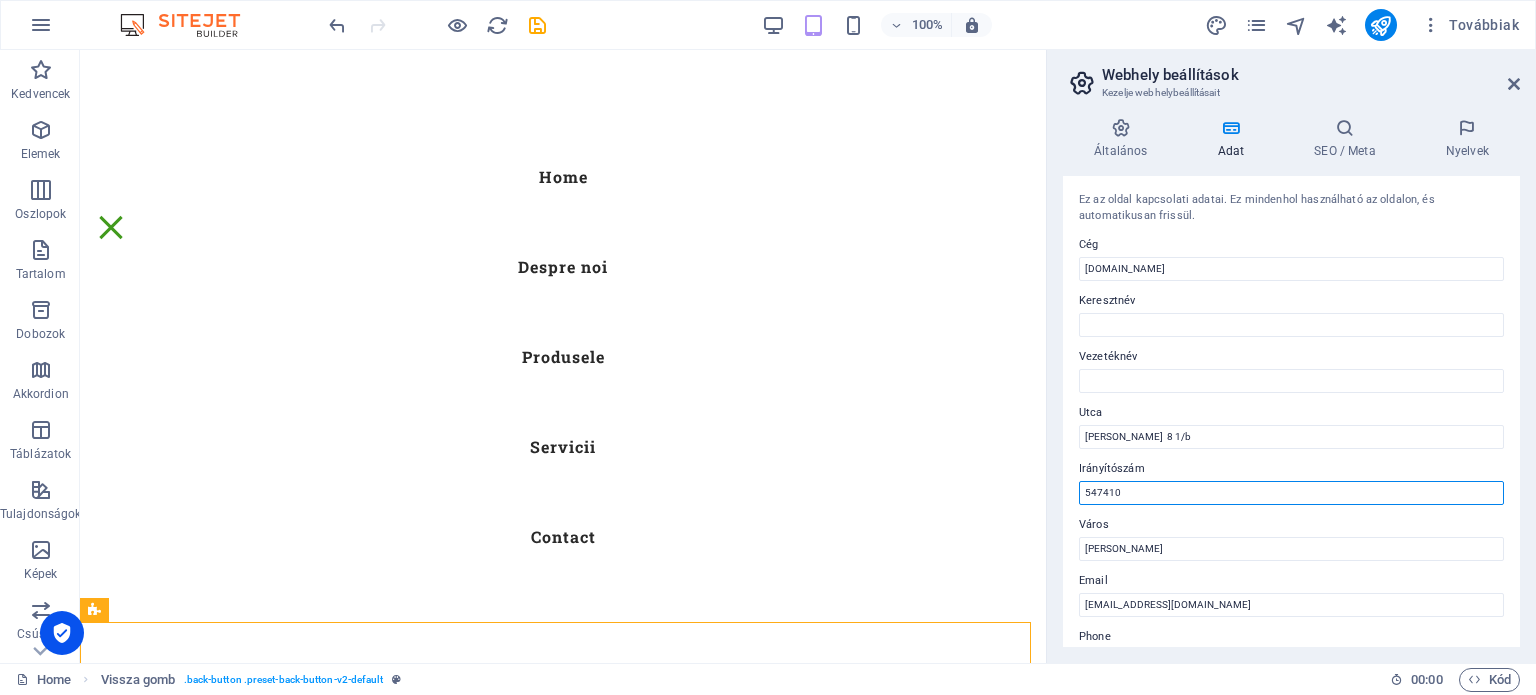 scroll, scrollTop: 9147, scrollLeft: 0, axis: vertical 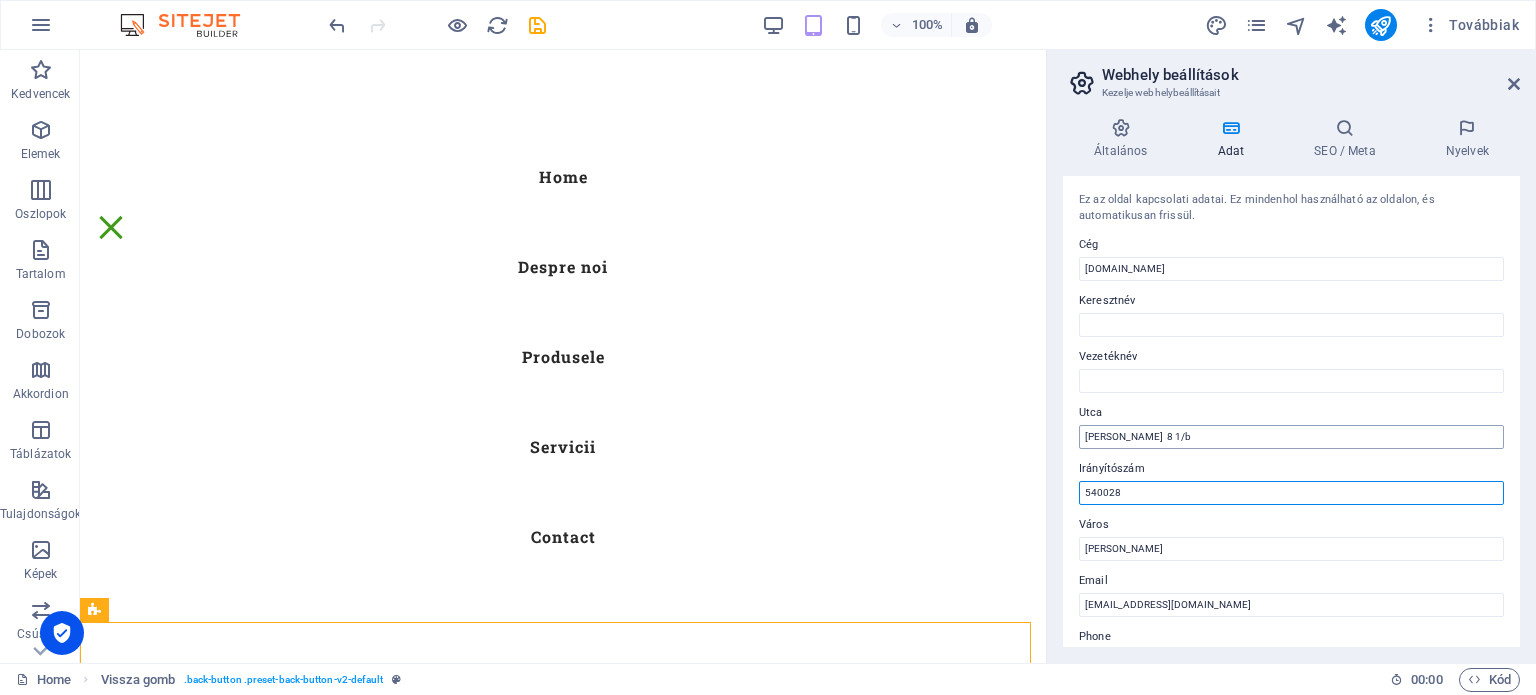 type on "540028" 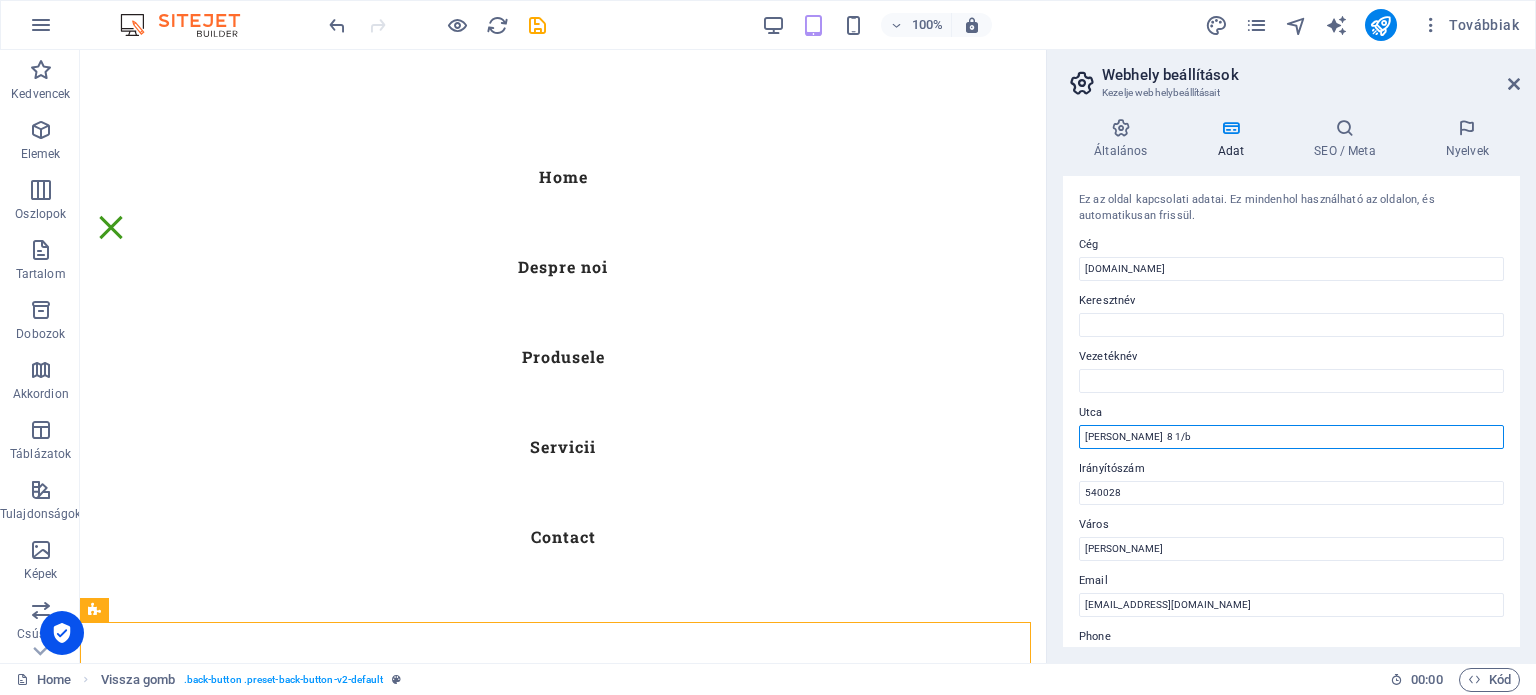 click on "[PERSON_NAME]  8 1/b" at bounding box center (1291, 437) 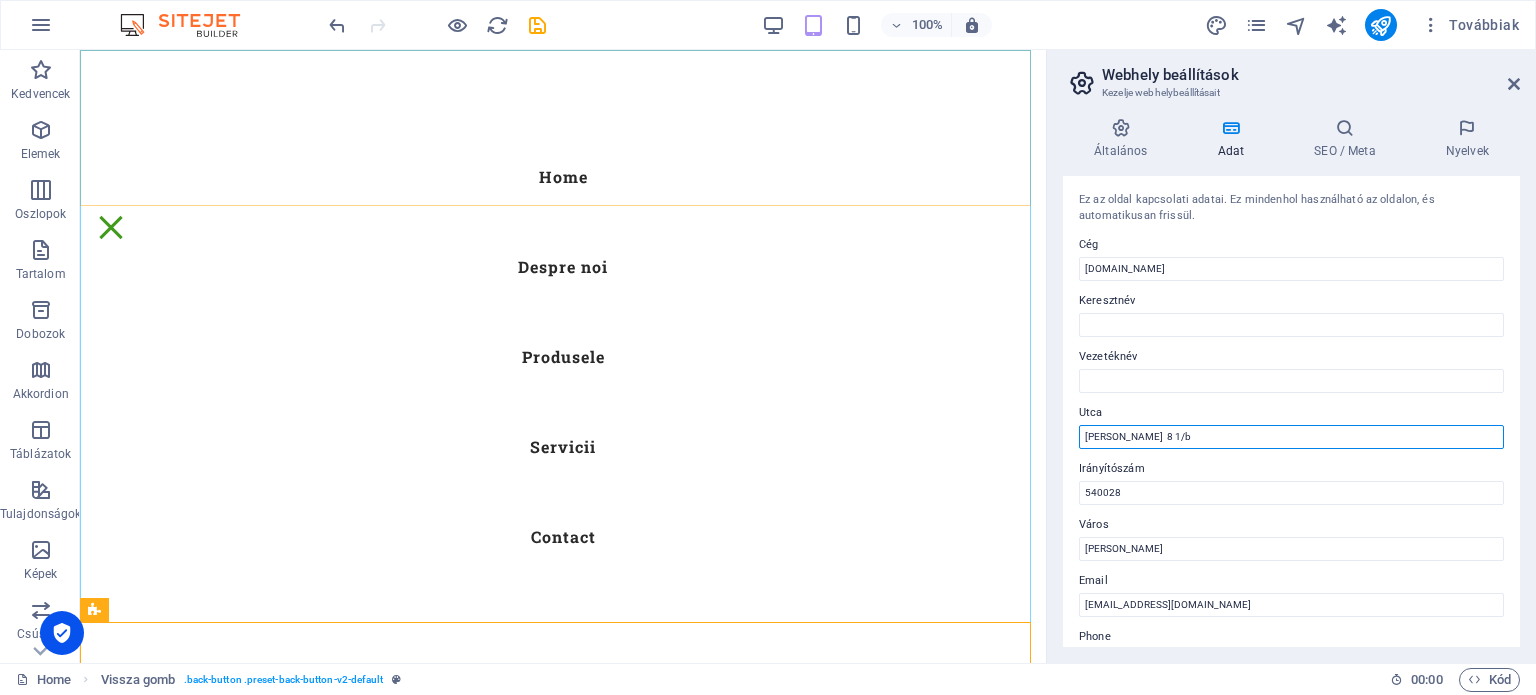 drag, startPoint x: 1300, startPoint y: 485, endPoint x: 1025, endPoint y: 439, distance: 278.82074 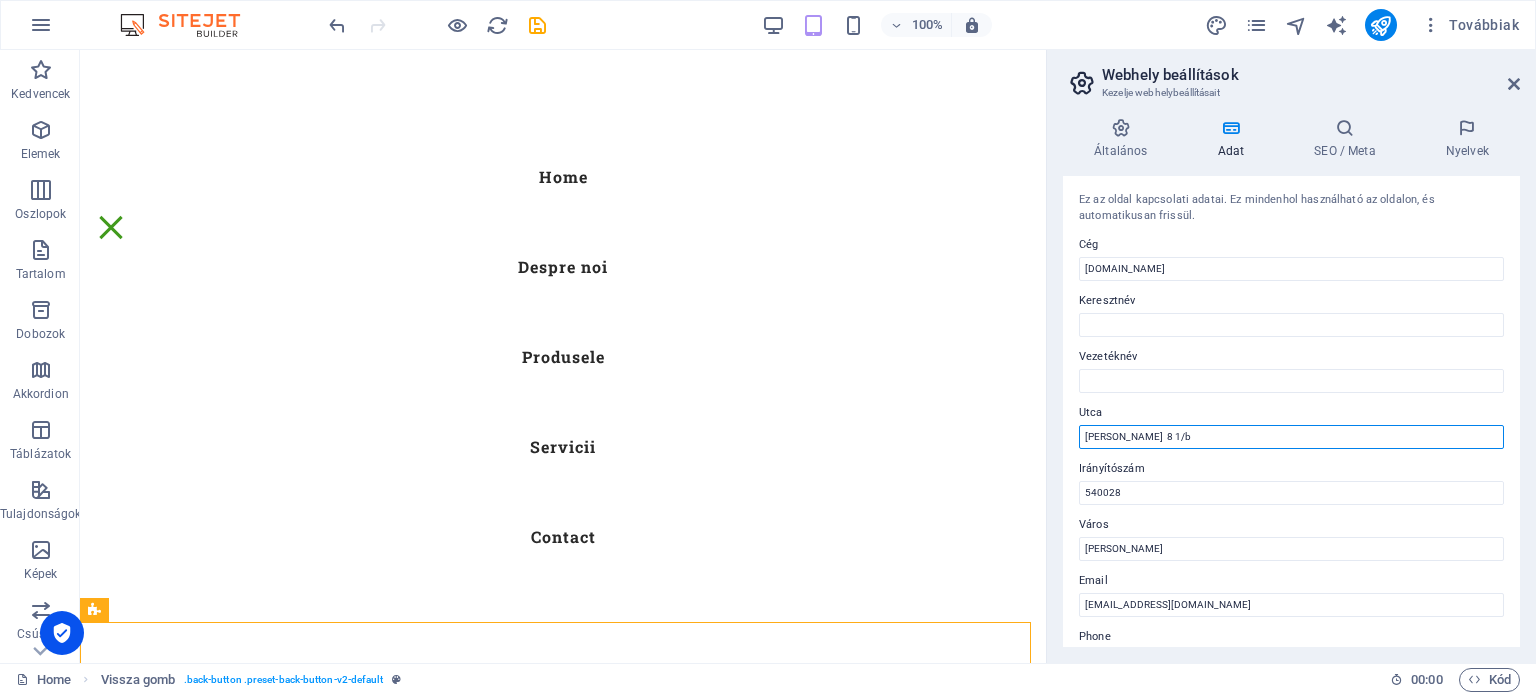 click on "[PERSON_NAME]  8 1/b" at bounding box center (1291, 437) 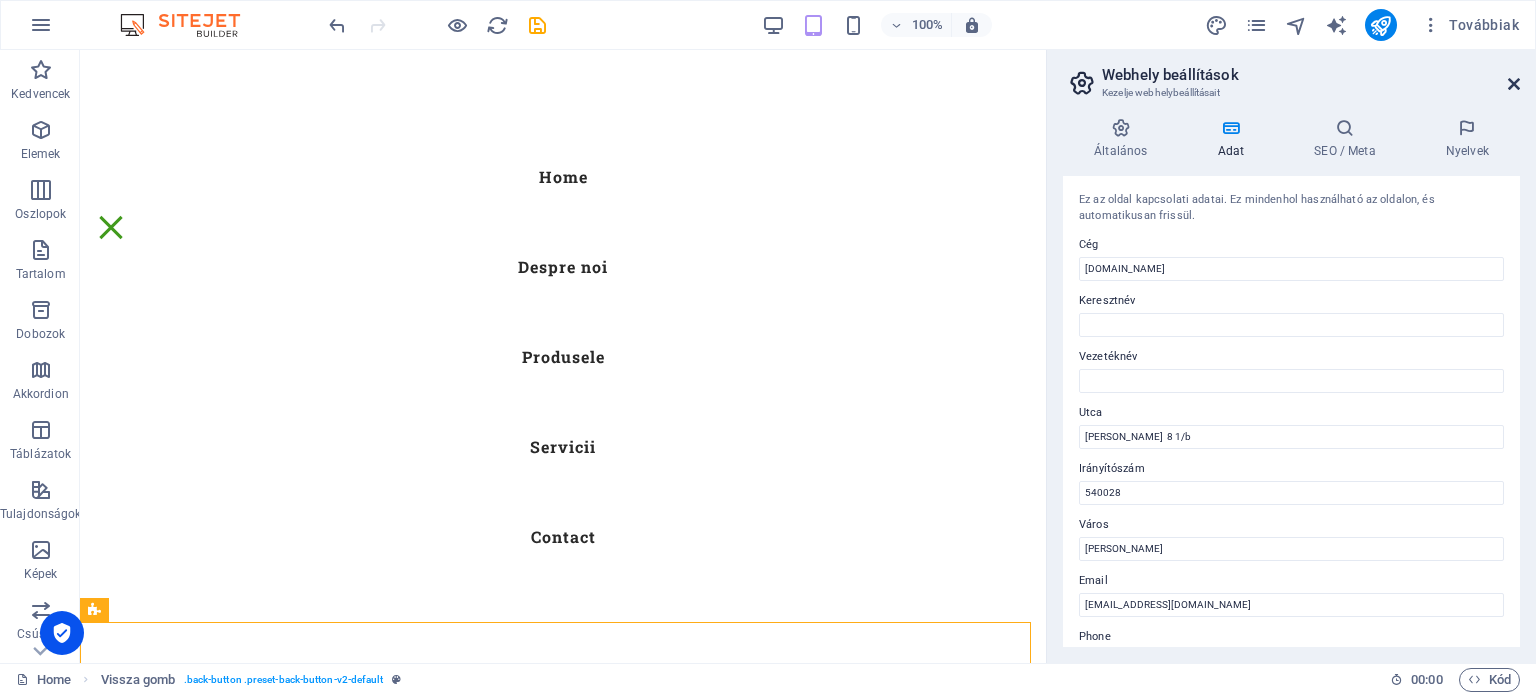 click at bounding box center [1514, 84] 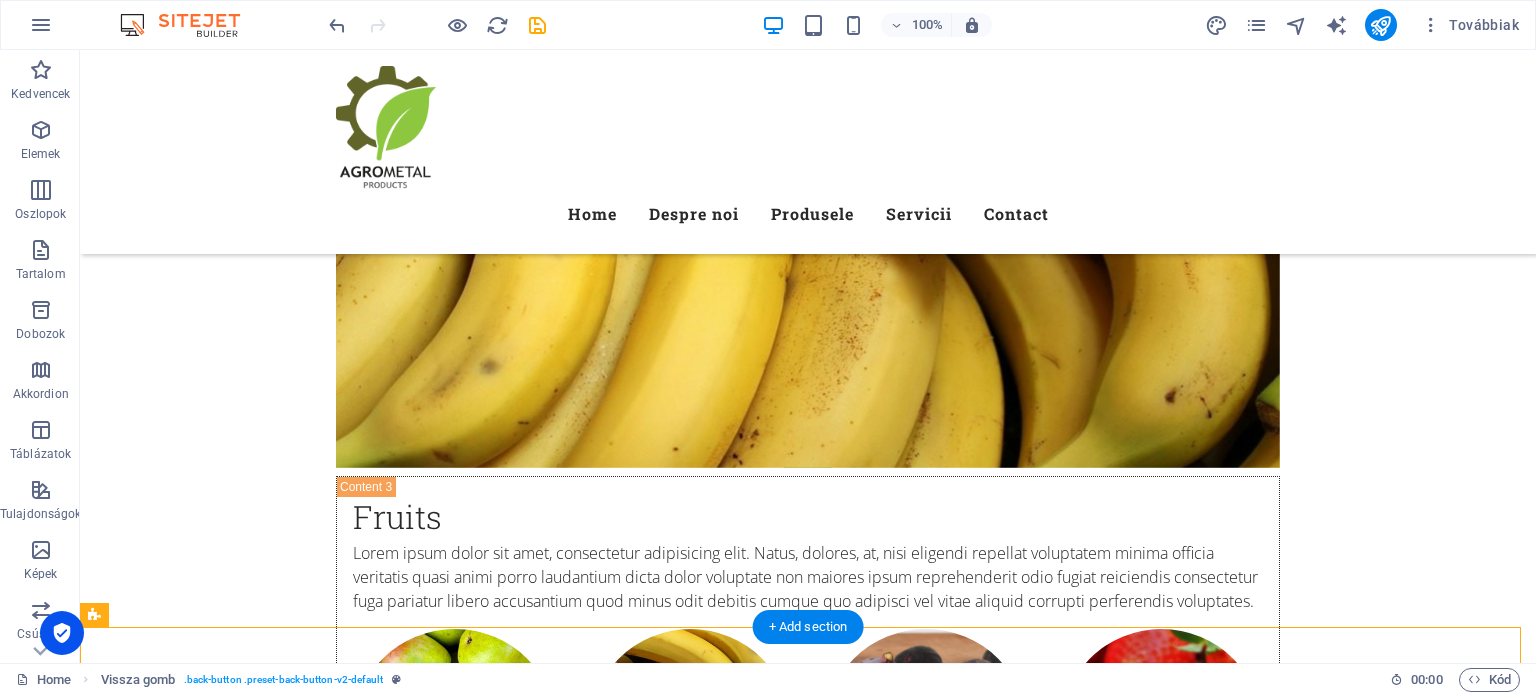 scroll, scrollTop: 9169, scrollLeft: 0, axis: vertical 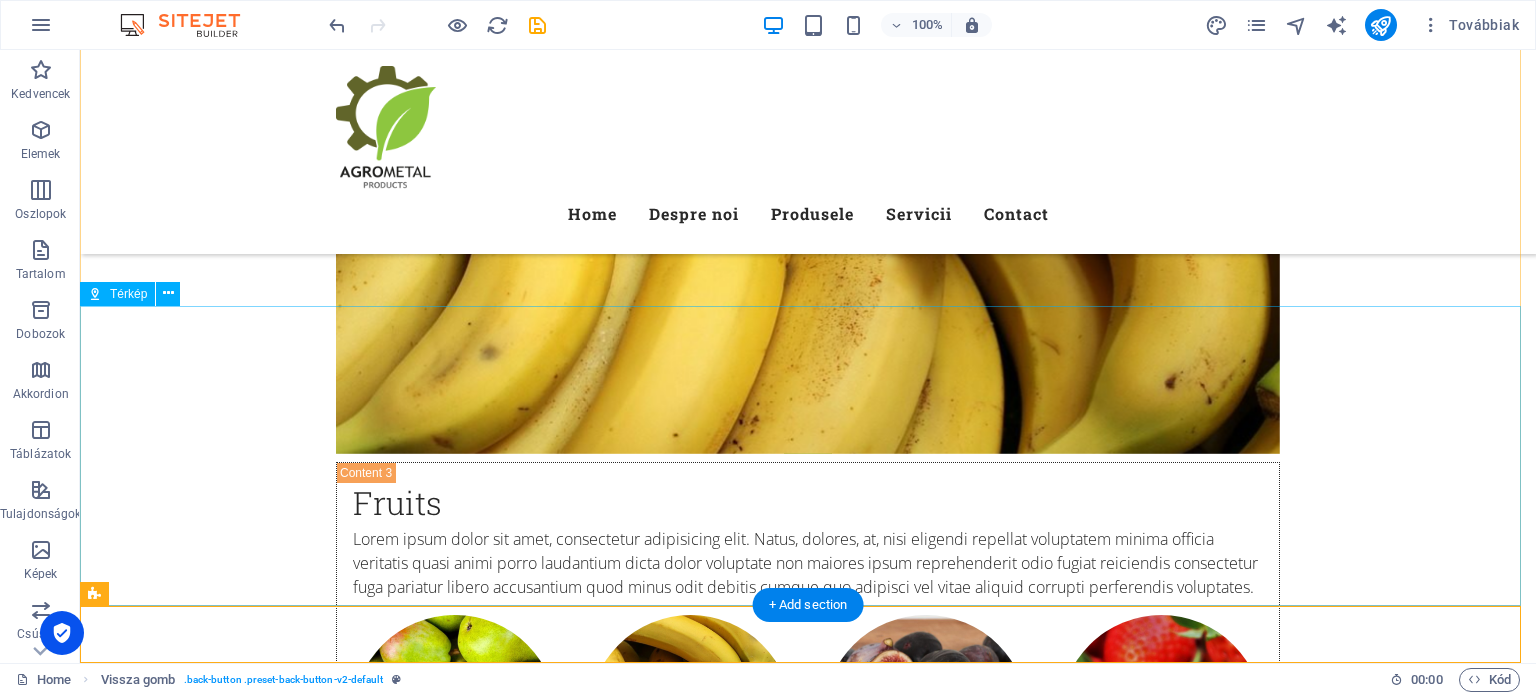 click on "← Mozgatás balra → Mozgatás jobbra ↑ Mozgatás felfelé ↓ Mozgatás lefelé + Nagyítás - Kicsinyítés Home Ugrás balra 75%-kal End Ugrás jobbra 75%-kal Page up Ugrás felfelé 75%-kal Page down Ugrás lefelé 75%-kal Térkép Domborzat Műhold Címkék Billentyűparancsok Térképadatok Térképadatok ©2025 Google Térképadatok ©2025 Google 2 km  Kattintson a metrikus és az angolszász mértékegységek közötti váltáshoz Feltételek Térképhiba bejelentése" at bounding box center [808, 9510] 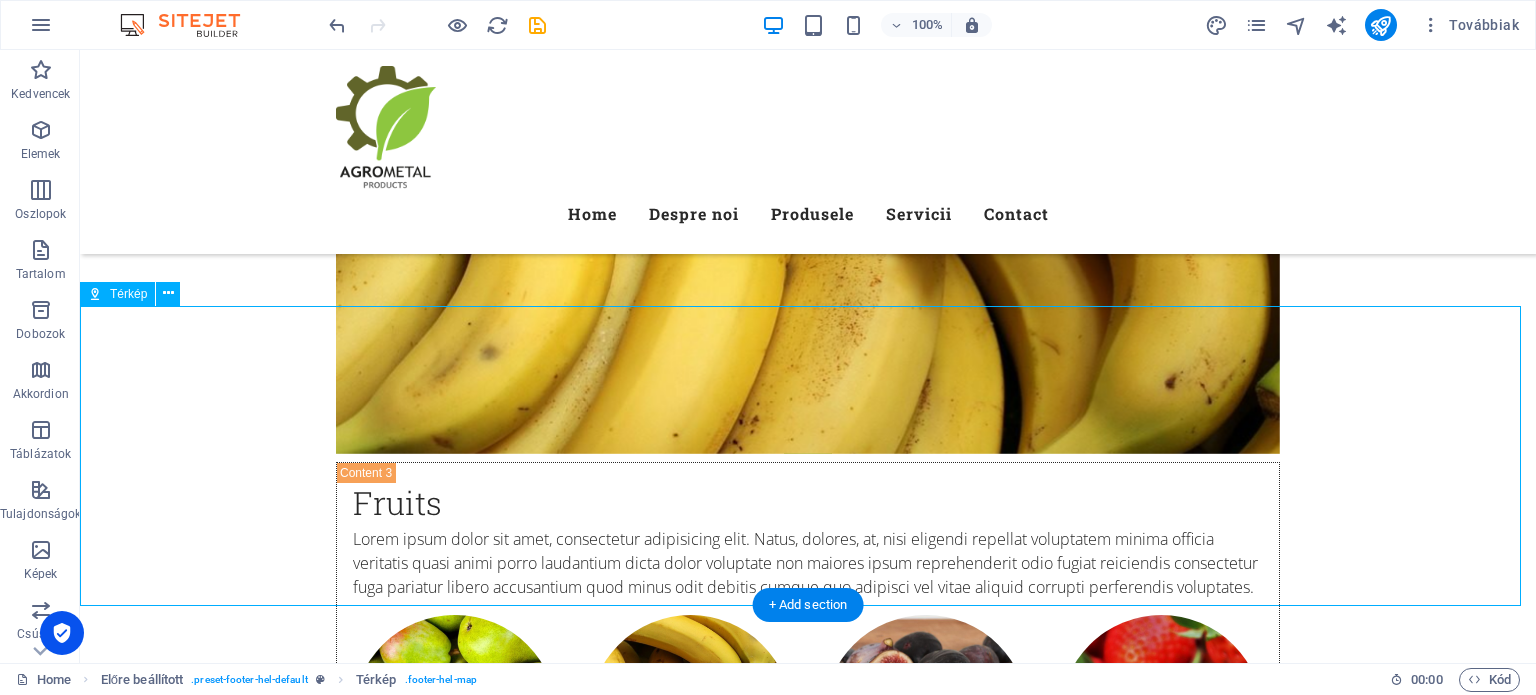 click on "← Mozgatás balra → Mozgatás jobbra ↑ Mozgatás felfelé ↓ Mozgatás lefelé + Nagyítás - Kicsinyítés Home Ugrás balra 75%-kal End Ugrás jobbra 75%-kal Page up Ugrás felfelé 75%-kal Page down Ugrás lefelé 75%-kal Térkép Domborzat Műhold Címkék Billentyűparancsok Térképadatok Térképadatok ©2025 Google Térképadatok ©2025 Google 2 km  Kattintson a metrikus és az angolszász mértékegységek közötti váltáshoz Feltételek Térképhiba bejelentése" at bounding box center [808, 9510] 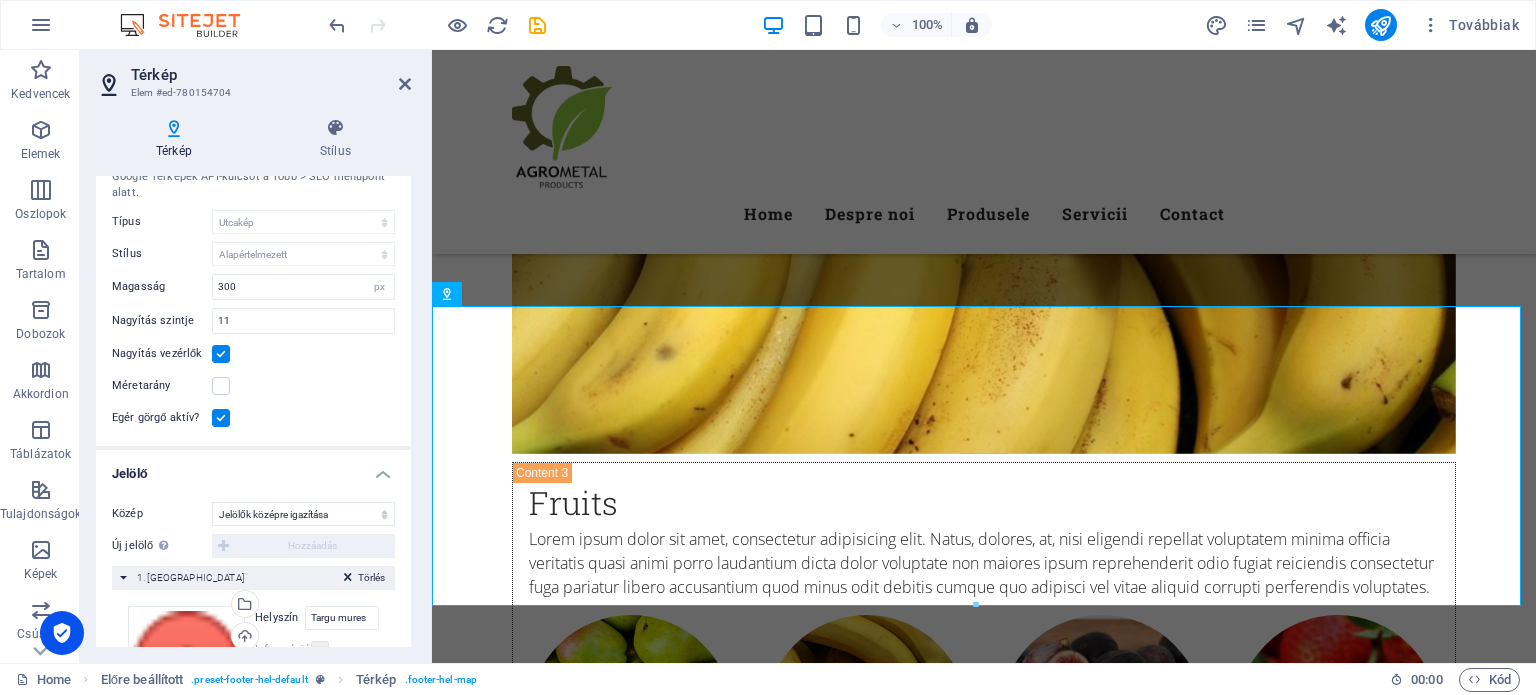 scroll, scrollTop: 289, scrollLeft: 0, axis: vertical 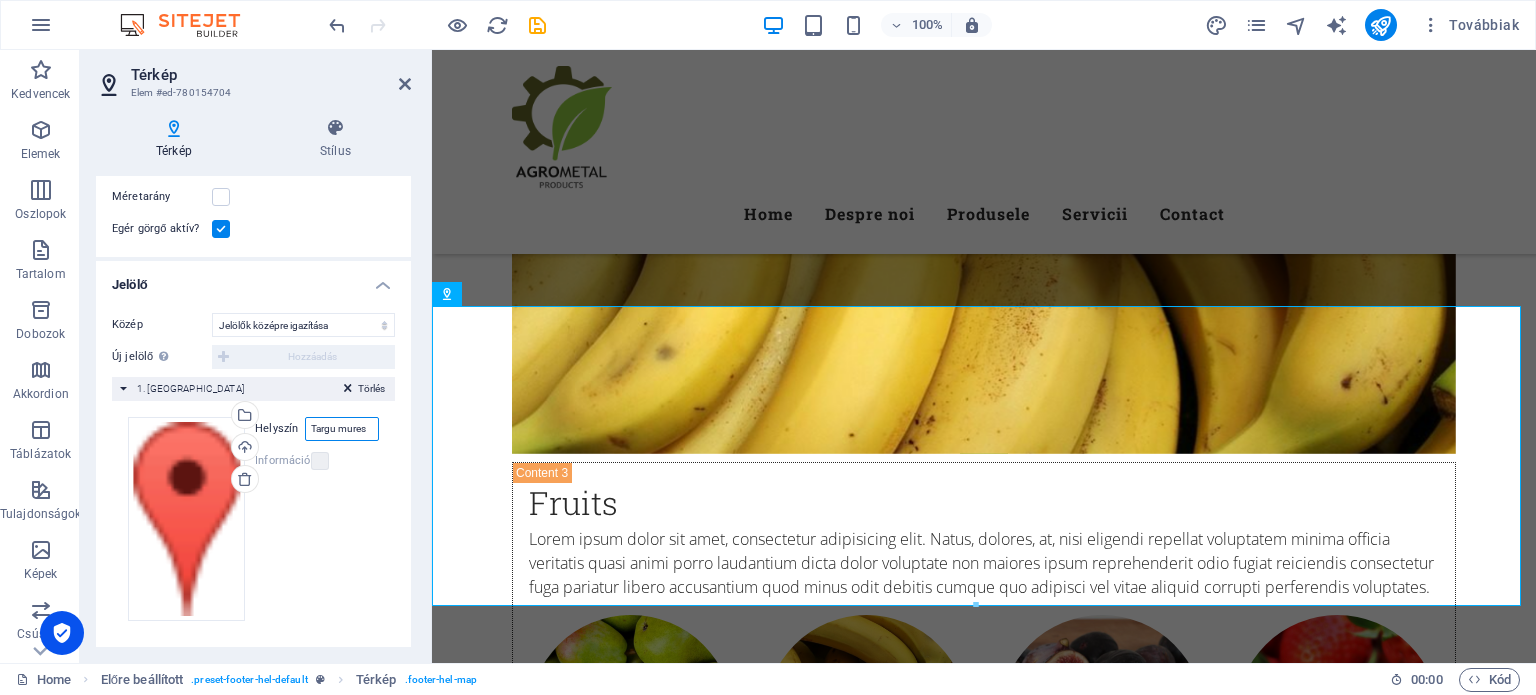 click on "Targu mures" at bounding box center (342, 429) 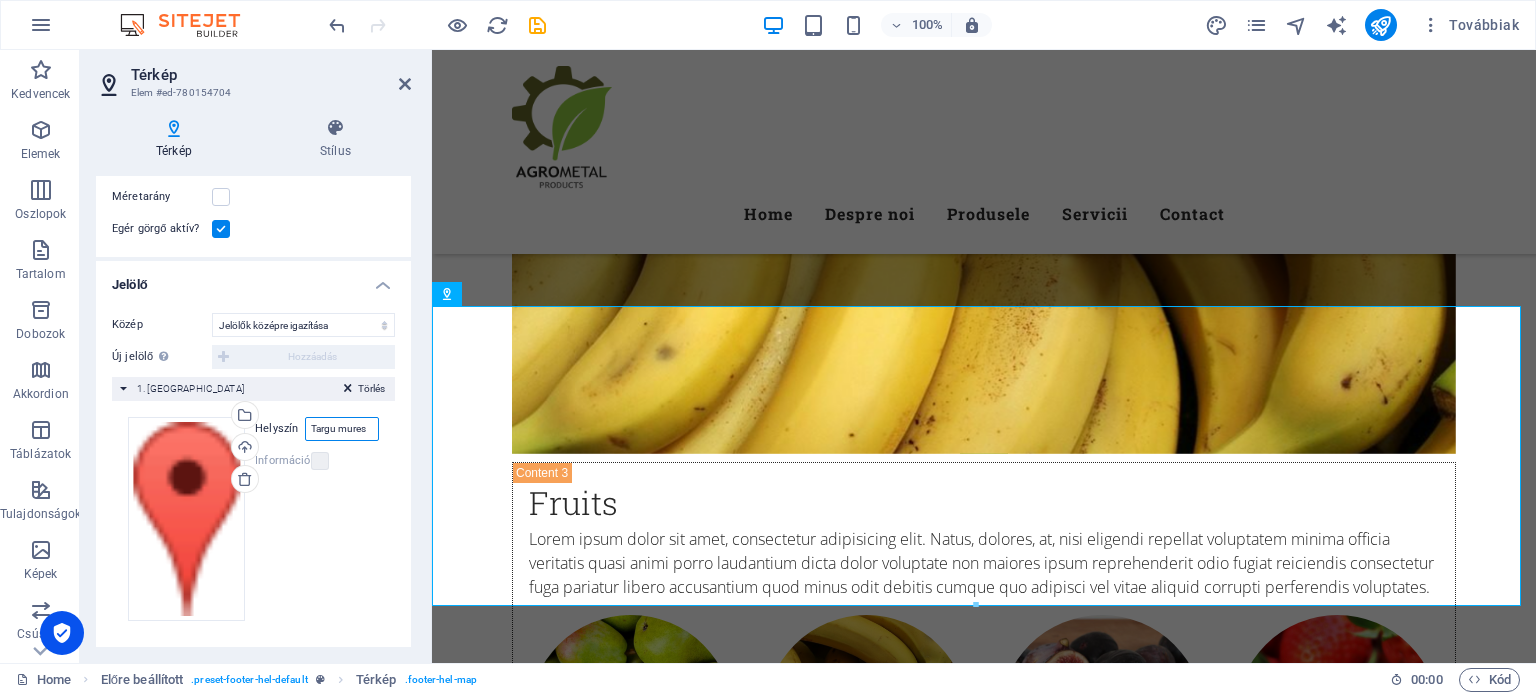 click on "Targu mures" at bounding box center (342, 429) 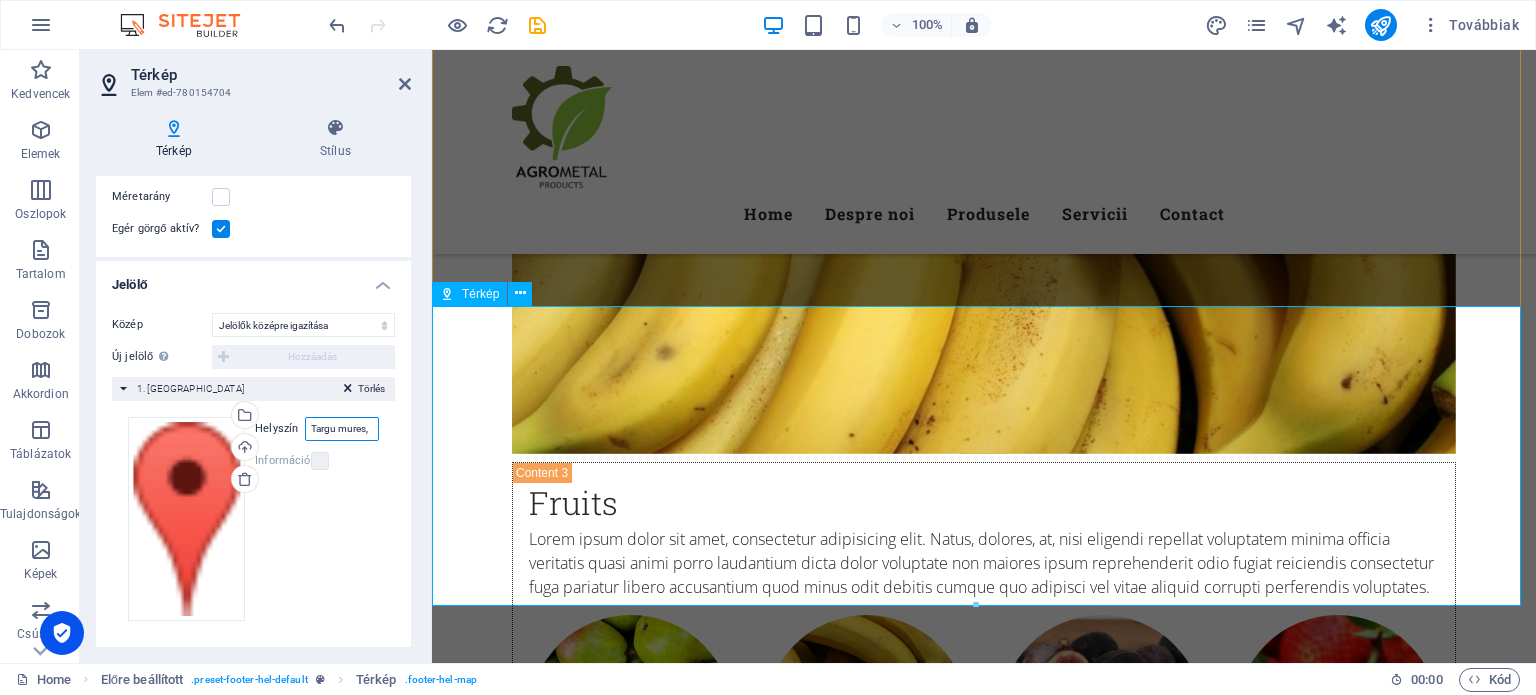 paste on "[PERSON_NAME]  8 1/b" 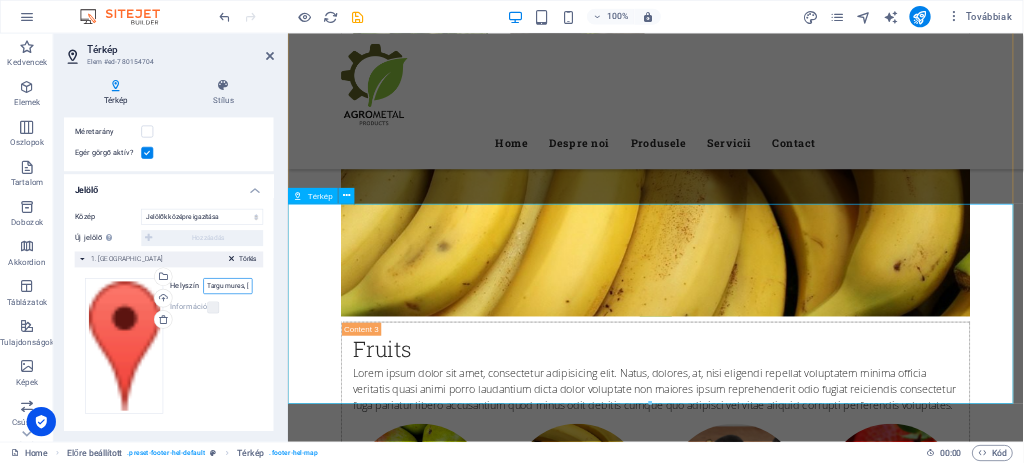 scroll, scrollTop: 0, scrollLeft: 76, axis: horizontal 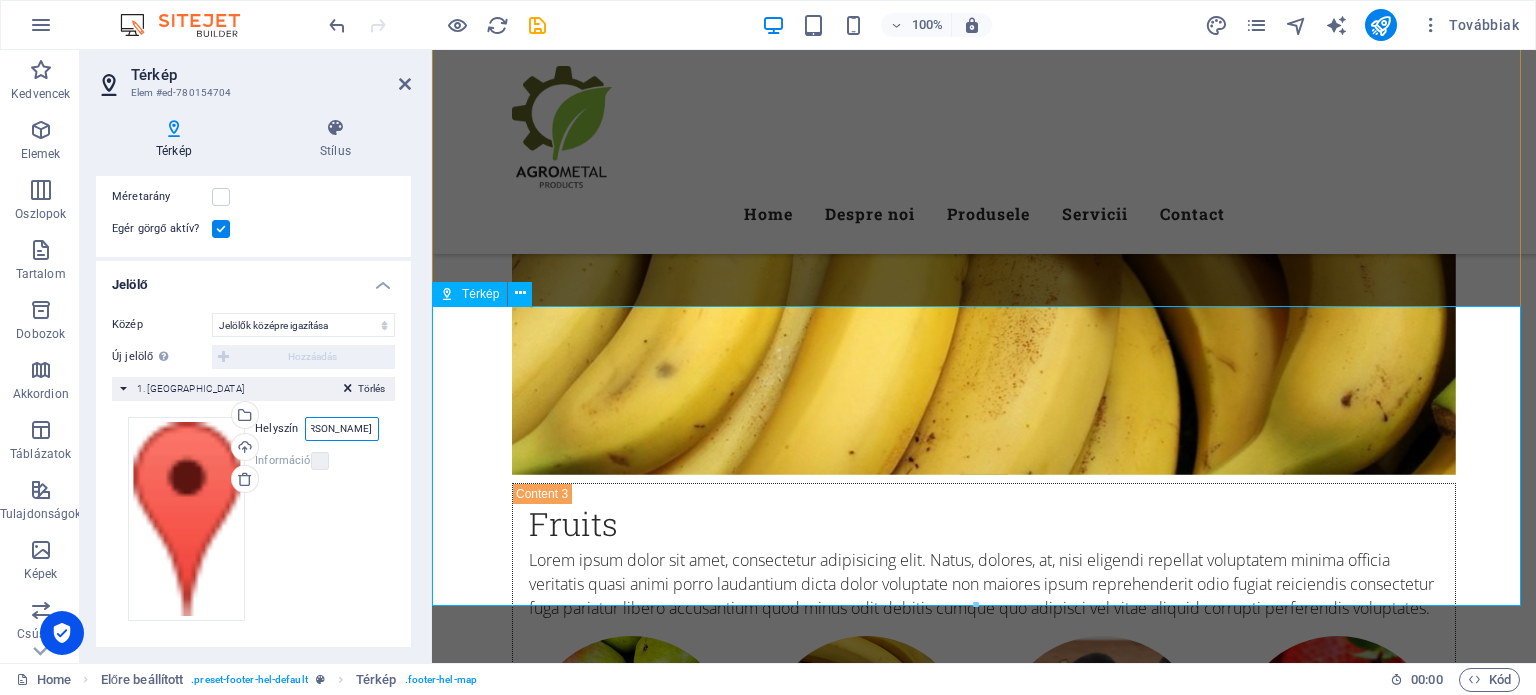 type on "Targu mures, Iuliu Maniu  8 1/b" 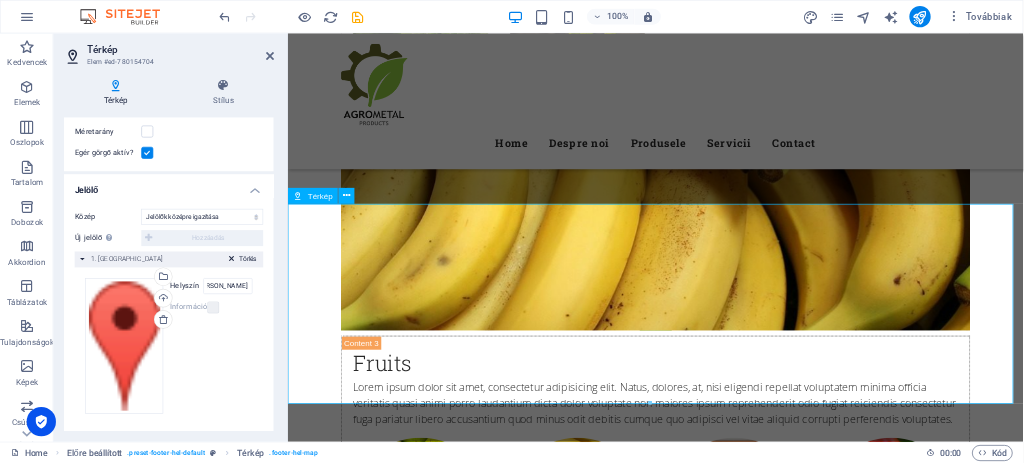 scroll, scrollTop: 0, scrollLeft: 0, axis: both 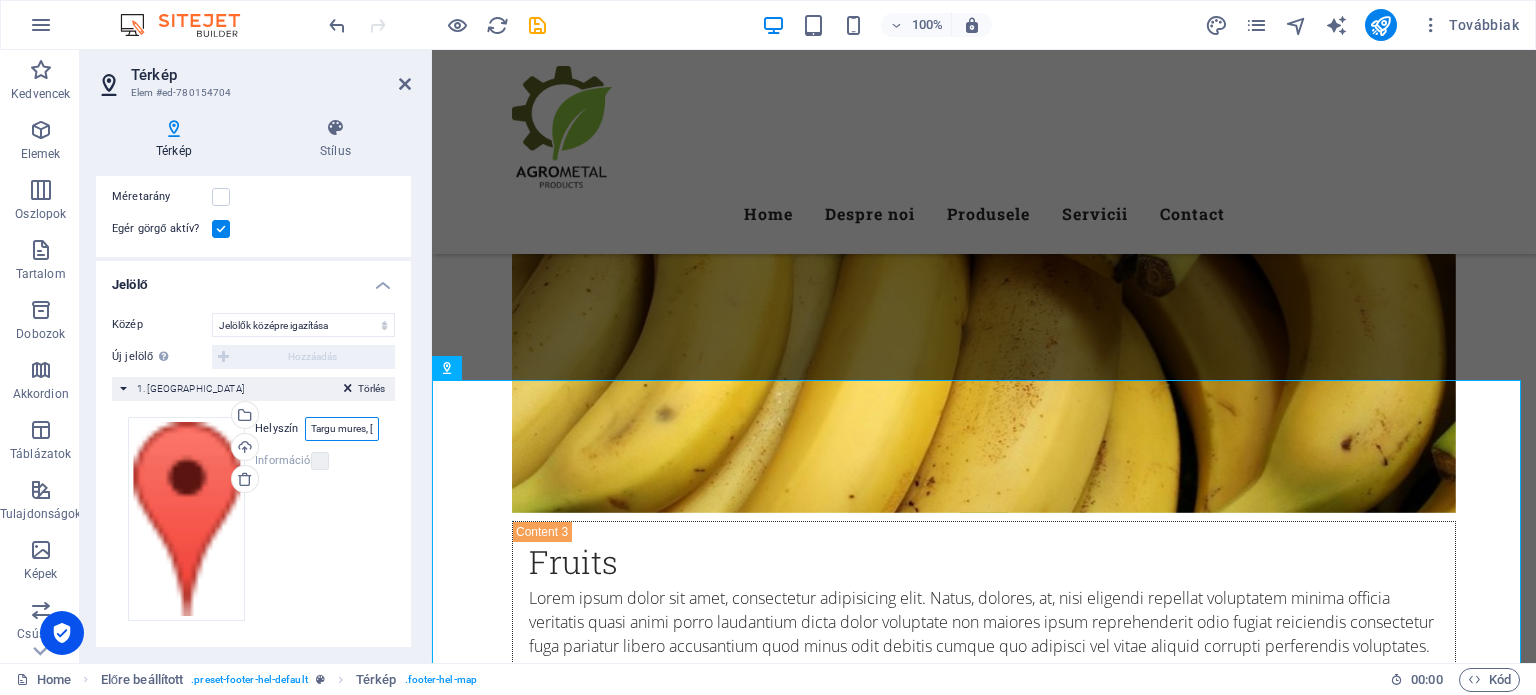 click on "Targu mures, Iuliu Maniu  8 1/b" at bounding box center [342, 429] 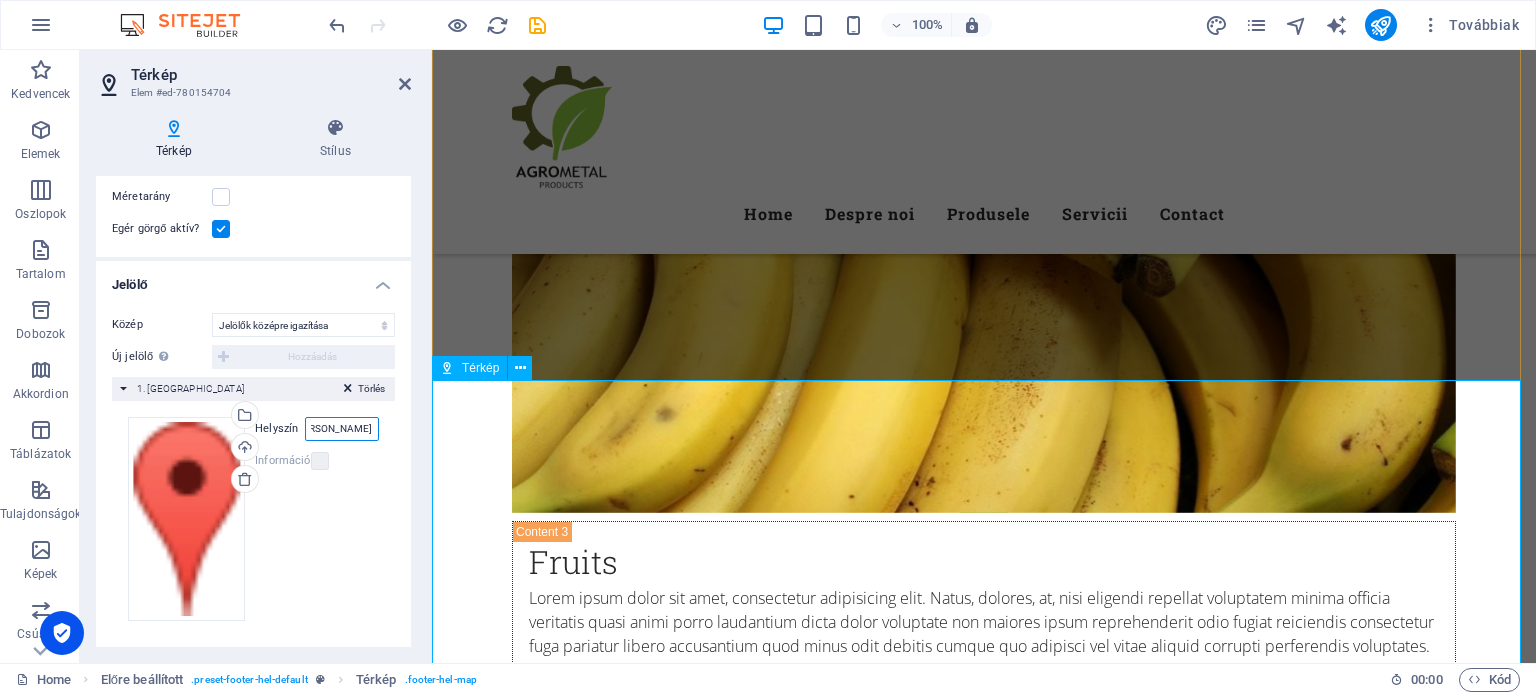 drag, startPoint x: 779, startPoint y: 473, endPoint x: 452, endPoint y: 432, distance: 329.5603 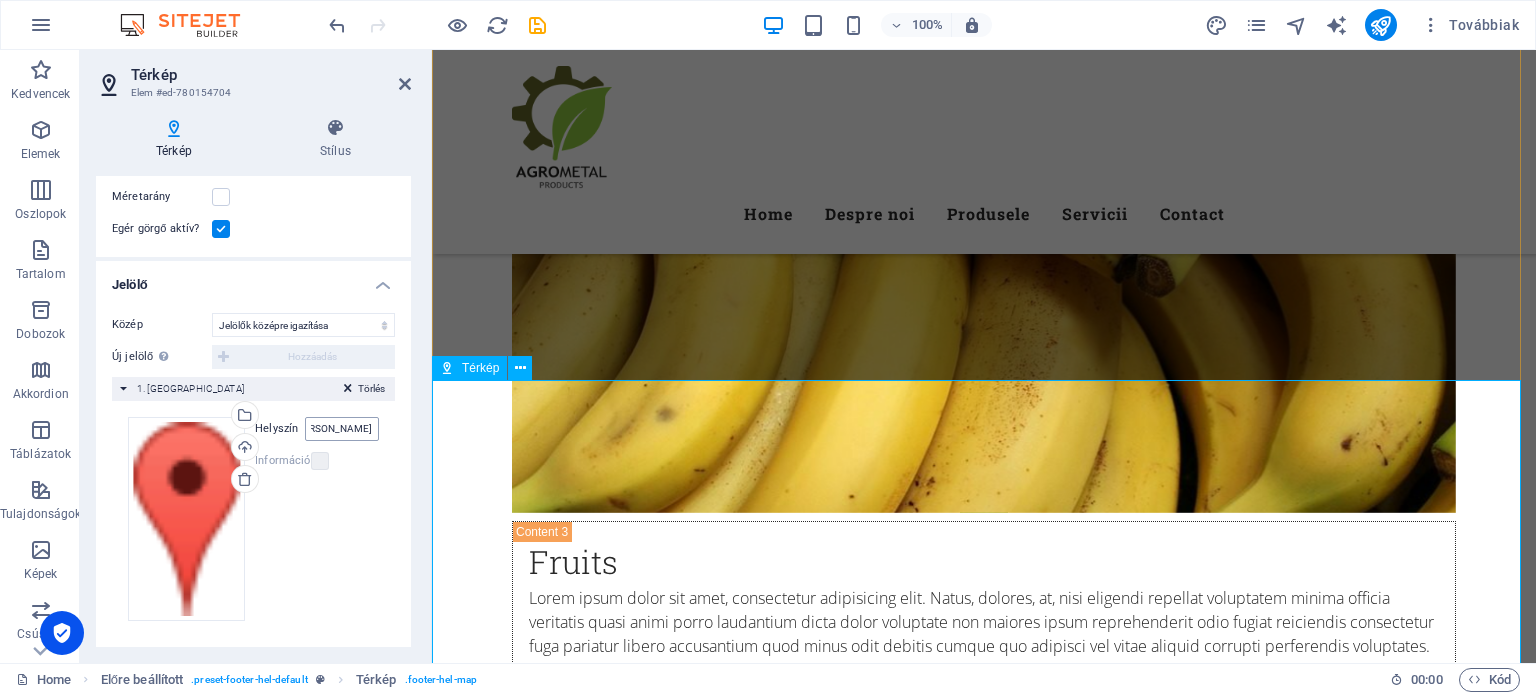scroll, scrollTop: 0, scrollLeft: 0, axis: both 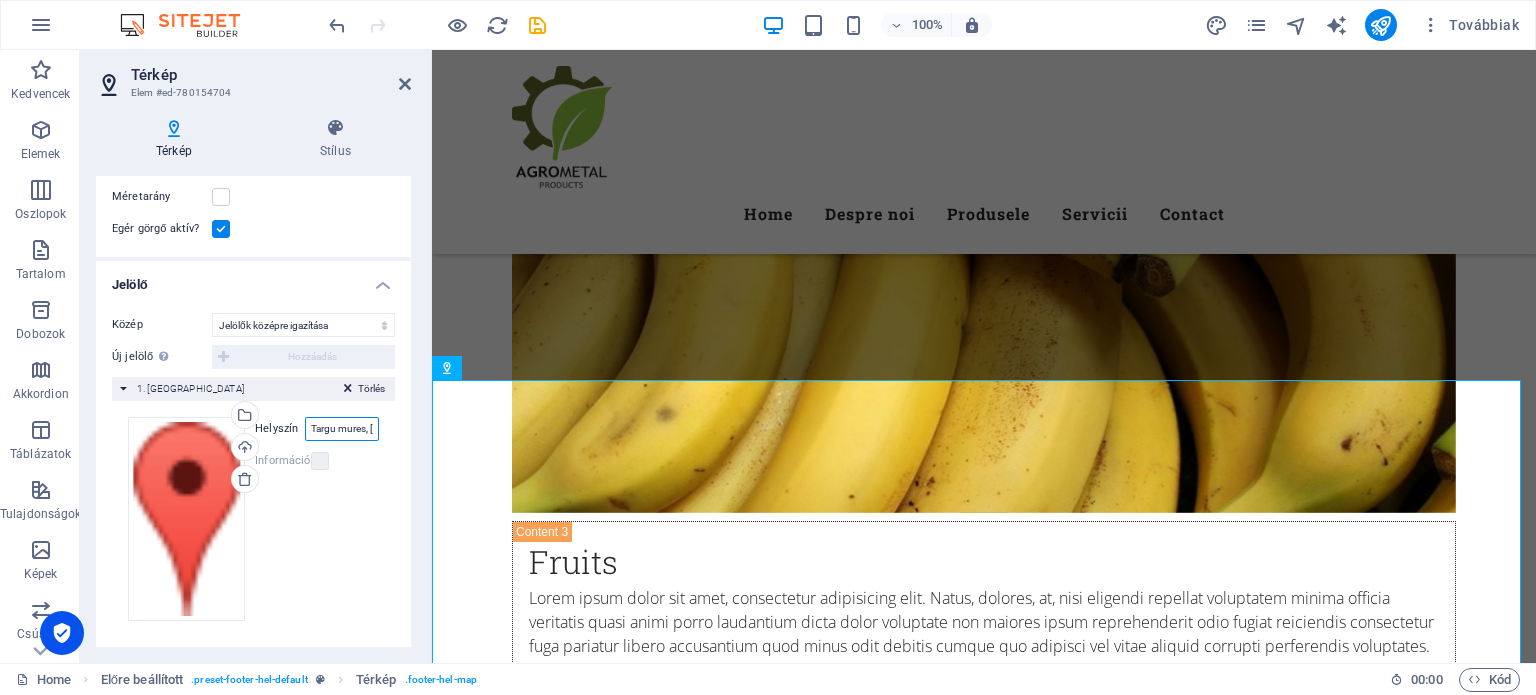 click on "Targu mures, Iuliu Maniu  8 1/b" at bounding box center (342, 429) 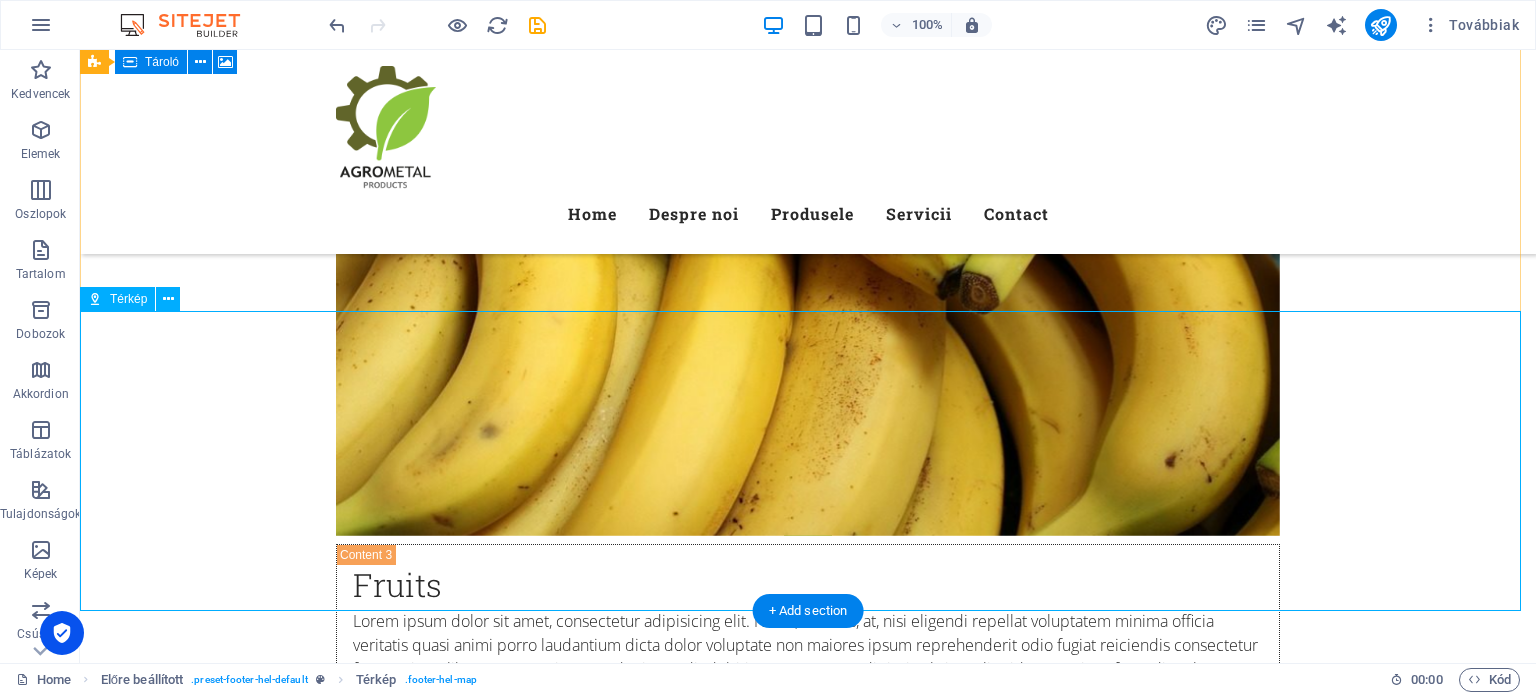 scroll, scrollTop: 9169, scrollLeft: 0, axis: vertical 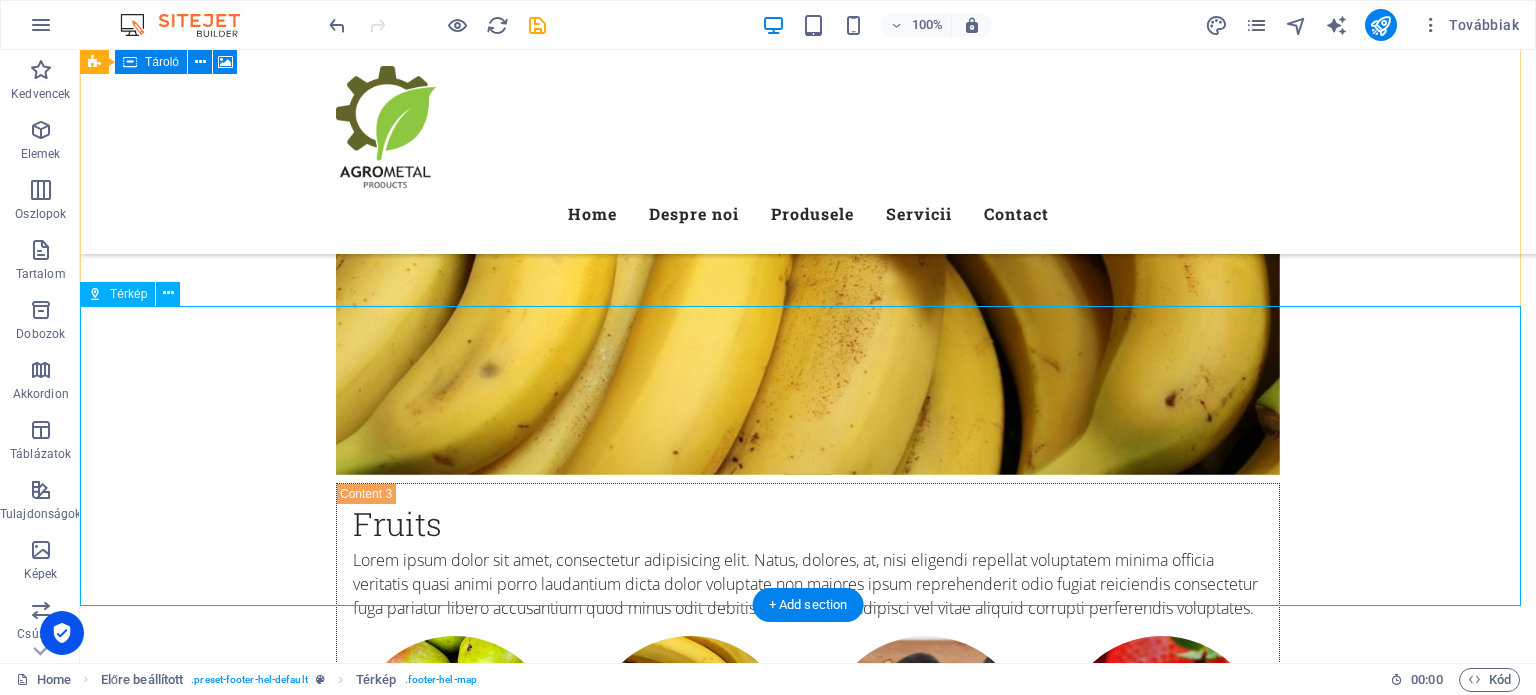 click on "← Mozgatás balra → Mozgatás jobbra ↑ Mozgatás felfelé ↓ Mozgatás lefelé + Nagyítás - Kicsinyítés Home Ugrás balra 75%-kal End Ugrás jobbra 75%-kal Page up Ugrás felfelé 75%-kal Page down Ugrás lefelé 75%-kal Térkép Domborzat Műhold Címkék Billentyűparancsok Térképadatok Térképadatok ©2025 Google Térképadatok ©2025 Google 2 km  Kattintson a metrikus és az angolszász mértékegységek közötti váltáshoz Feltételek Térképhiba bejelentése" at bounding box center [808, 9552] 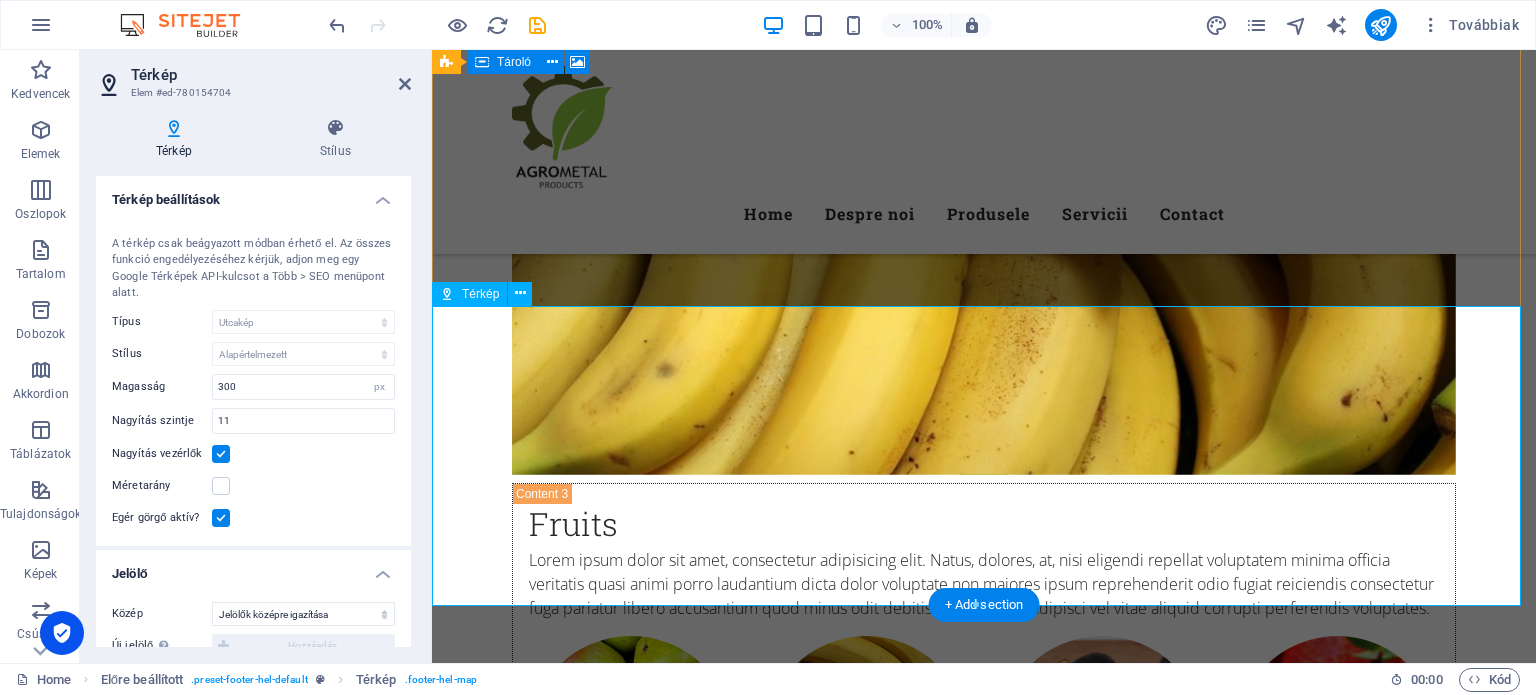 click on "← Mozgatás balra → Mozgatás jobbra ↑ Mozgatás felfelé ↓ Mozgatás lefelé + Nagyítás - Kicsinyítés Home Ugrás balra 75%-kal End Ugrás jobbra 75%-kal Page up Ugrás felfelé 75%-kal Page down Ugrás lefelé 75%-kal Térkép Domborzat Műhold Címkék Billentyűparancsok Térképadatok Térképadatok ©2025 Google Térképadatok ©2025 Google 2 km  Kattintson a metrikus és az angolszász mértékegységek közötti váltáshoz Feltételek Térképhiba bejelentése" at bounding box center [984, 9552] 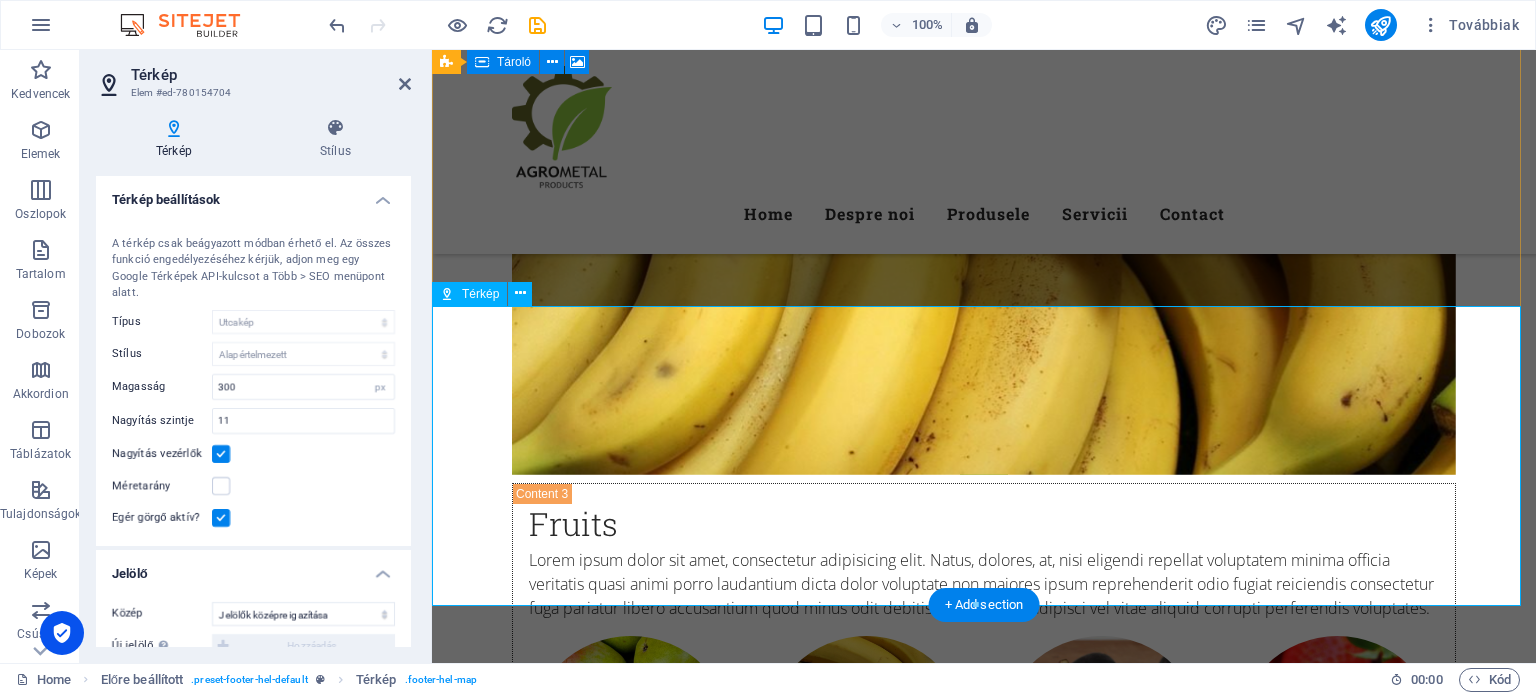 click on "← Mozgatás balra → Mozgatás jobbra ↑ Mozgatás felfelé ↓ Mozgatás lefelé + Nagyítás - Kicsinyítés Home Ugrás balra 75%-kal End Ugrás jobbra 75%-kal Page up Ugrás felfelé 75%-kal Page down Ugrás lefelé 75%-kal Térkép Domborzat Műhold Címkék Billentyűparancsok Térképadatok Térképadatok ©2025 Google Térképadatok ©2025 Google 2 km  Kattintson a metrikus és az angolszász mértékegységek közötti váltáshoz Feltételek Térképhiba bejelentése" at bounding box center (984, 9552) 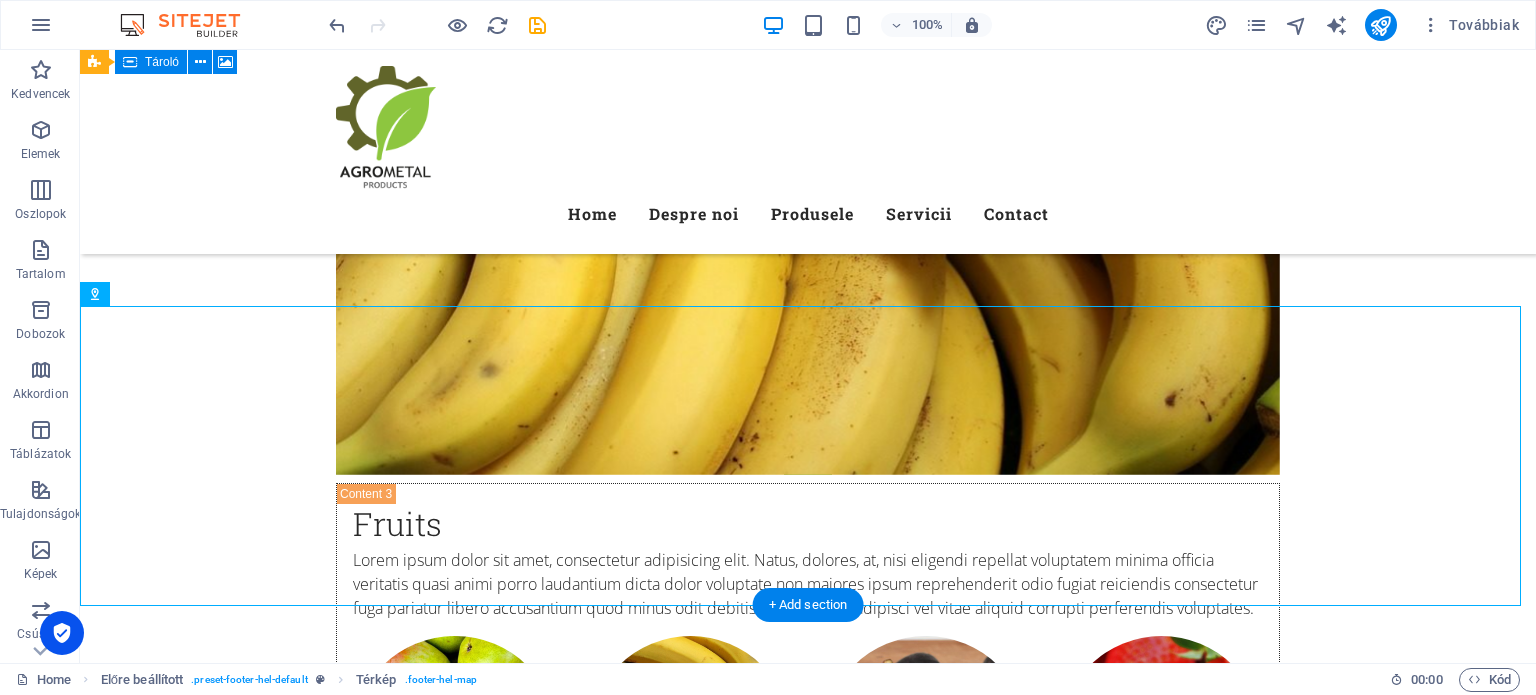 click at bounding box center [808, 8161] 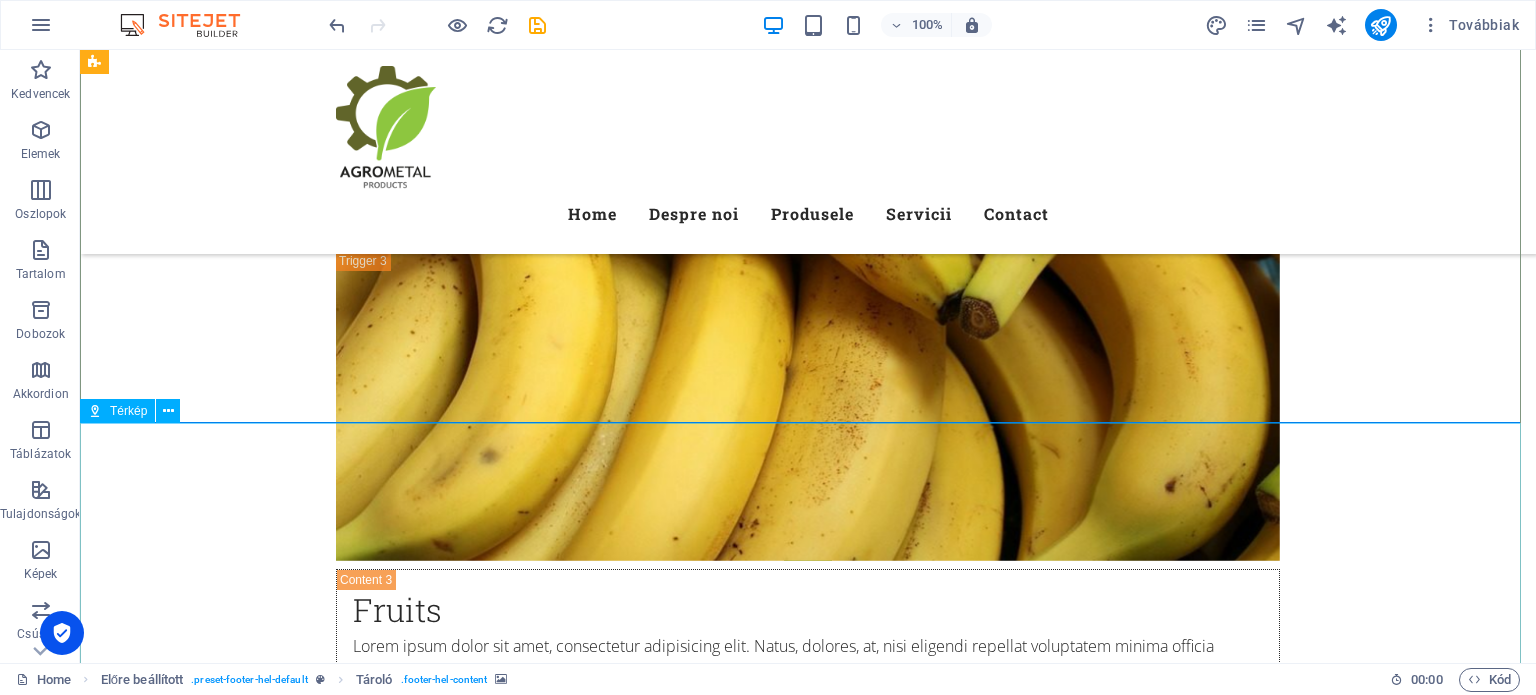 scroll, scrollTop: 9169, scrollLeft: 0, axis: vertical 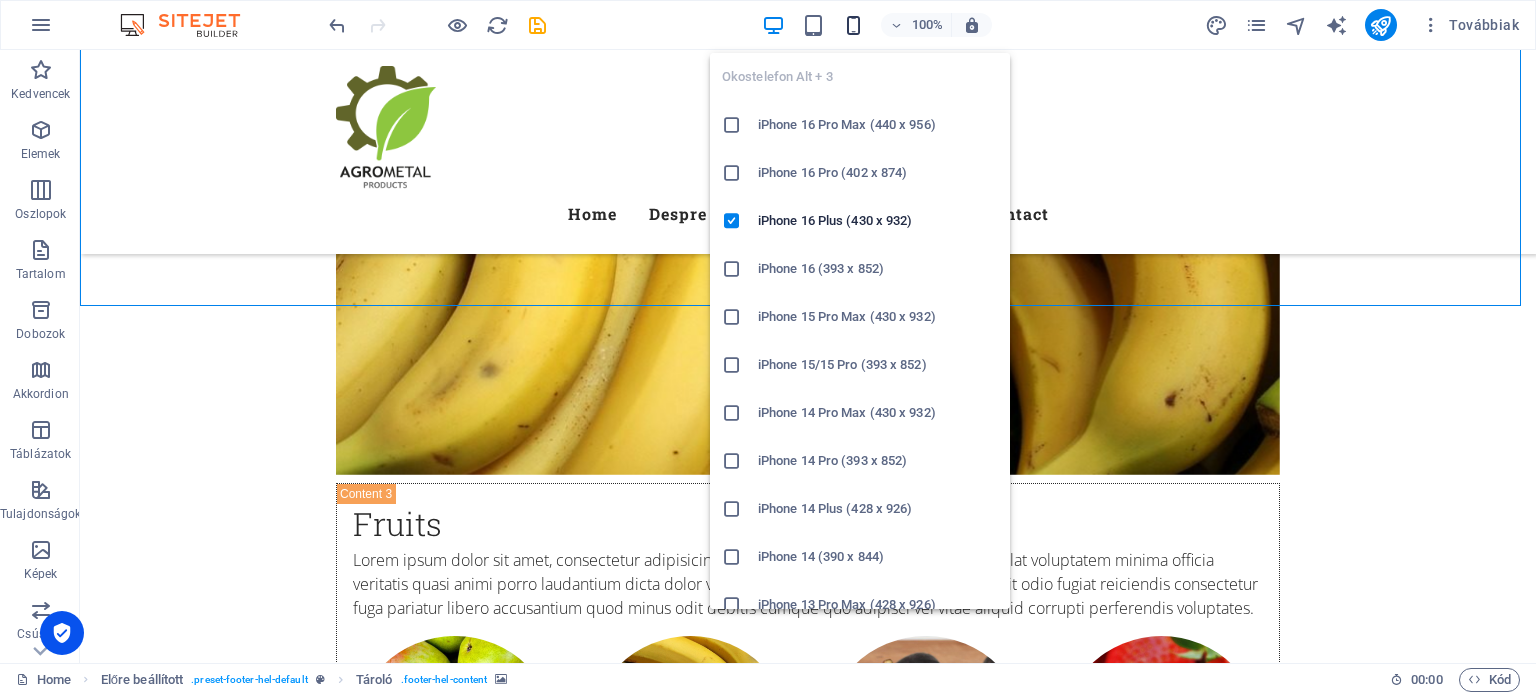 click at bounding box center (853, 25) 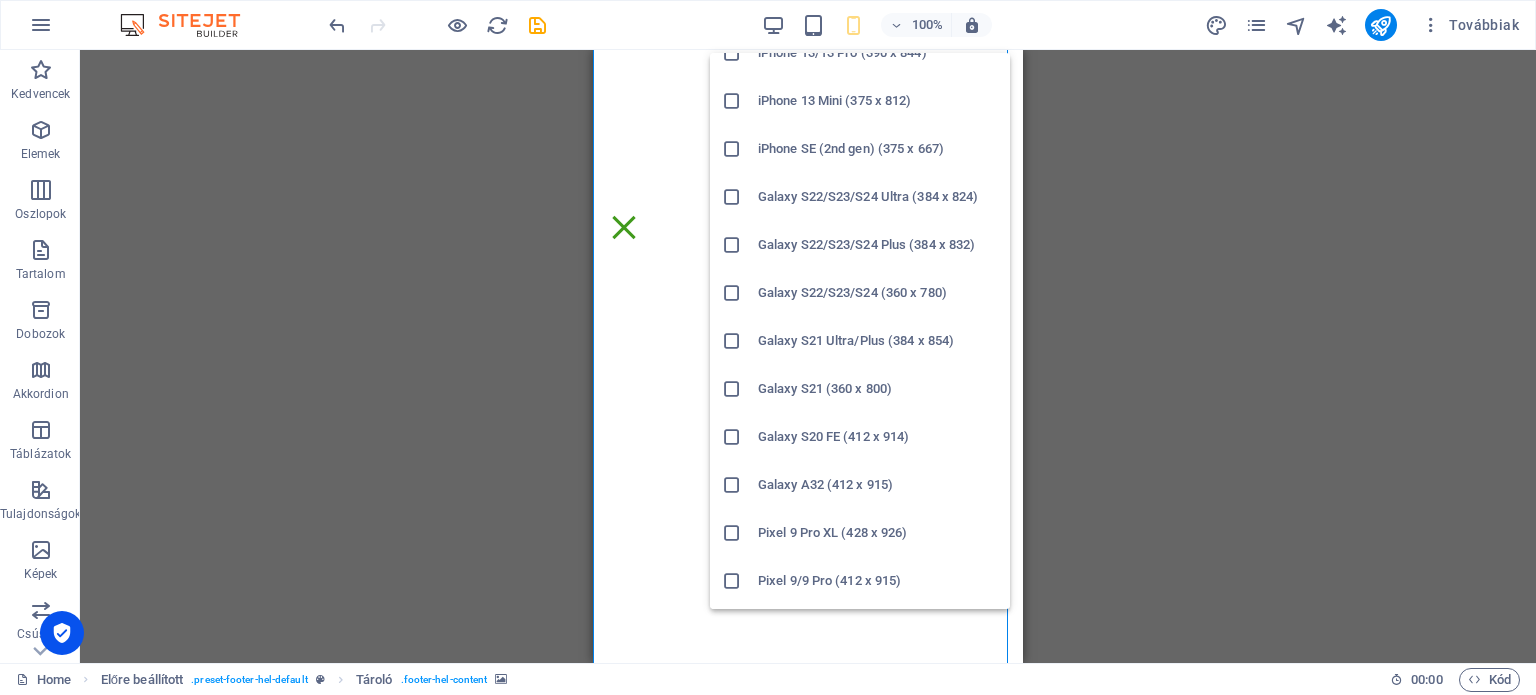 scroll, scrollTop: 0, scrollLeft: 0, axis: both 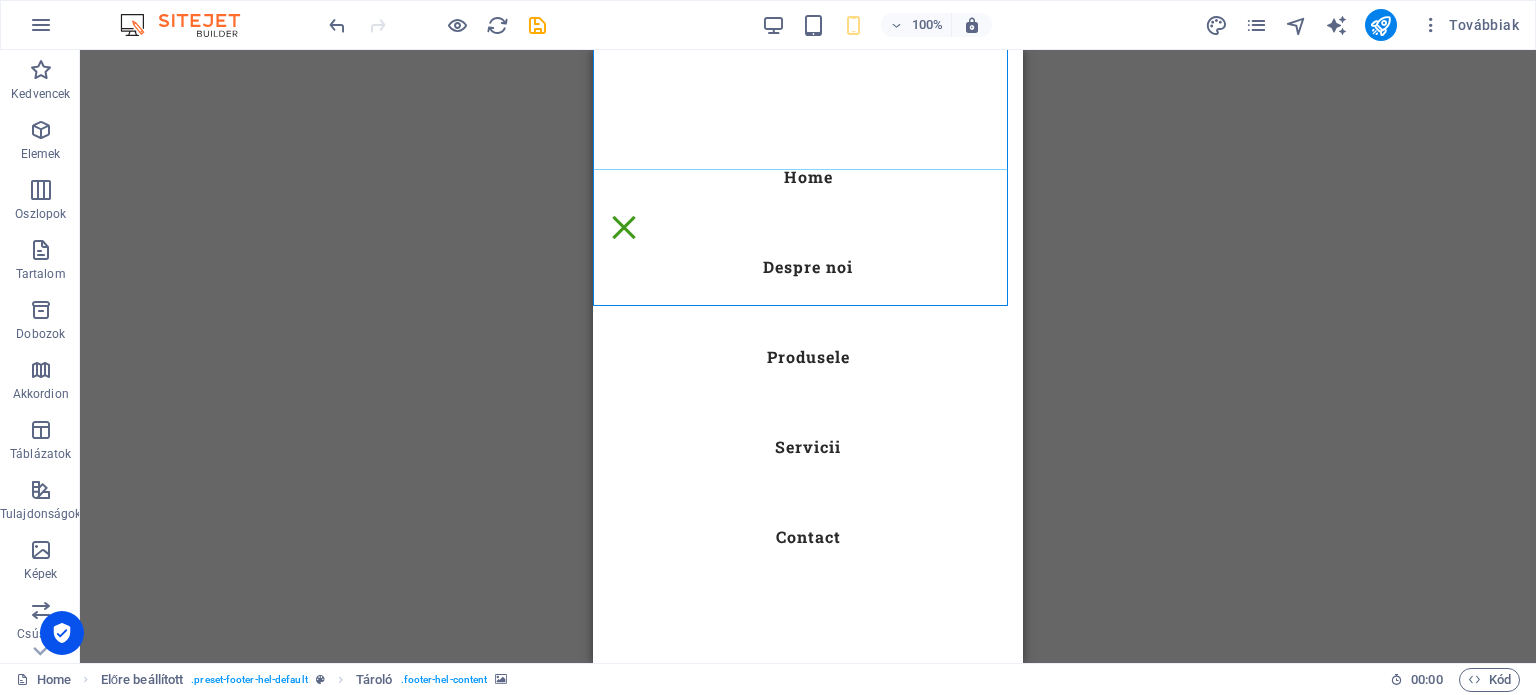 click on "Home Despre noi Produsele Servicii Contact" at bounding box center (808, 356) 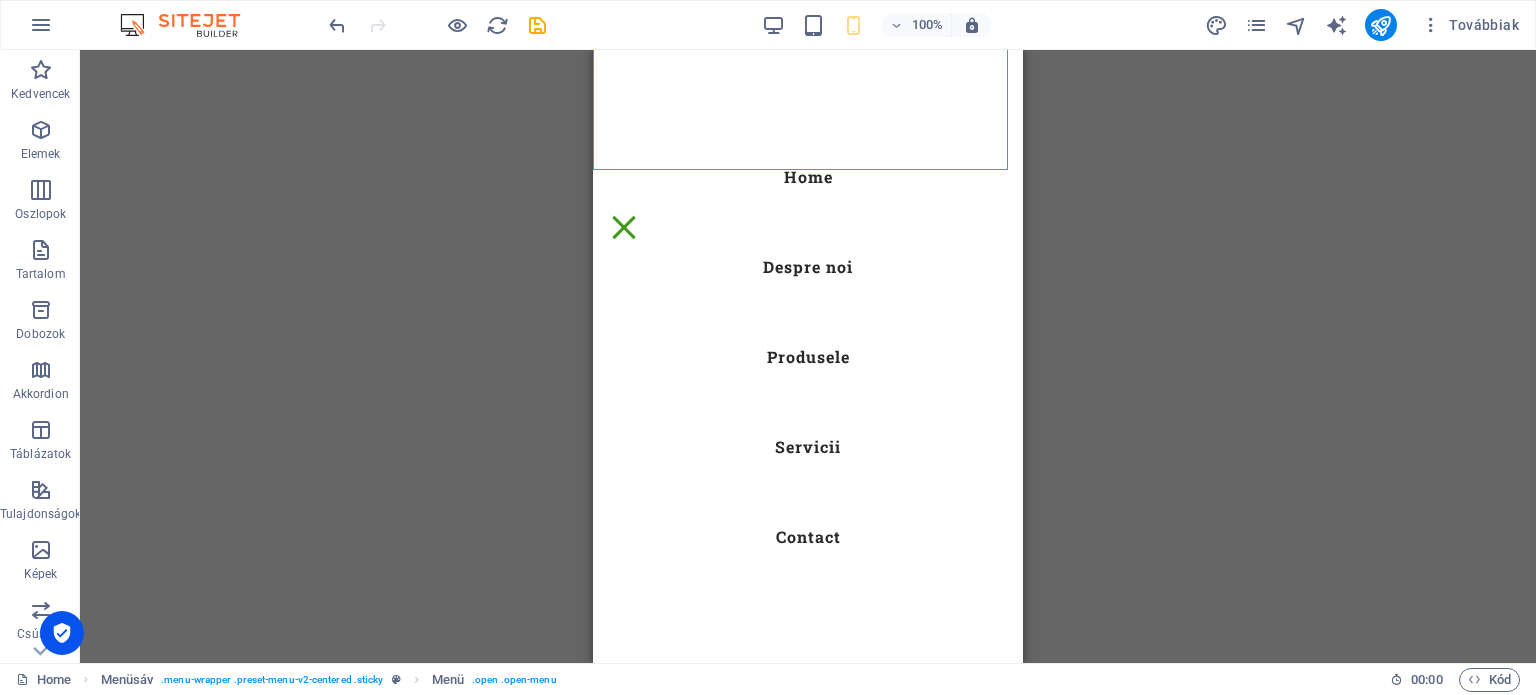 click on "Home Despre noi Produsele Servicii Contact" at bounding box center (808, 356) 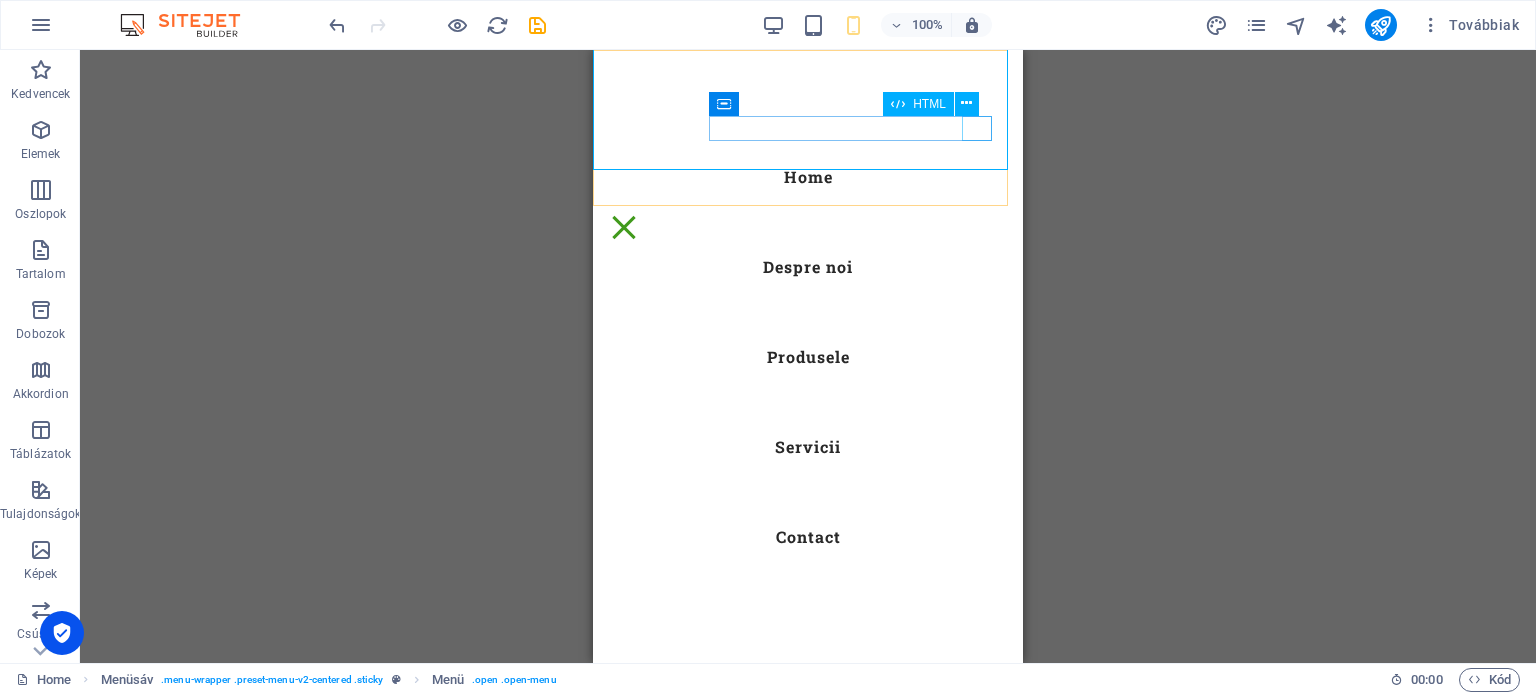 click on "Menu" at bounding box center [624, 227] 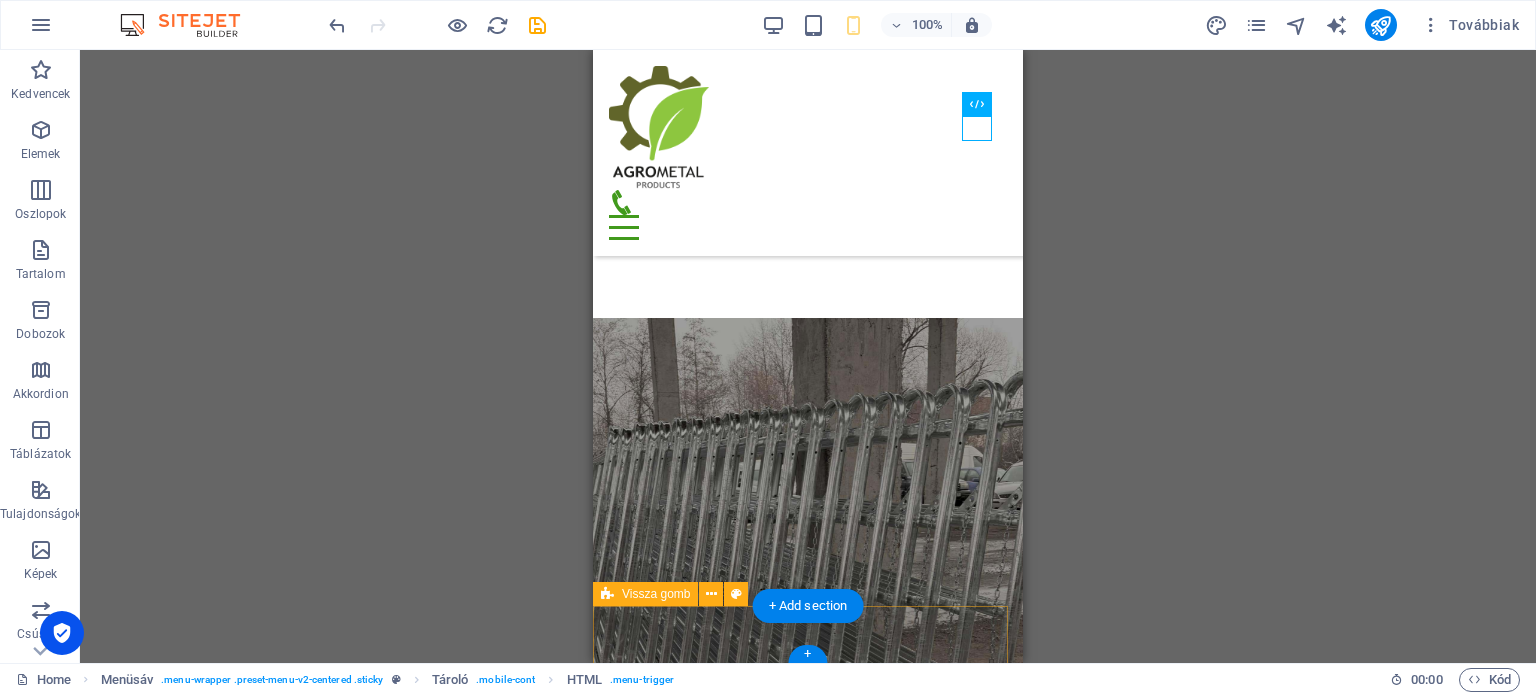 click on "Vissza a főoldalra" at bounding box center (808, 6790) 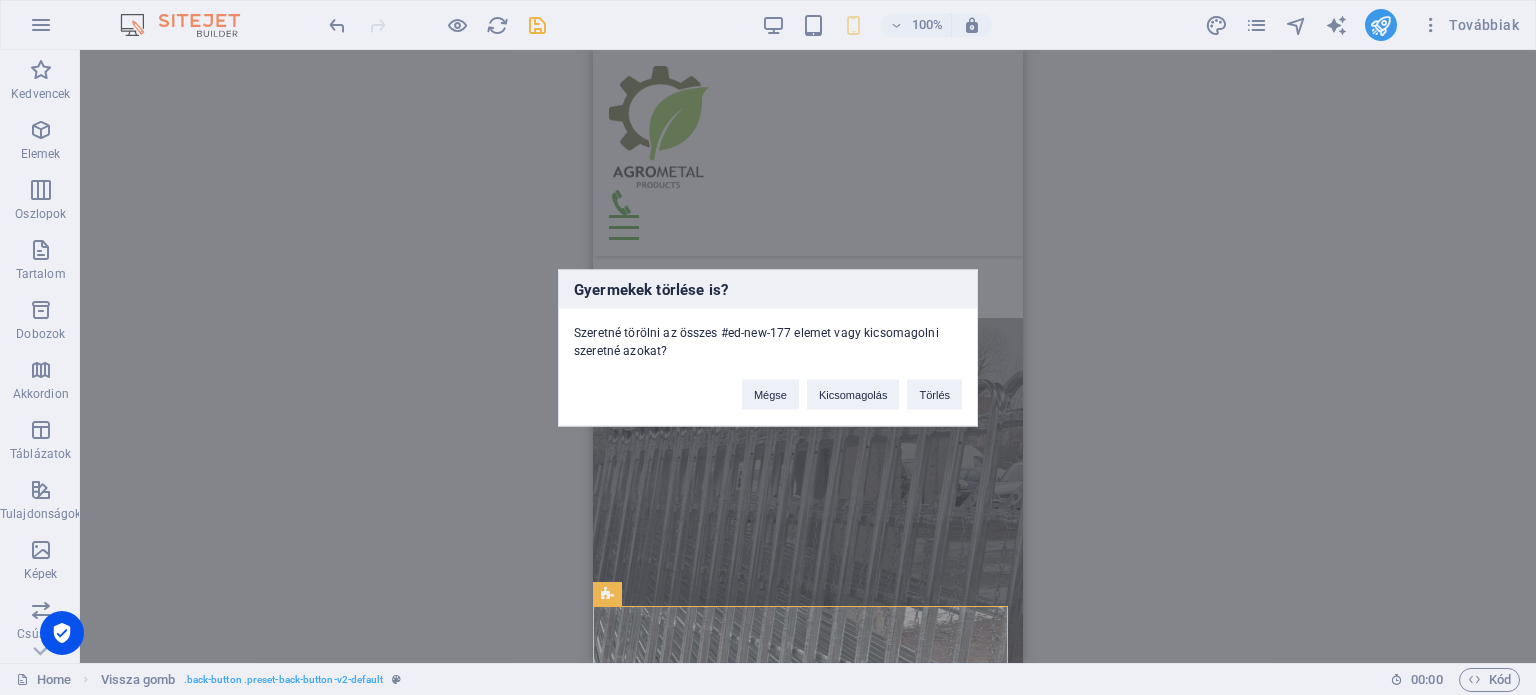click on "Mégse Kicsomagolás Törlés" at bounding box center (852, 384) 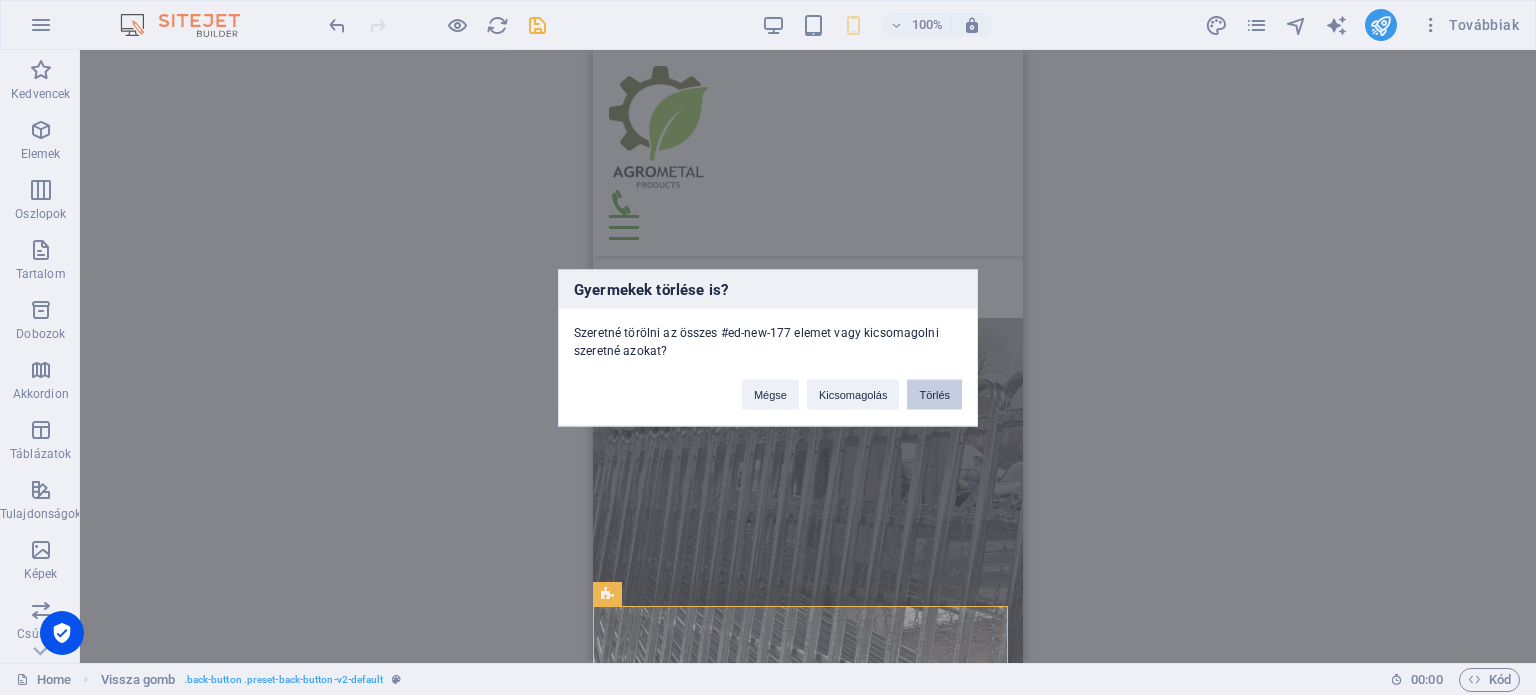 click on "Törlés" at bounding box center [934, 394] 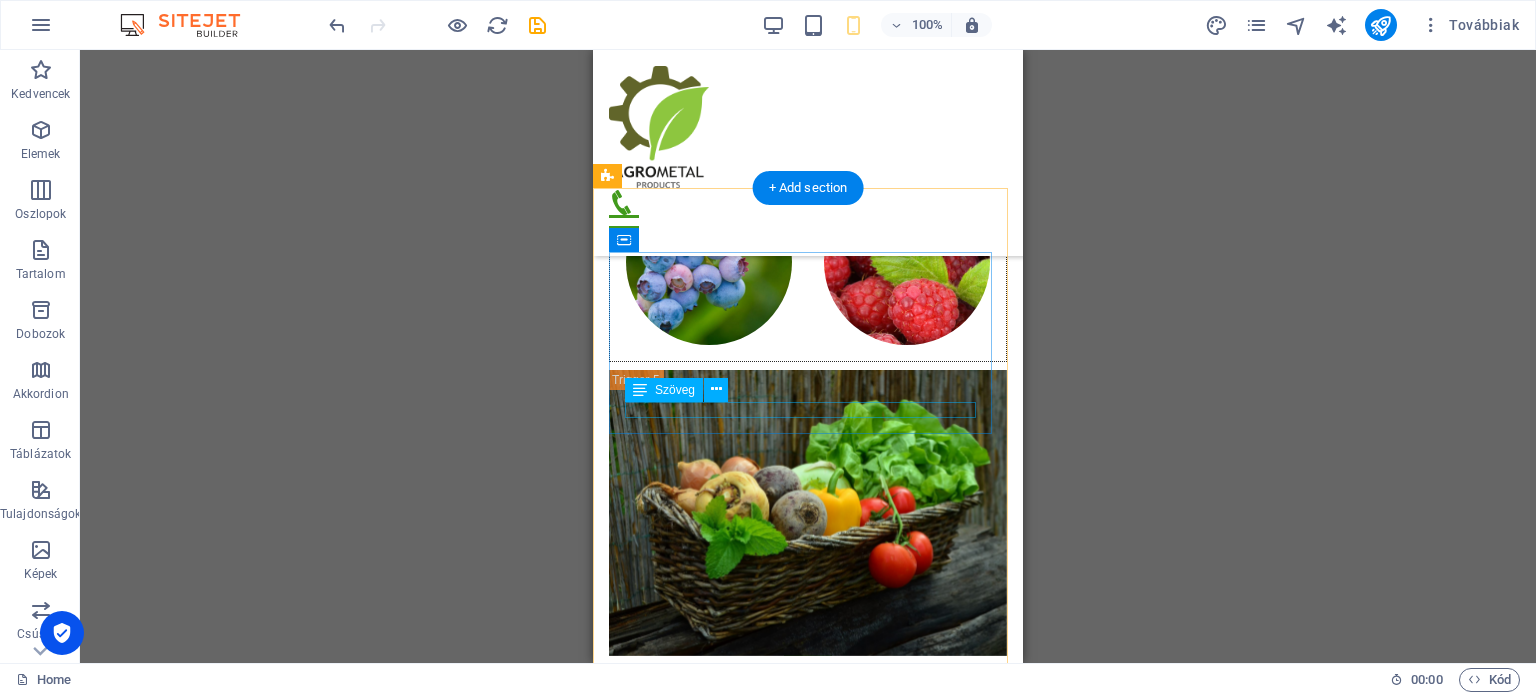 scroll, scrollTop: 12951, scrollLeft: 0, axis: vertical 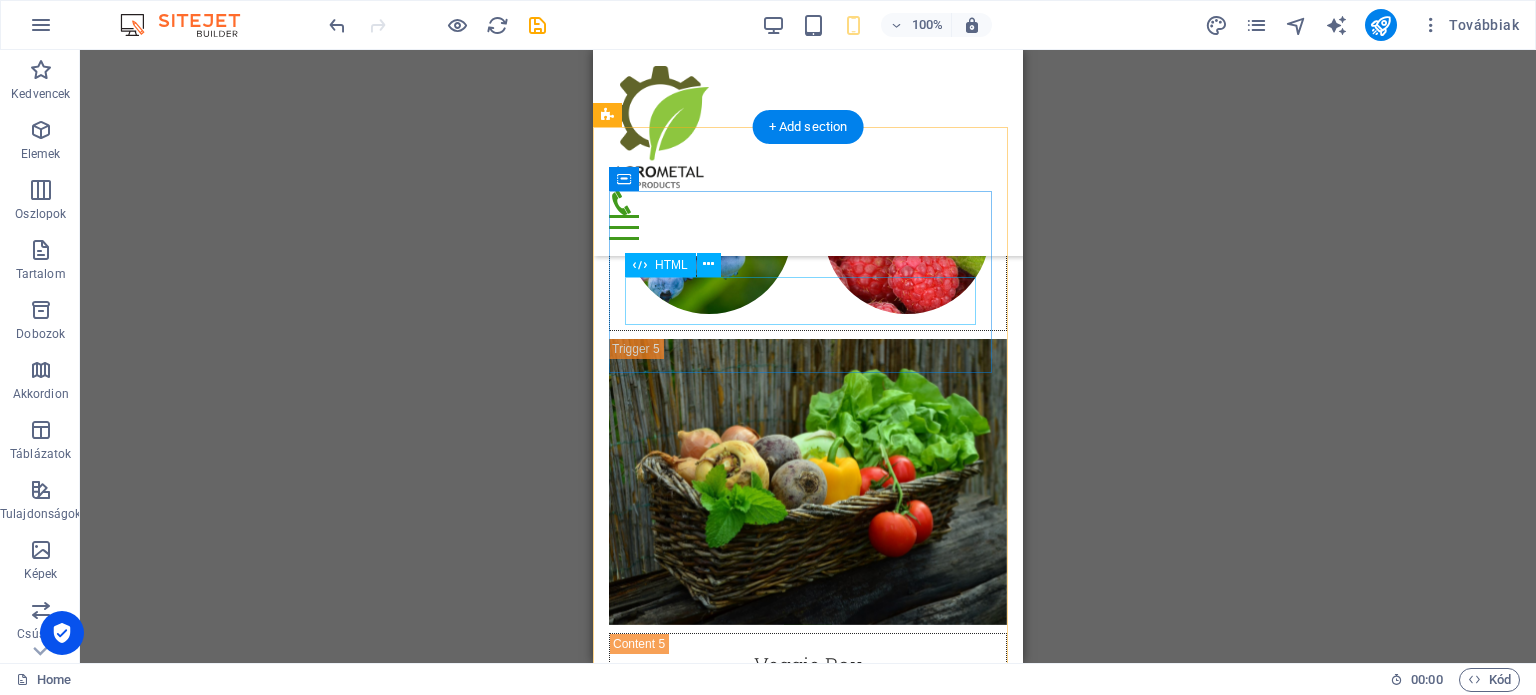 click on "799" at bounding box center (808, 5331) 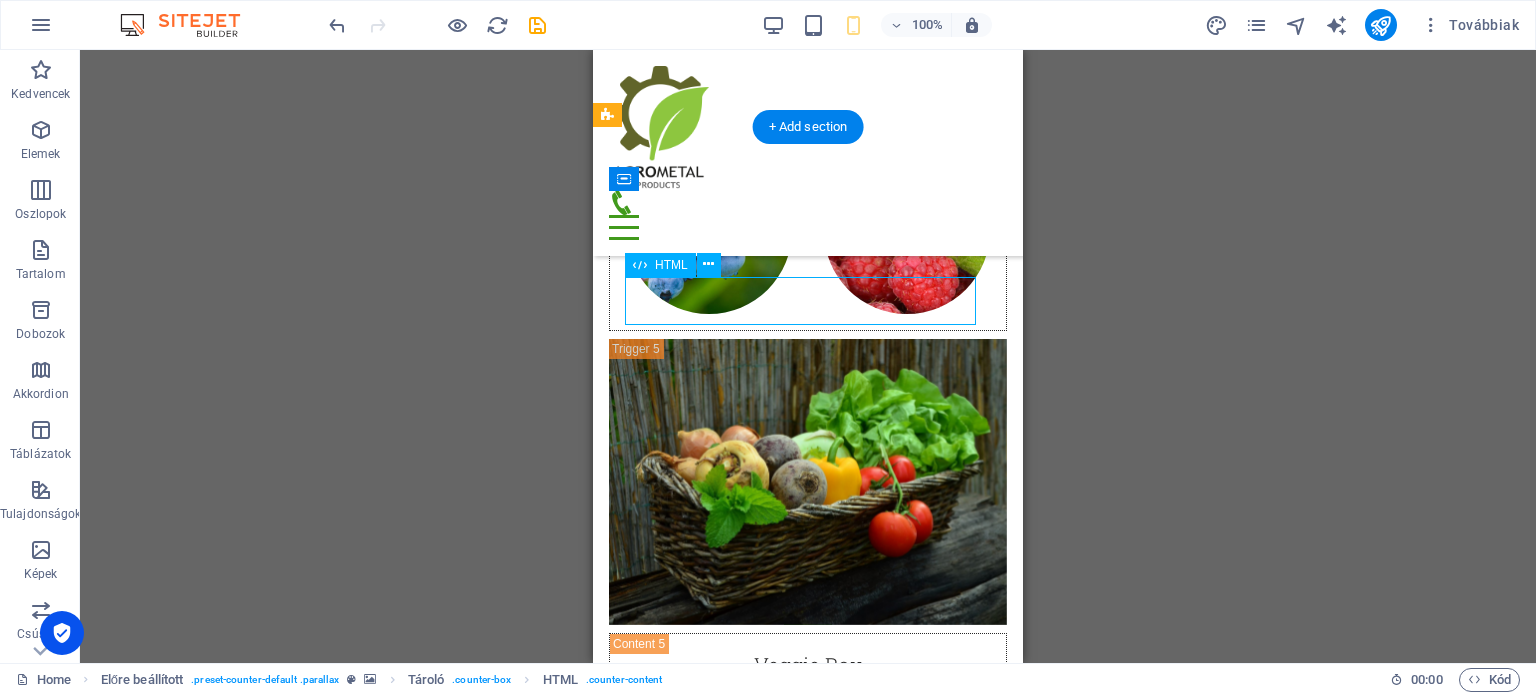 click on "799" at bounding box center (808, 5331) 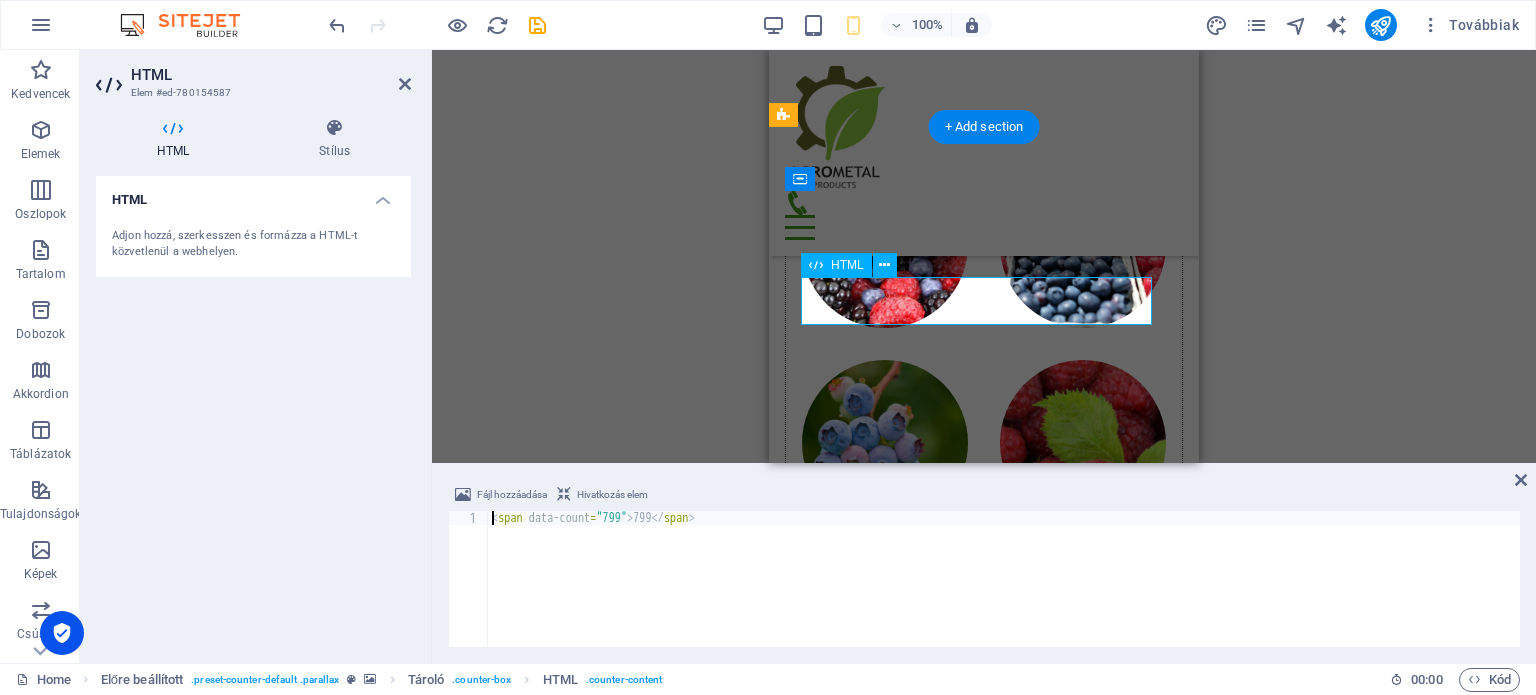 scroll, scrollTop: 13043, scrollLeft: 0, axis: vertical 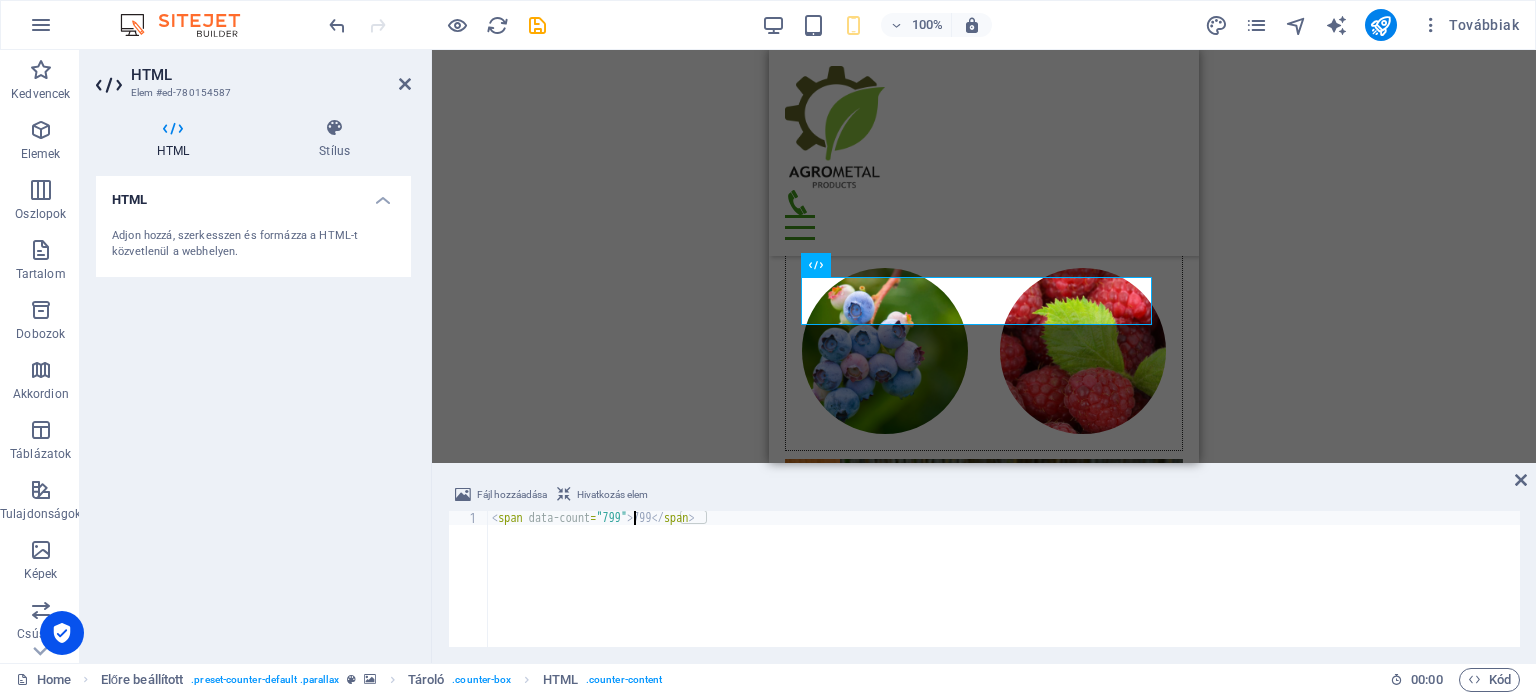 click on "< span   data-count = "799" > 799 </ span >" at bounding box center [1004, 593] 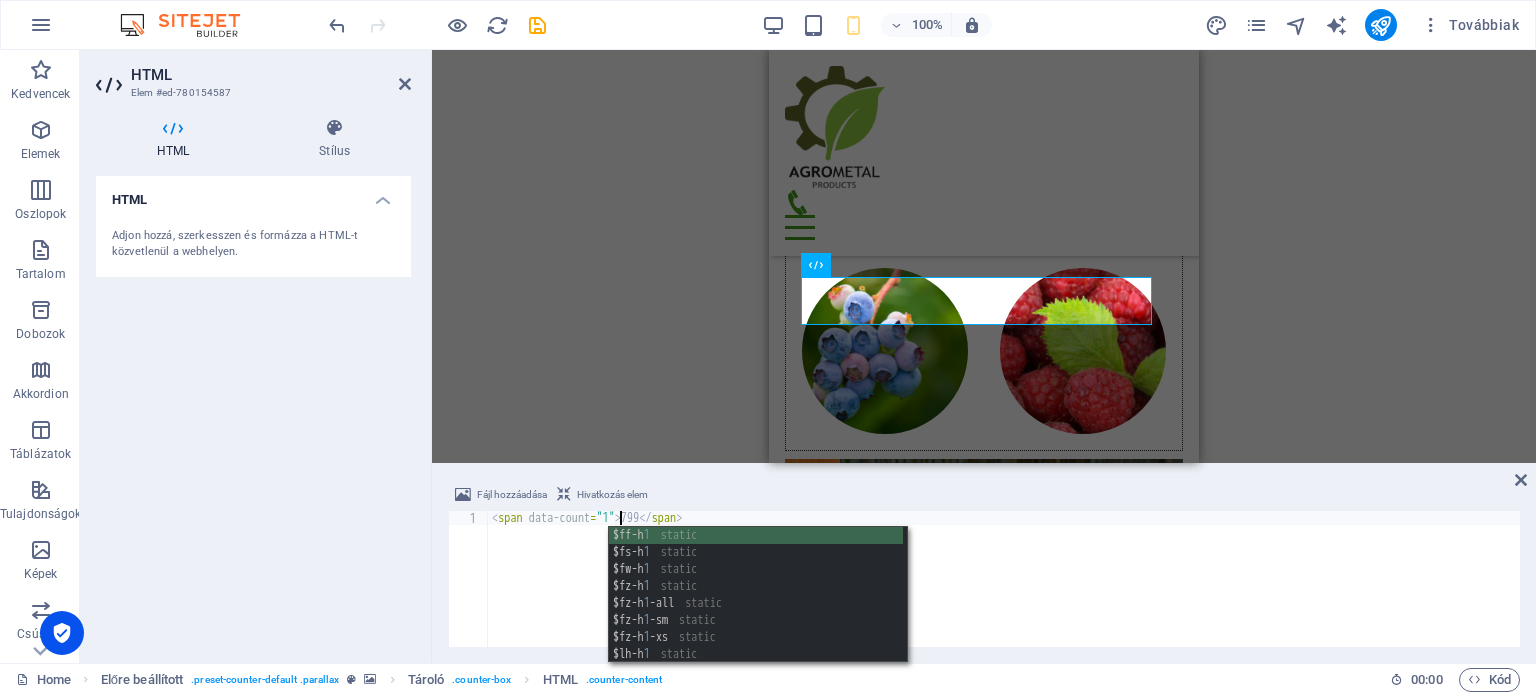 scroll, scrollTop: 0, scrollLeft: 11, axis: horizontal 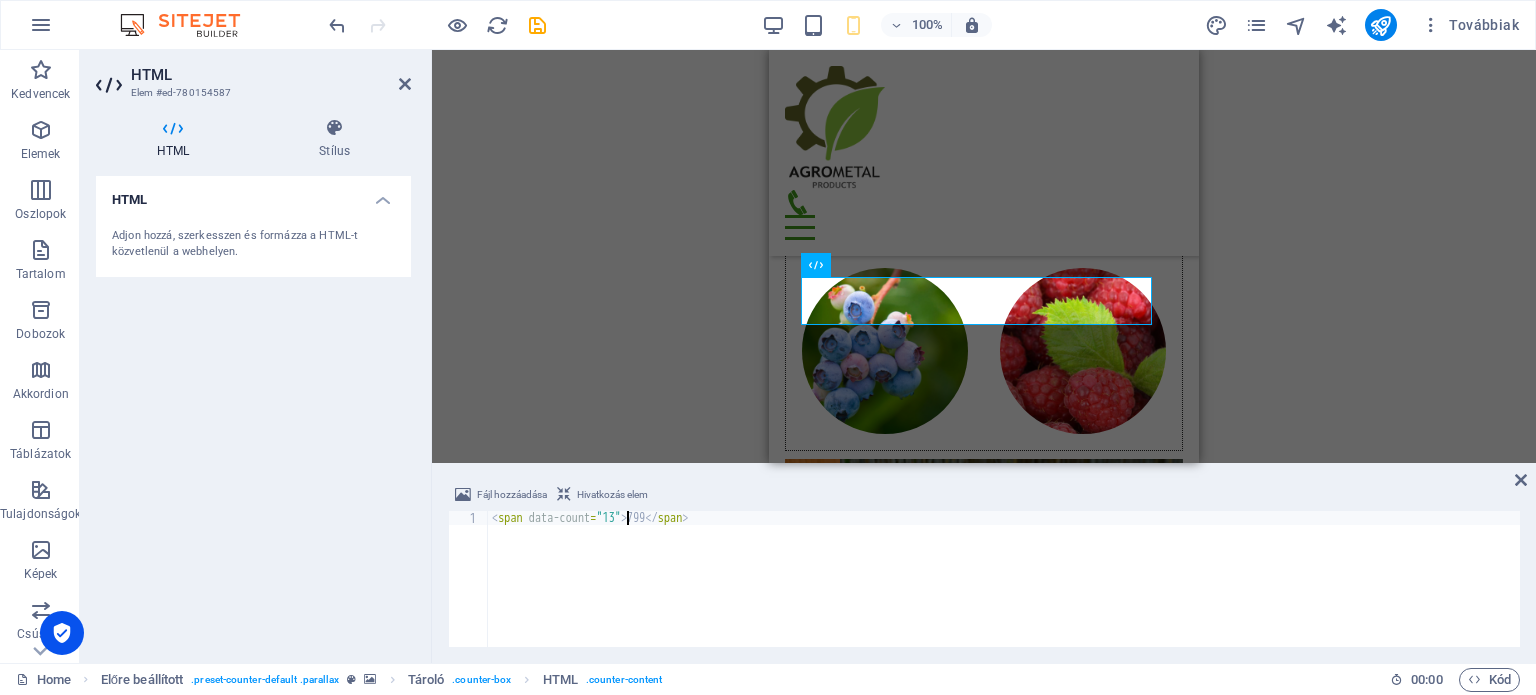 type on "<span data-count="135">799</span>" 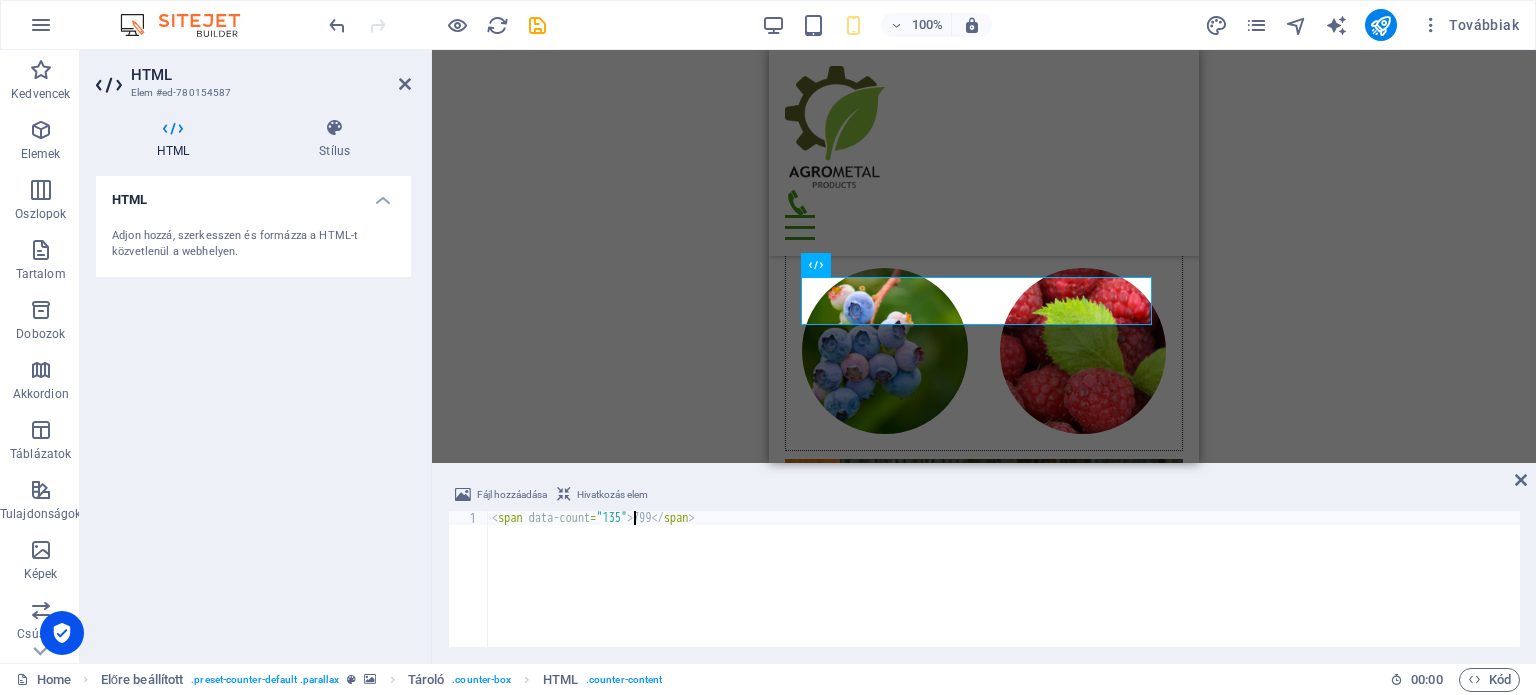 scroll, scrollTop: 12951, scrollLeft: 0, axis: vertical 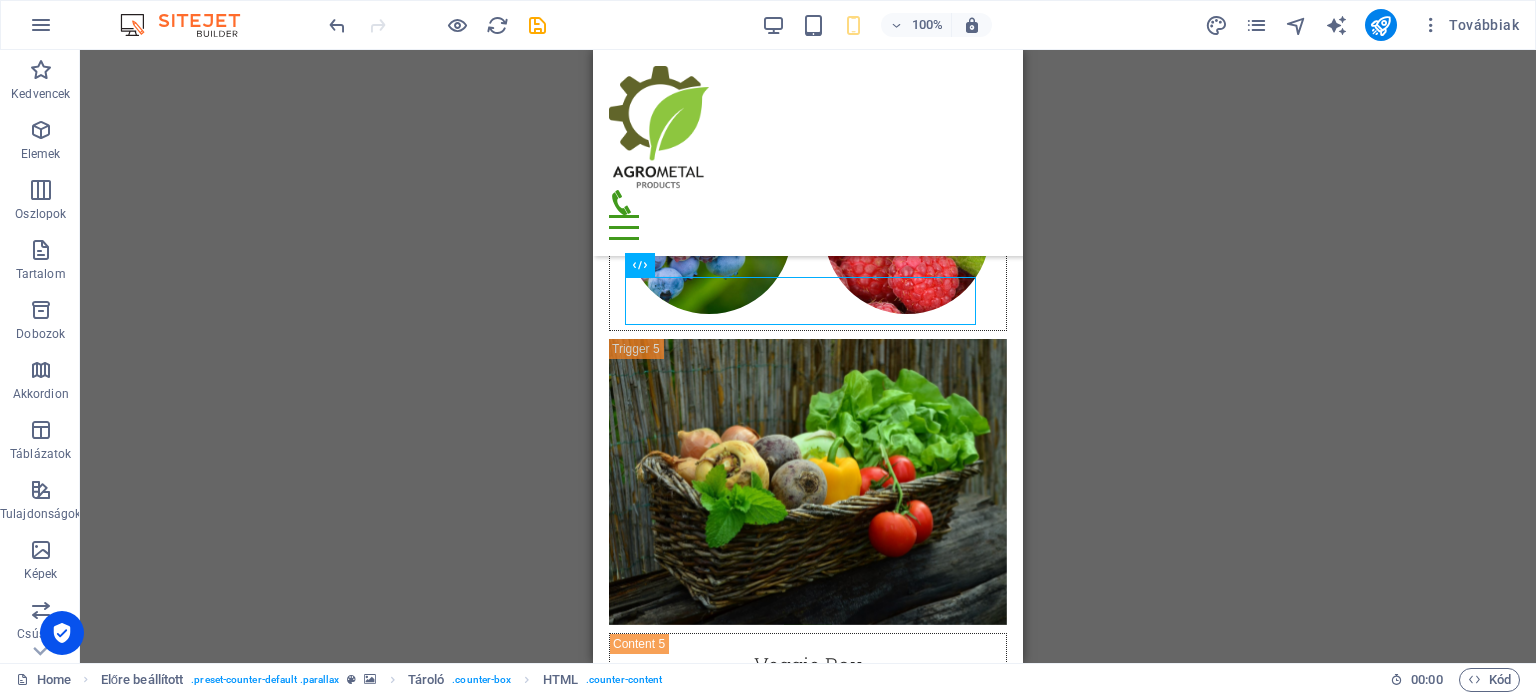 click on "H2   Tároló   Tároló   Menüsáv   Menü   Ikon   Információs sáv   Tároló   Tároló   Szöveg   Tároló   Szöveg   Tároló   HTML   Tároló   Banner   Tároló   Banner   H3   Előre beállított   Tároló   H2   Tároló   H3   Térköz   Előre beállított   Szöveg   Előre beállított   Térköz   Szöveg   Előre beállított   Tároló   Tároló   Szöveg   Tároló   Tároló   H3   Tároló   Előre beállított   Tároló   Szöveg   Tároló   Tároló   Szöveg   Tároló   Tároló   Szöveg   Tároló   Tároló   Szöveg   Tároló   Tároló   Térköz   Szöveg   Térköz   Tároló   Előre beállított   H3   Tároló   Térköz   Előre beállított   Galéria   Előre beállított   Tároló   Tároló   H3   Tároló   Szöveg   Előre beállított   Galéria   Előre beállított   Tároló   Szöveg   Tároló   Térköz   Előre beállított   Galéria   Előre beállított   Ikon   Tároló   H3   Tároló   Előre beállított   Galéria" at bounding box center (808, 356) 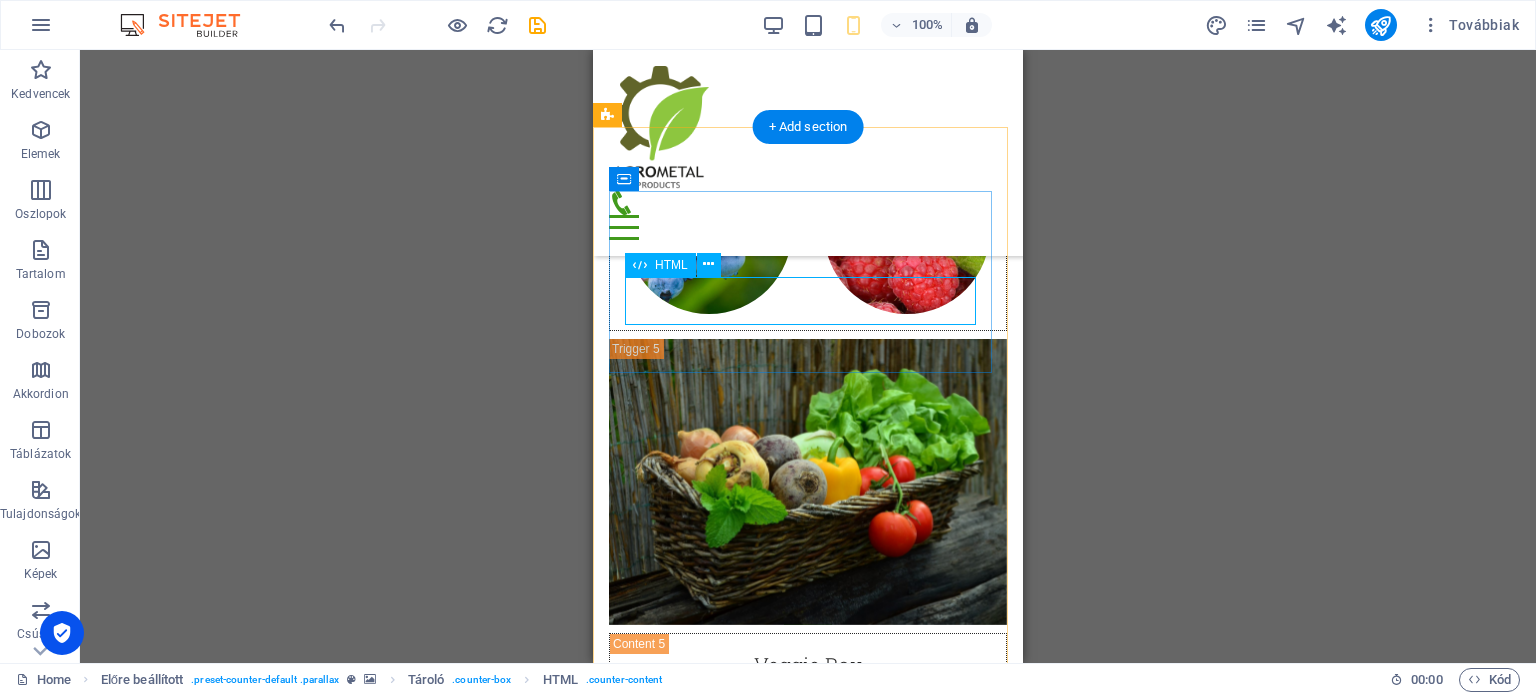 click on "799" at bounding box center [808, 5331] 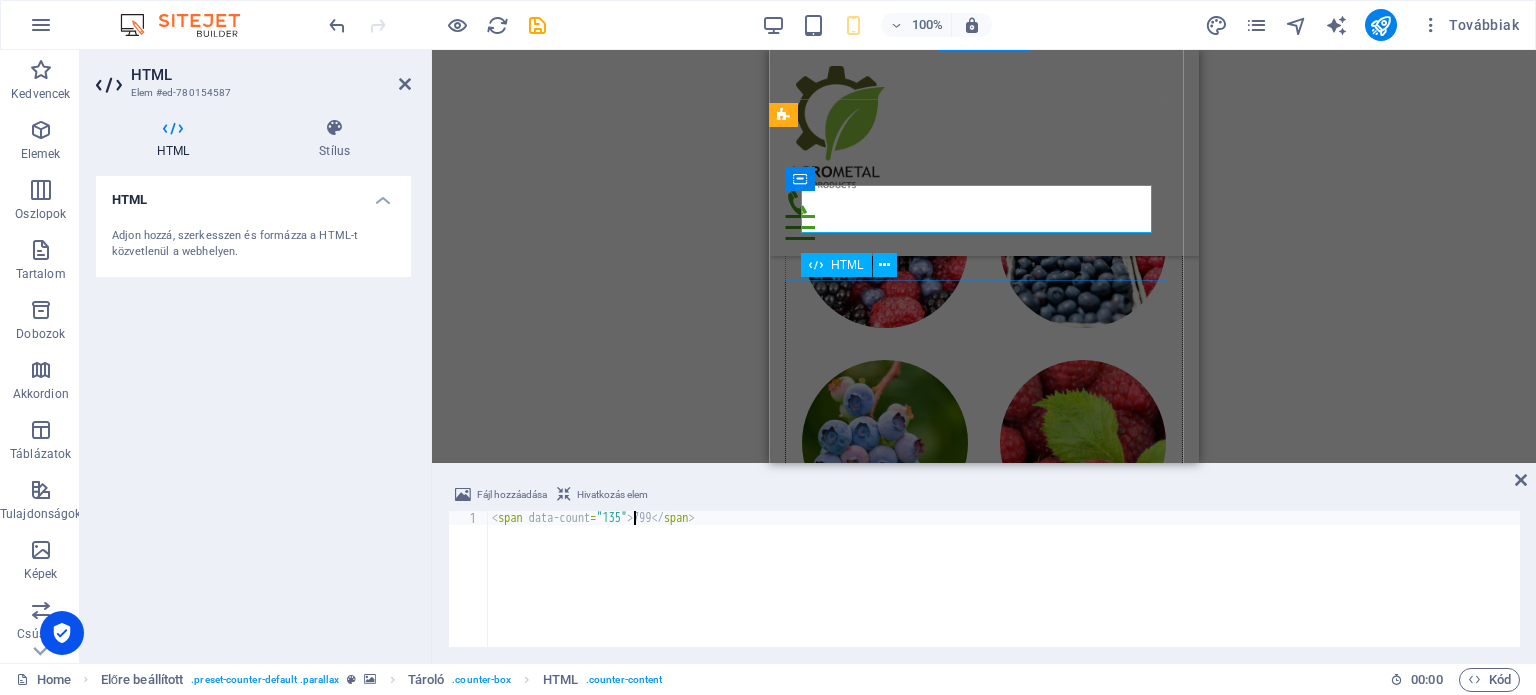 scroll, scrollTop: 13043, scrollLeft: 0, axis: vertical 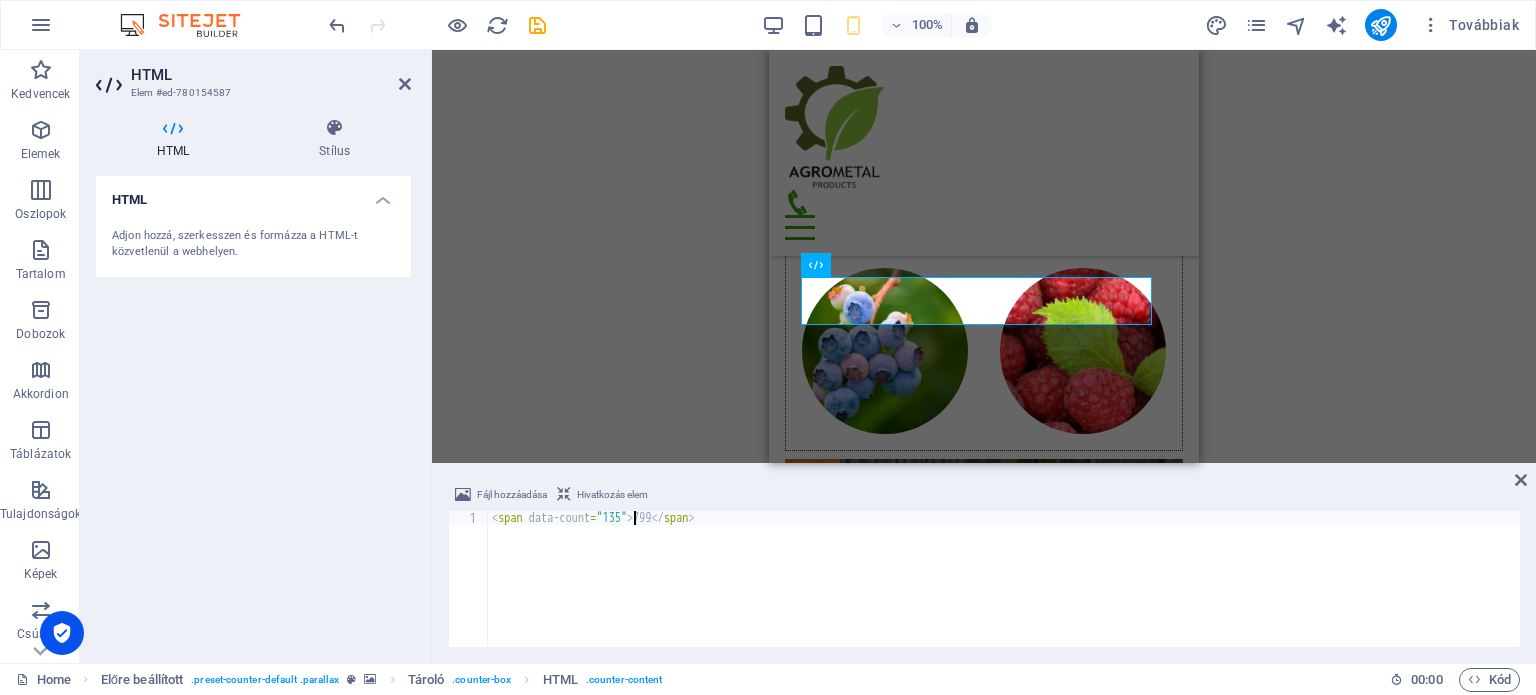 click on "< span   data-count = "135" > 799 </ span >" at bounding box center (1004, 593) 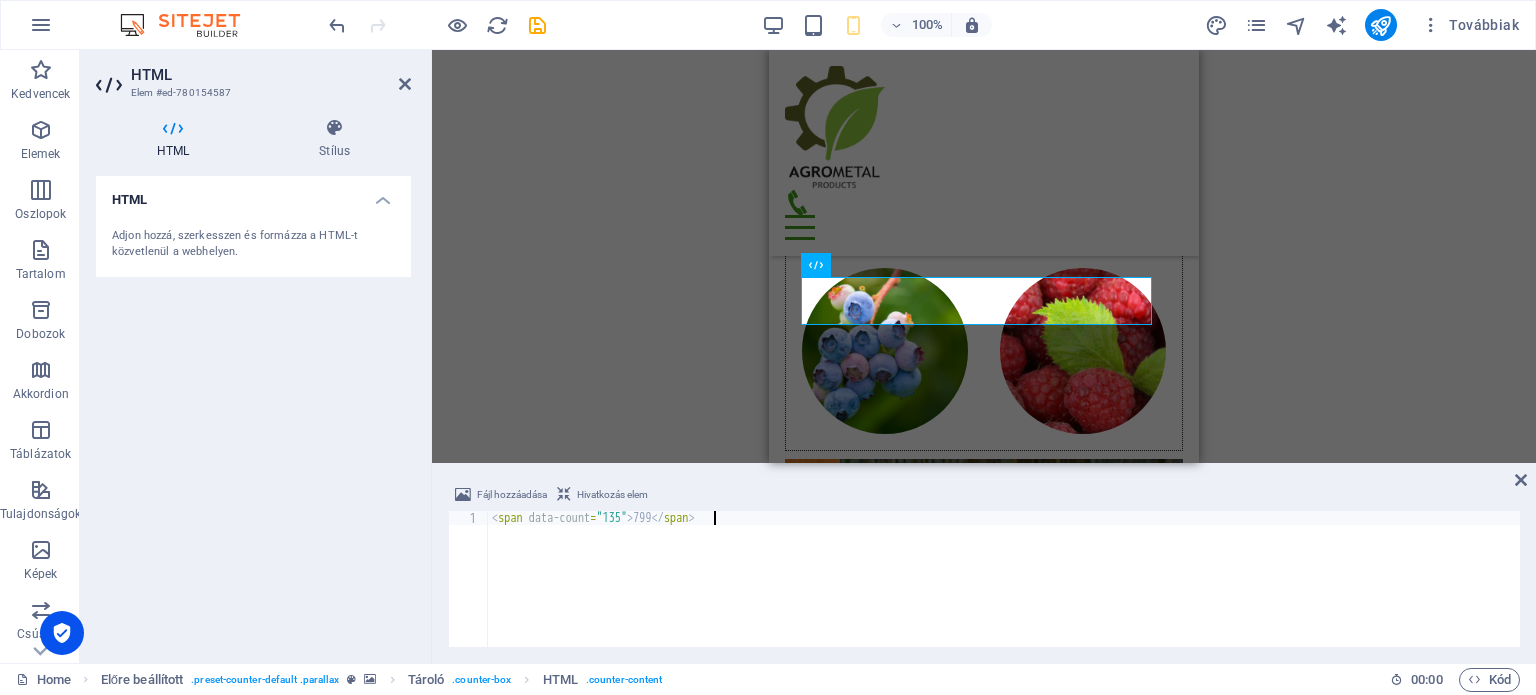 click on "< span   data-count = "135" > 799 </ span >" at bounding box center (1004, 593) 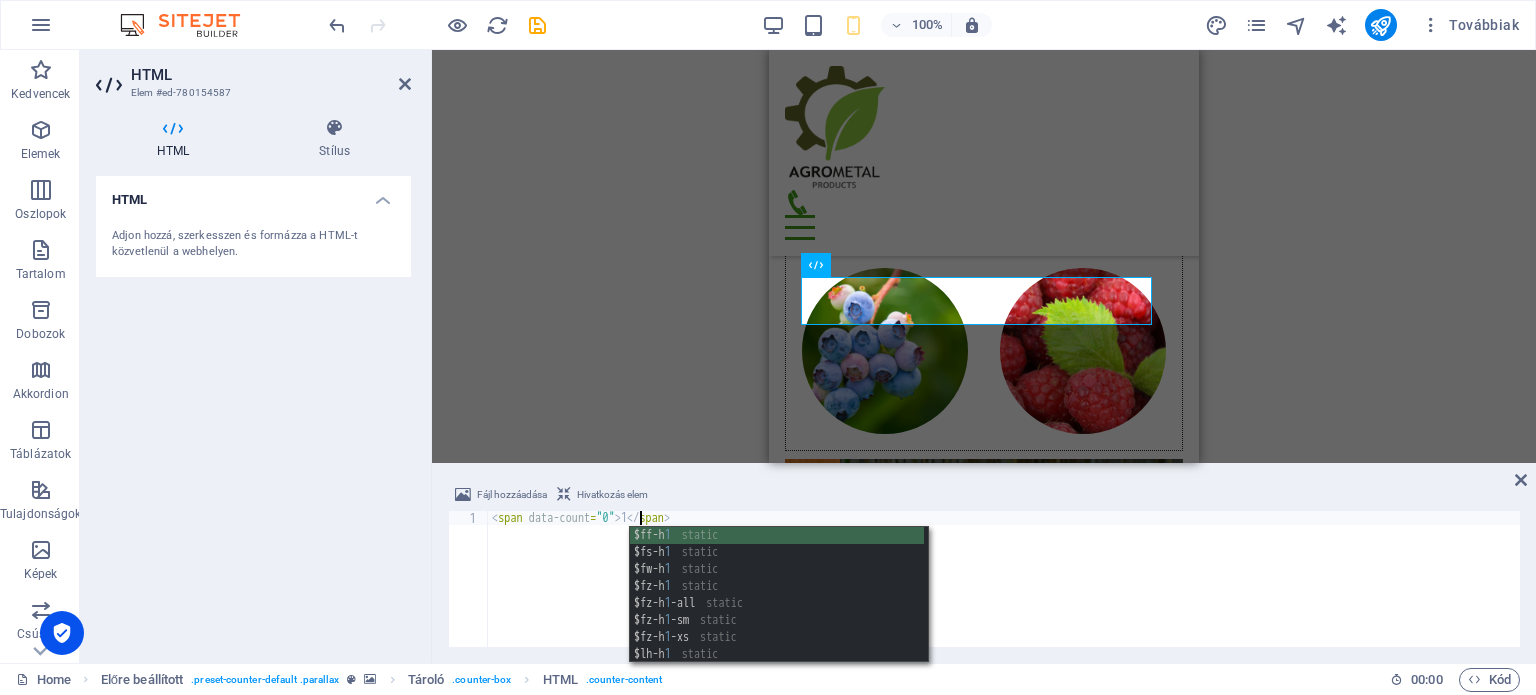 scroll, scrollTop: 0, scrollLeft: 12, axis: horizontal 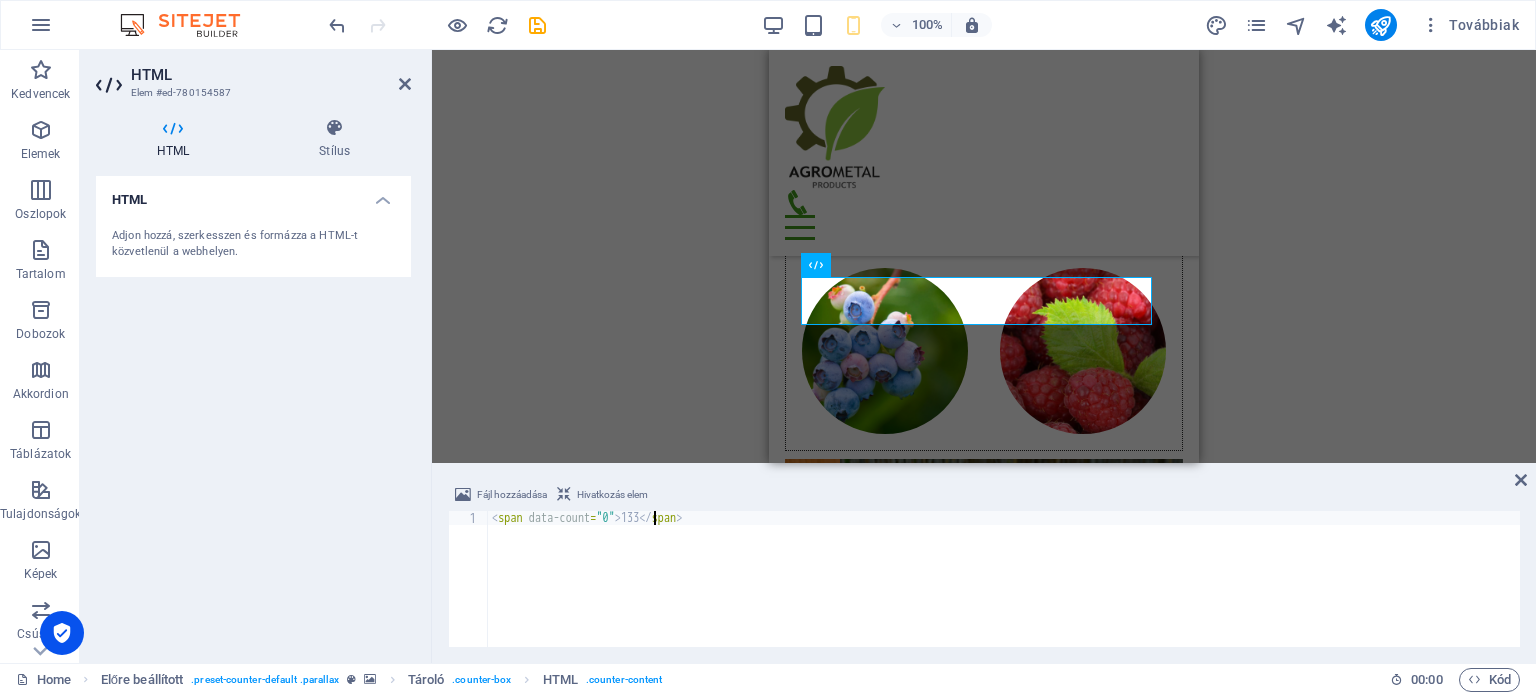 type on "<span data-count="0">133</span>" 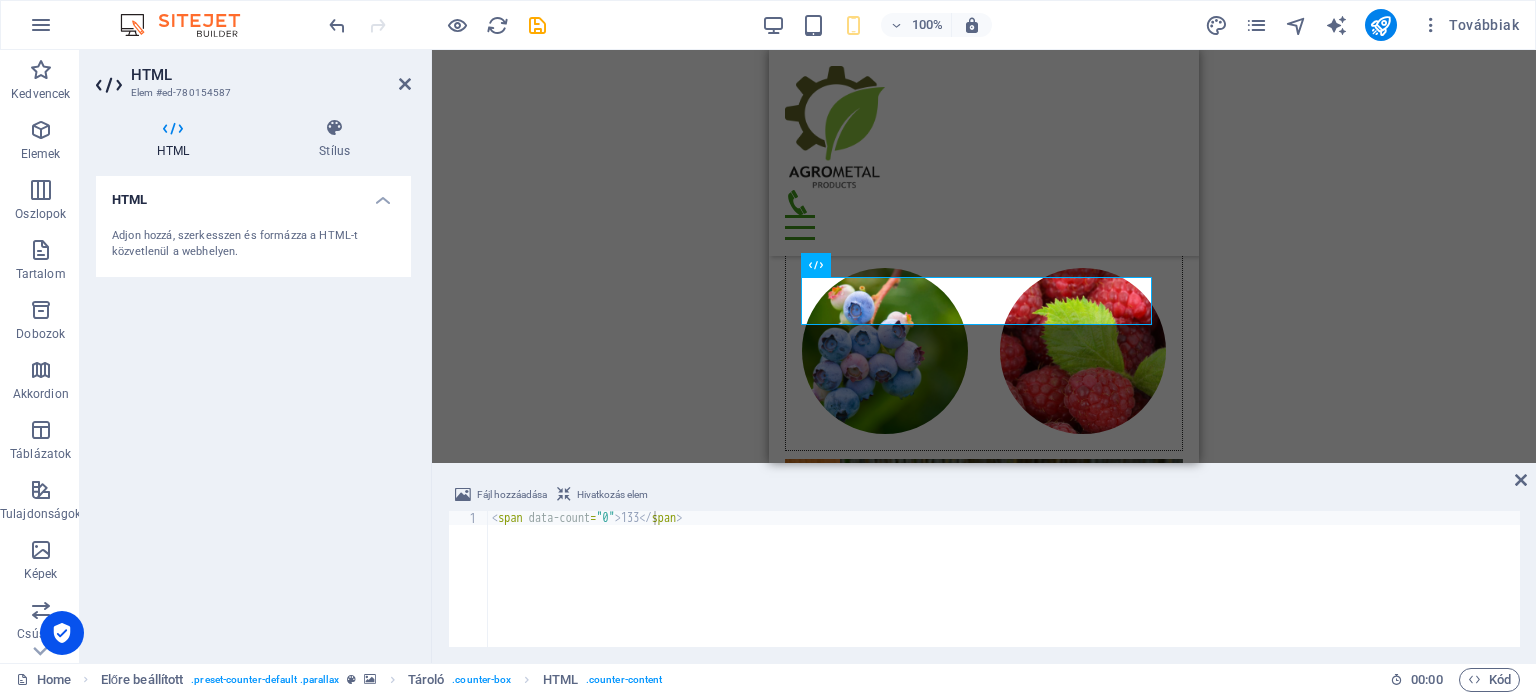 click on "Fájl hozzáadása Hivatkozás elem" at bounding box center (984, 497) 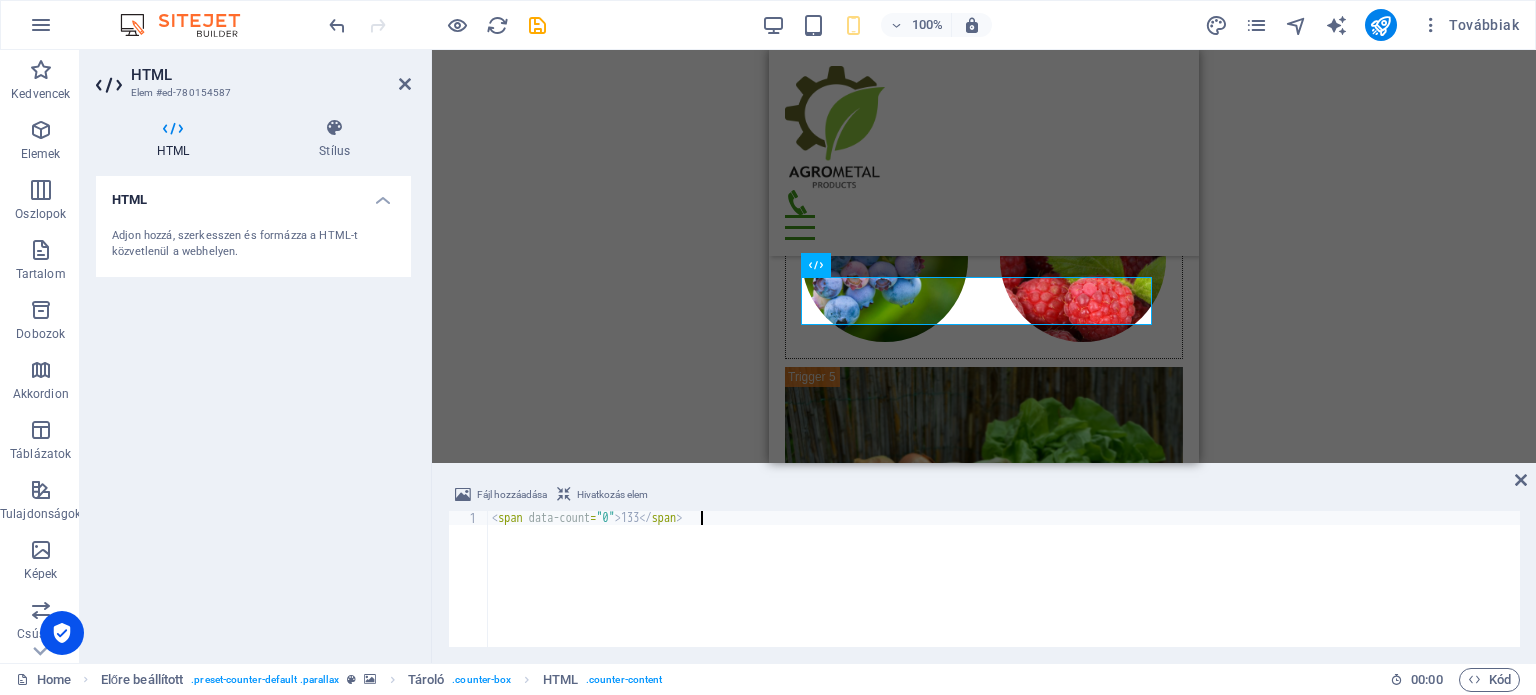 scroll, scrollTop: 12951, scrollLeft: 0, axis: vertical 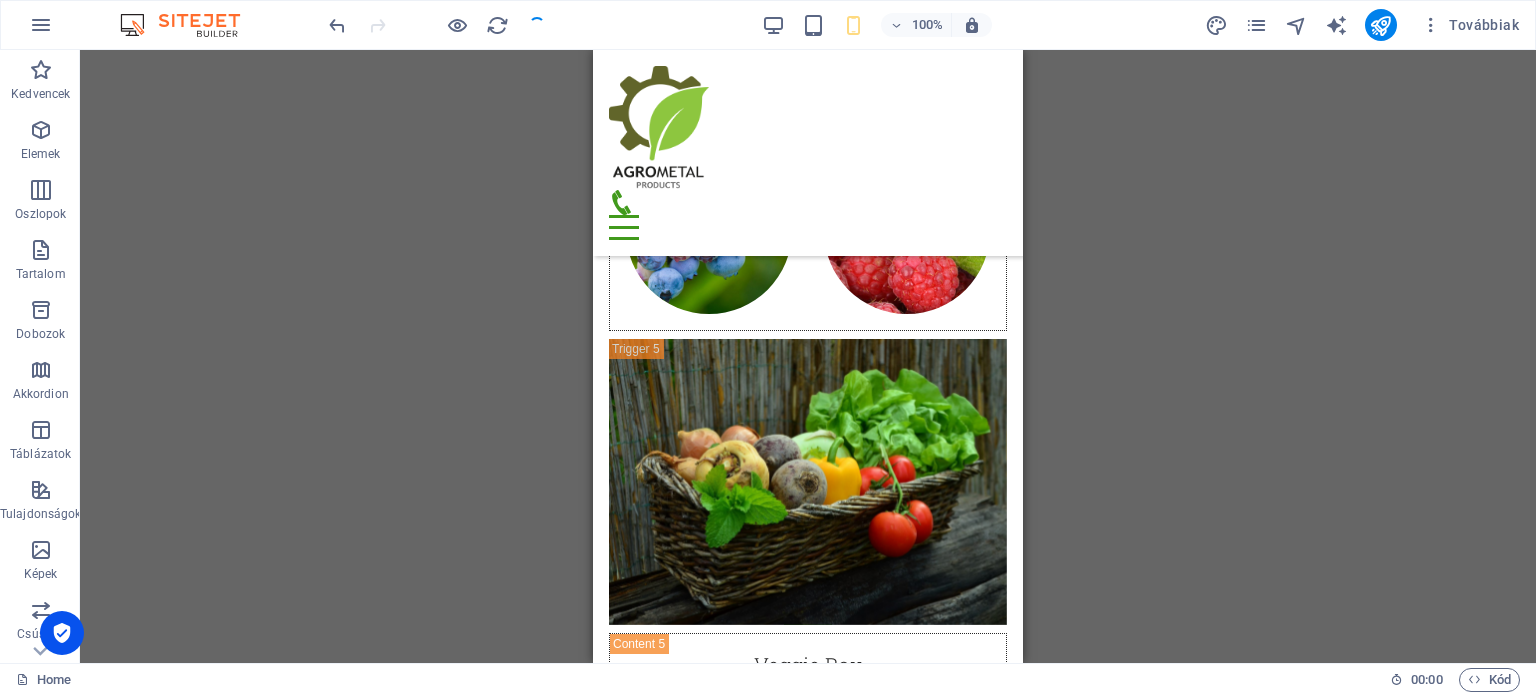 click on "H2   Tároló   Tároló   Menüsáv   Menü   Ikon   Információs sáv   Tároló   Tároló   Szöveg   Tároló   Szöveg   Tároló   HTML   Tároló   Banner   Tároló   Banner   H3   Előre beállított   Tároló   H2   Tároló   H3   Térköz   Előre beállított   Szöveg   Előre beállított   Térköz   Szöveg   Előre beállított   Tároló   Tároló   Szöveg   Tároló   Tároló   H3   Tároló   Előre beállított   Tároló   Szöveg   Tároló   Tároló   Szöveg   Tároló   Tároló   Szöveg   Tároló   Tároló   Szöveg   Tároló   Tároló   Térköz   Szöveg   Térköz   Tároló   Előre beállított   H3   Tároló   Térköz   Előre beállított   Galéria   Előre beállított   Tároló   Tároló   H3   Tároló   Szöveg   Előre beállított   Galéria   Előre beállított   Tároló   Szöveg   Tároló   Térköz   Előre beállított   Galéria   Előre beállított   Ikon   Tároló   H3   Tároló   Előre beállított   Galéria" at bounding box center [808, 356] 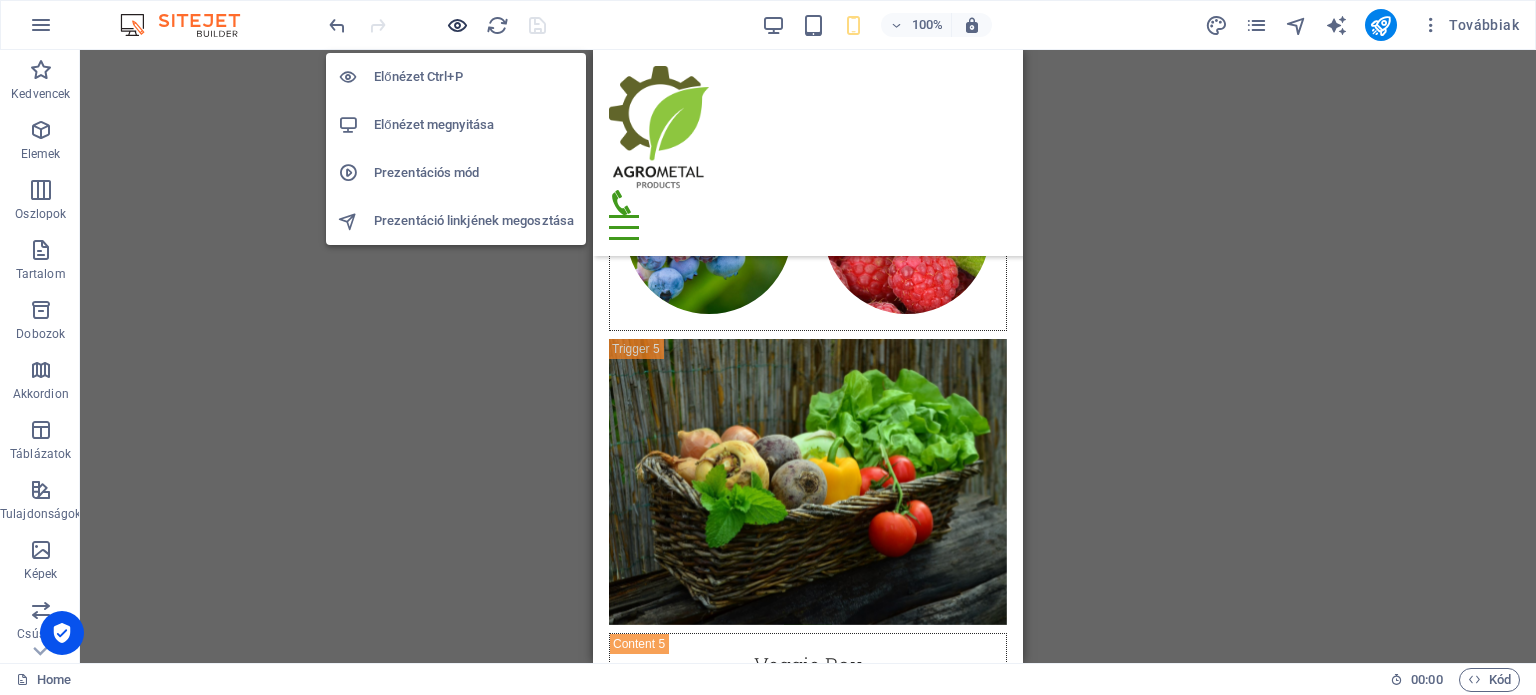 click at bounding box center (457, 25) 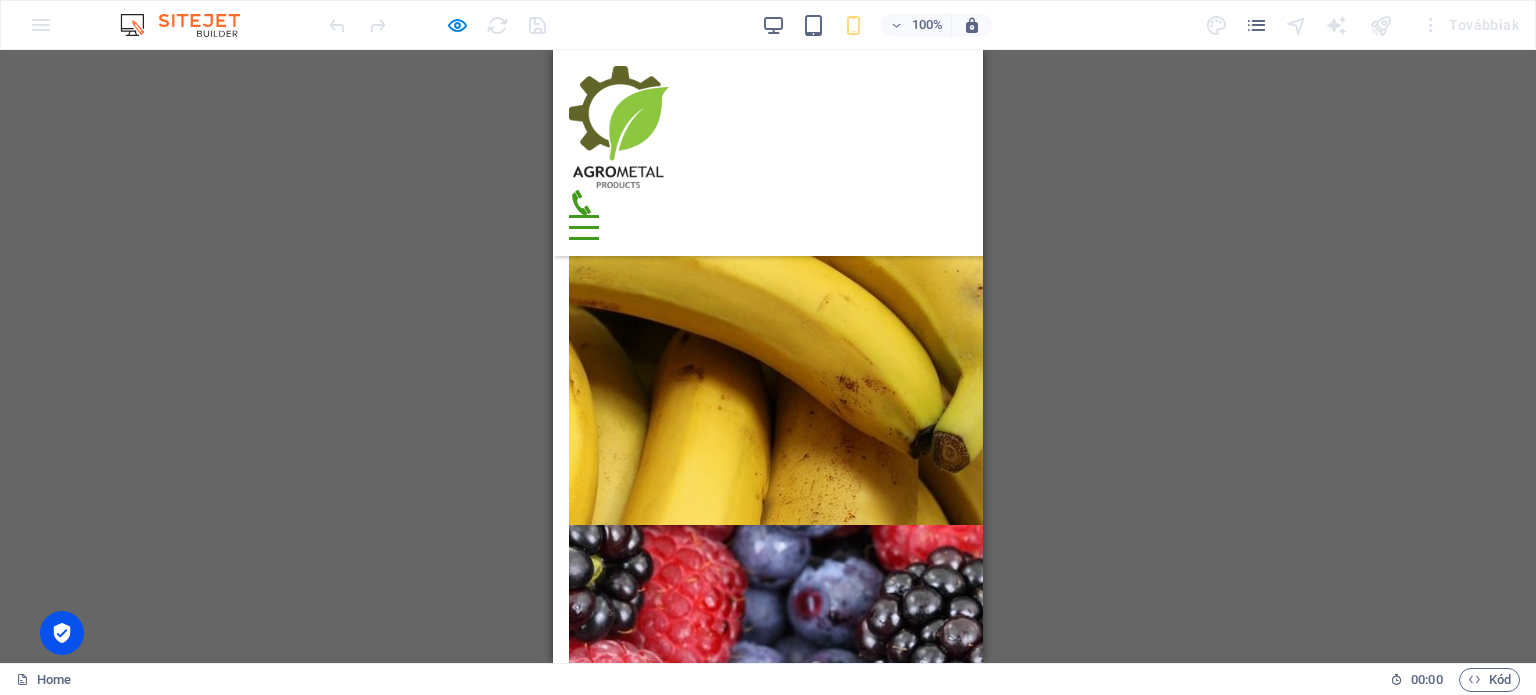 scroll, scrollTop: 5226, scrollLeft: 0, axis: vertical 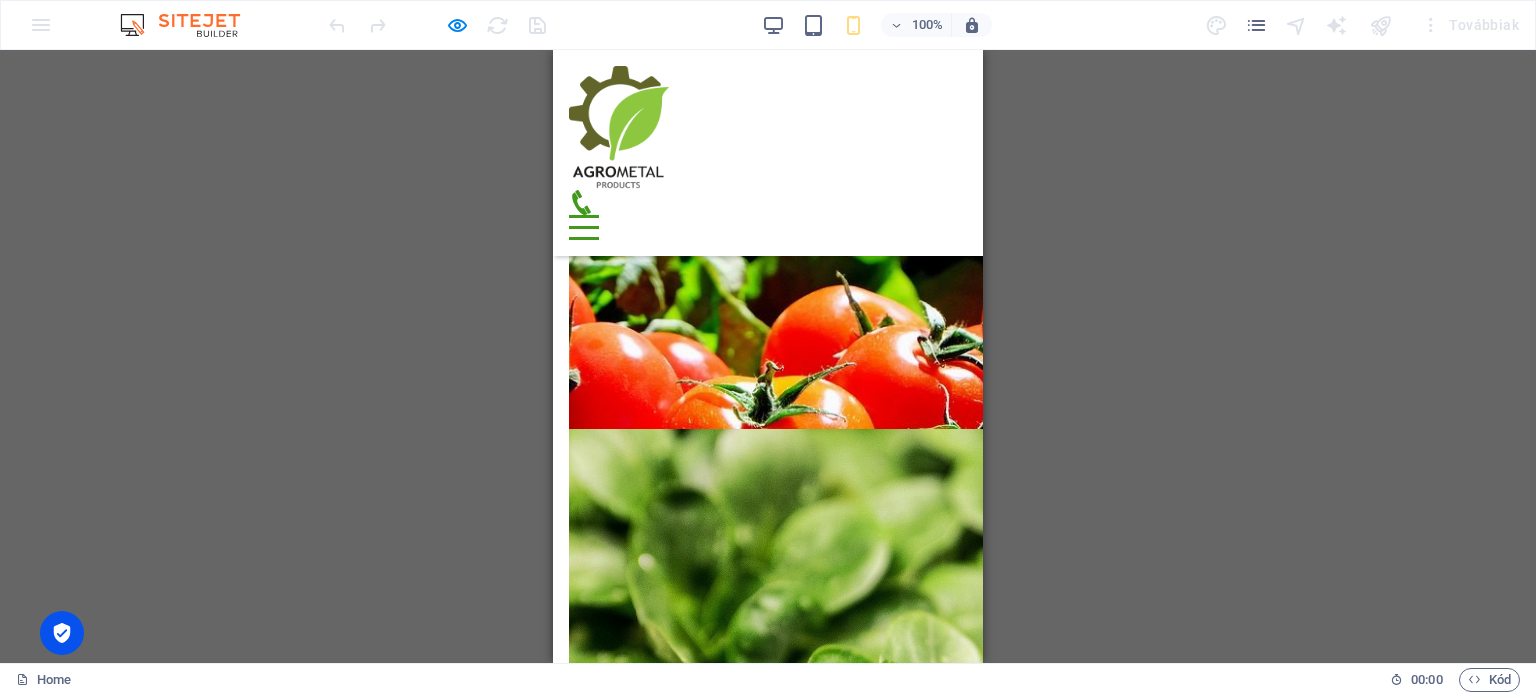 click on "Menu" at bounding box center (584, 227) 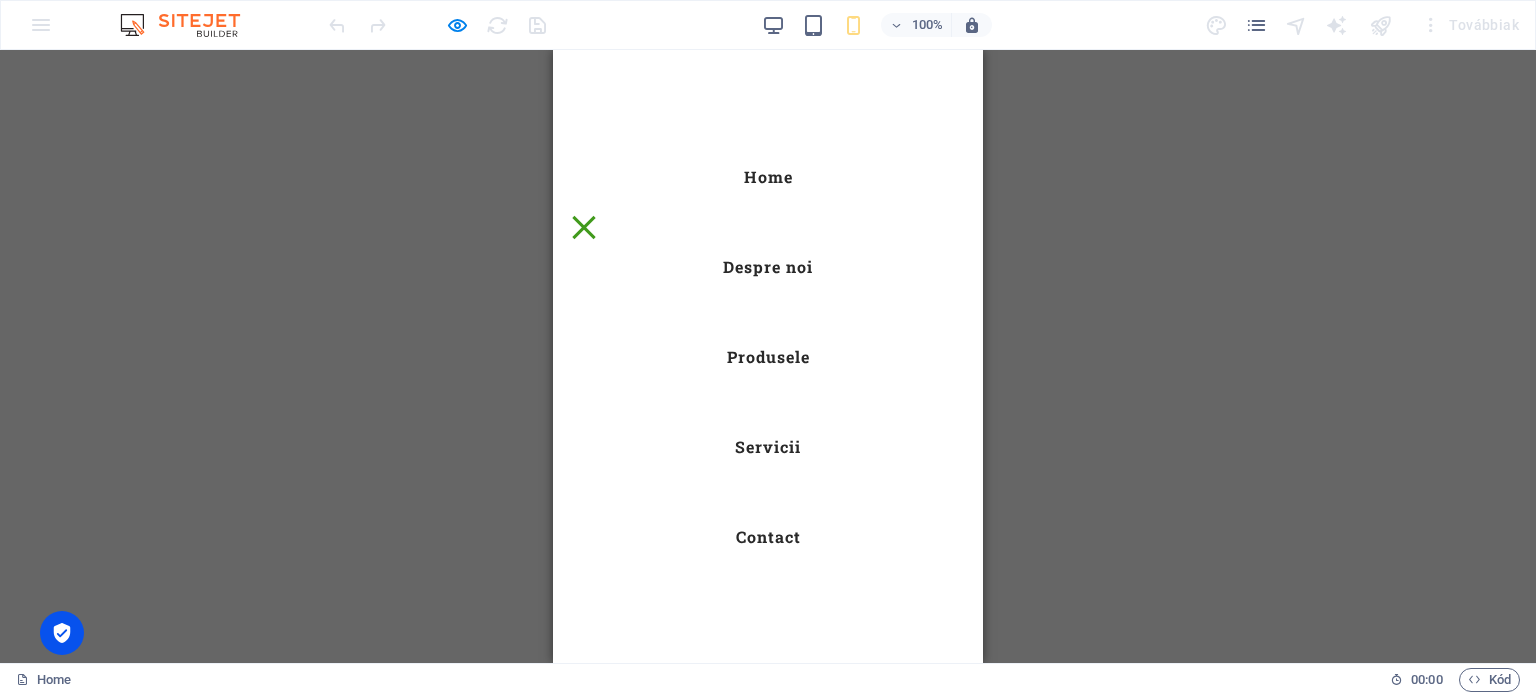click on "Home" at bounding box center [768, 177] 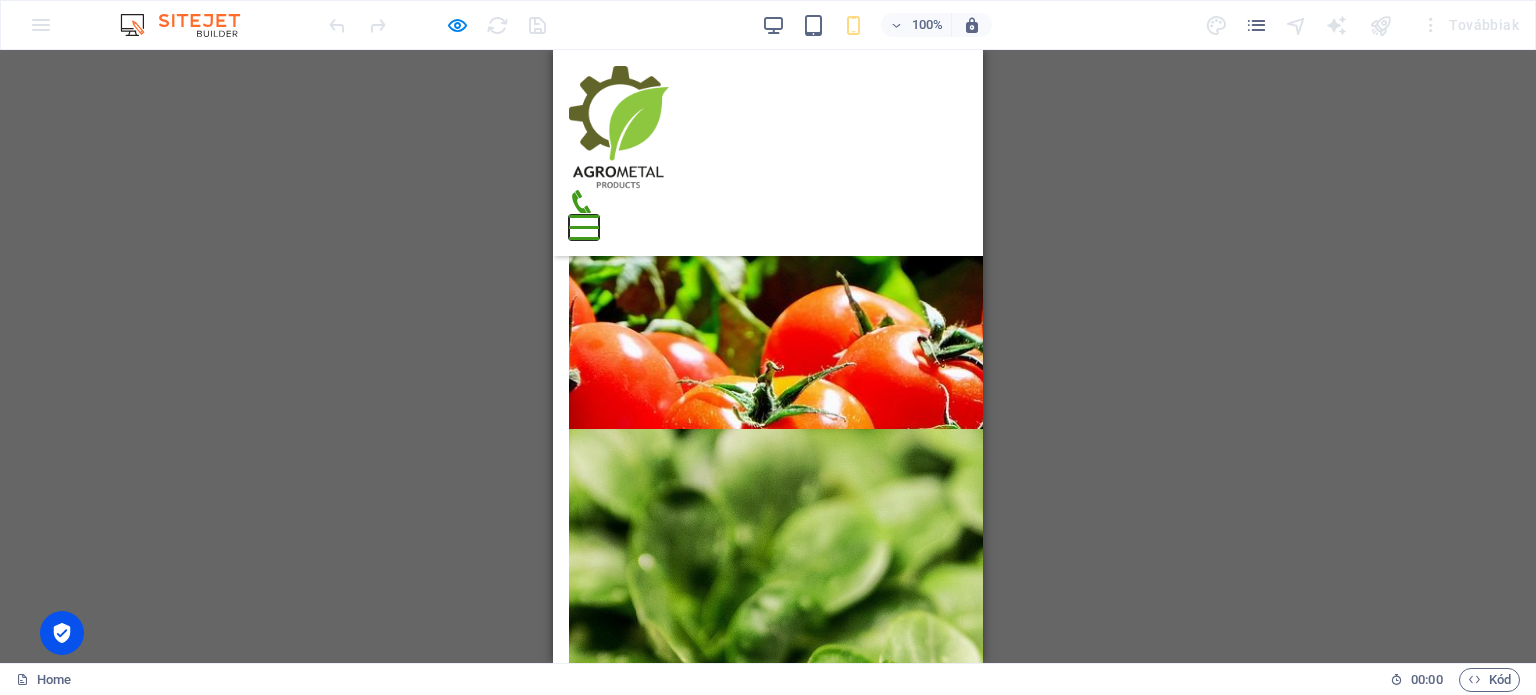click on "Menu" at bounding box center (584, 216) 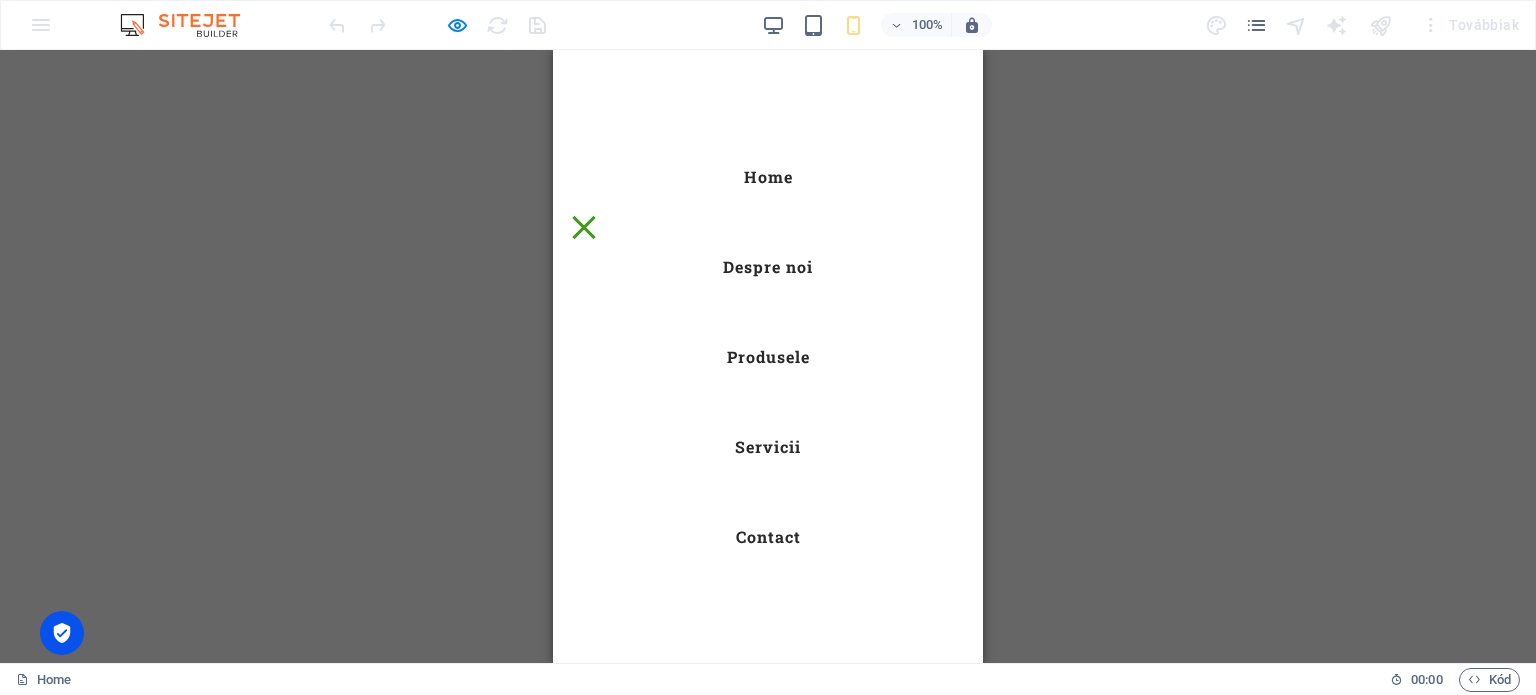 click on "Servicii" at bounding box center [768, 447] 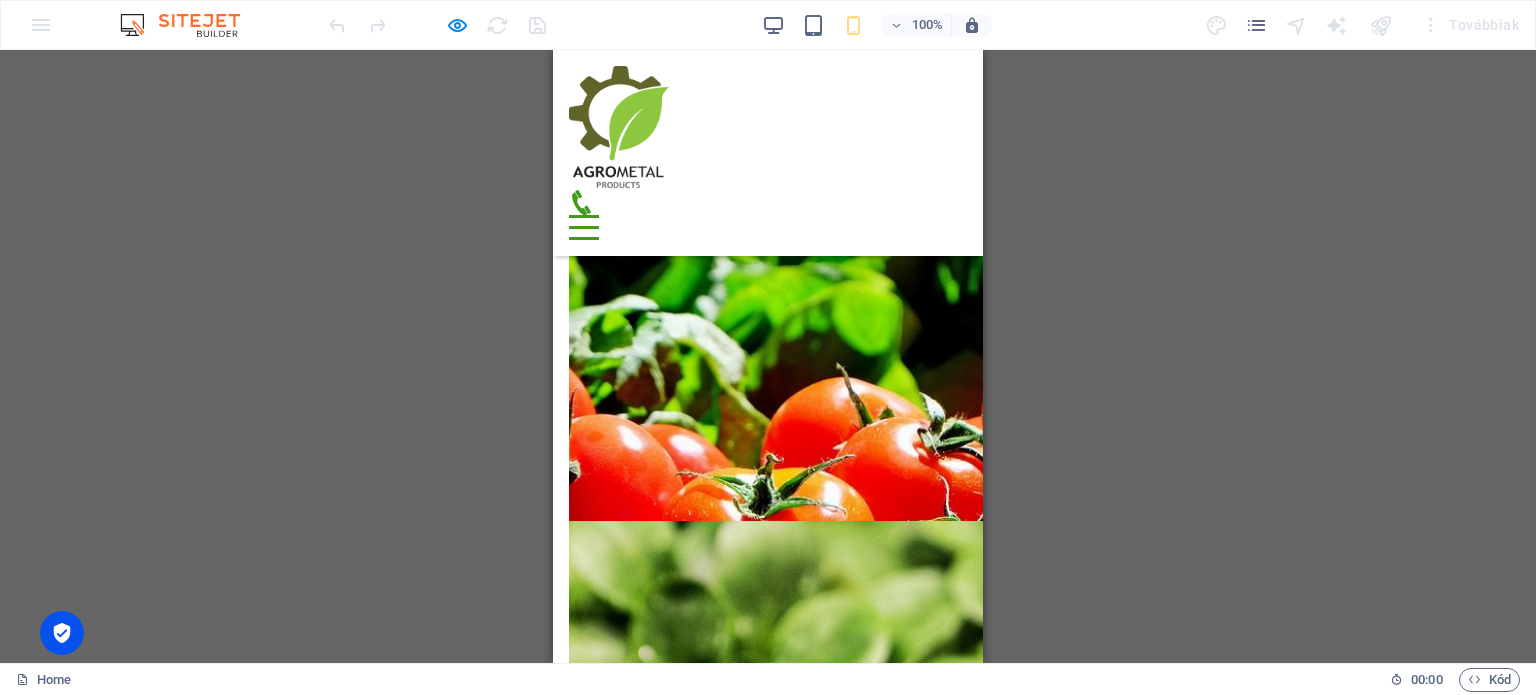 scroll, scrollTop: 5059, scrollLeft: 0, axis: vertical 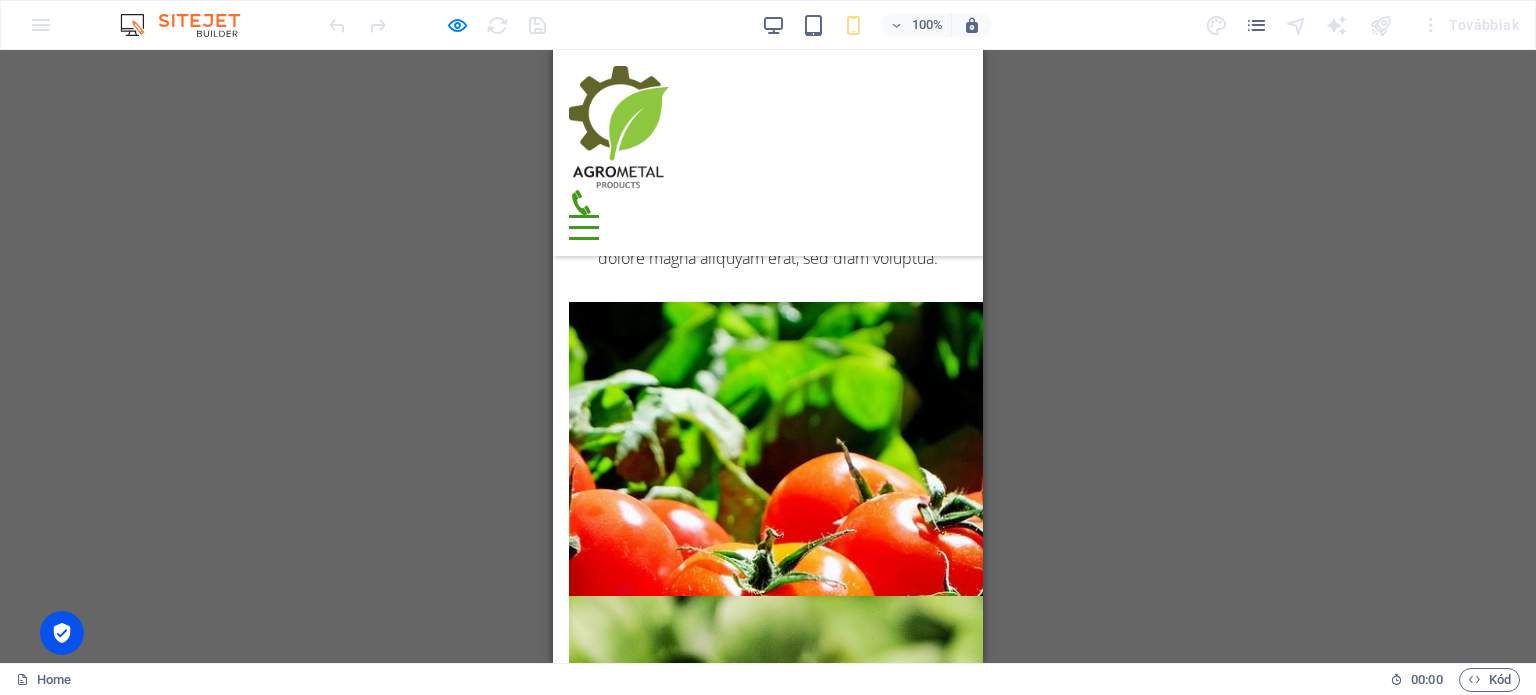 click on "Menu" at bounding box center (584, 227) 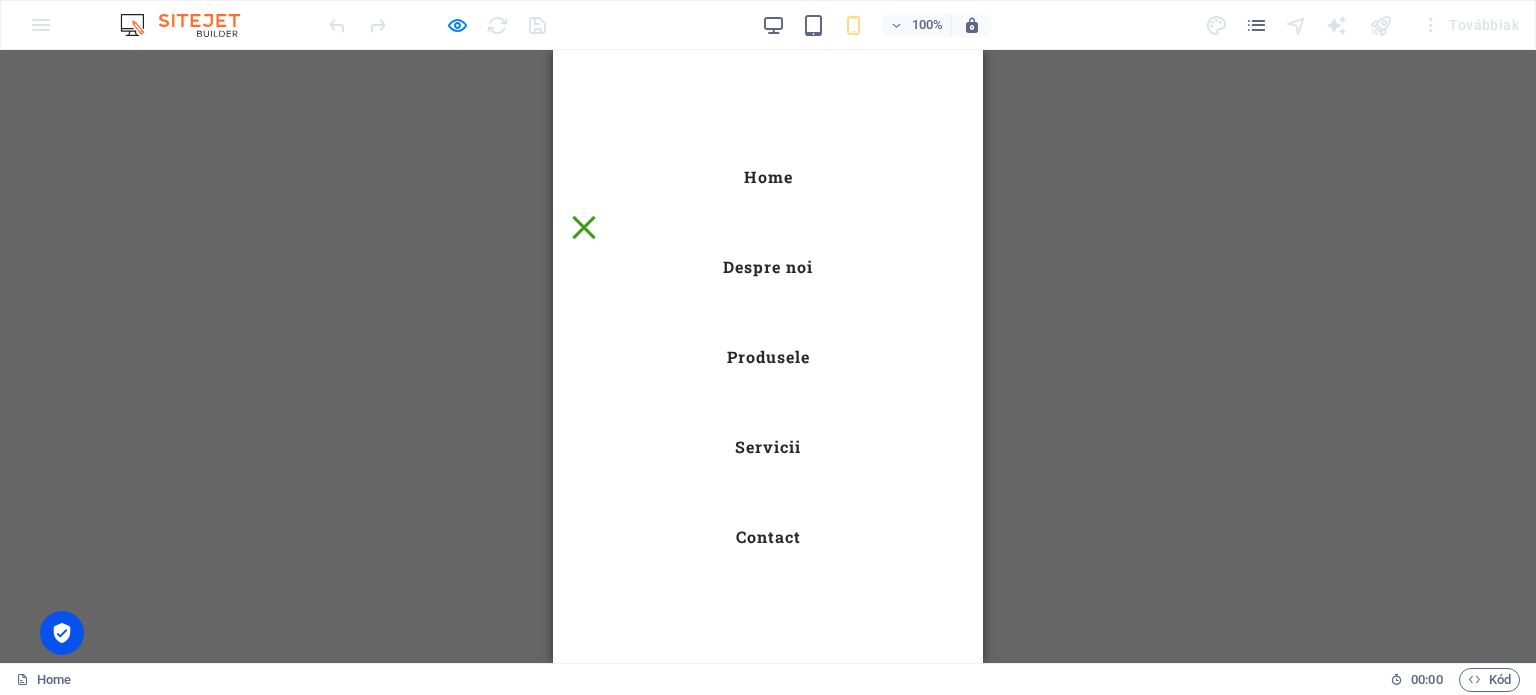 click on "Produsele" at bounding box center (768, 357) 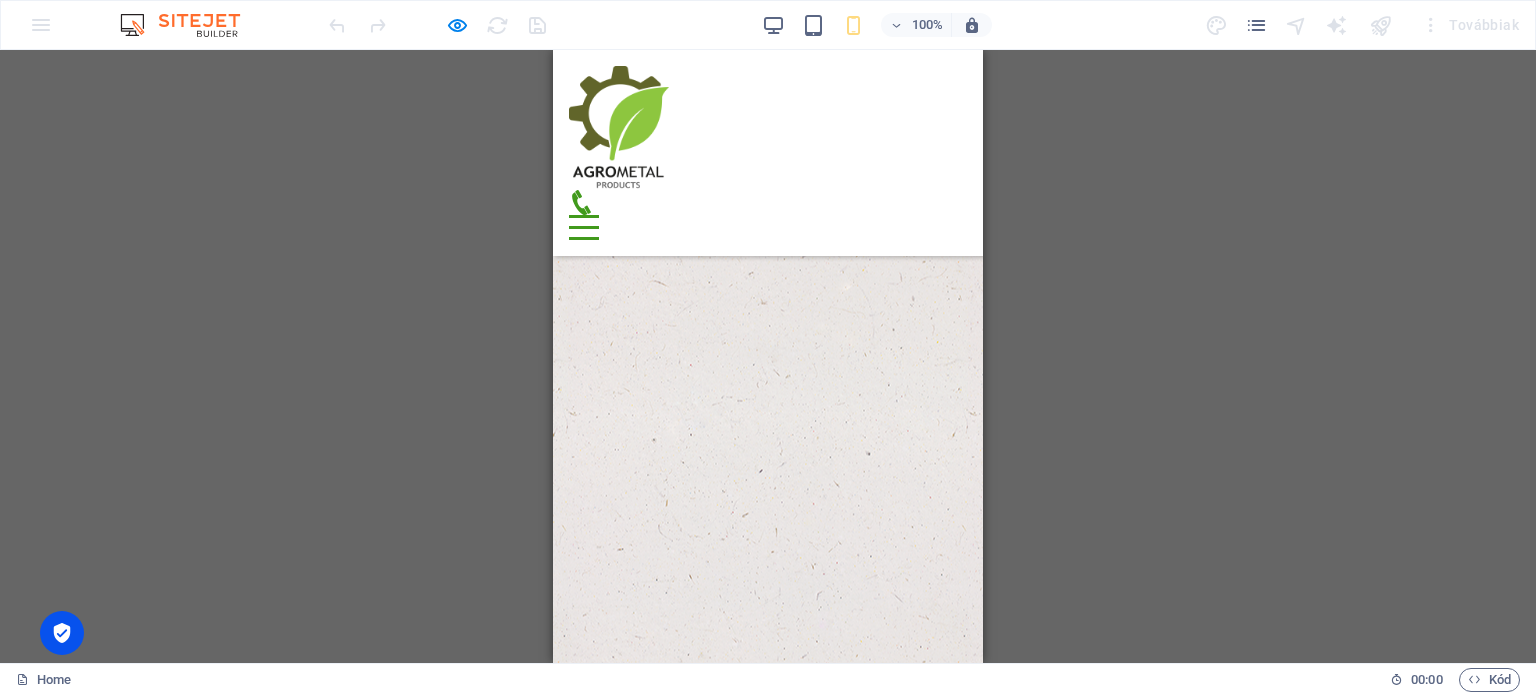 scroll, scrollTop: 3247, scrollLeft: 0, axis: vertical 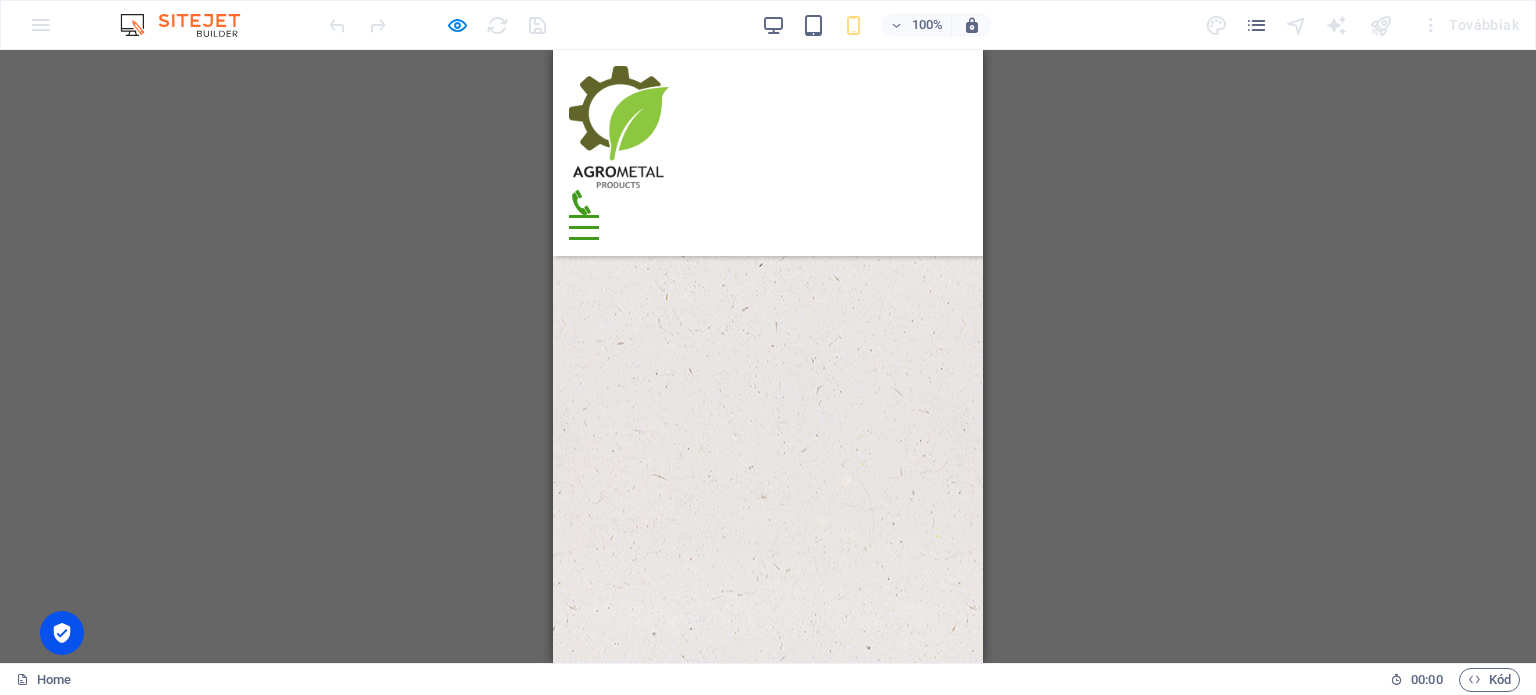 click on "Menu Home Despre noi Produsele Servicii Contact" at bounding box center [768, 153] 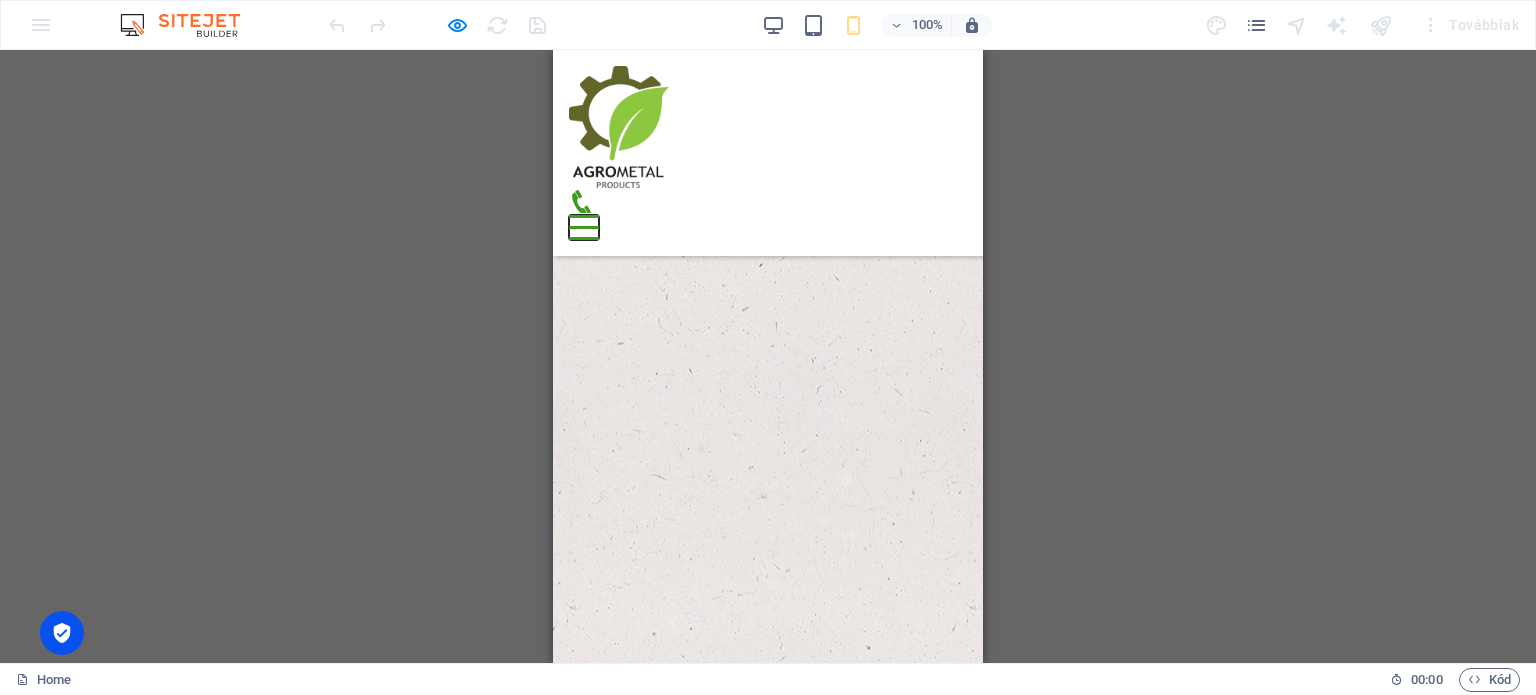 click on "Menu" at bounding box center [584, 216] 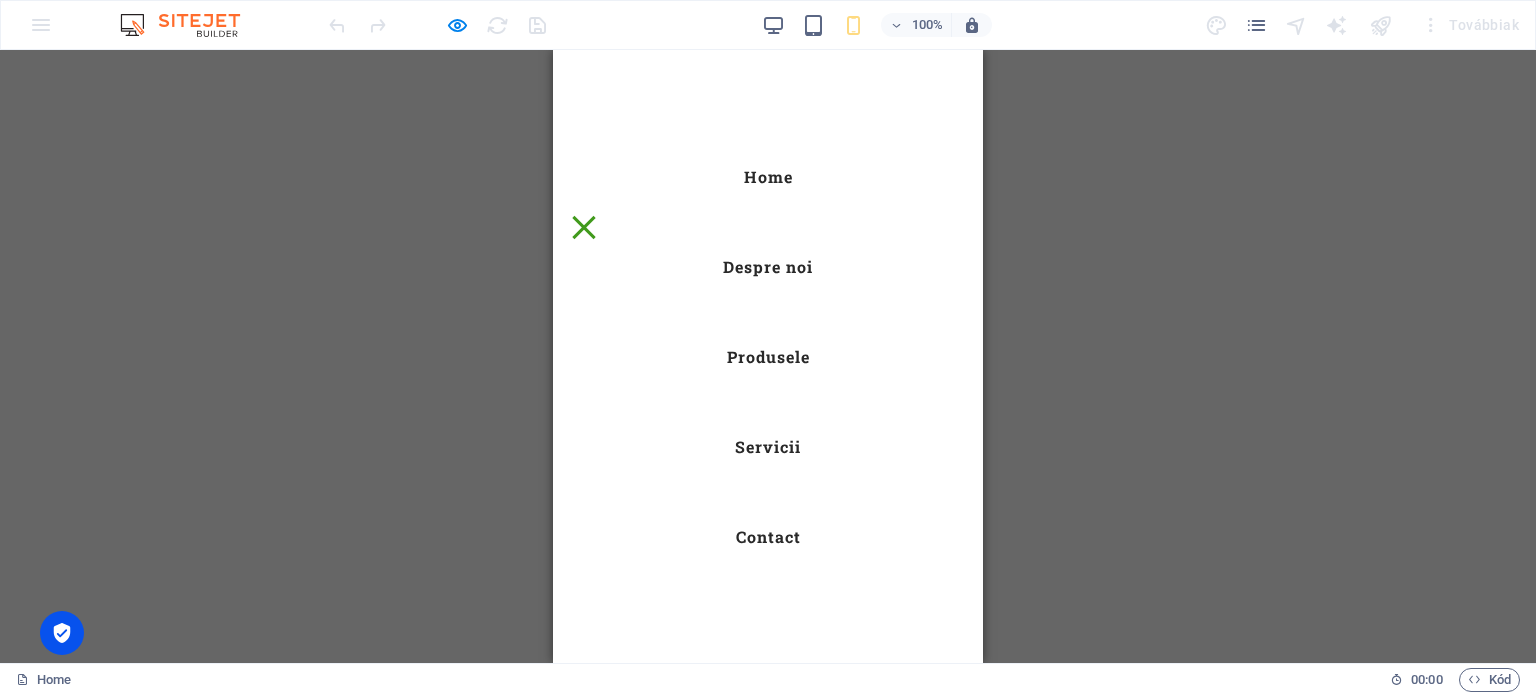 click on "Servicii" at bounding box center (768, 447) 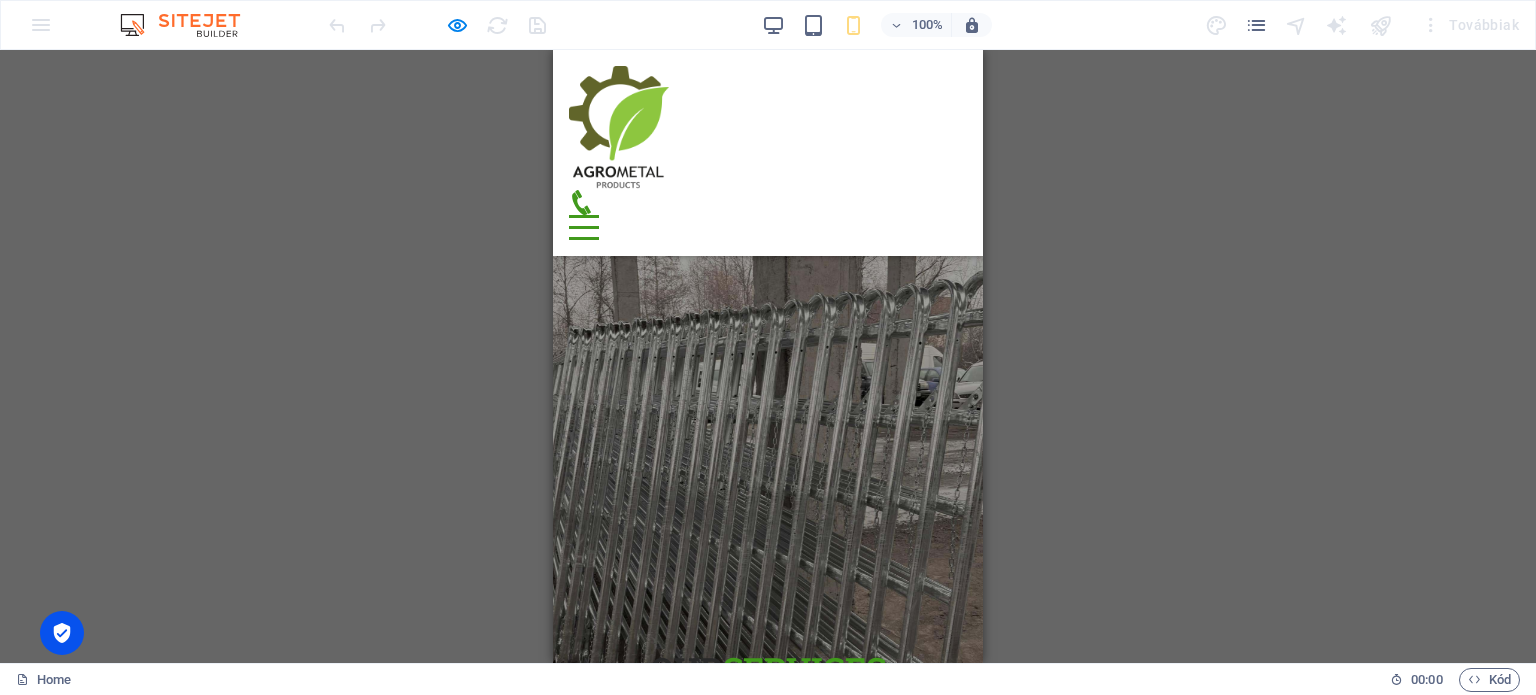 scroll, scrollTop: 6959, scrollLeft: 0, axis: vertical 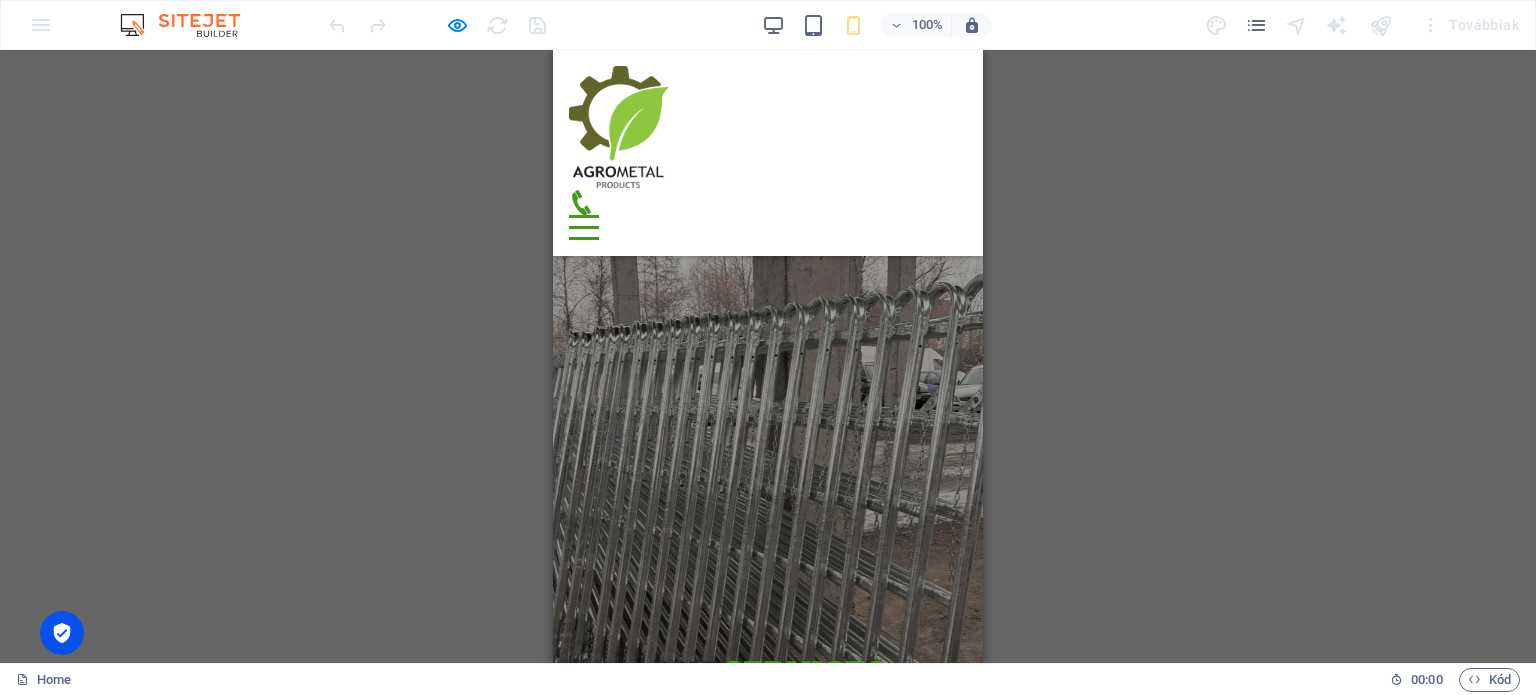 click at bounding box center (437, 25) 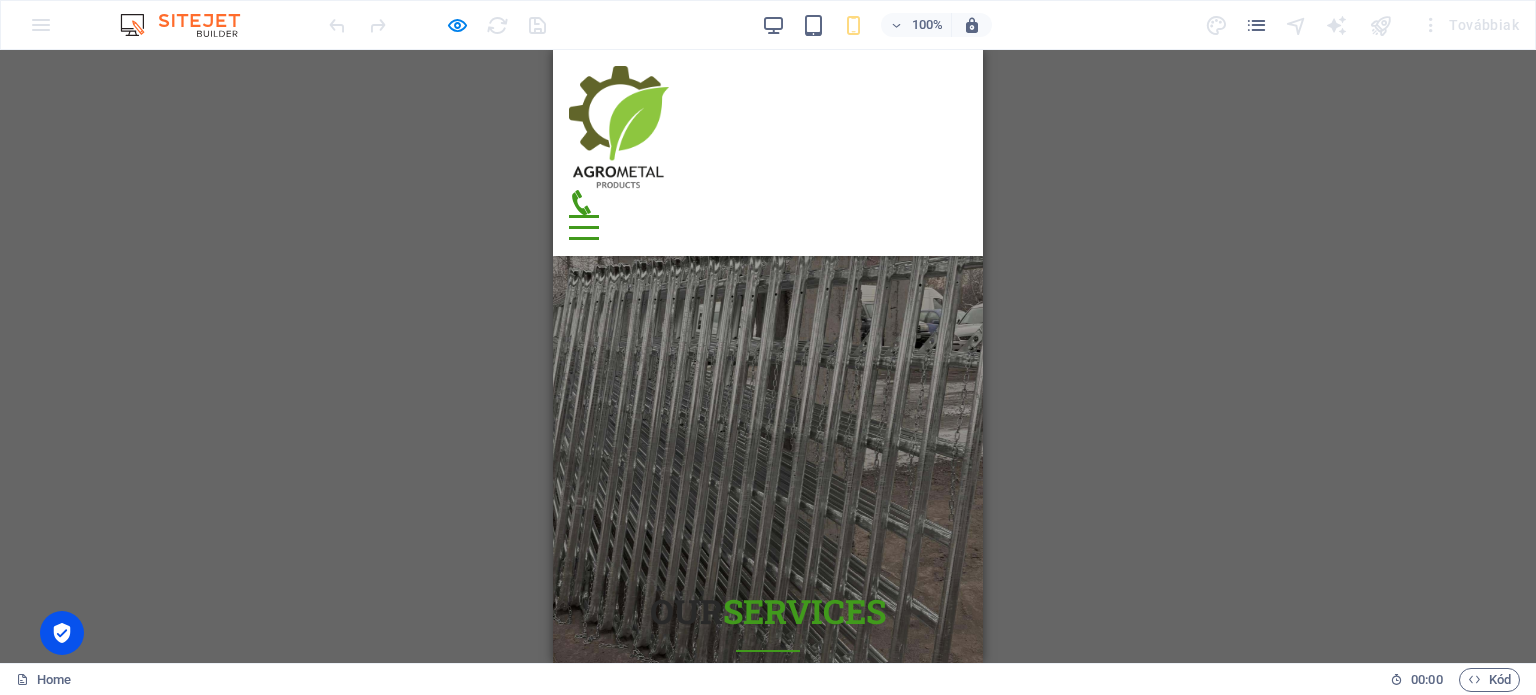 scroll, scrollTop: 7159, scrollLeft: 0, axis: vertical 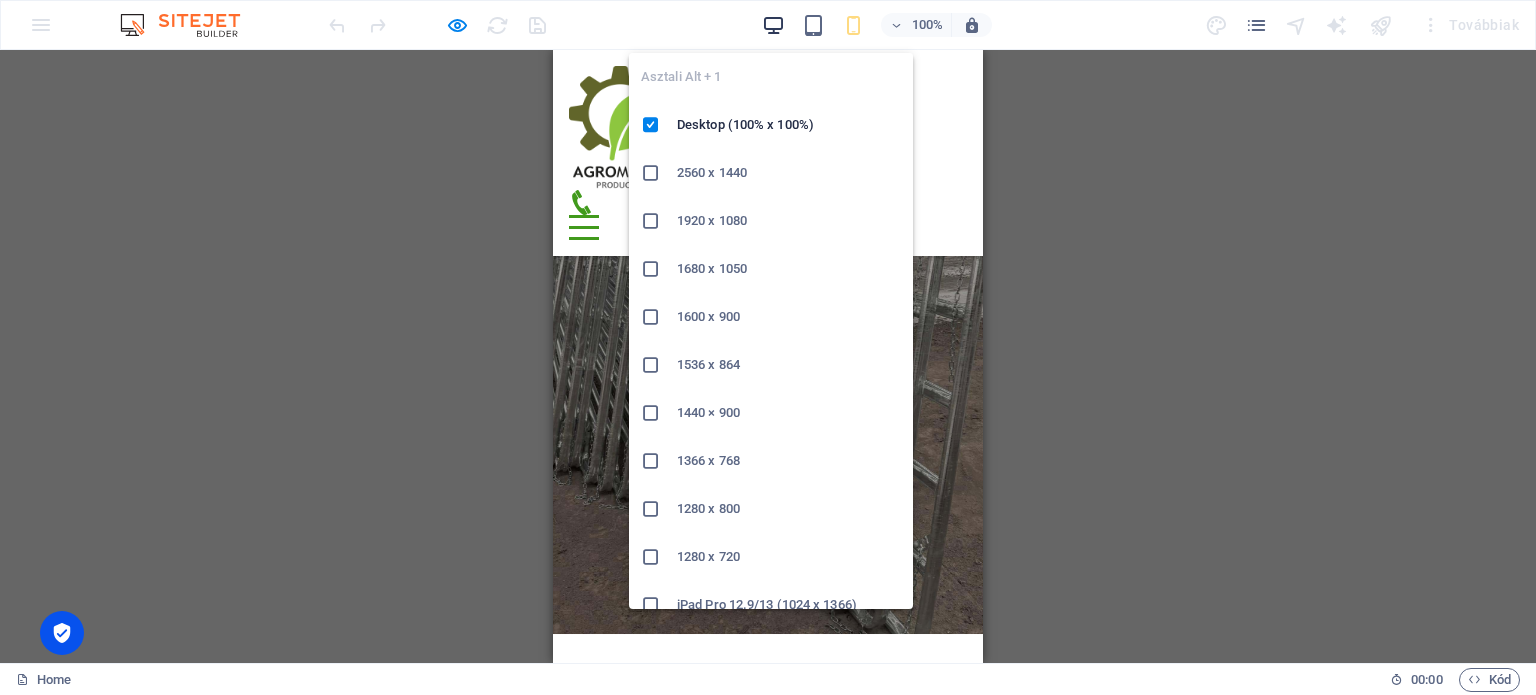 click at bounding box center (773, 25) 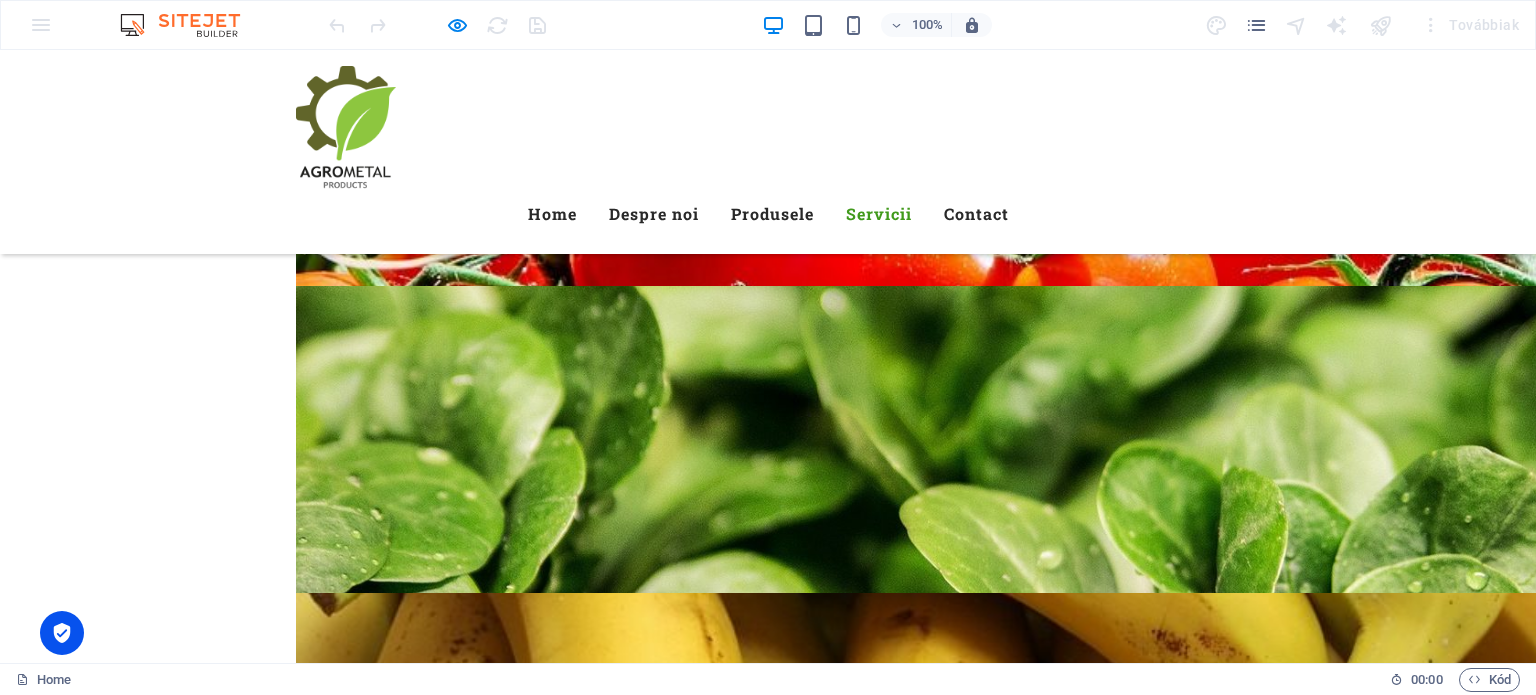 scroll, scrollTop: 4160, scrollLeft: 0, axis: vertical 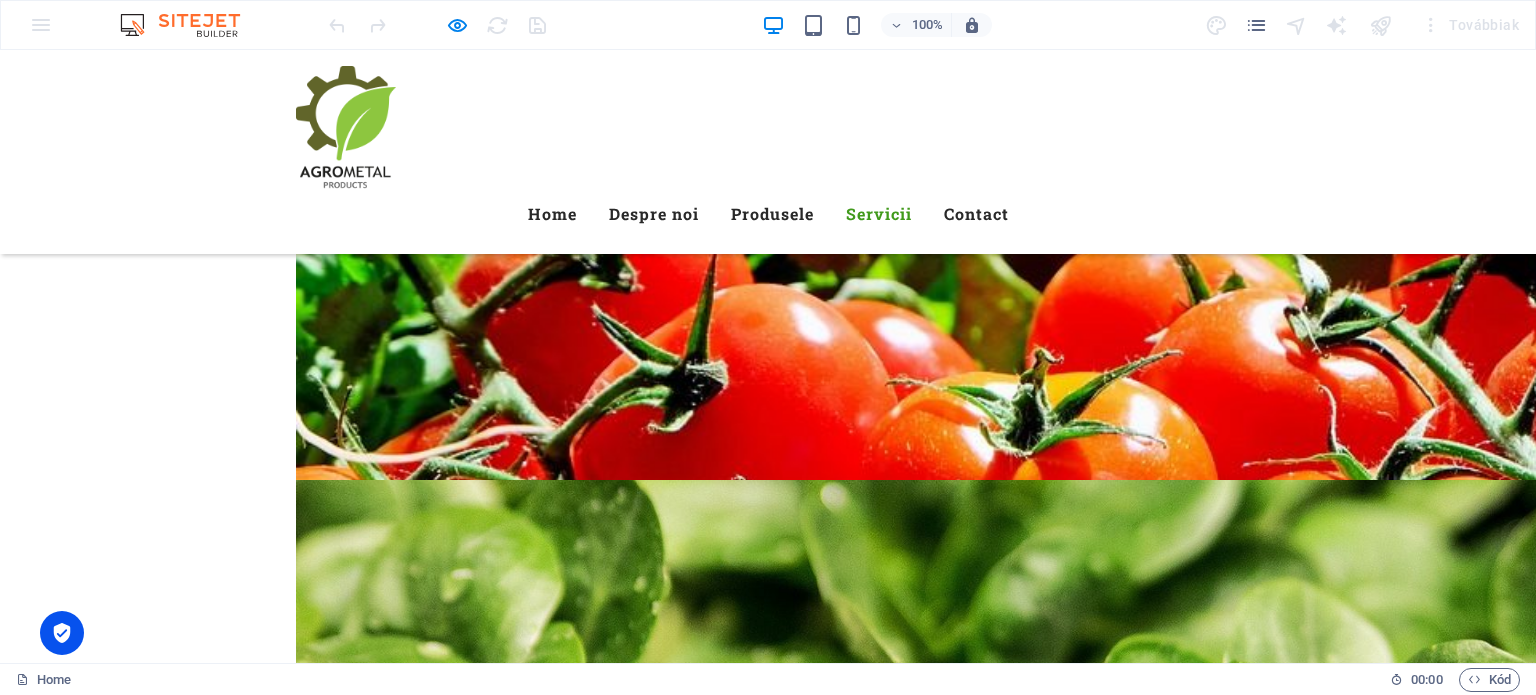 click on "133" at bounding box center [488, 6193] 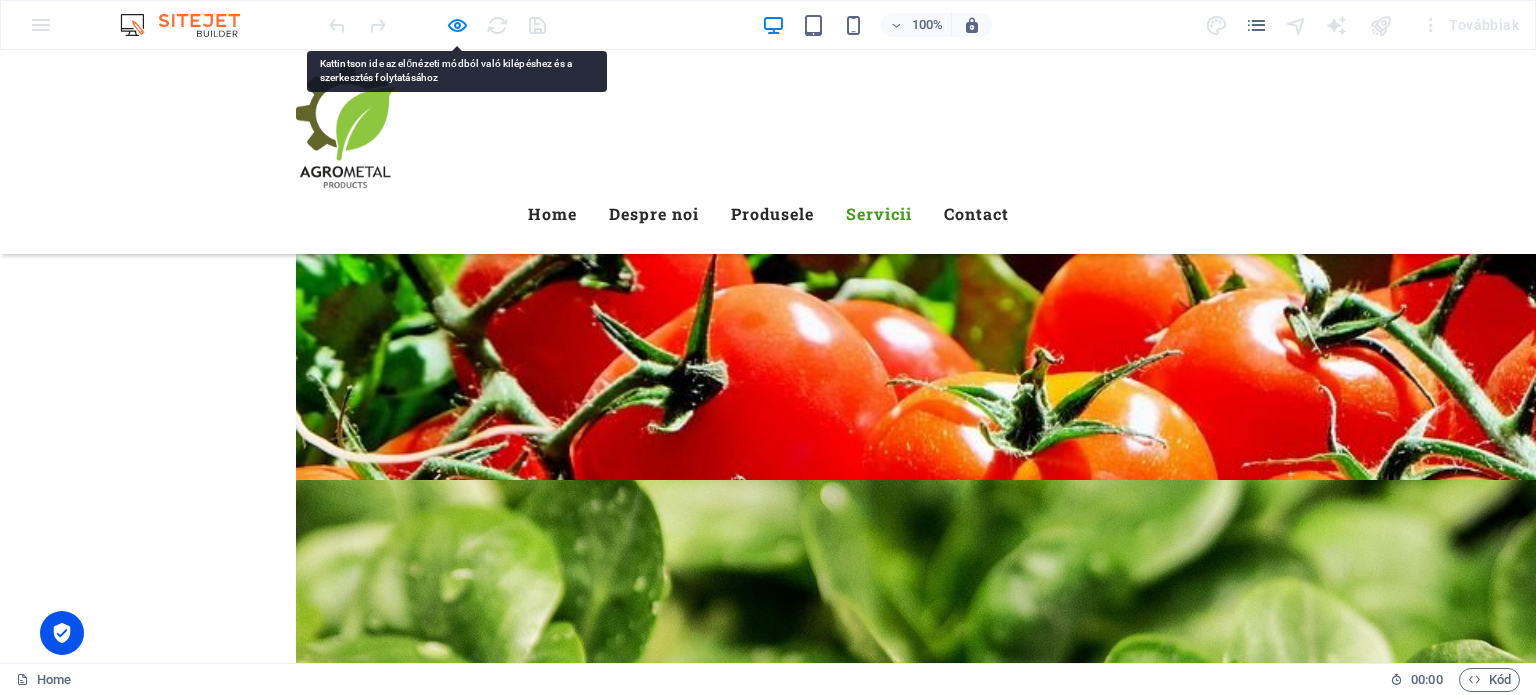 click on "133" at bounding box center [488, 6193] 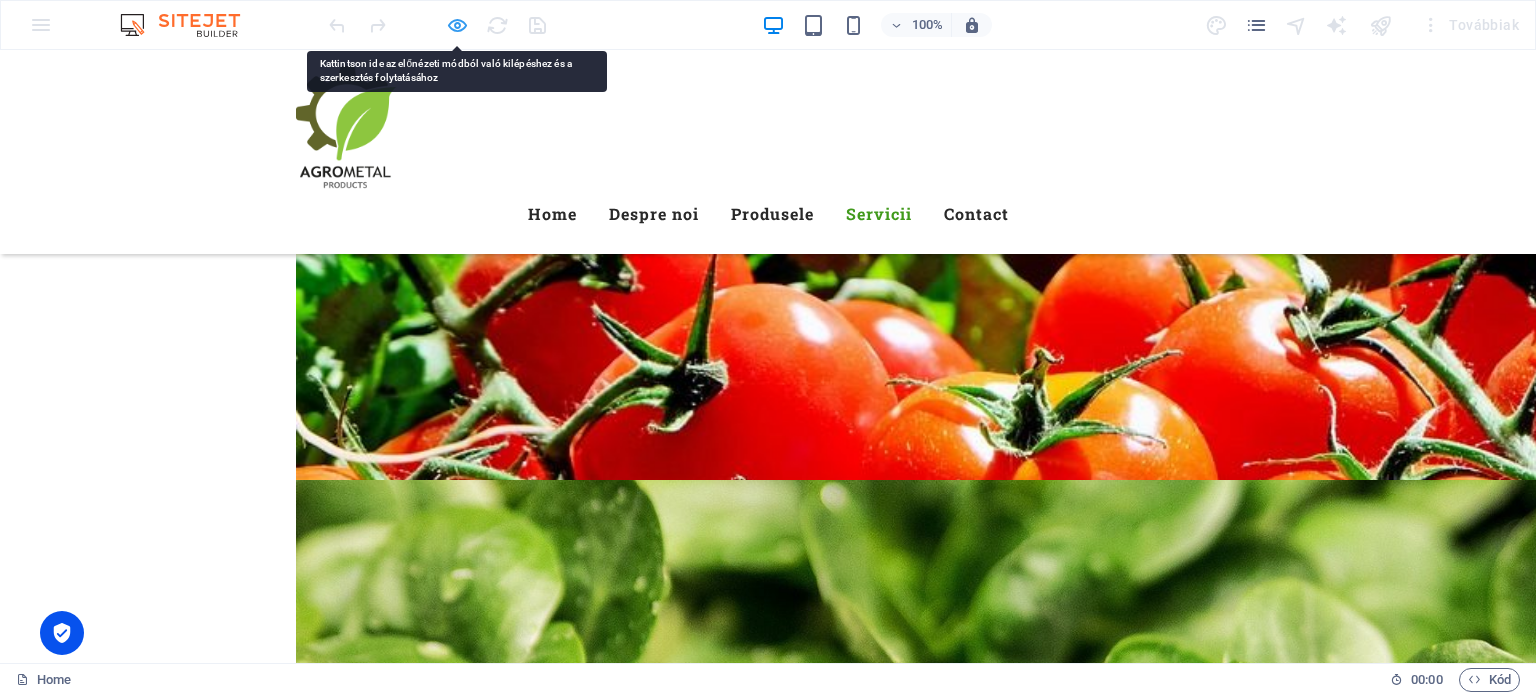 click at bounding box center [457, 25] 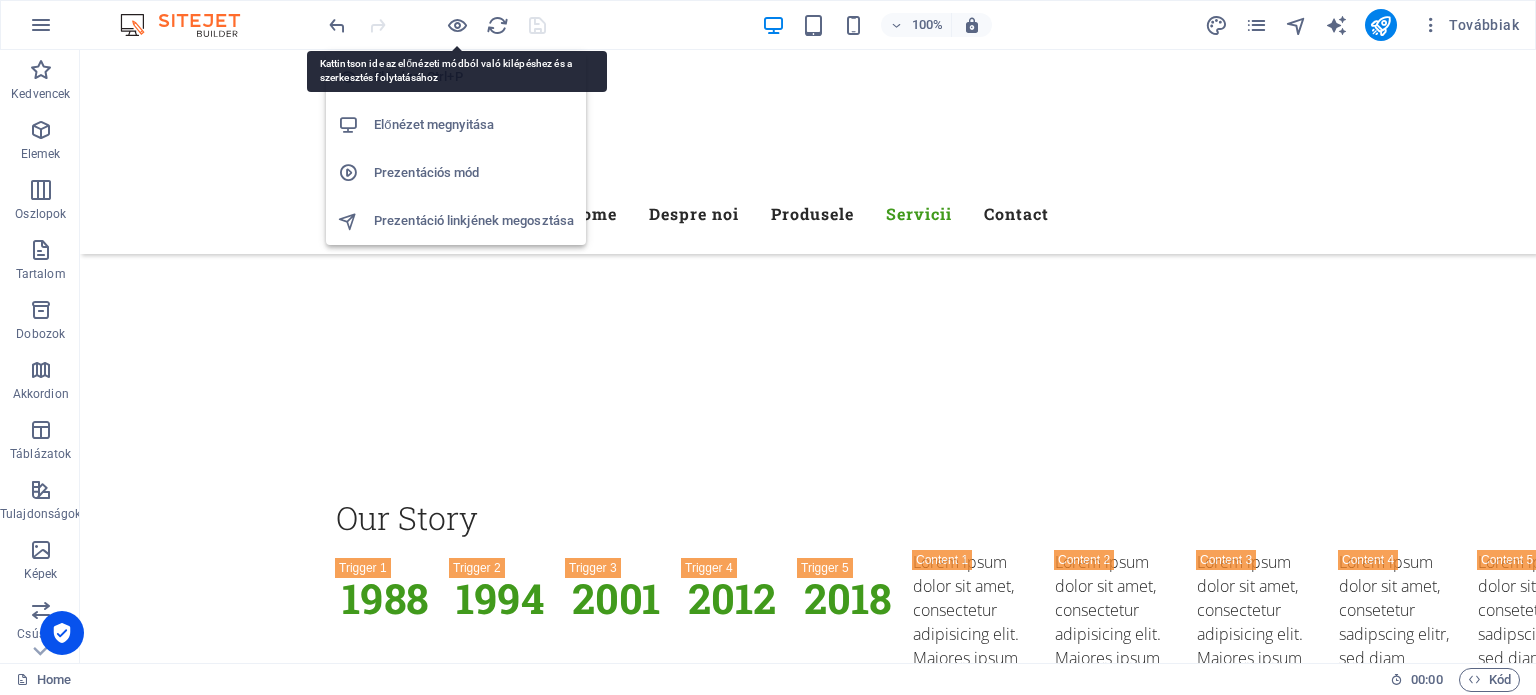 scroll, scrollTop: 8412, scrollLeft: 0, axis: vertical 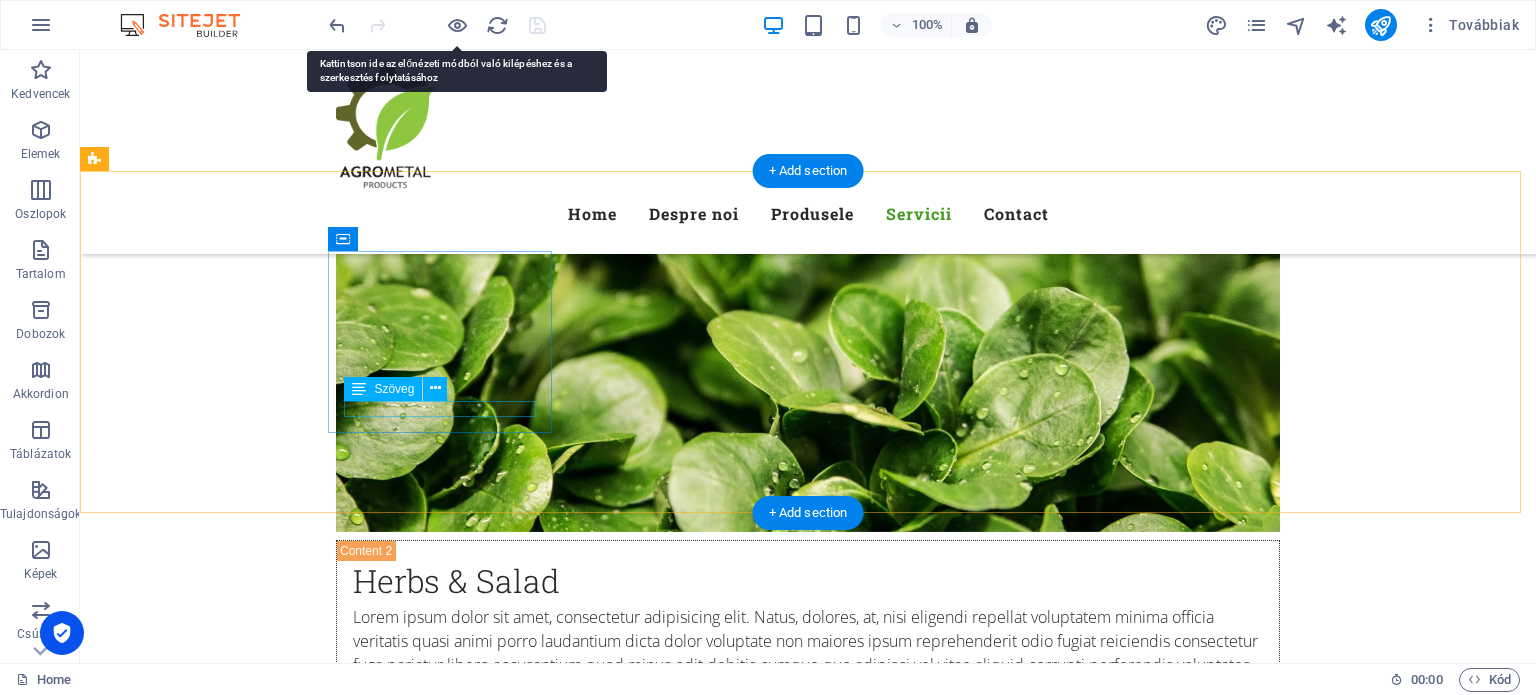 click on "per ani" at bounding box center [568, 7951] 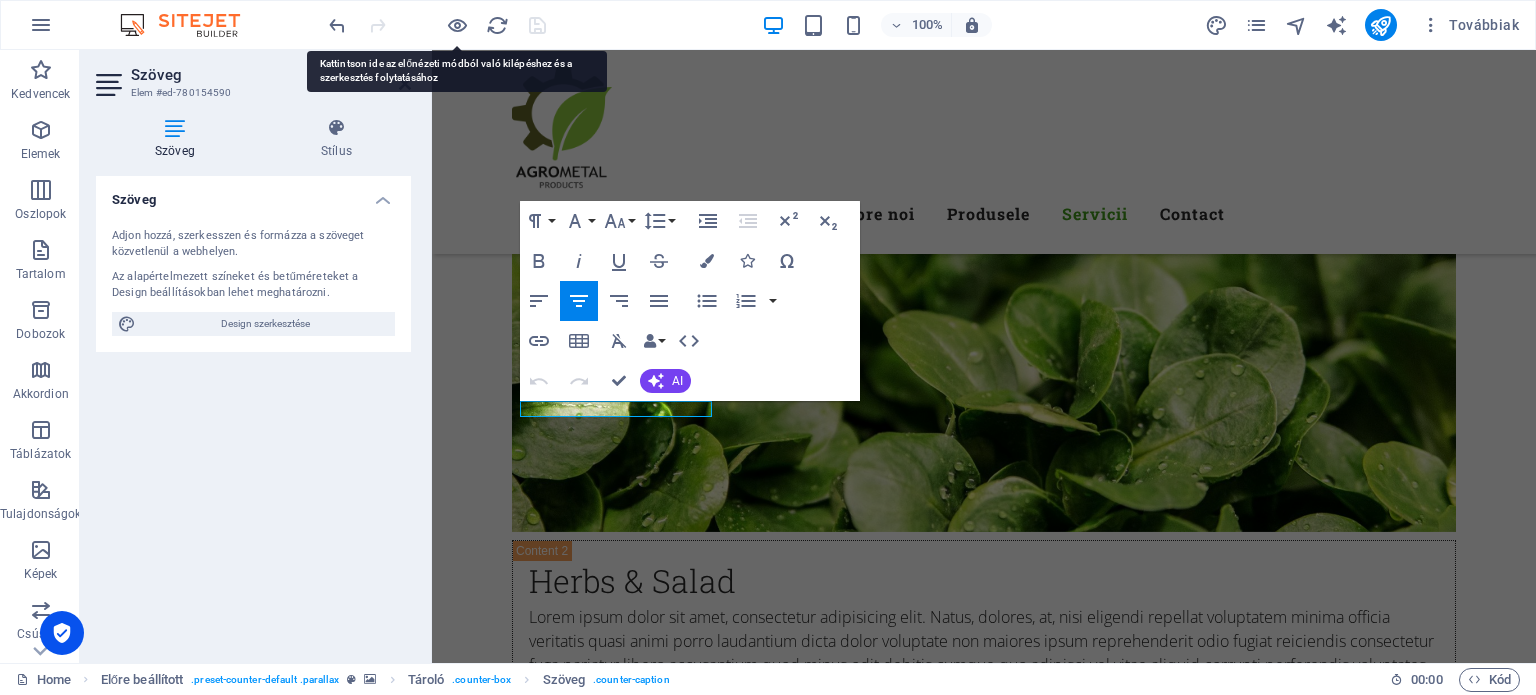 drag, startPoint x: 489, startPoint y: 396, endPoint x: 963, endPoint y: 443, distance: 476.32446 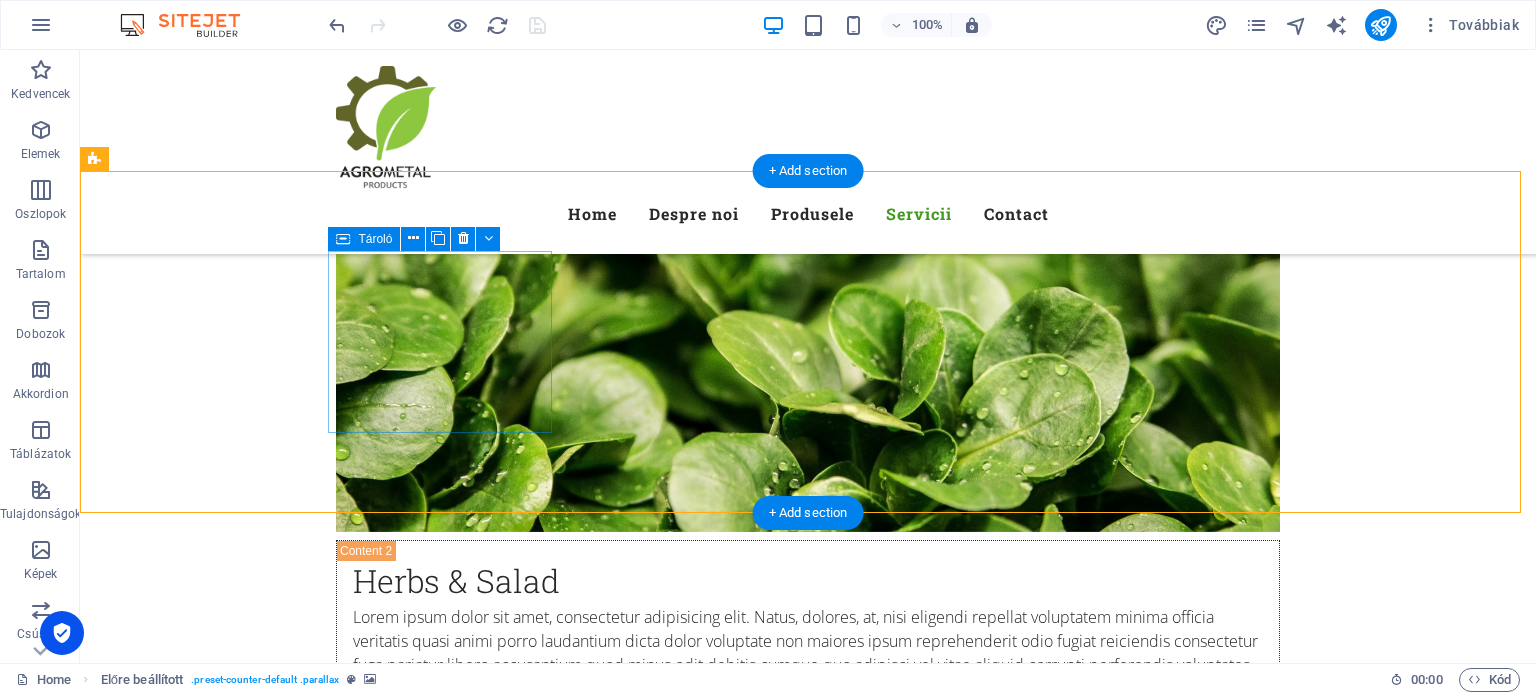 click on "133 per ani" at bounding box center (568, 7881) 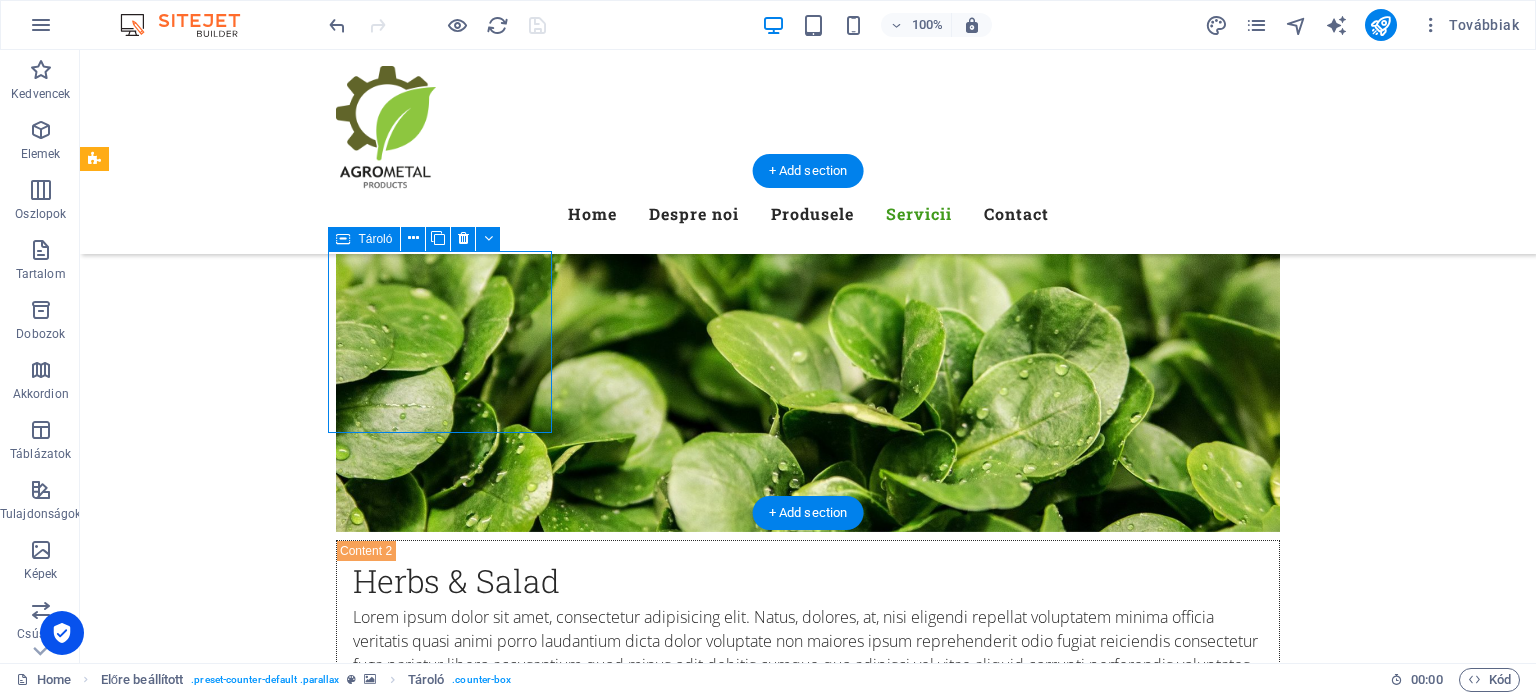 click on "133 per ani" at bounding box center [568, 7881] 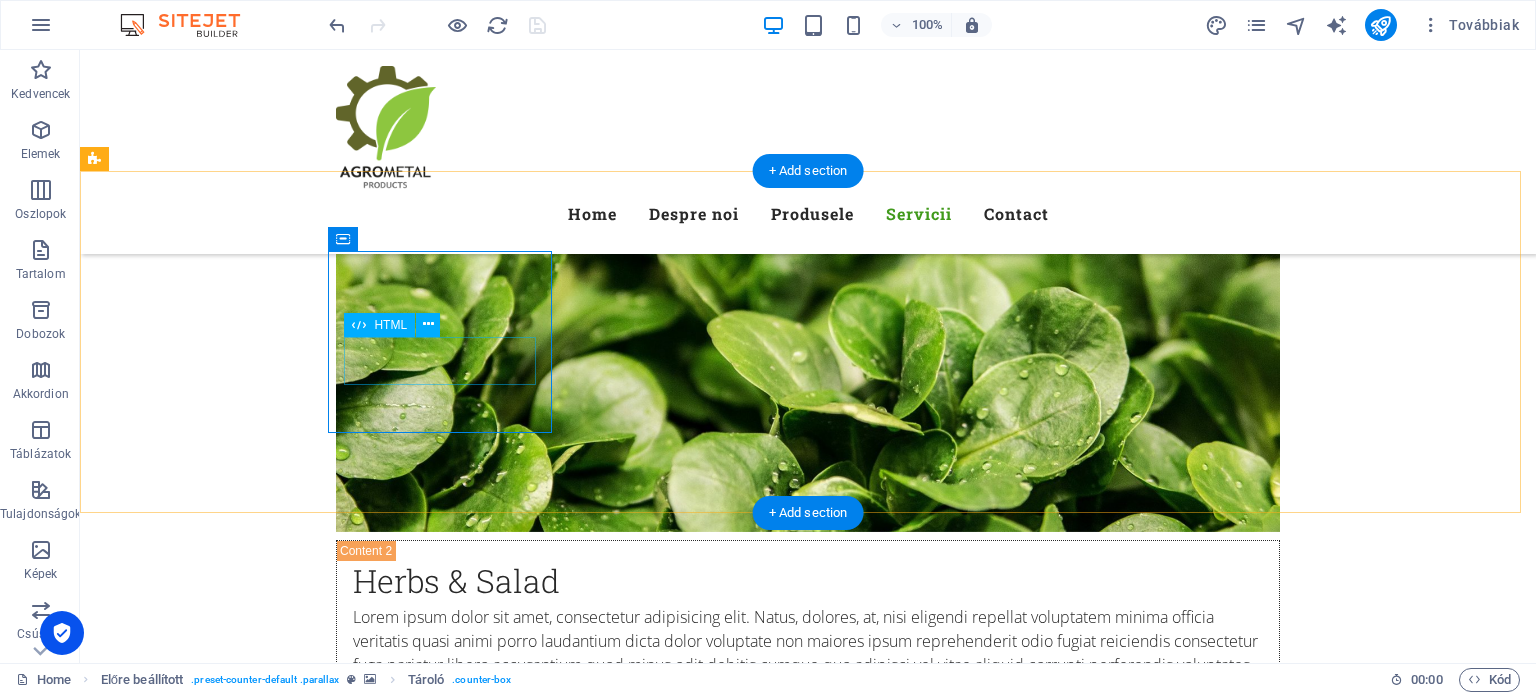 click on "133" at bounding box center [568, 7903] 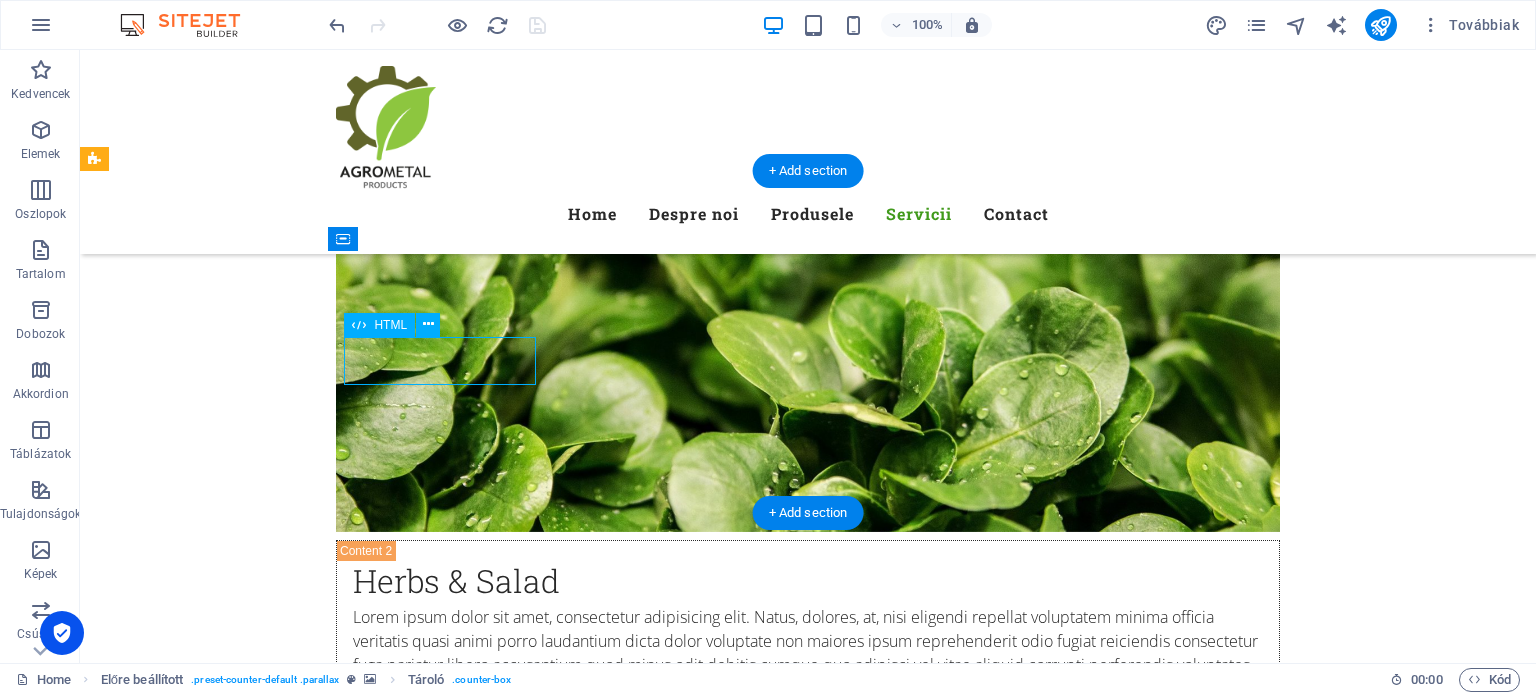 click on "133" at bounding box center [568, 7903] 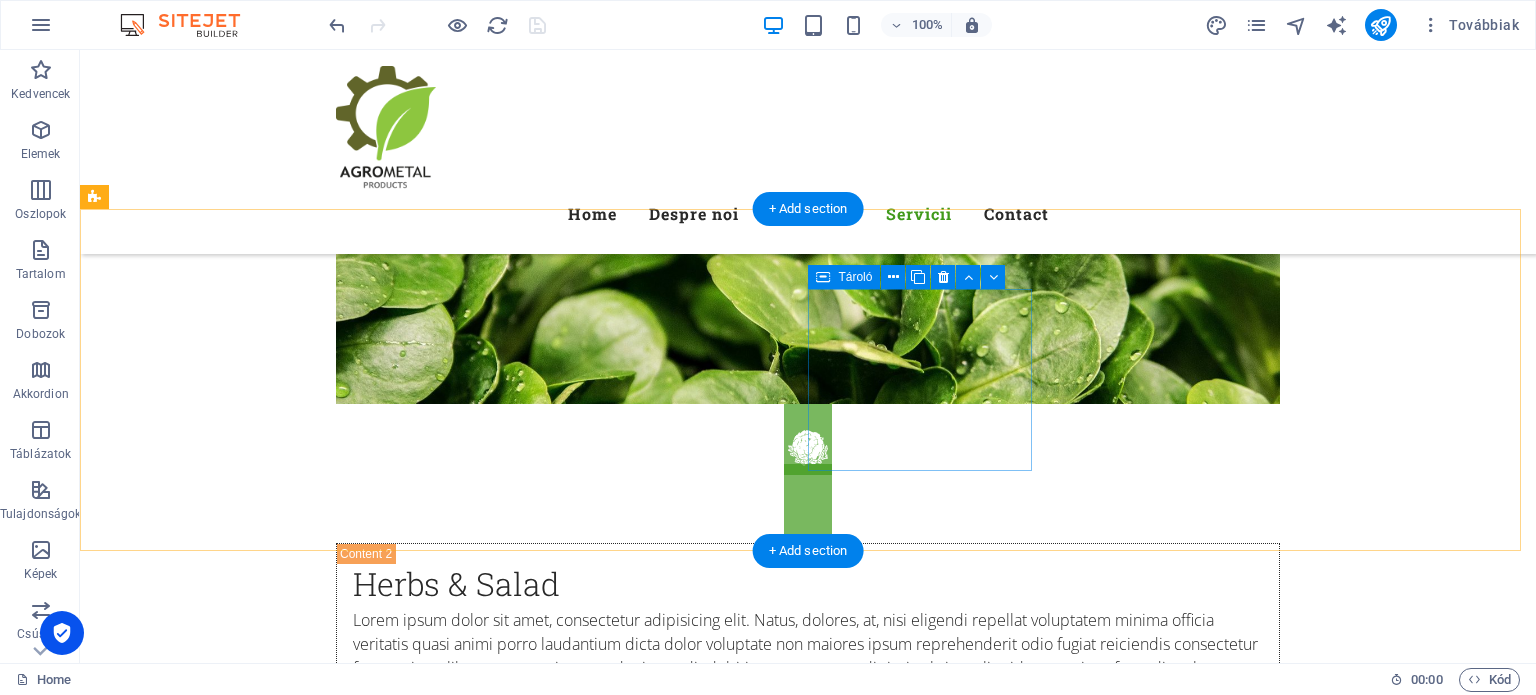 scroll, scrollTop: 8300, scrollLeft: 0, axis: vertical 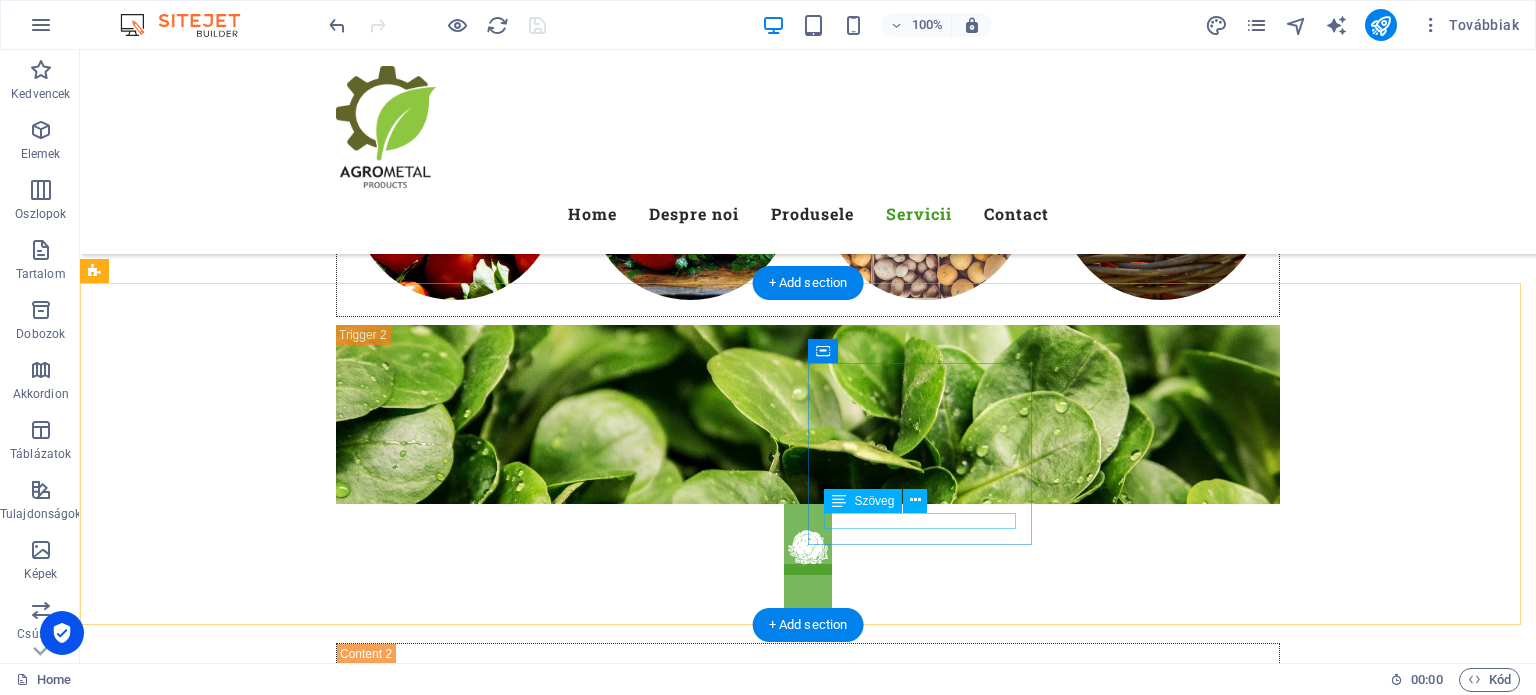 click on "CUstomers" at bounding box center (568, 8446) 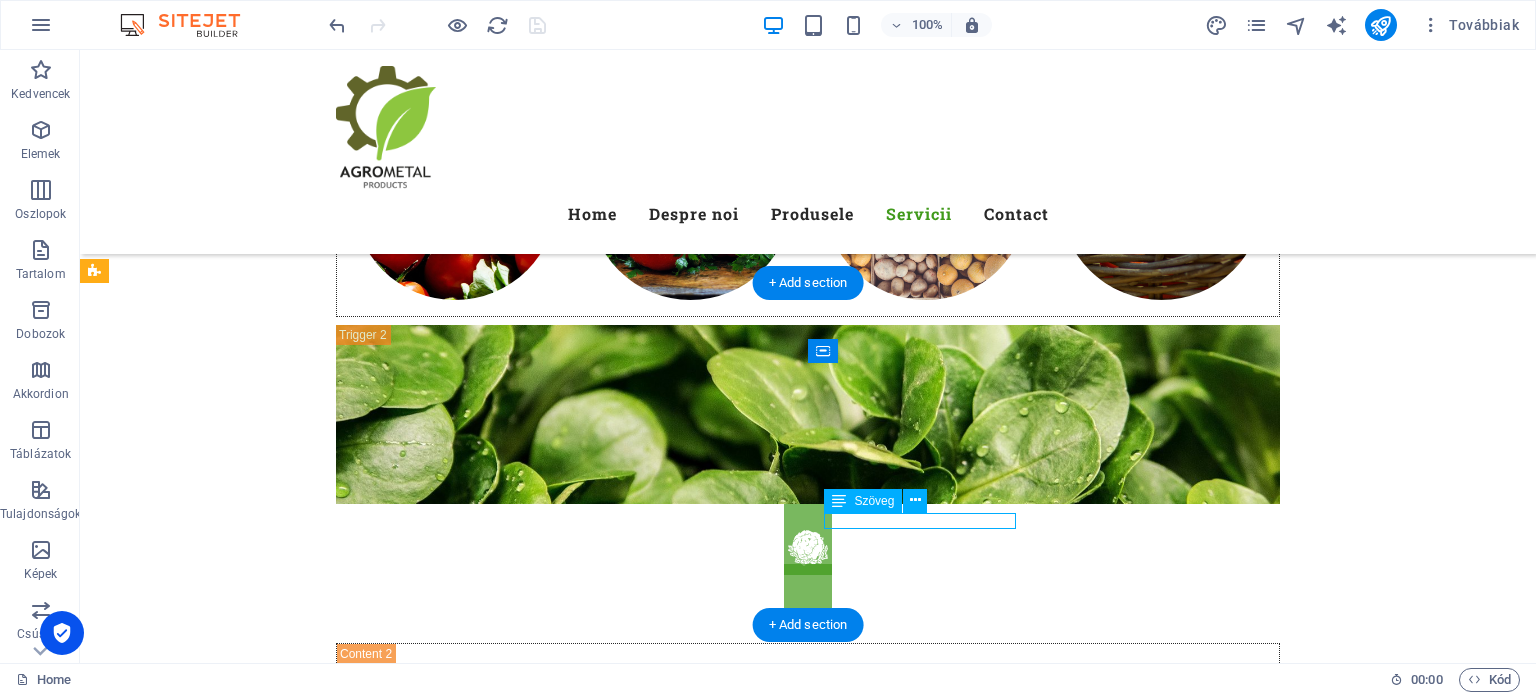 click on "CUstomers" at bounding box center [568, 8446] 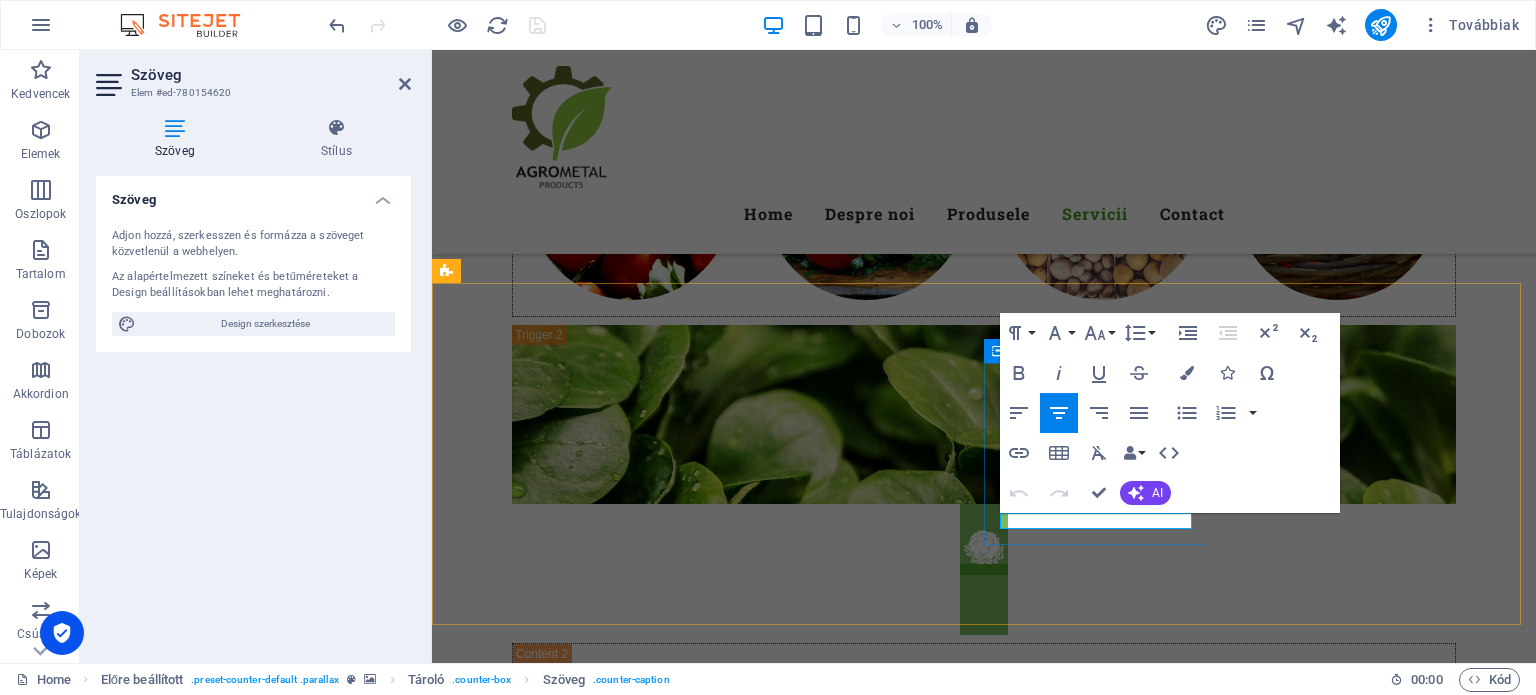 drag, startPoint x: 1142, startPoint y: 526, endPoint x: 1044, endPoint y: 523, distance: 98.045906 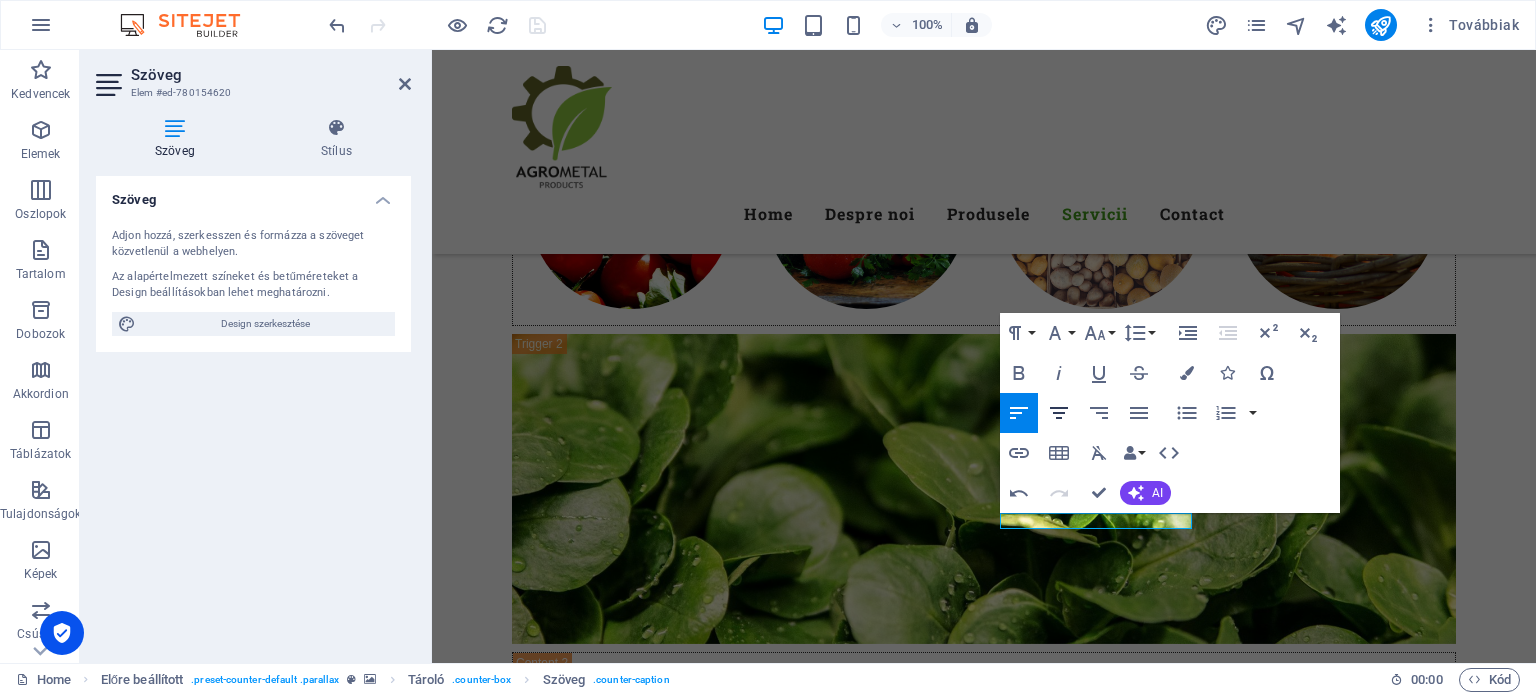 click on "Align Center" at bounding box center [1059, 413] 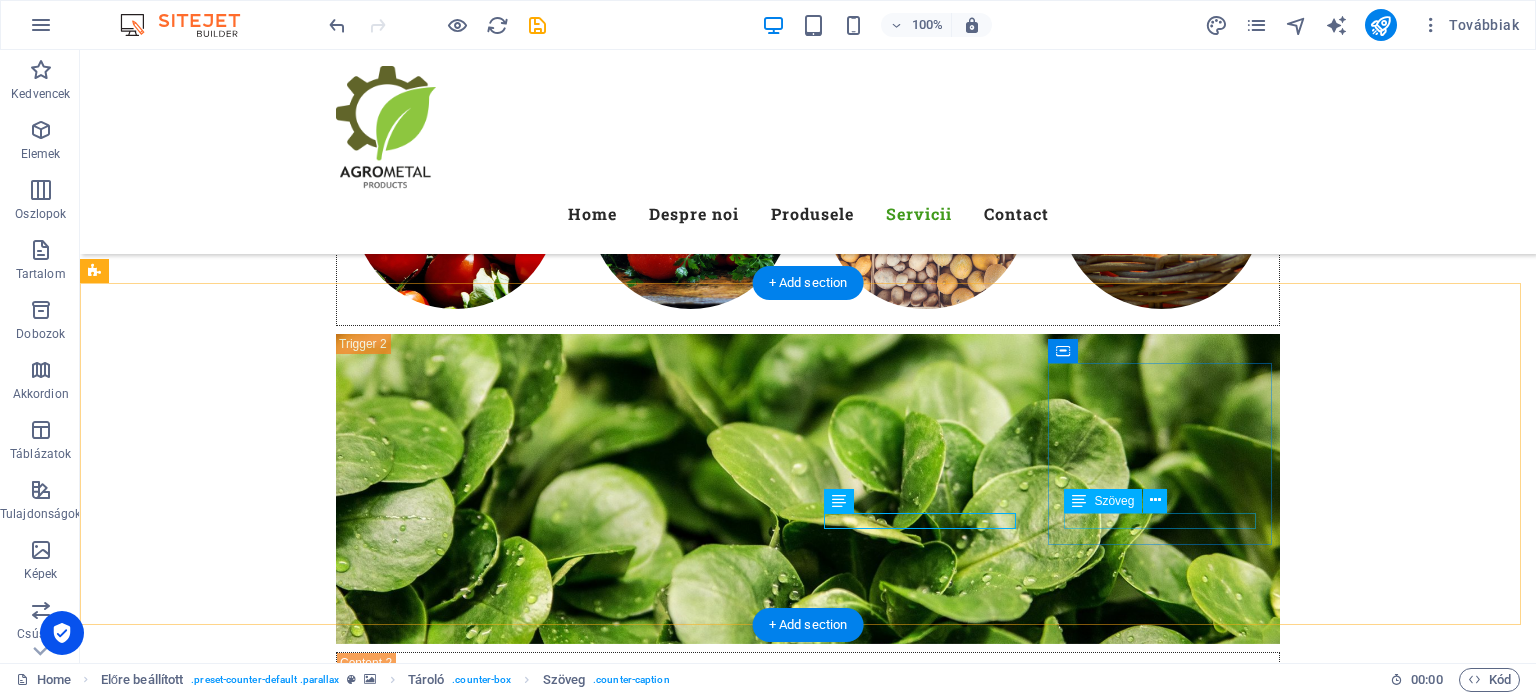 click on "Wheat fields" at bounding box center (568, 8651) 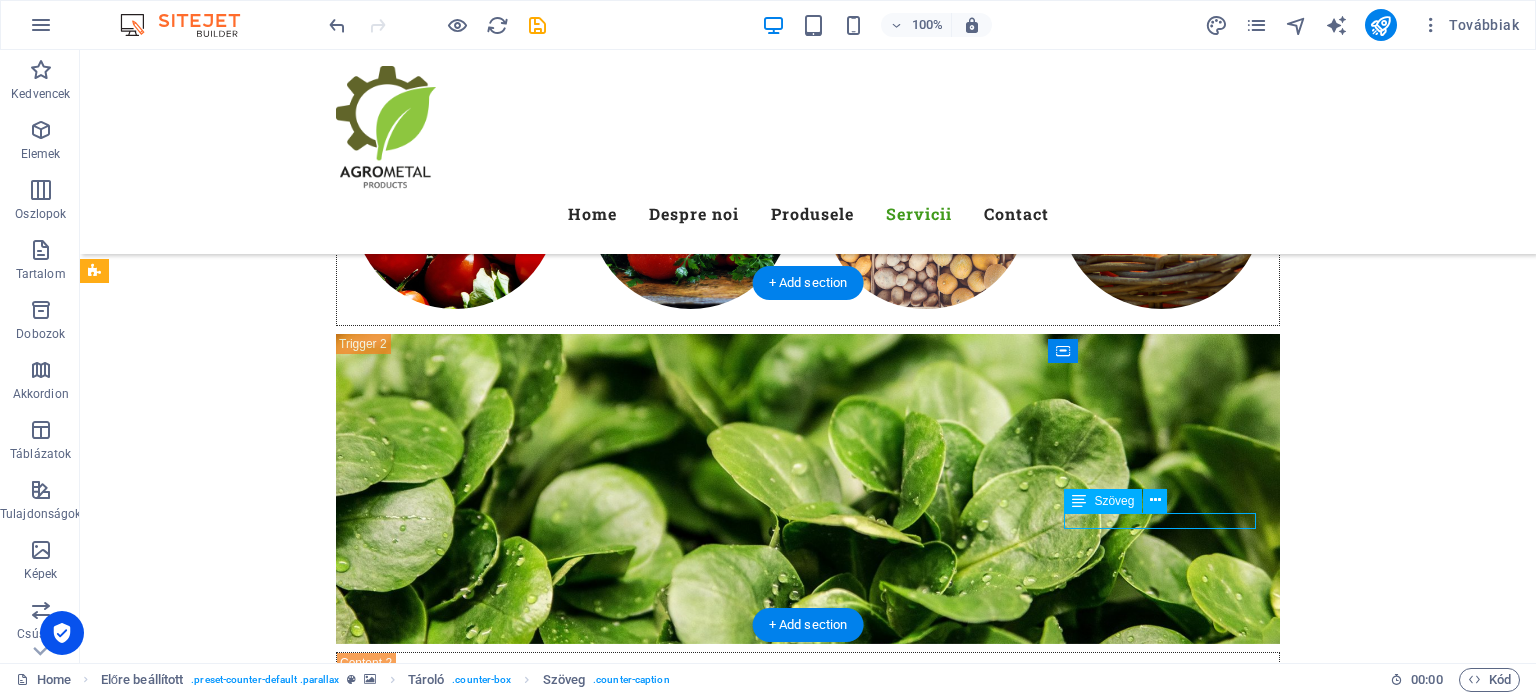 click on "Wheat fields" at bounding box center [568, 8651] 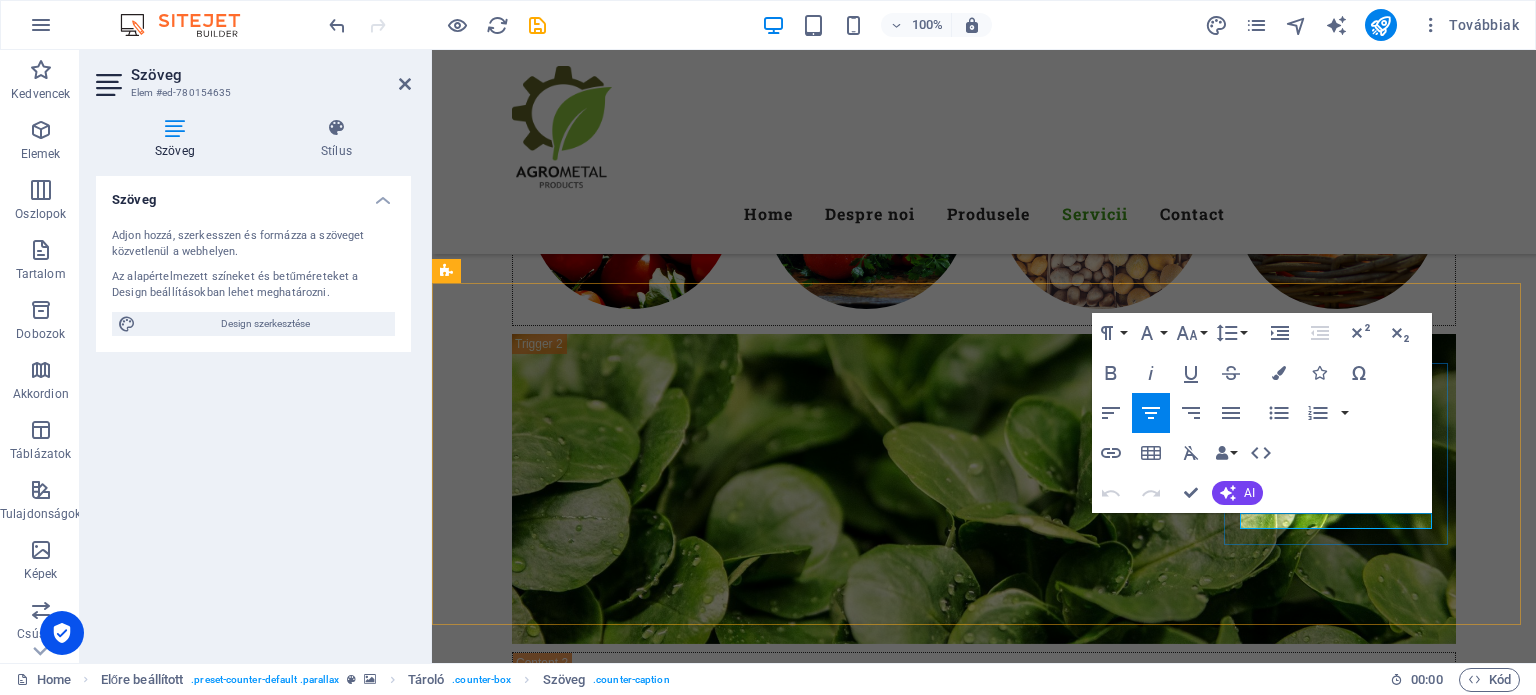 drag, startPoint x: 1407, startPoint y: 520, endPoint x: 1281, endPoint y: 525, distance: 126.09917 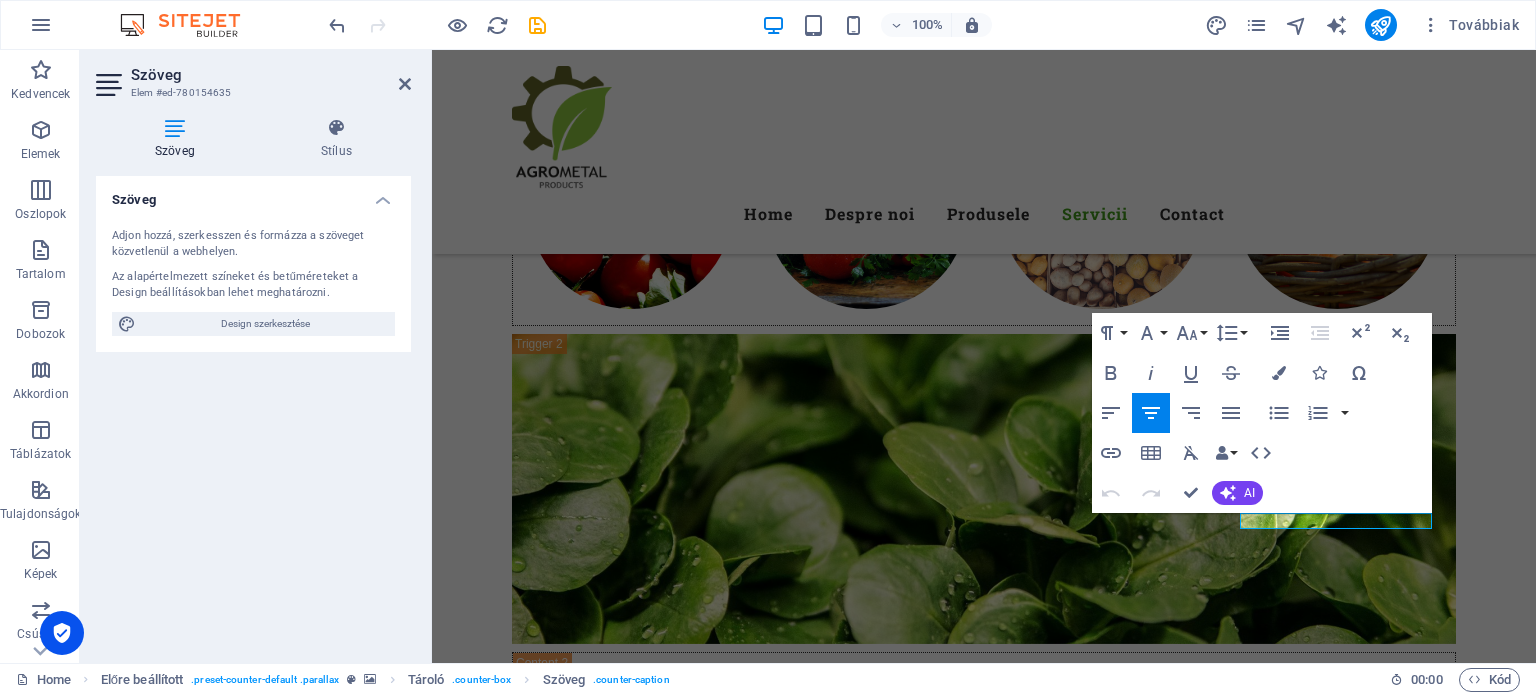 type 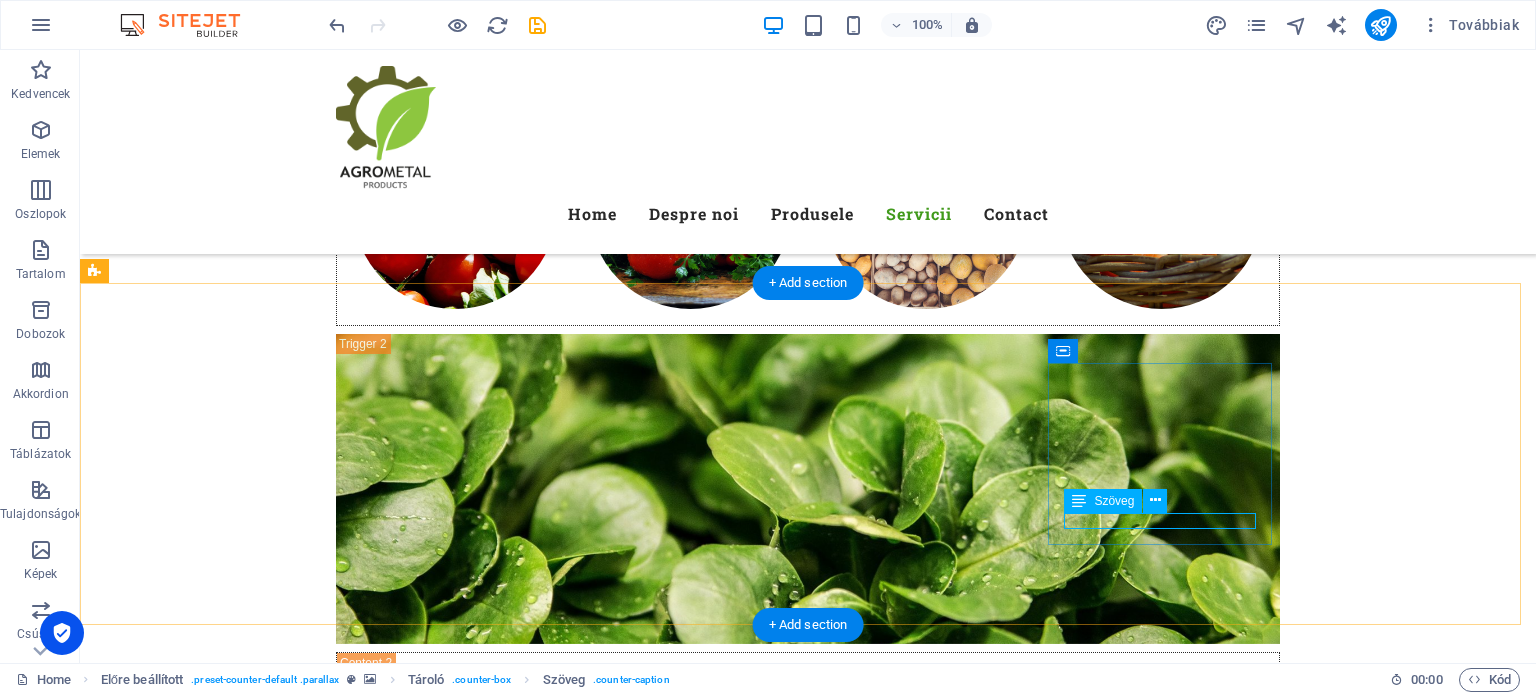 click on "Comenzi" at bounding box center [568, 8651] 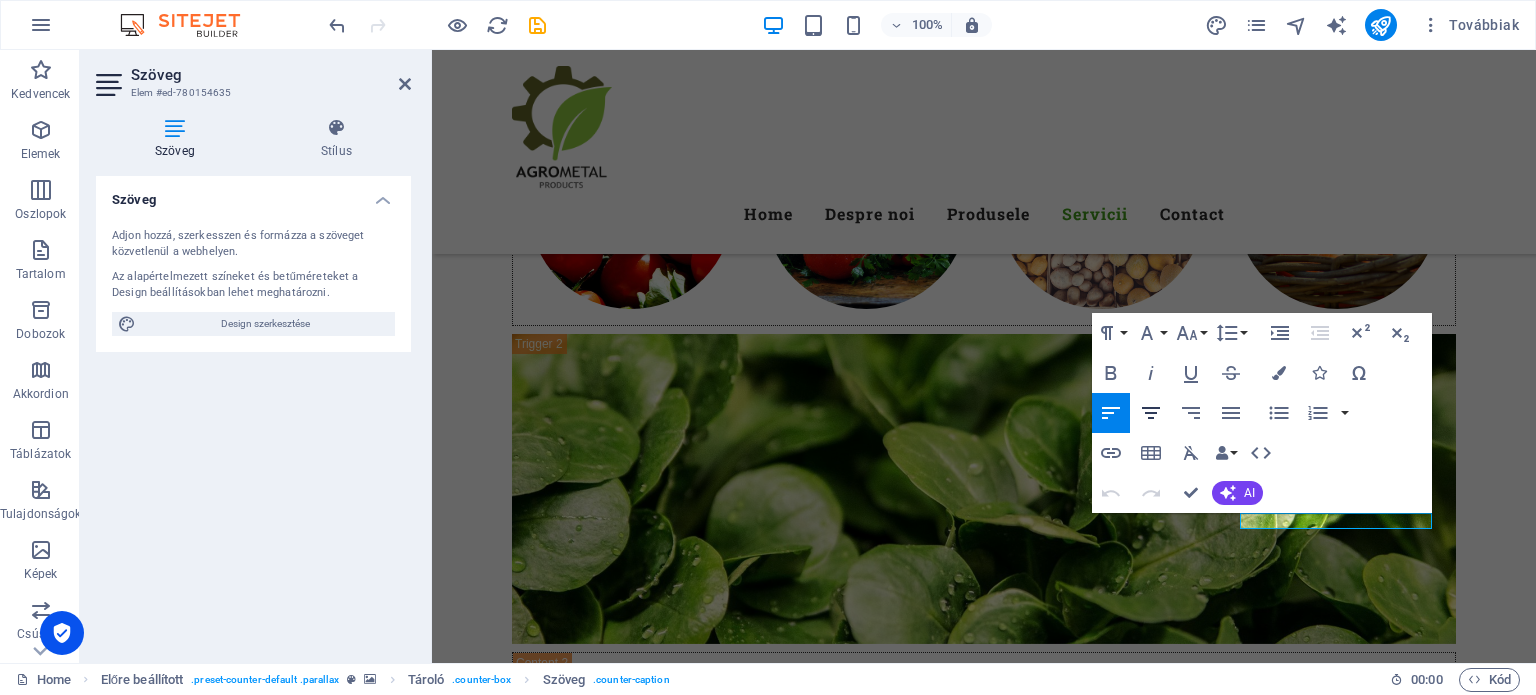 click on "Align Center" at bounding box center [1151, 413] 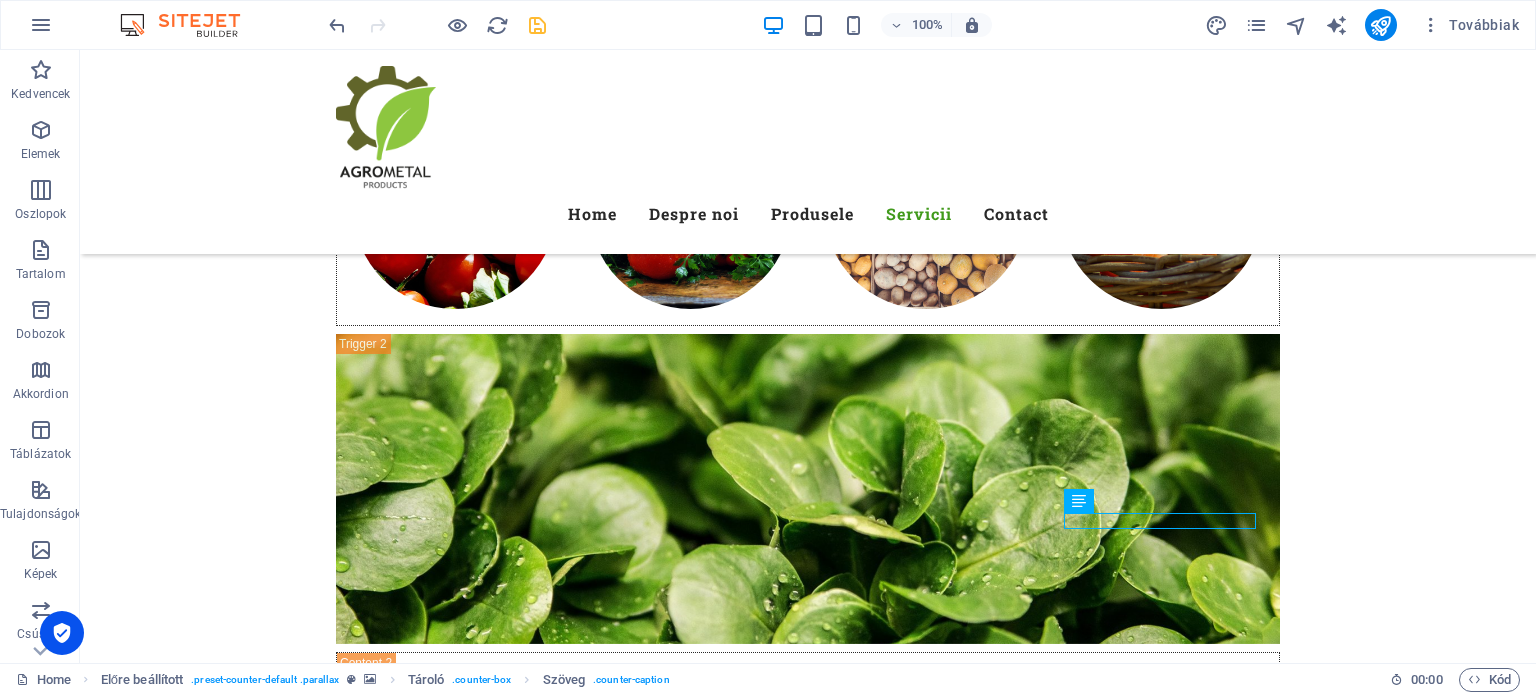 click at bounding box center [537, 25] 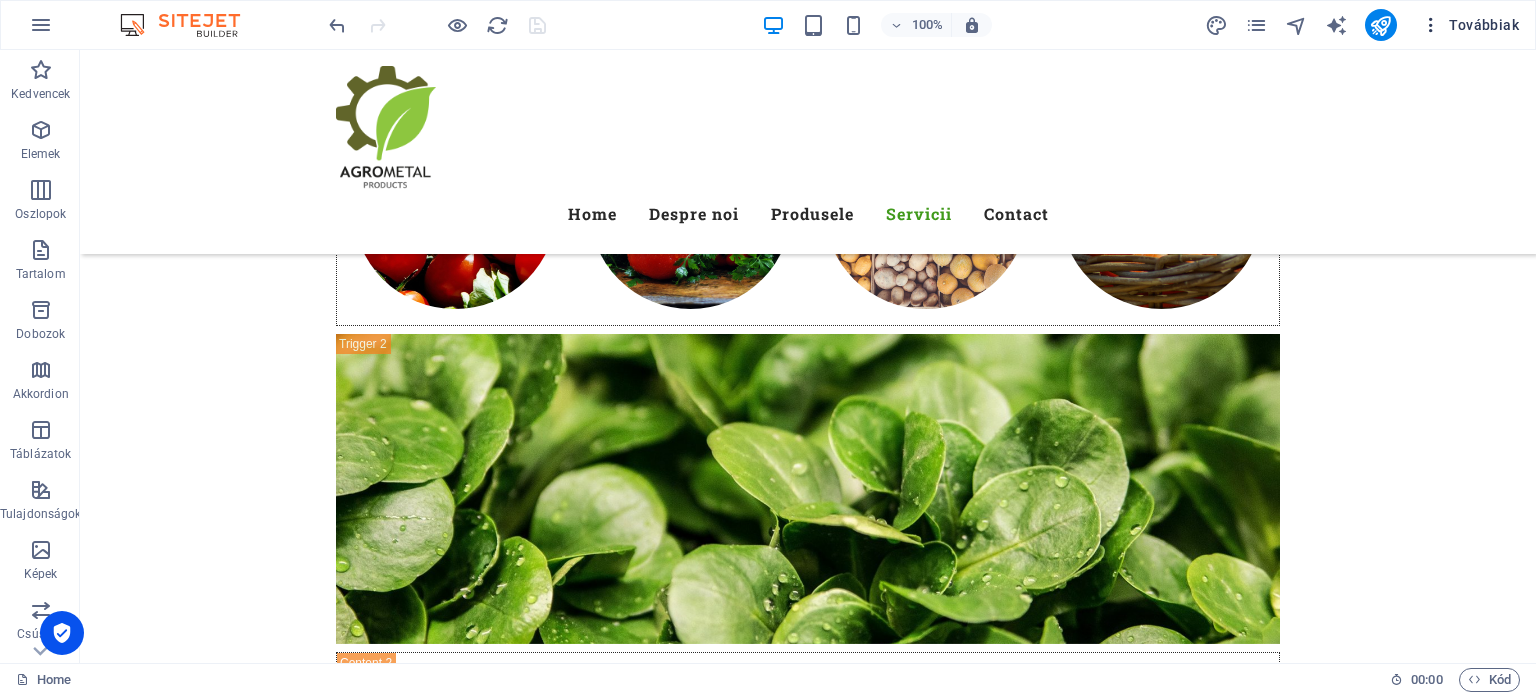 click on "Továbbiak" at bounding box center (1470, 25) 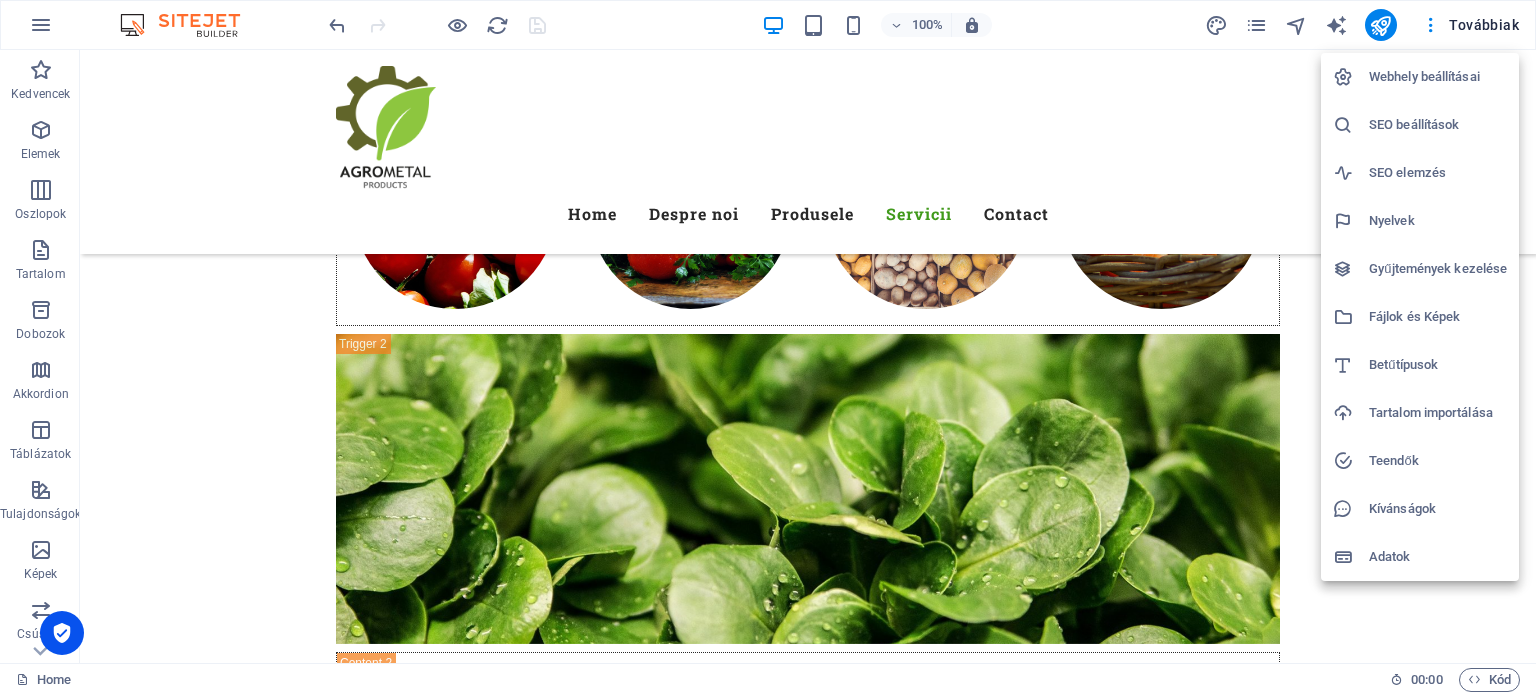 click at bounding box center (768, 347) 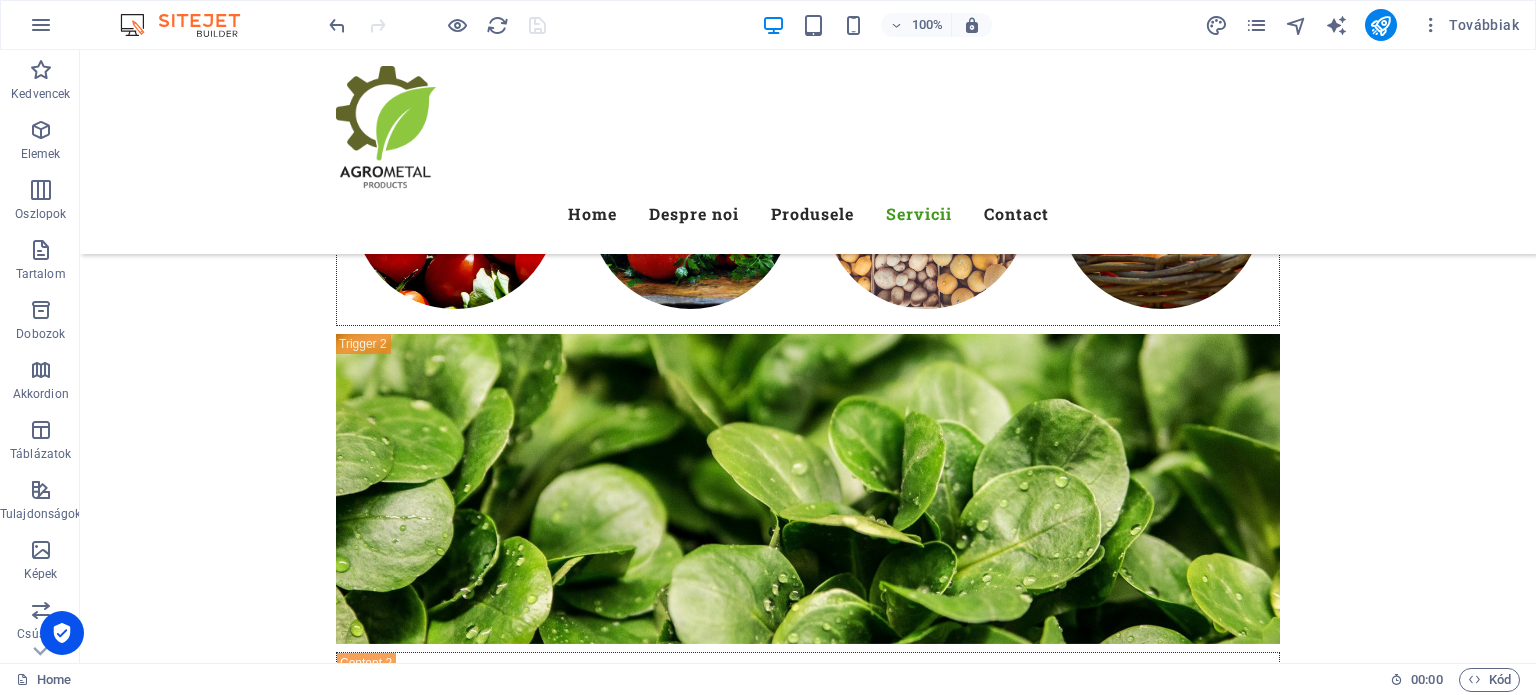 click on "Továbbiak" at bounding box center (1366, 25) 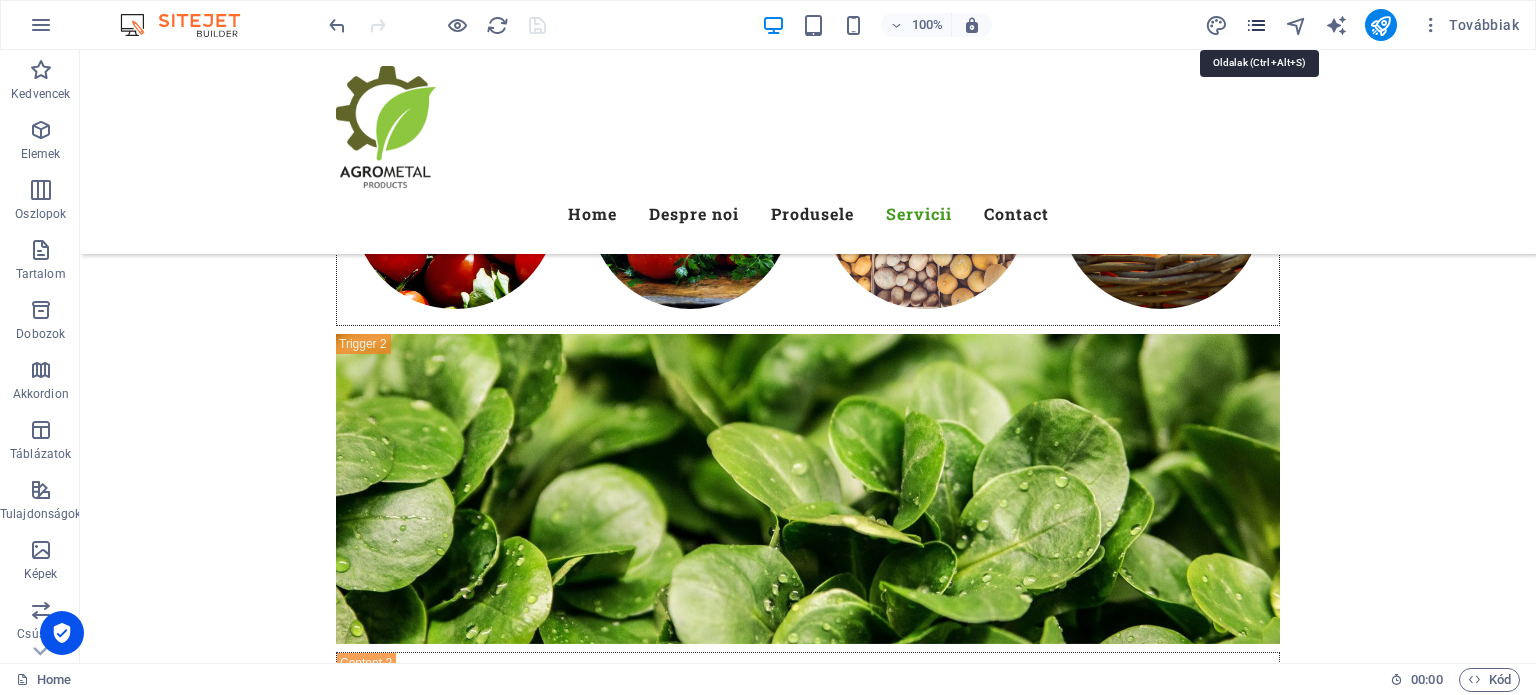 click at bounding box center (1256, 25) 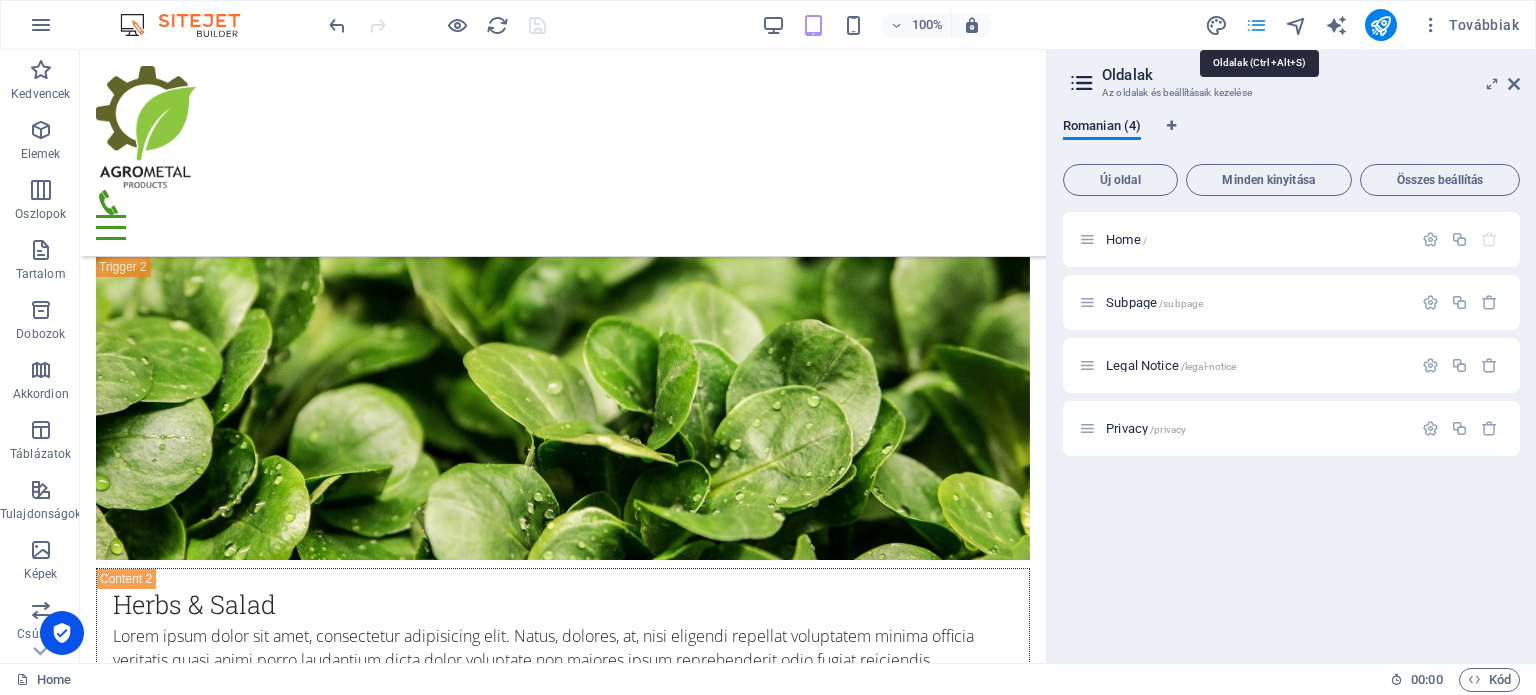 scroll, scrollTop: 8087, scrollLeft: 0, axis: vertical 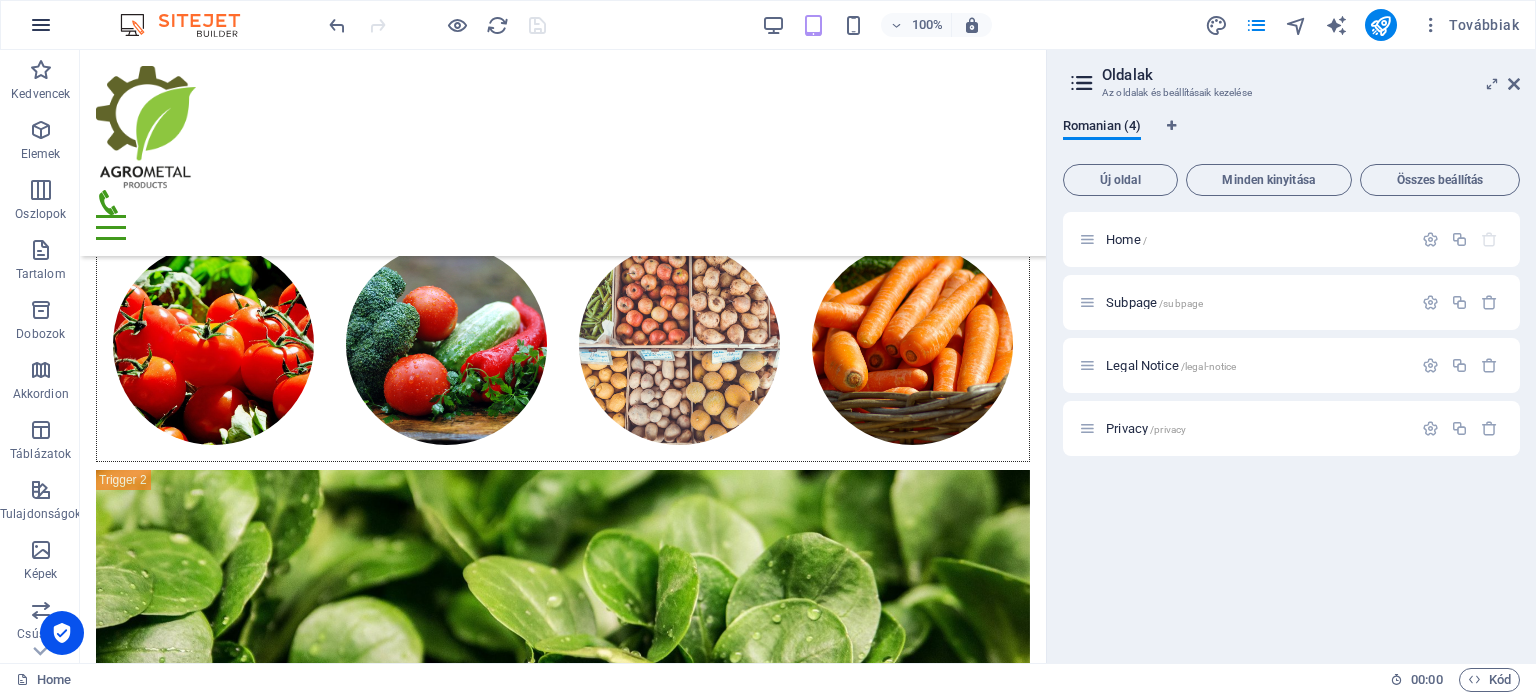 click at bounding box center [41, 25] 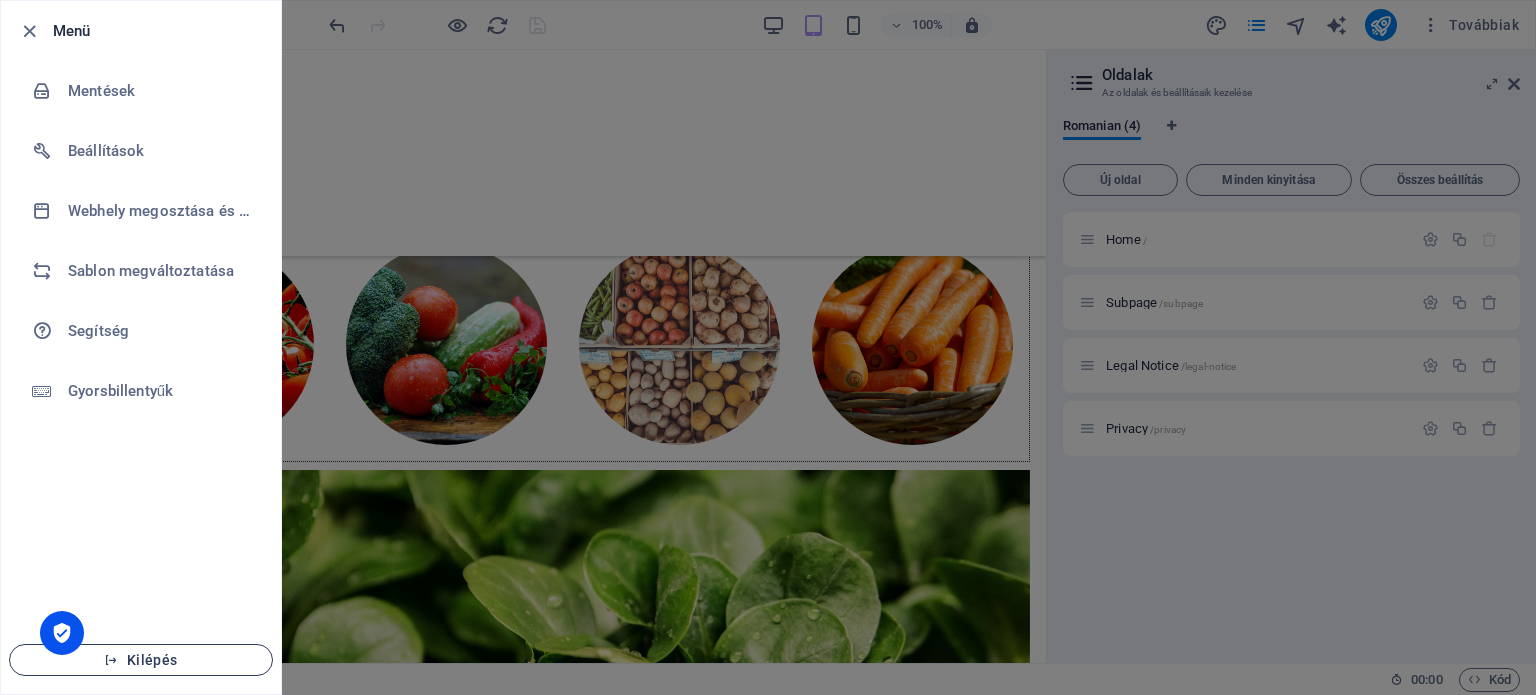click on "Kilépés" at bounding box center [141, 660] 